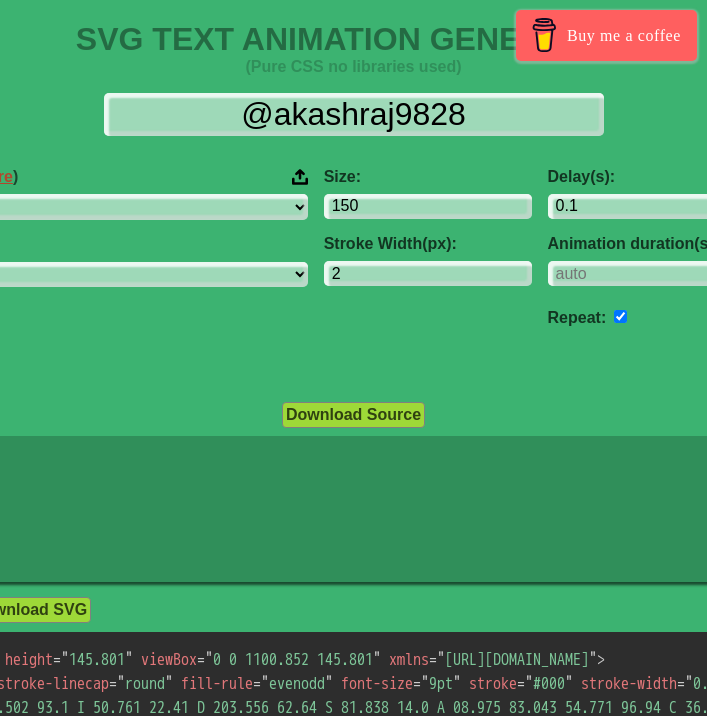 select on "linear" 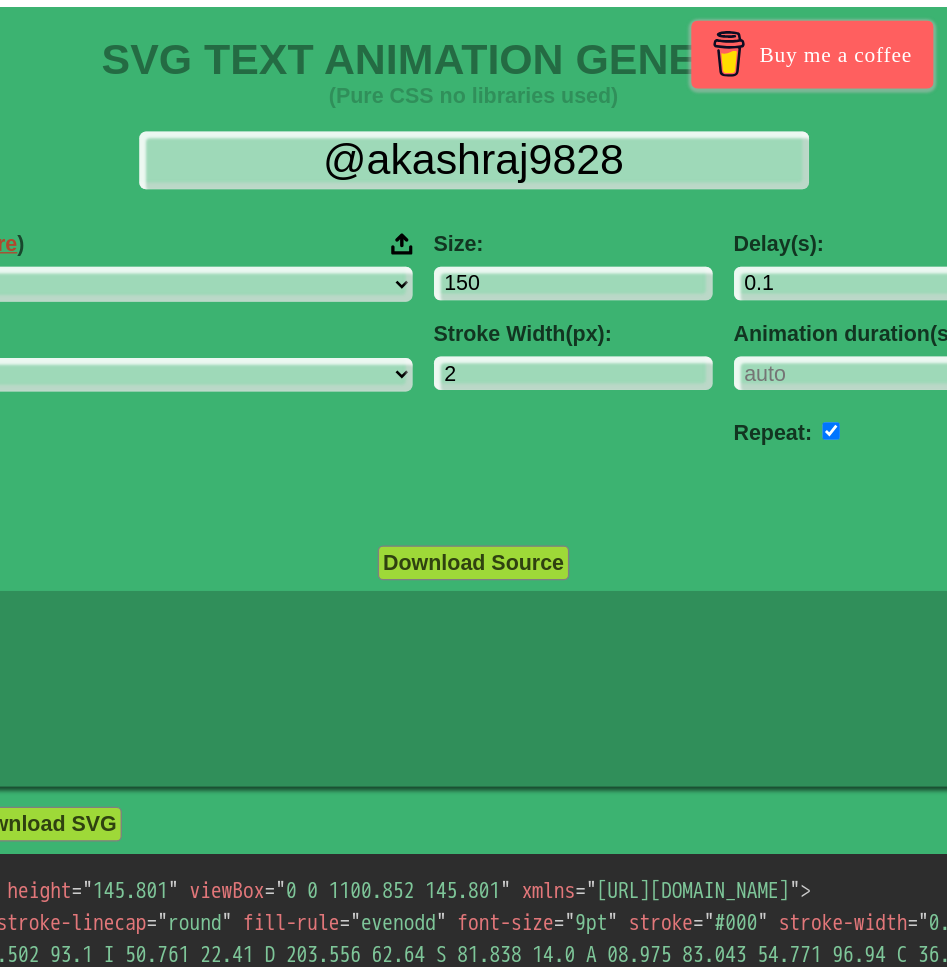 scroll, scrollTop: 0, scrollLeft: 0, axis: both 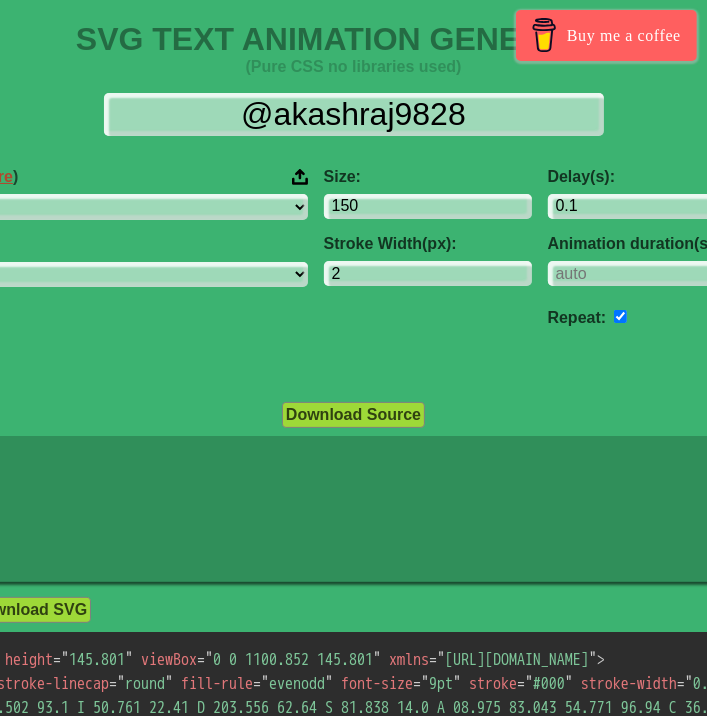 click on "Timing Function: ease ease-in ease-out ease-in-out linear step-start step-end Fill Color: #f16f6b Stroke Color: #ffffff" at bounding box center (834, 272) 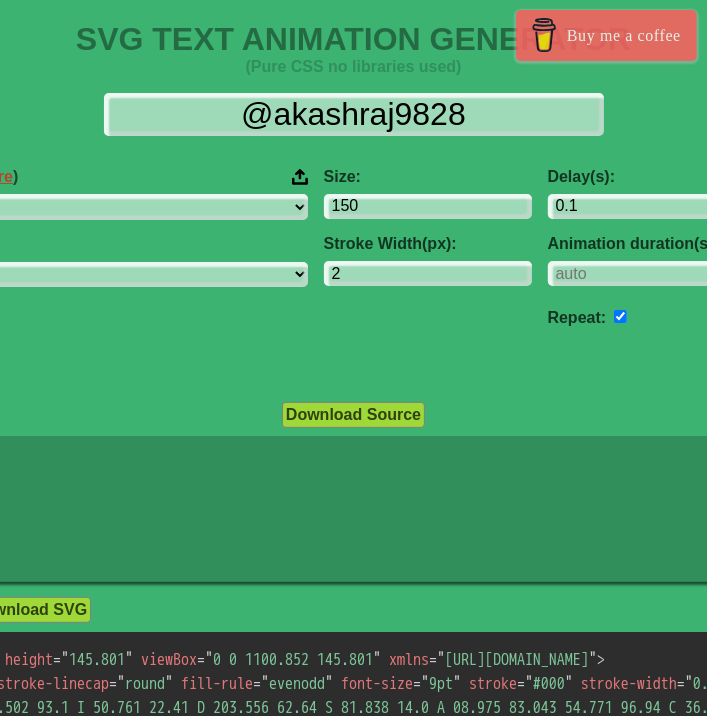 type on "#ffffff" 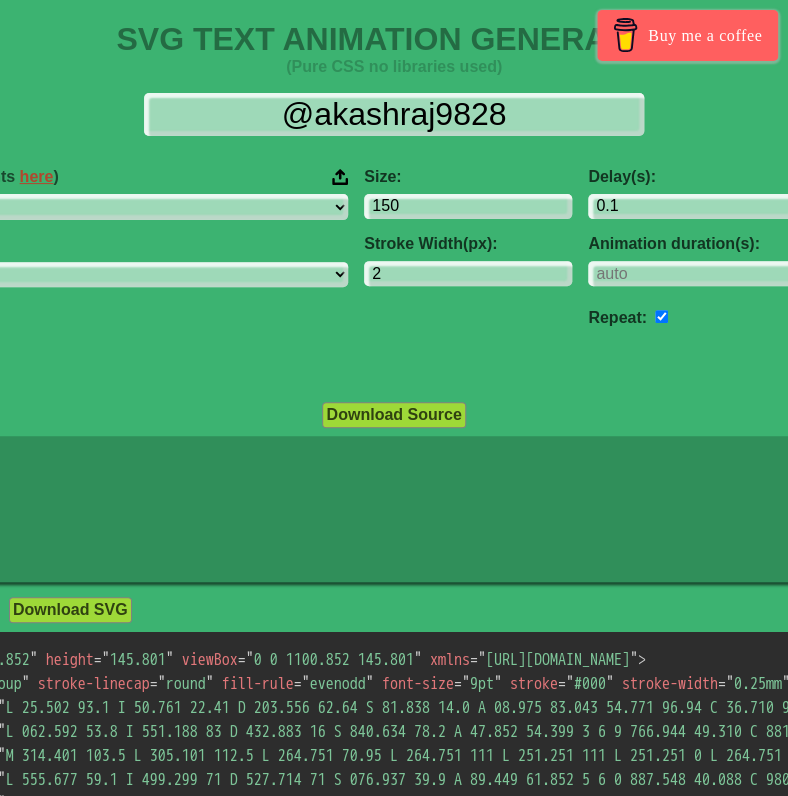 click on "Repeat:" at bounding box center (692, 316) 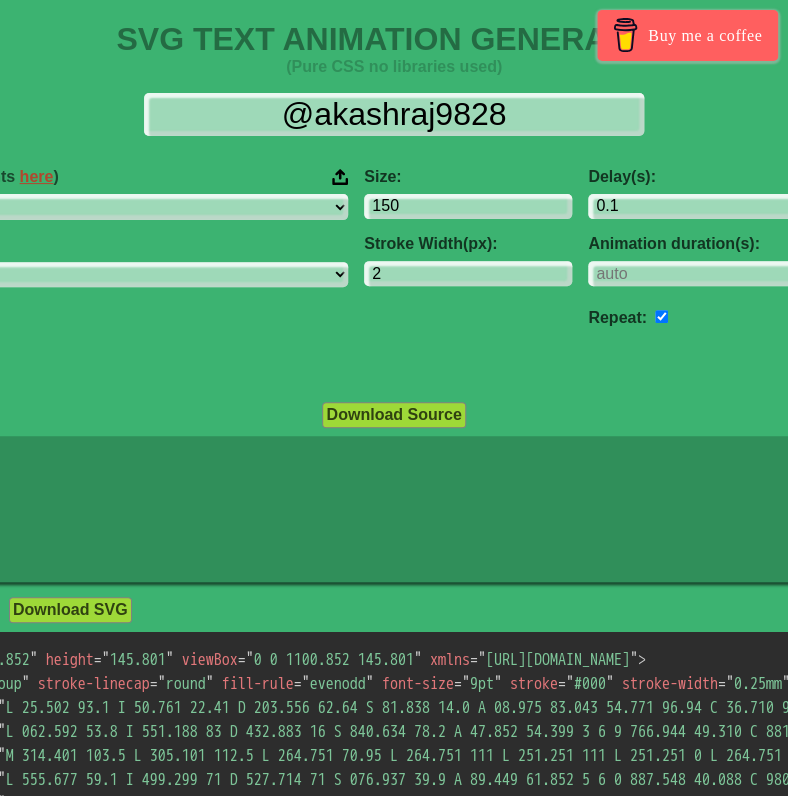 click at bounding box center (661, 316) 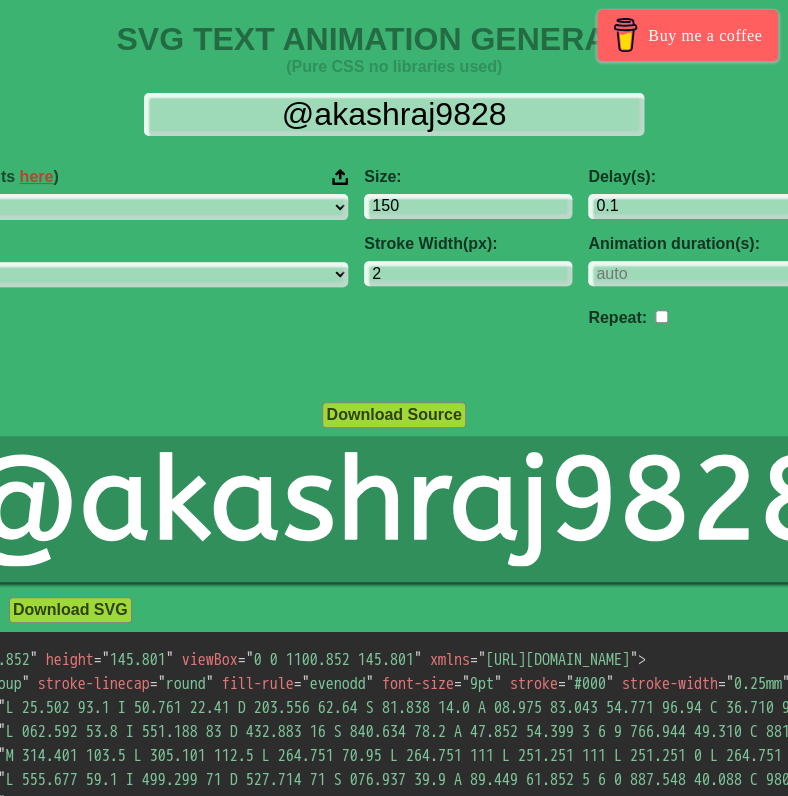 click at bounding box center (661, 316) 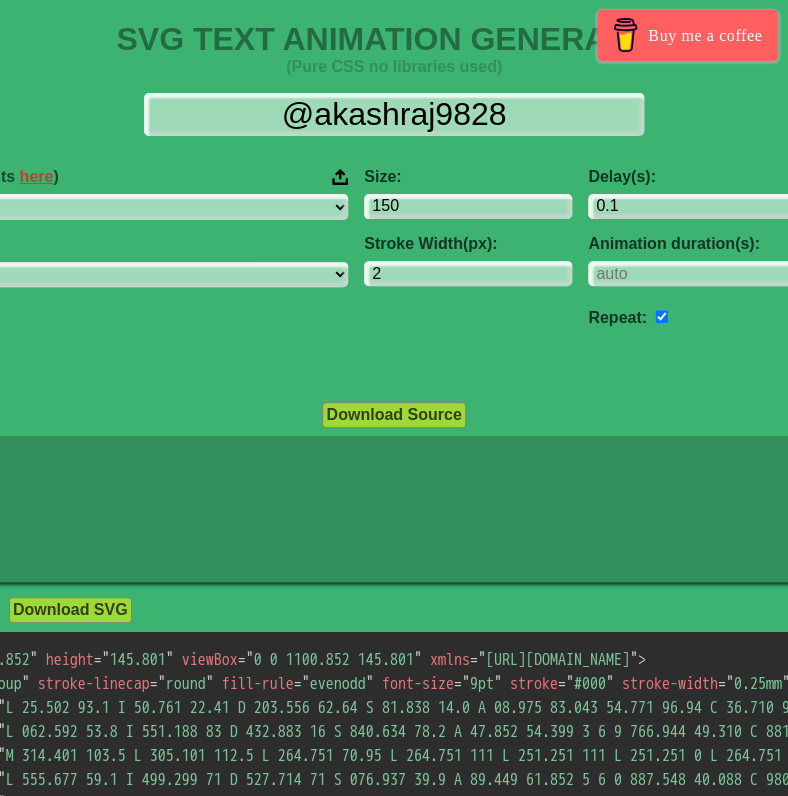 click at bounding box center (661, 316) 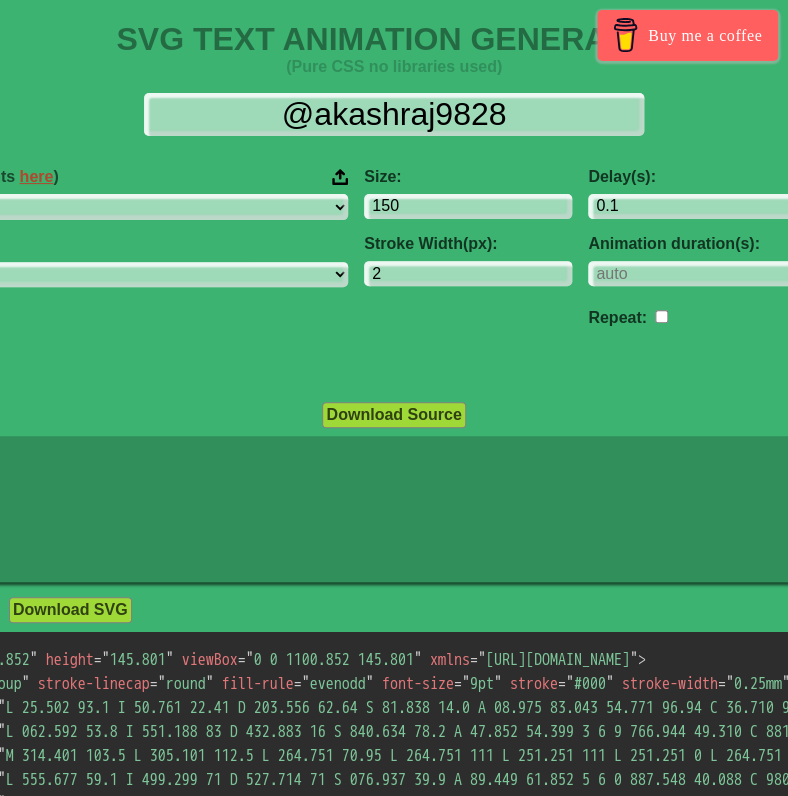 checkbox on "false" 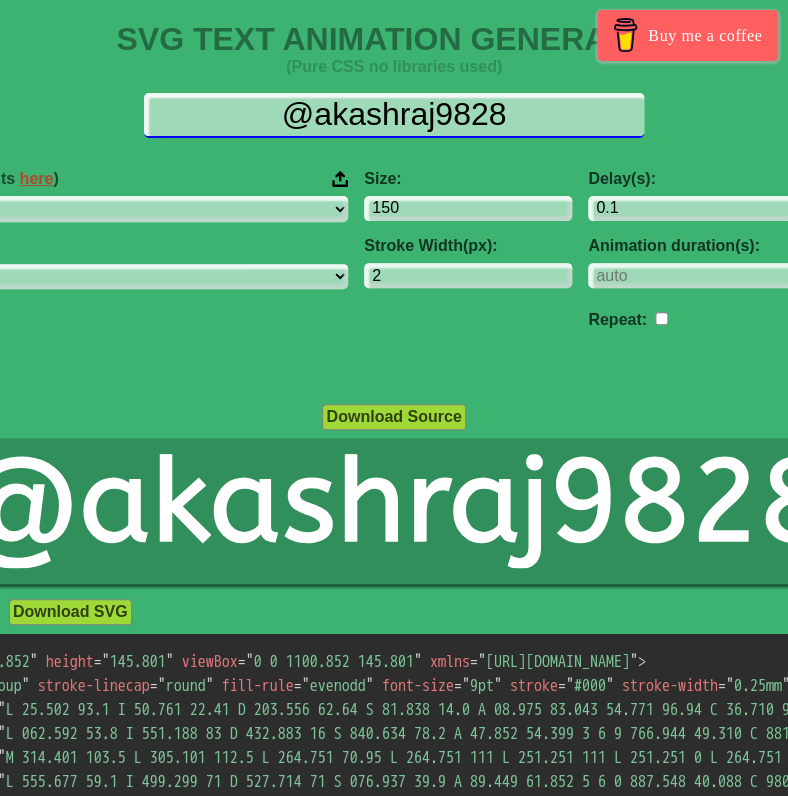click on "@akashraj9828" at bounding box center [394, 115] 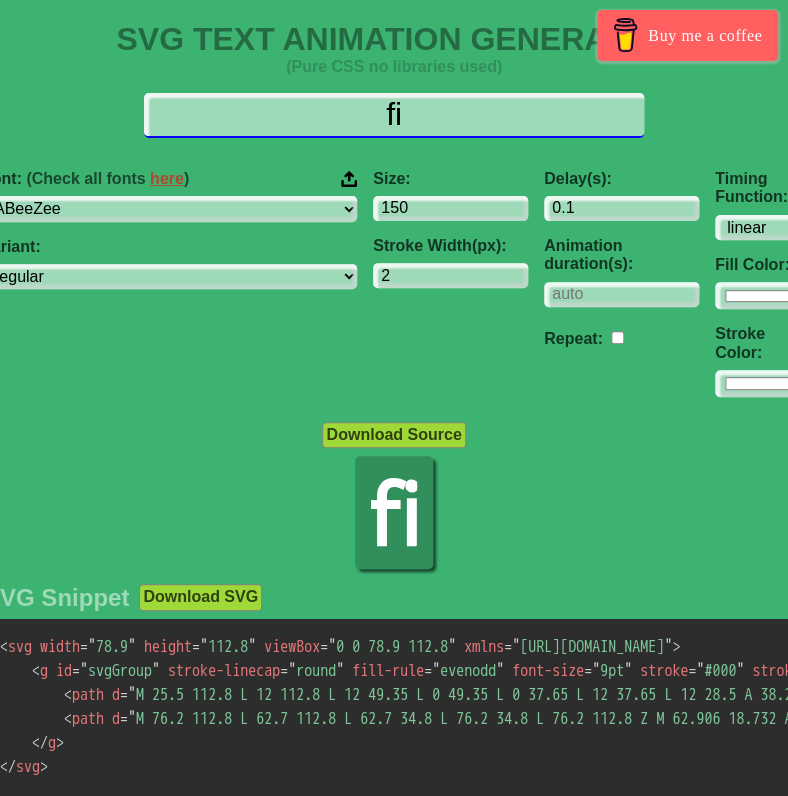 type on "f" 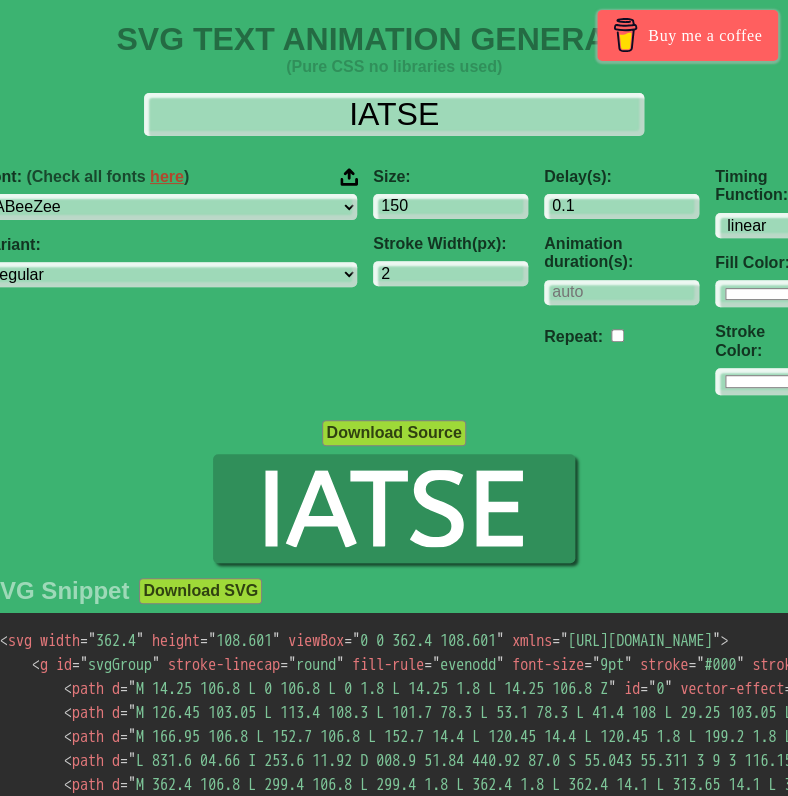 click at bounding box center [349, 177] 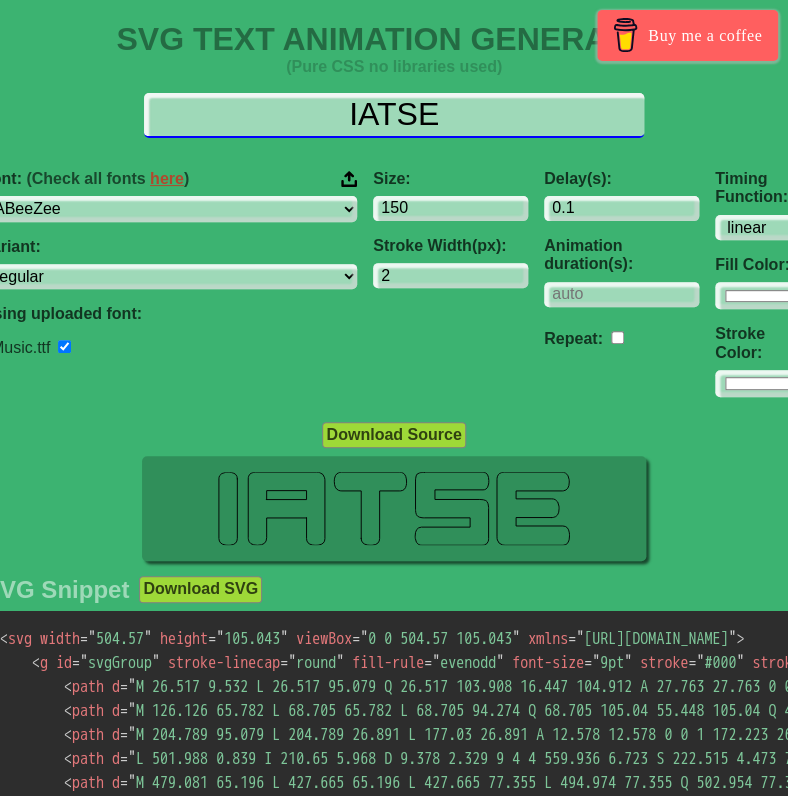 drag, startPoint x: 480, startPoint y: 119, endPoint x: -6, endPoint y: 44, distance: 491.753 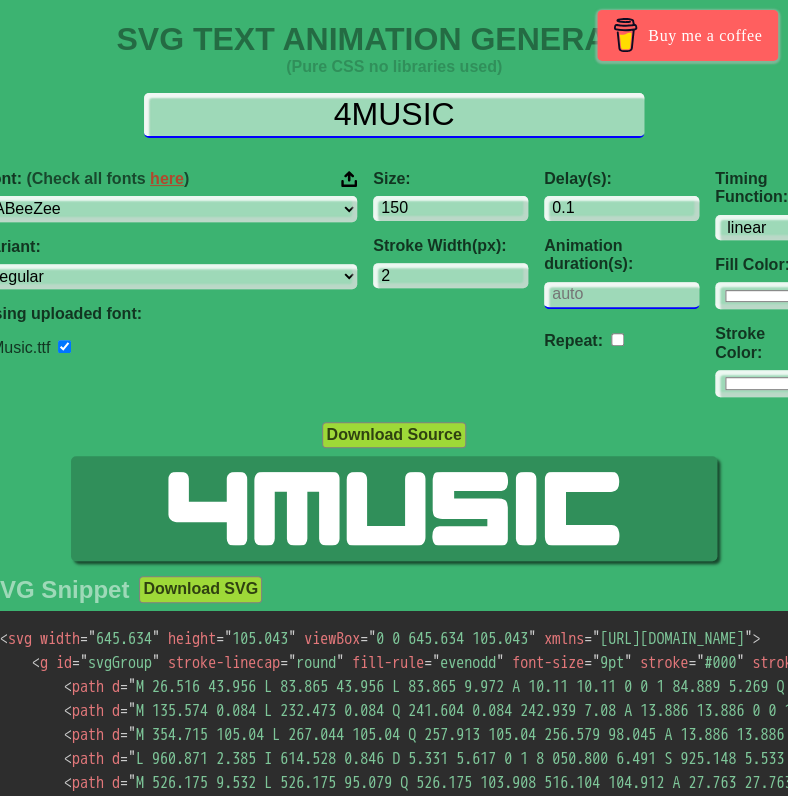 type on "4MUSIC" 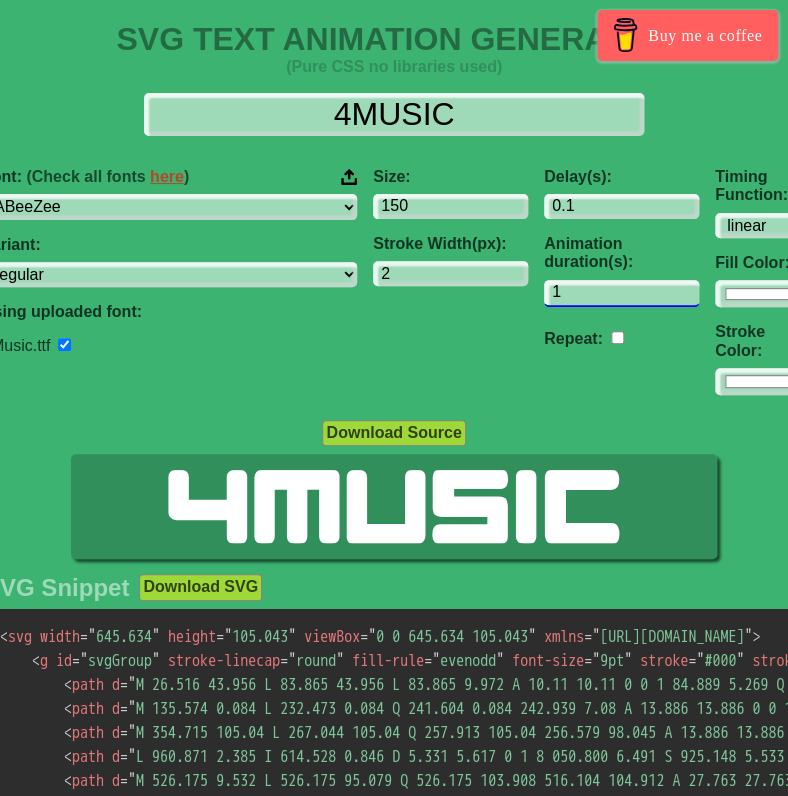 click on "1" at bounding box center (621, 293) 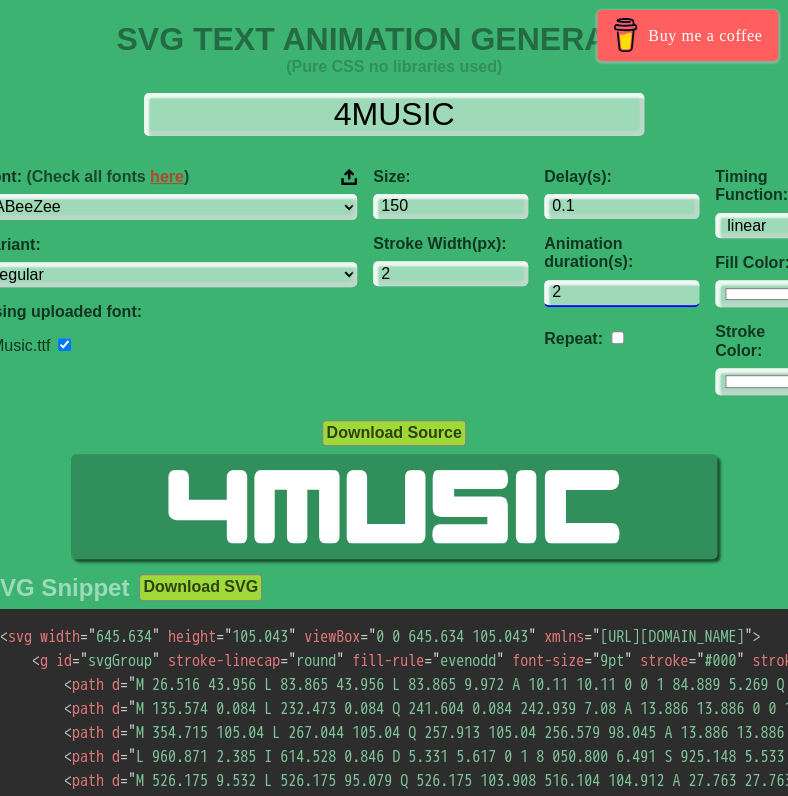 type on "2" 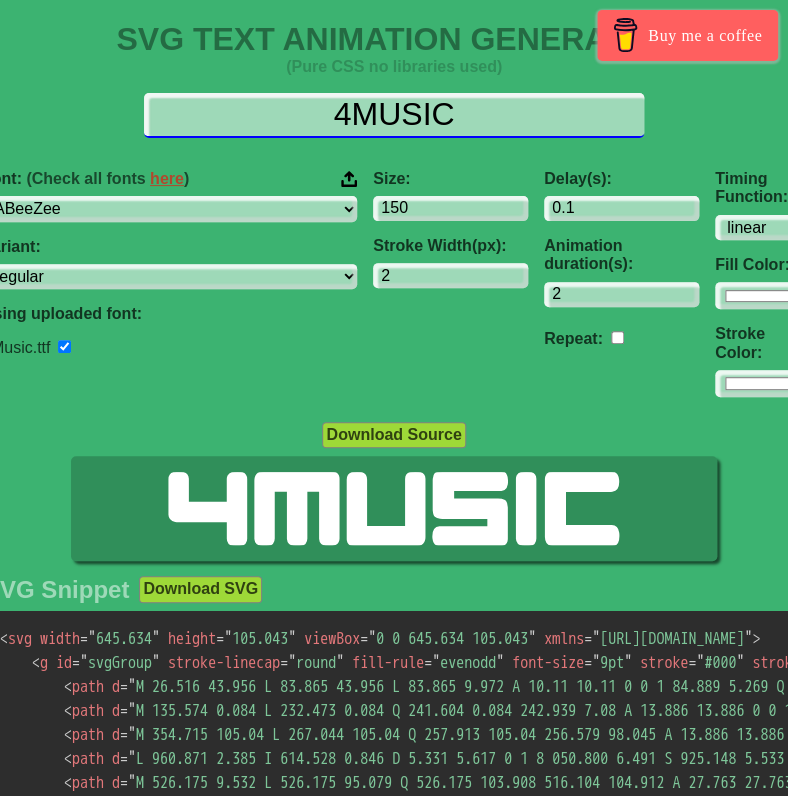 click on "4MUSIC" at bounding box center (394, 115) 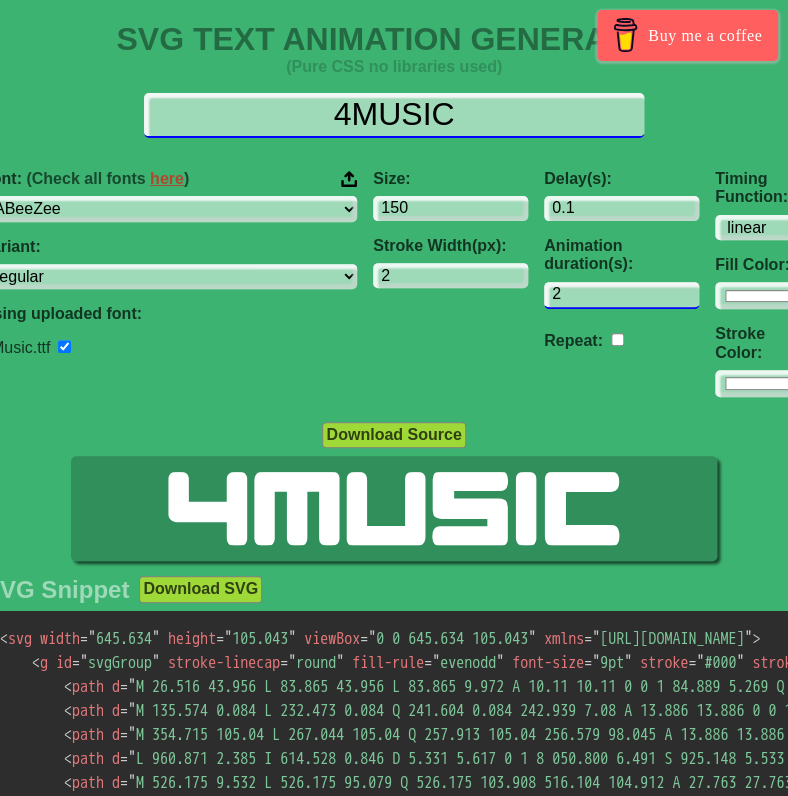 type on "4MUSIC" 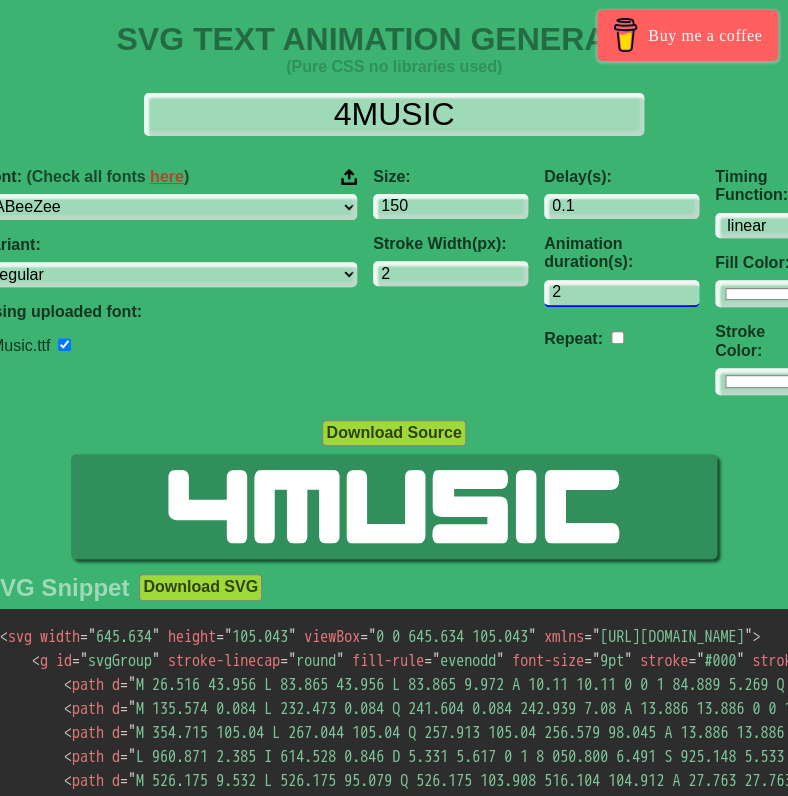 click on "2" at bounding box center [621, 293] 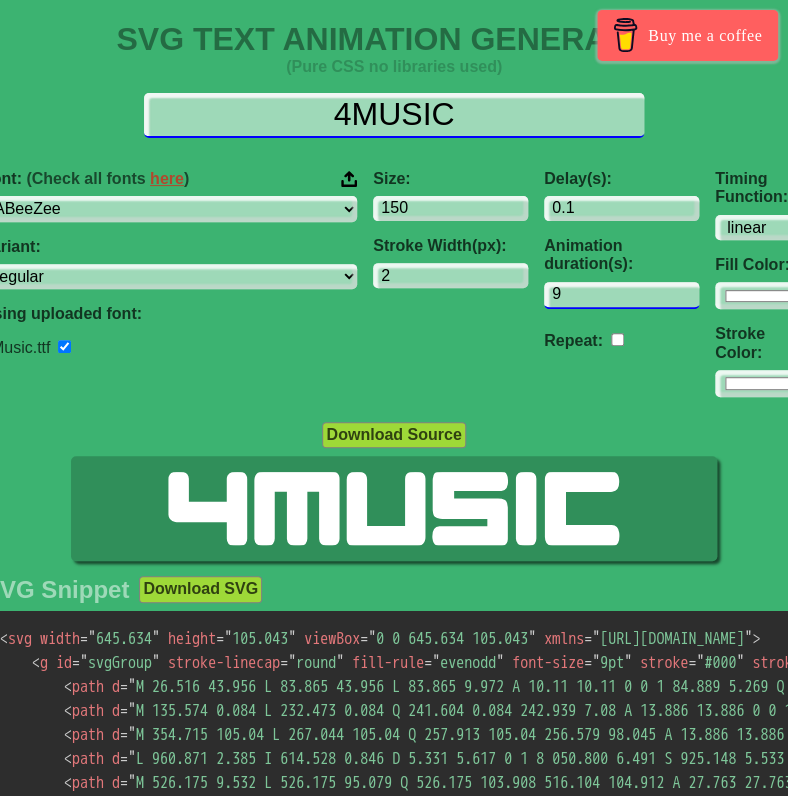 type on "9" 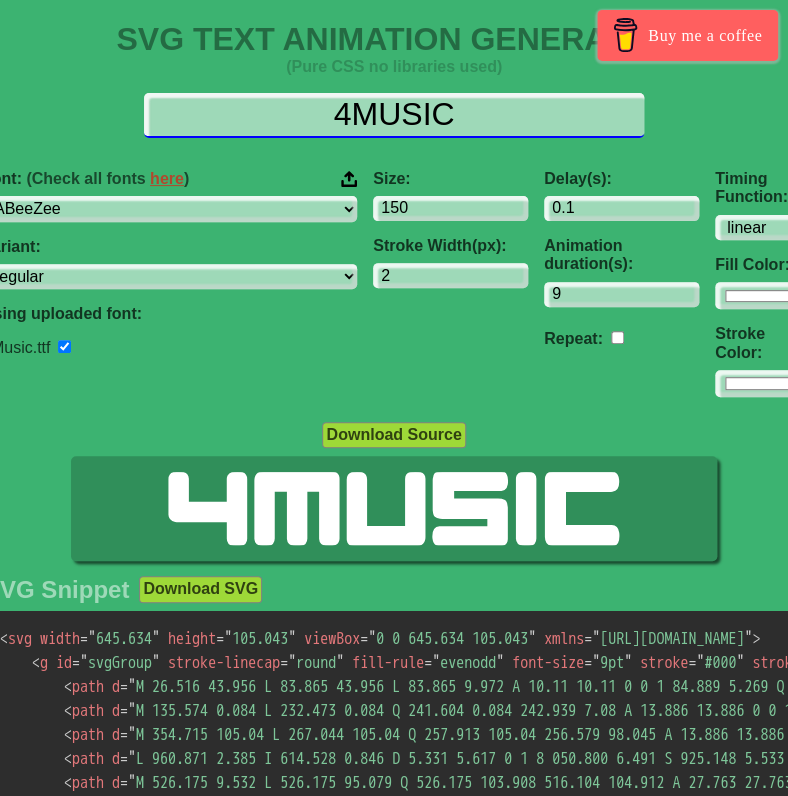 click on "4MUSIC" at bounding box center [394, 115] 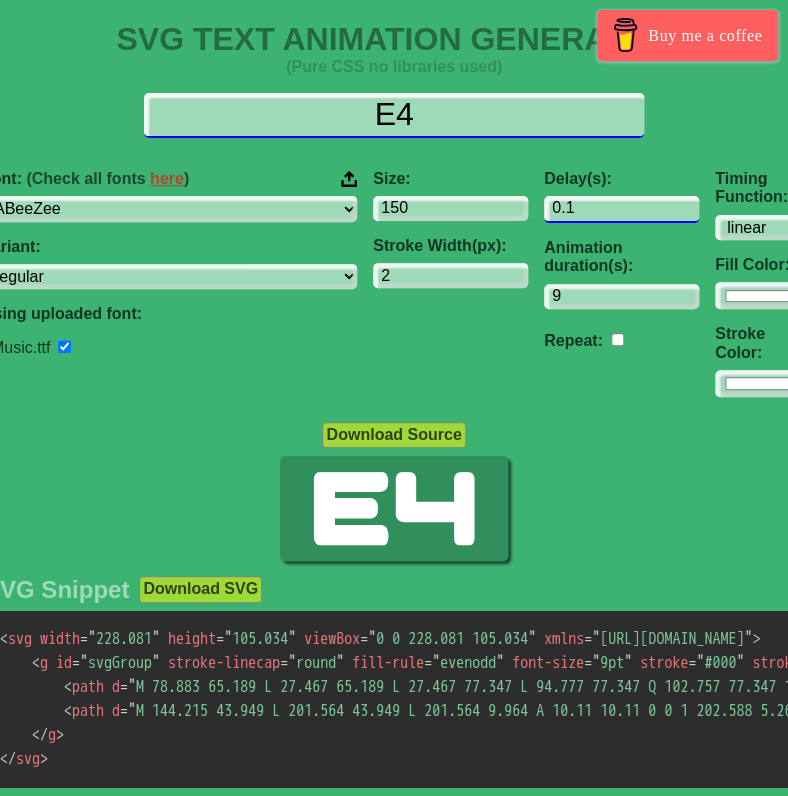 type on "E4" 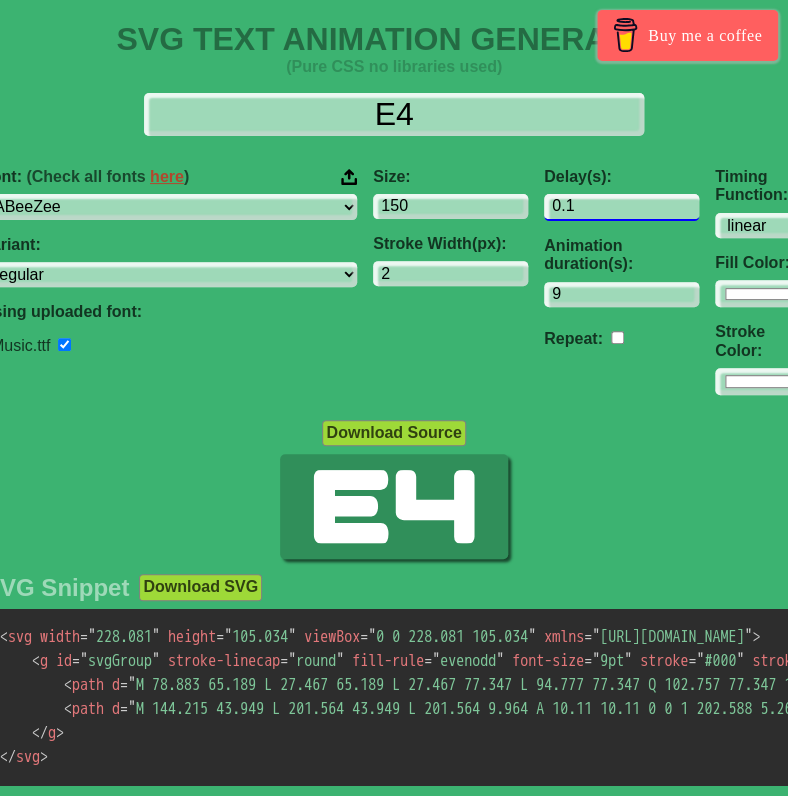 click on "0.1" at bounding box center [621, 207] 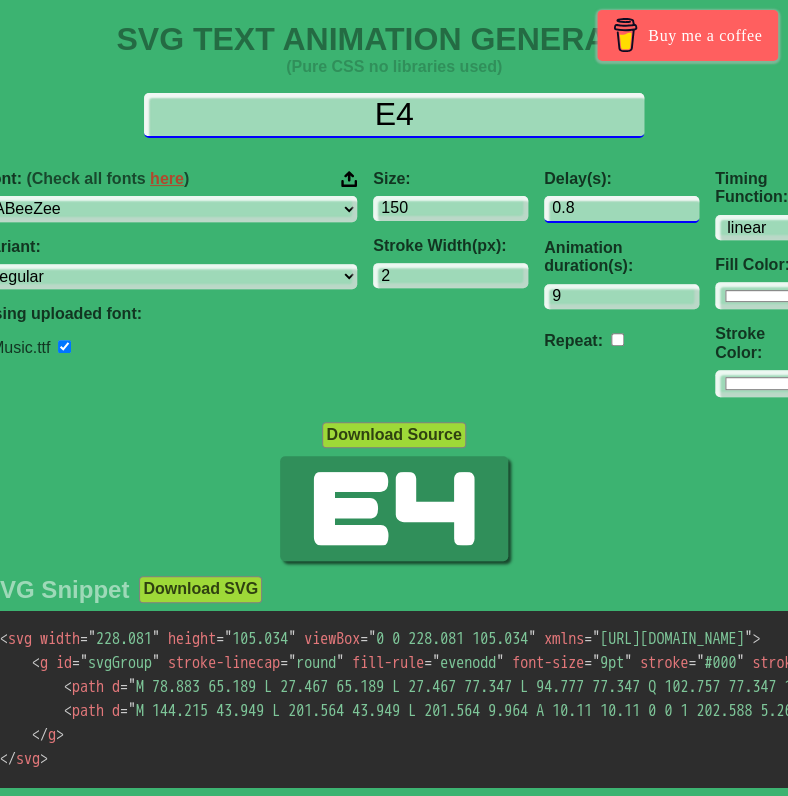type on "0.8" 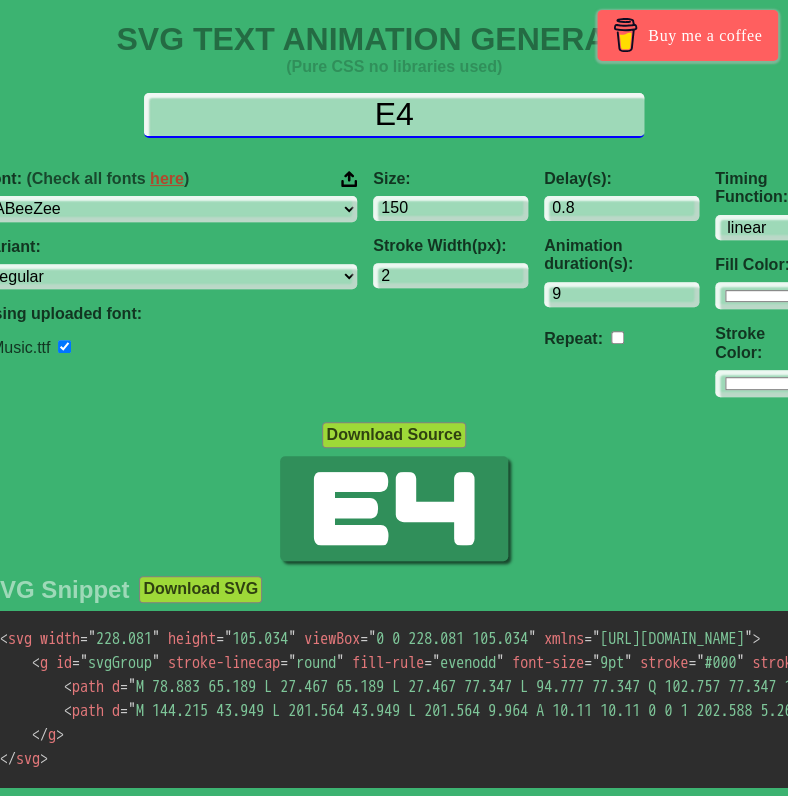 click on "E4" at bounding box center [394, 115] 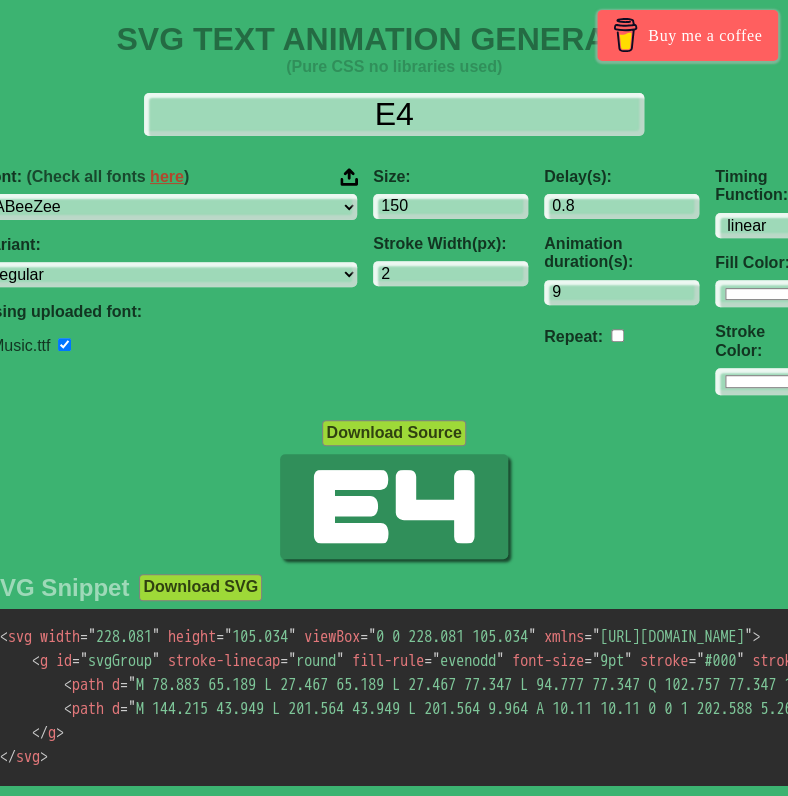 click at bounding box center (349, 177) 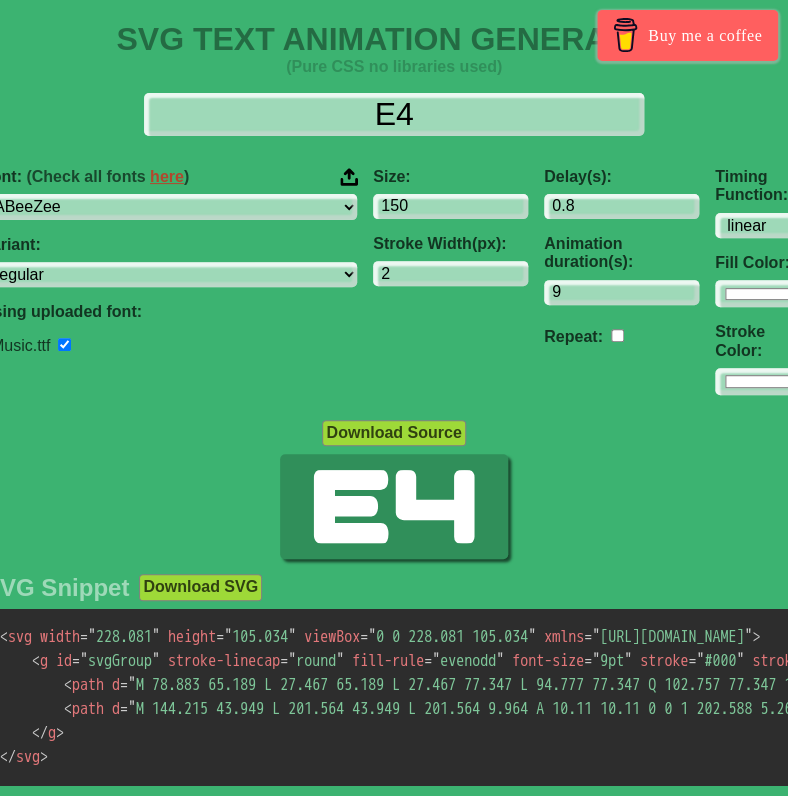 click on "Font:   (Check all fonts   here )" at bounding box center (0, 0) 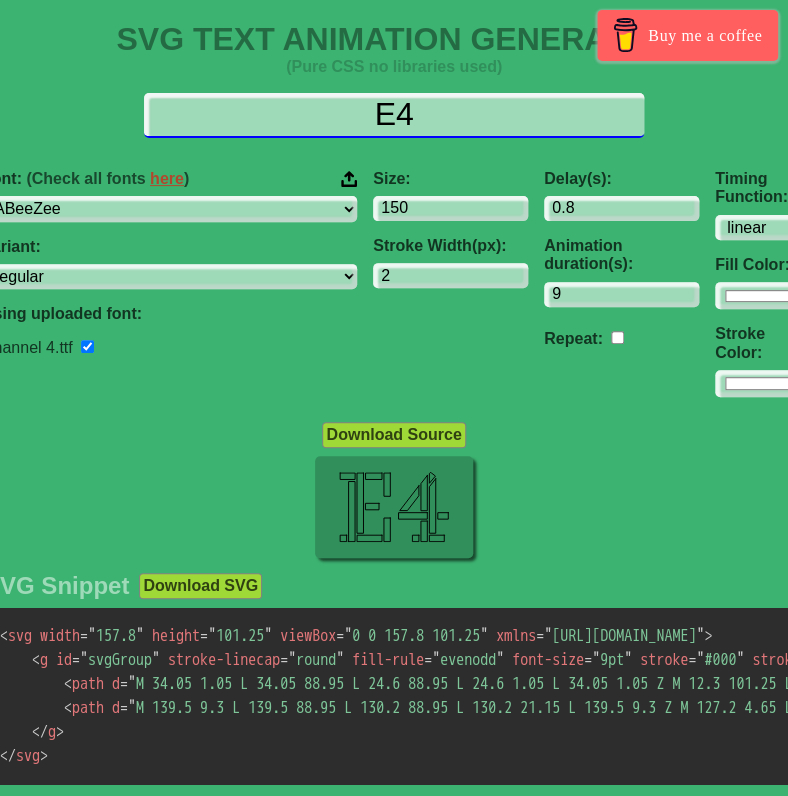 click on "E4" at bounding box center (394, 115) 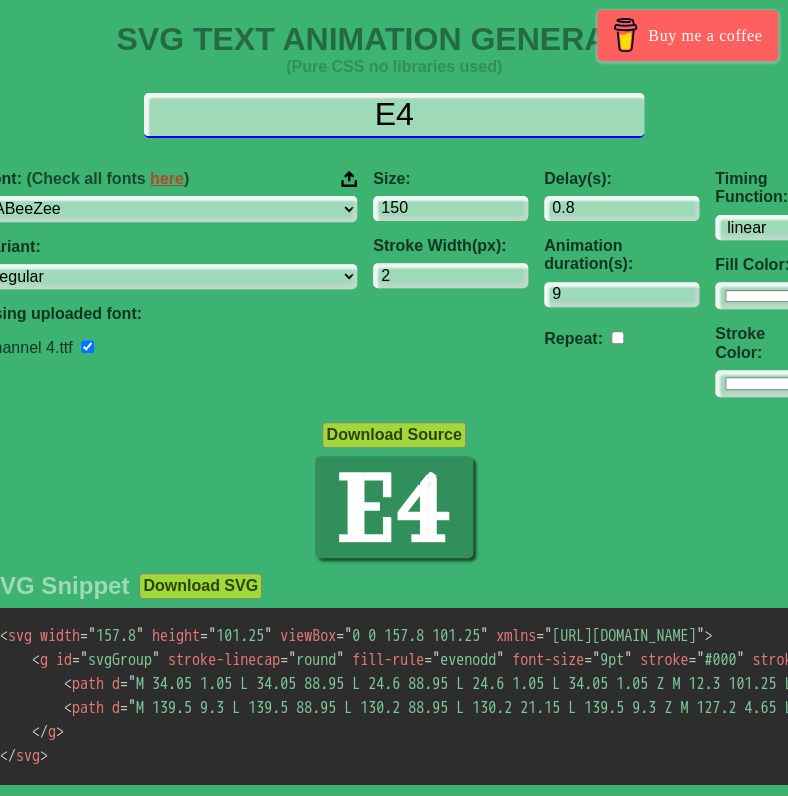 type on "E" 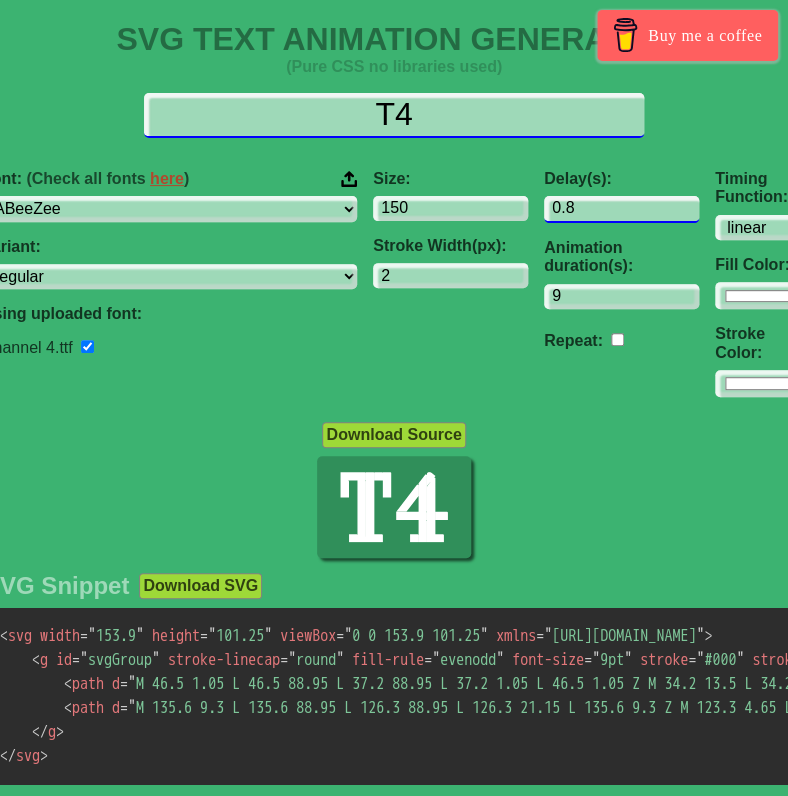 type on "T4" 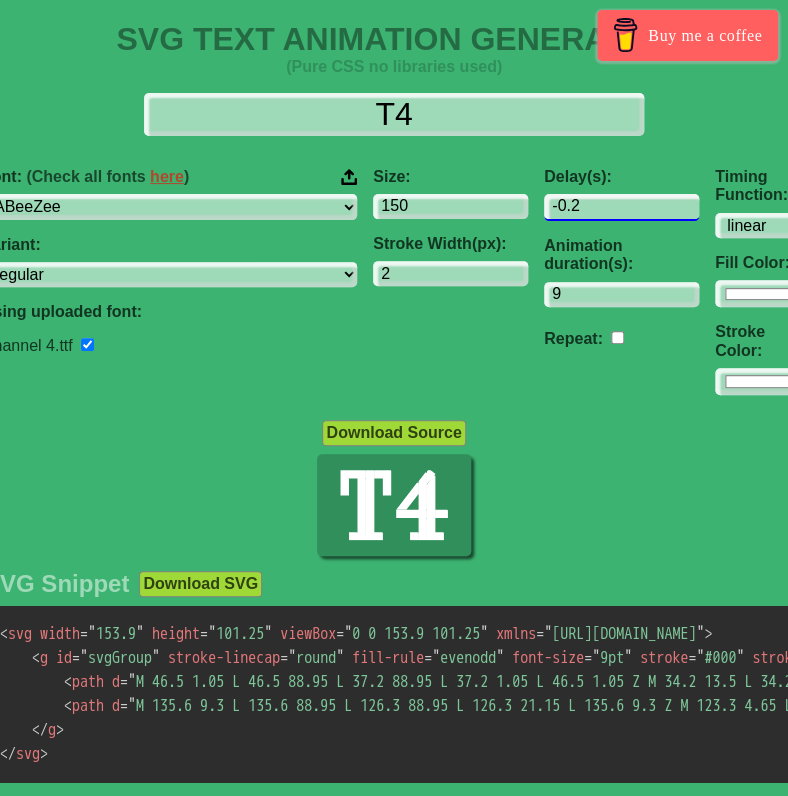 click on "-0.2" at bounding box center [621, 207] 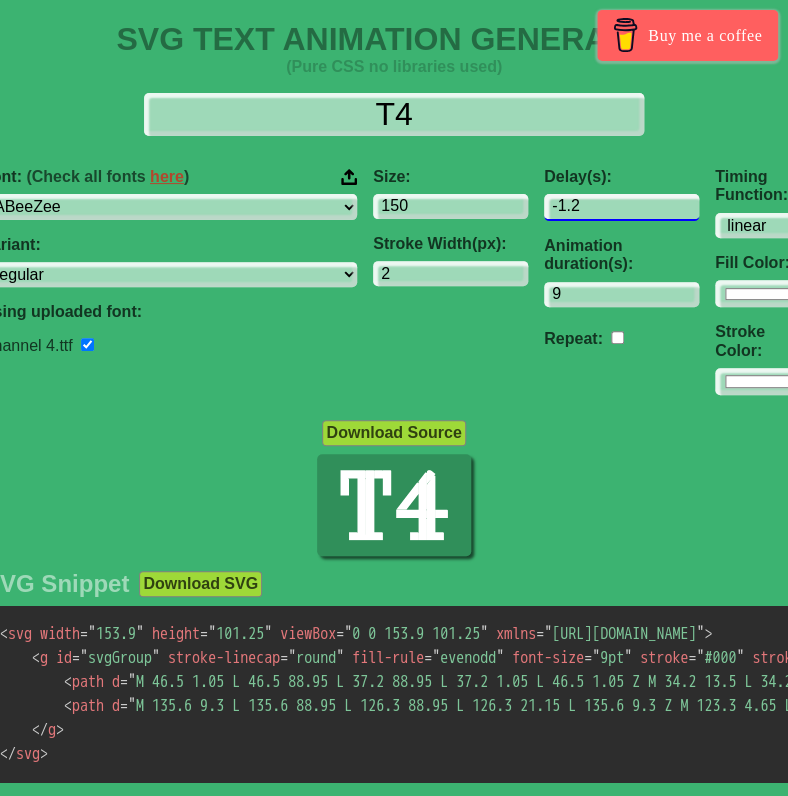 click on "-1.2" at bounding box center [621, 207] 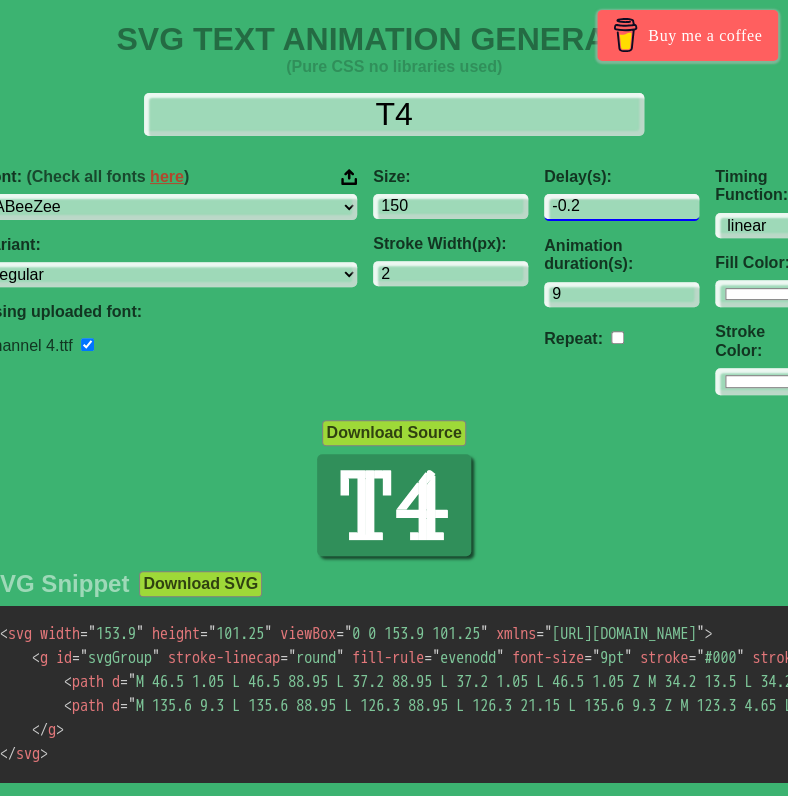 type on "-0.2" 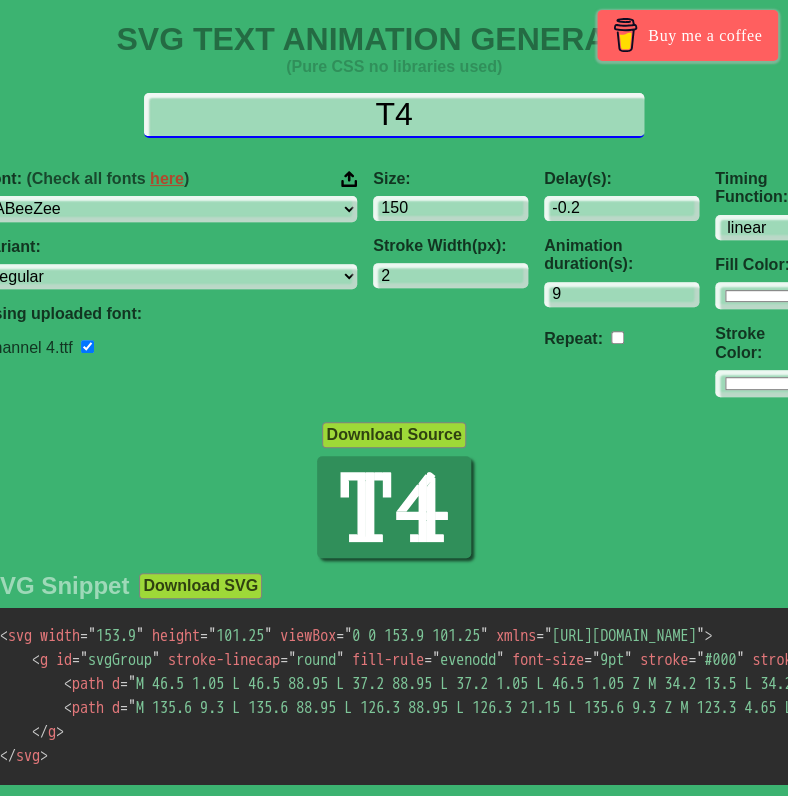 click on "T4" at bounding box center (394, 115) 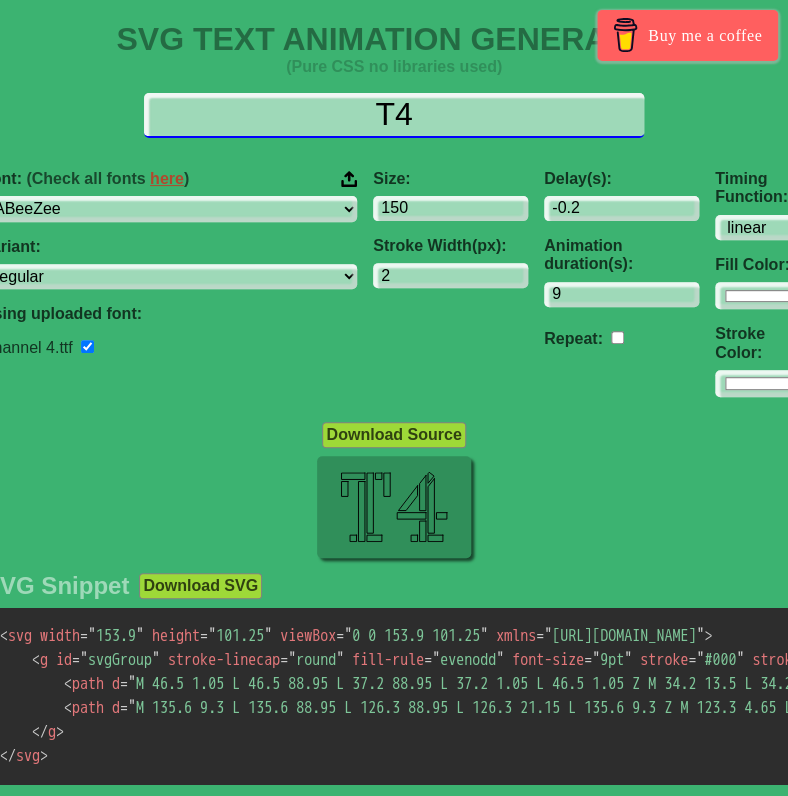 type on "T4" 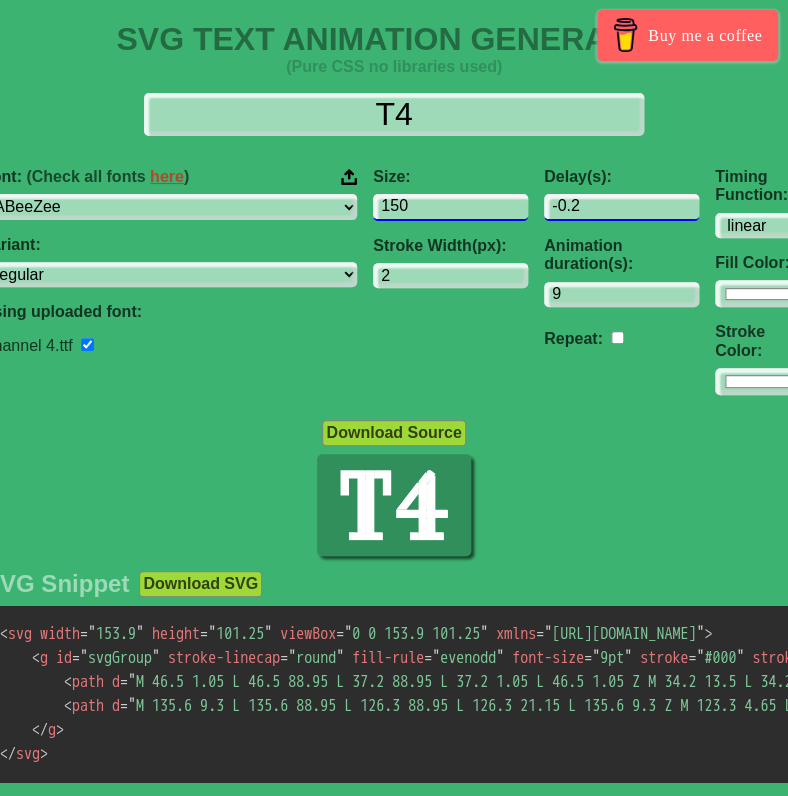 drag, startPoint x: 526, startPoint y: 213, endPoint x: 426, endPoint y: 211, distance: 100.02 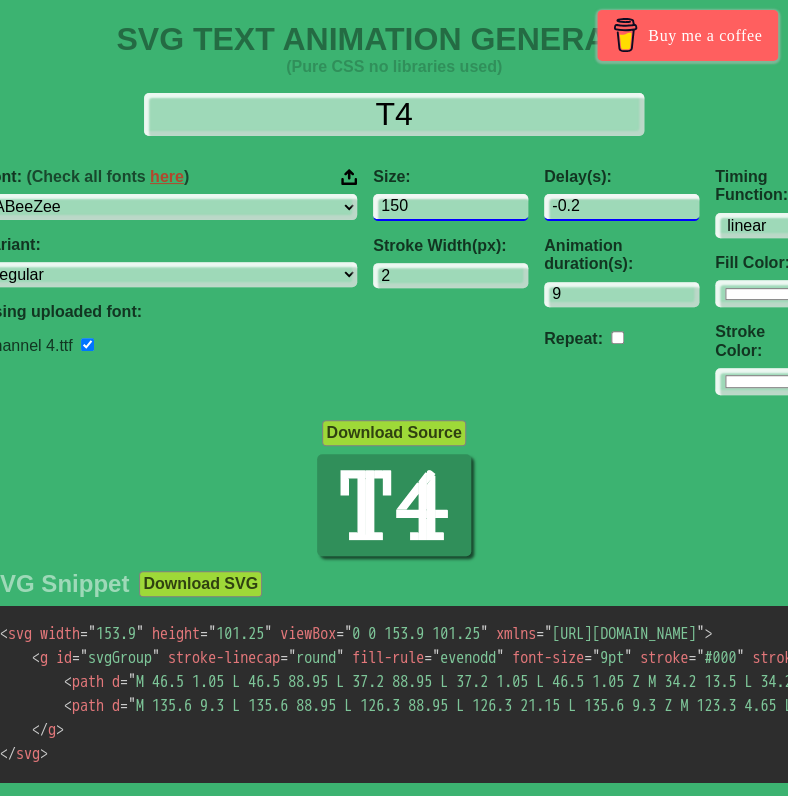 click on "Font:   (Check all fonts   here ) ABeeZee [PERSON_NAME] Display AR One Sans [PERSON_NAME] Libre Aboreto Abril Fatface Abyssinica SIL Aclonica Acme Actor Adamina Advent Pro Afacad Afacad Flux Agbalumo Agdasima Agu Display Aguafina Script Akatab Akaya Kanadaka Akaya Telivigala Akronim Akshar Aladin Alata Alatsi [PERSON_NAME] Sans [PERSON_NAME] Alef Alegreya Alegreya SC Alegreya Sans Alegreya Sans SC [PERSON_NAME] Alexandria Alfa Slab One [PERSON_NAME] Angular Alkalami Alkatra [PERSON_NAME] Allerta Allerta Stencil [PERSON_NAME] Almarai [PERSON_NAME] Display Almendra SC Alumni Sans Alumni Sans Collegiate One Alumni Sans Inline One Alumni Sans Pinstripe Alumni Sans SC Amarante Amaranth Amatic SC Amethysta Amiko [PERSON_NAME] Quran [PERSON_NAME] Anaheim Ancizar Sans Ancizar Serif Andada Pro Andika Anek Bangla Anek Devanagari Anek Gujarati Anek Gurmukhi Anek Kannada Anek Latin Anek Malayalam Anek Odia Anek Tamil Anek Telugu Angkor Annapurna SIL [PERSON_NAME] Use Your Telescope Anonymous Pro Anta Antic Antic Didone Antic Slab [PERSON_NAME] SC [PERSON_NAME]" at bounding box center (394, 281) 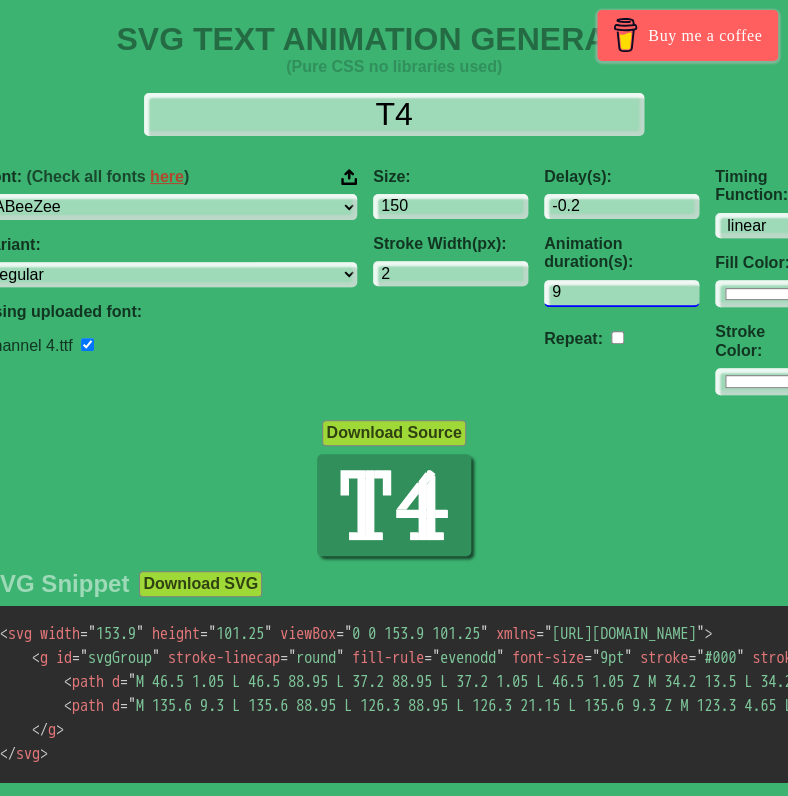 click on "9" at bounding box center [621, 293] 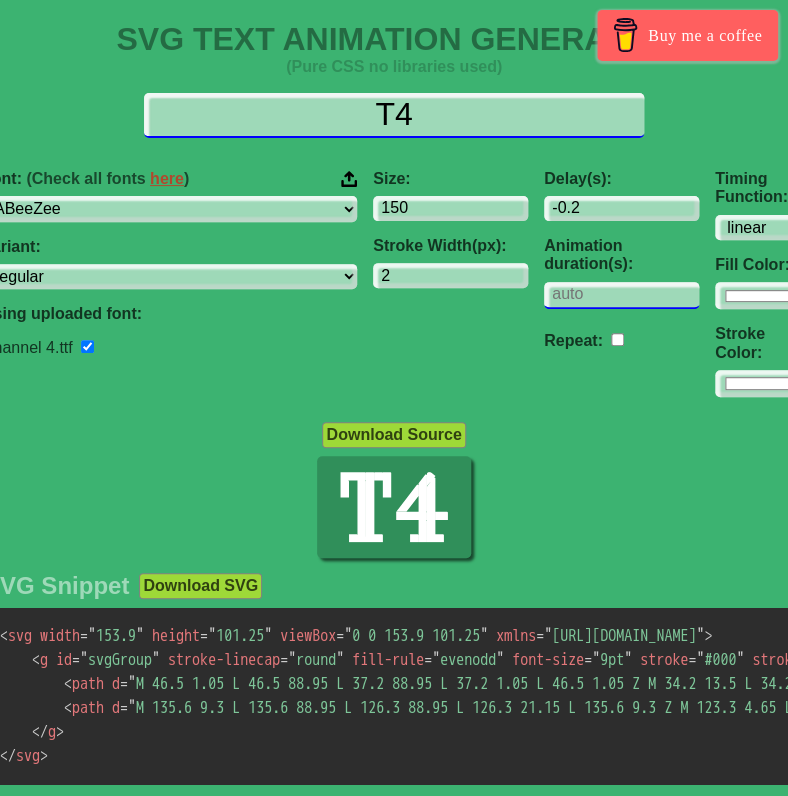 type 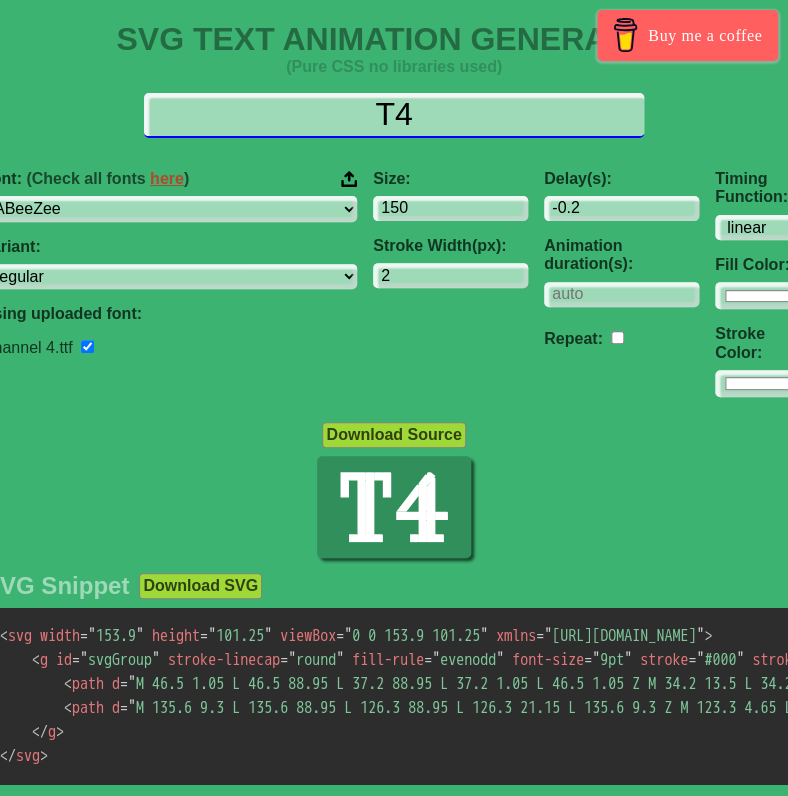 click on "T4" at bounding box center [394, 115] 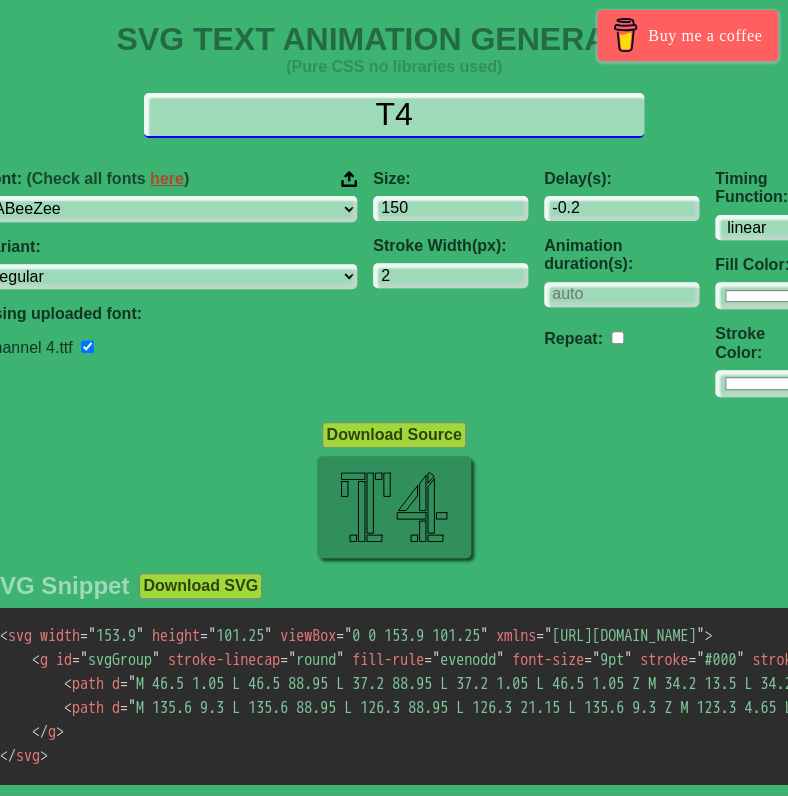 type on "T4" 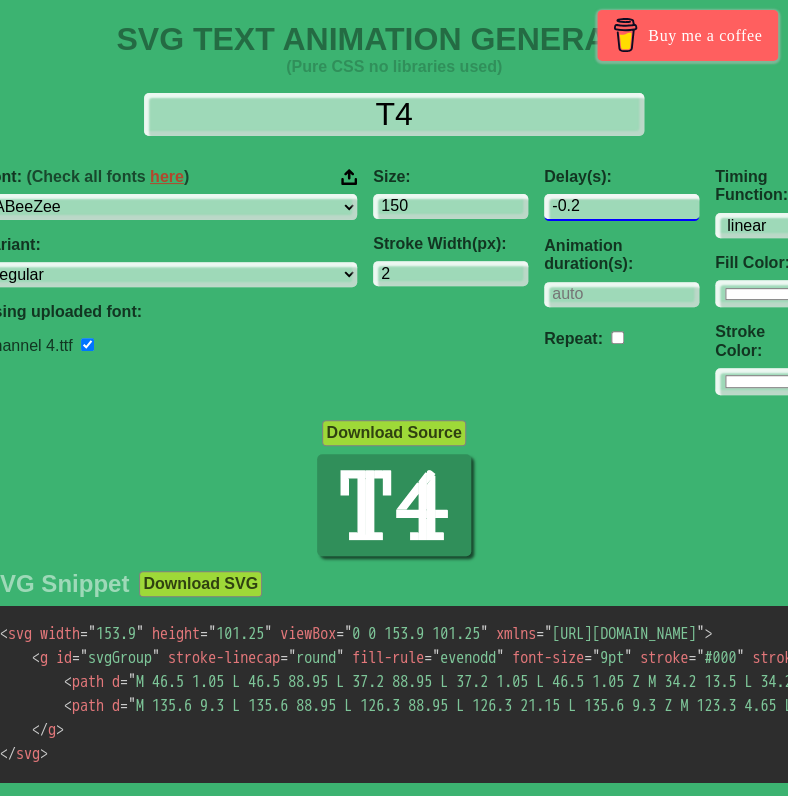 click on "-0.2" at bounding box center (621, 207) 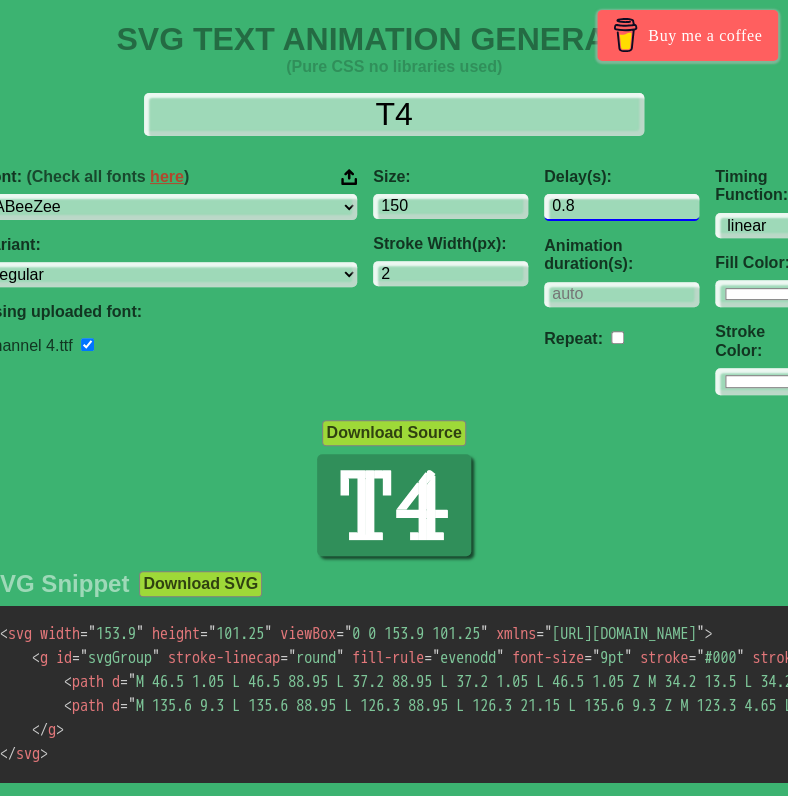 click on "0.8" at bounding box center [621, 207] 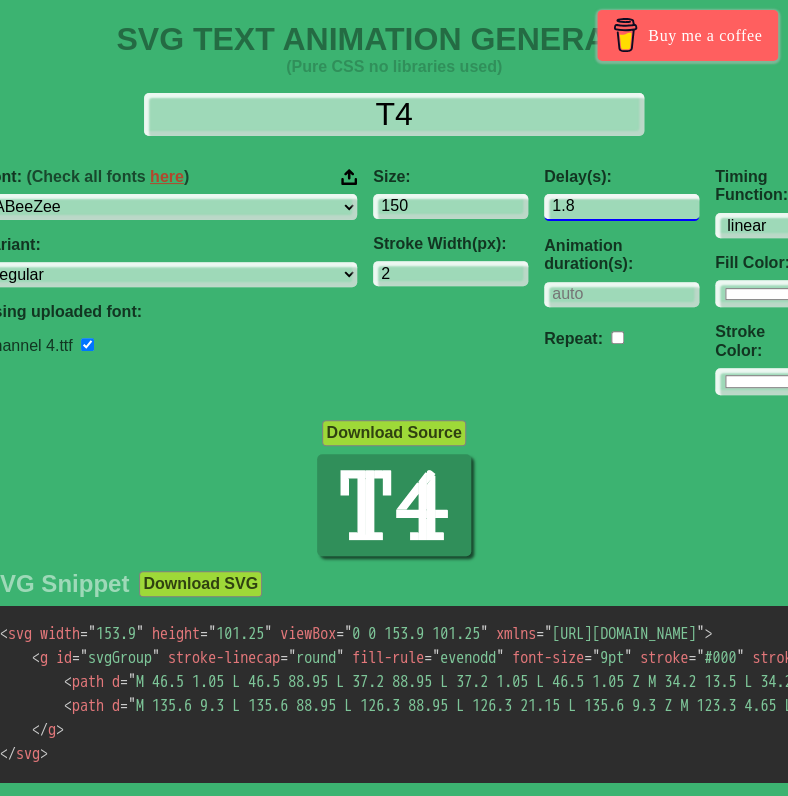 click on "1.8" at bounding box center [621, 207] 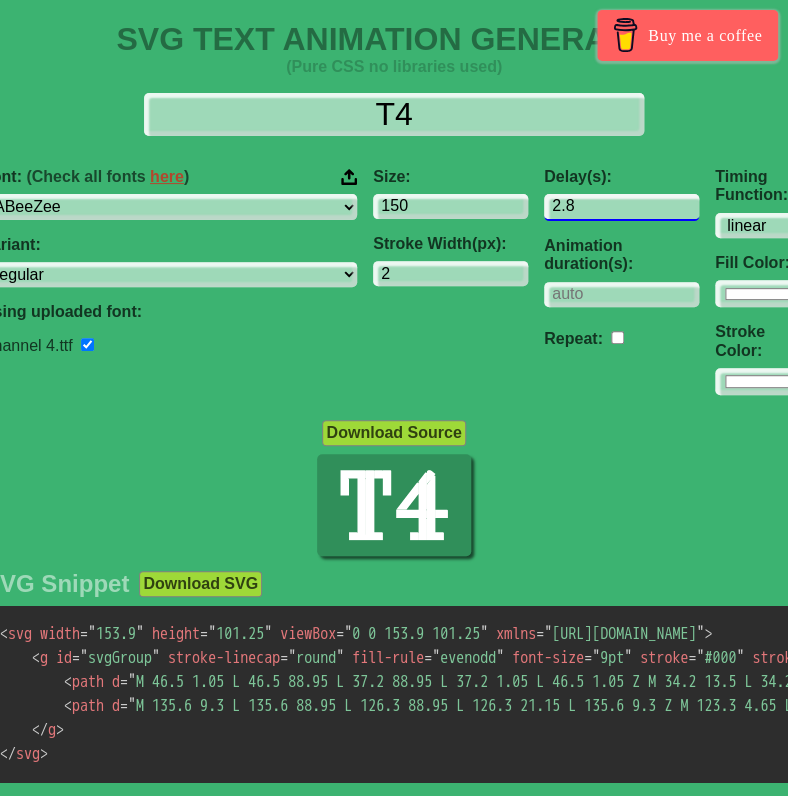click on "2.8" at bounding box center (621, 207) 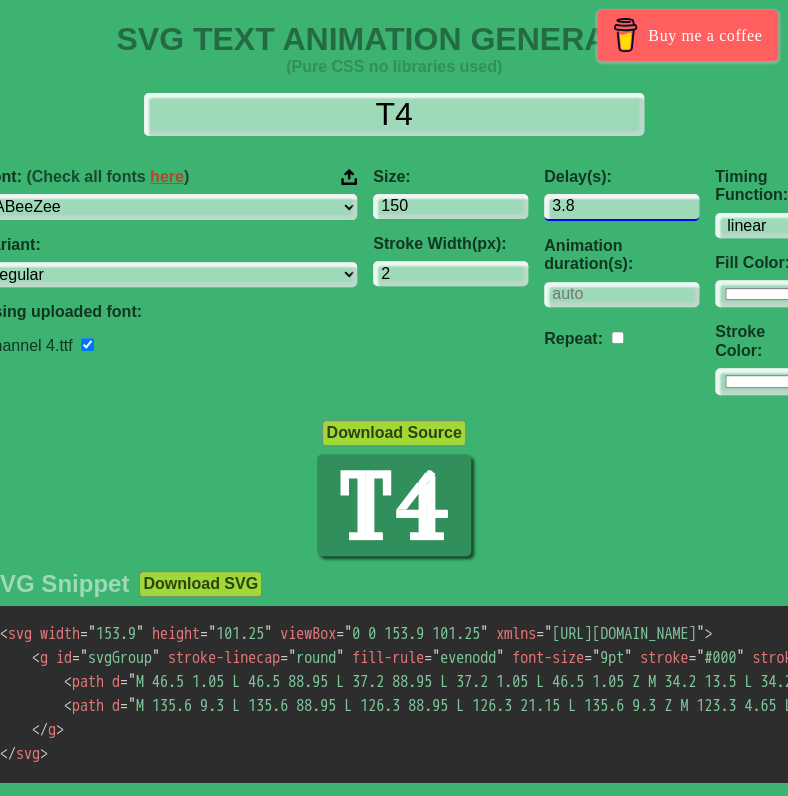 click on "3.8" at bounding box center [621, 207] 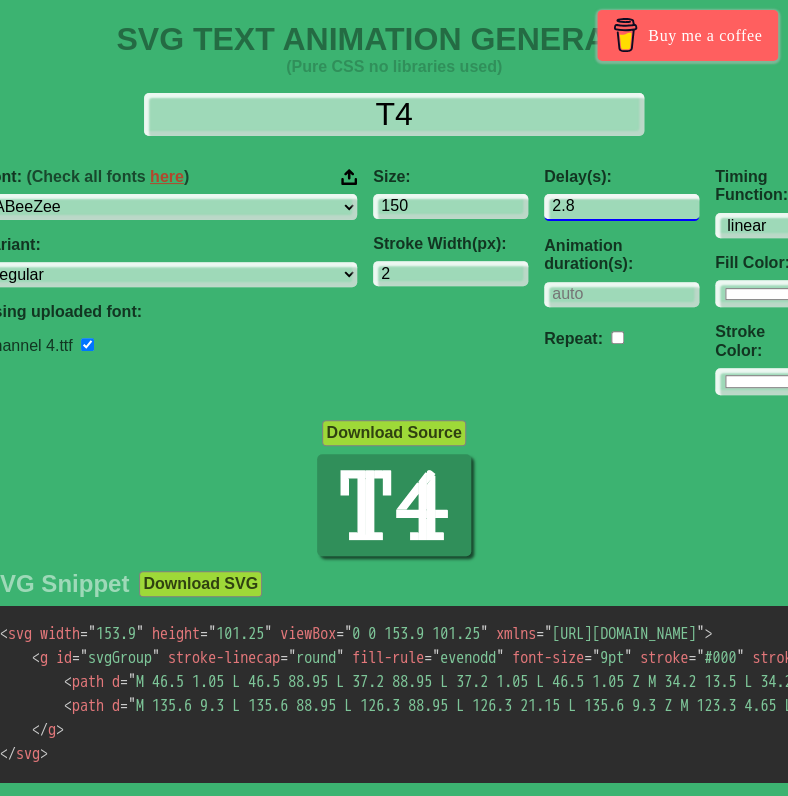 click on "2.8" at bounding box center (621, 207) 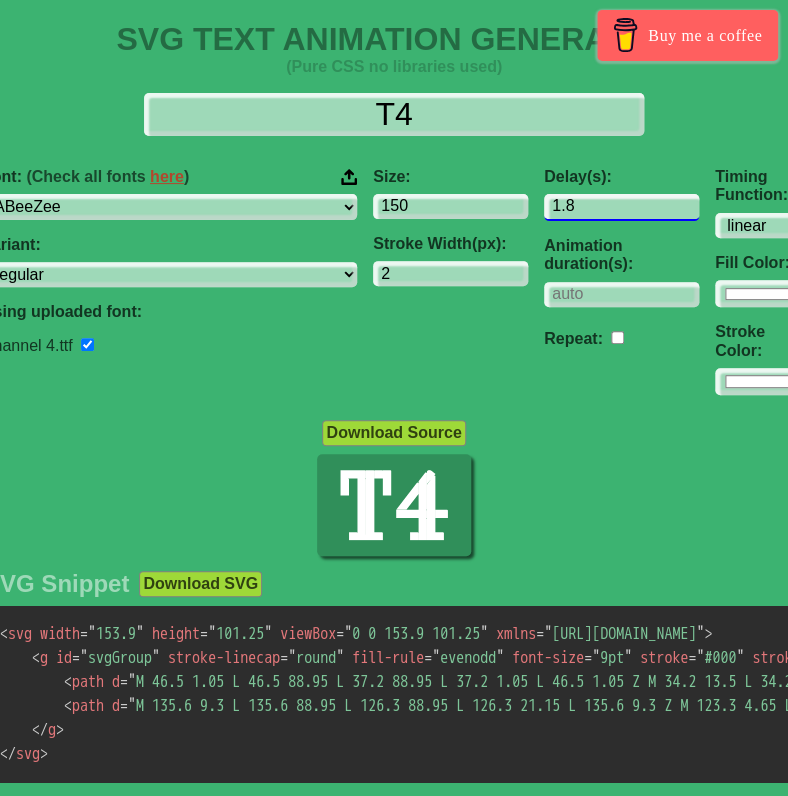 type on "1.8" 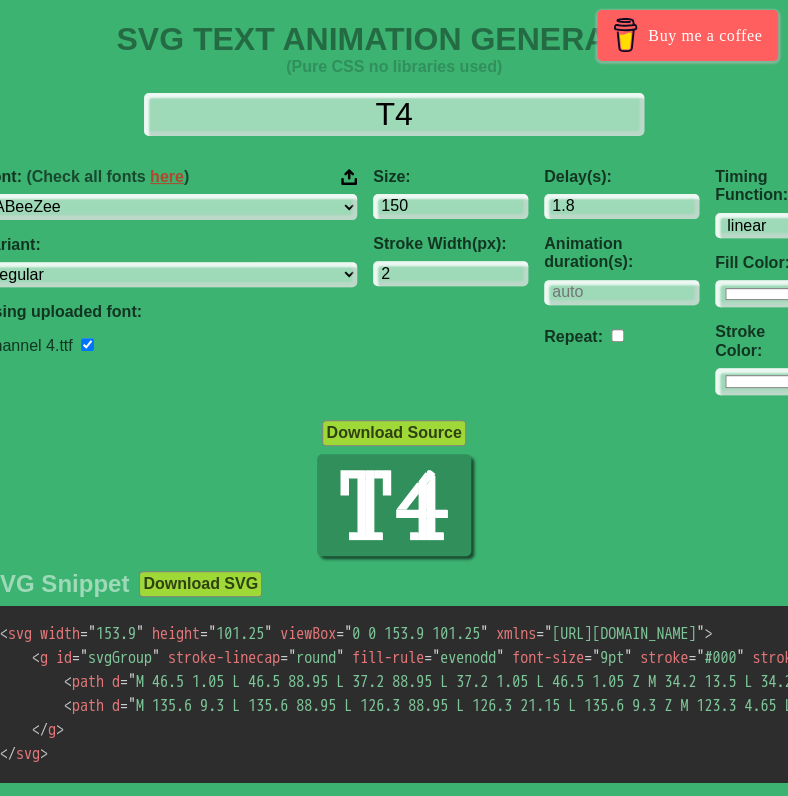 click on "T4 Font:   (Check all fonts   here ) ABeeZee ADLaM Display AR One Sans Abel Abhaya Libre Aboreto Abril Fatface Abyssinica SIL Aclonica Acme Actor Adamina Advent Pro Afacad Afacad Flux Agbalumo Agdasima Agu Display Aguafina Script Akatab Akaya Kanadaka Akaya Telivigala Akronim Akshar Aladin Alata Alatsi Albert Sans Aldrich Alef Alegreya Alegreya SC Alegreya Sans Alegreya Sans SC Aleo Alex Brush Alexandria Alfa Slab One Alice Alike Alike Angular Alkalami Alkatra Allan Allerta Allerta Stencil Allison Allura Almarai Almendra Almendra Display Almendra SC Alumni Sans Alumni Sans Collegiate One Alumni Sans Inline One Alumni Sans Pinstripe Alumni Sans SC Amarante Amaranth Amatic SC Amethysta Amiko Amiri Amiri Quran Amita Anaheim Ancizar Sans Ancizar Serif Andada Pro Andika Anek Bangla Anek Devanagari Anek Gujarati Anek Gurmukhi Anek Kannada Anek Latin Anek Malayalam Anek Odia Anek Tamil Anek Telugu Angkor Annapurna SIL Annie Use Your Telescope Anonymous Pro Anta Antic Antic Didone Antic Slab Anton Anton SC Antonio Oi" at bounding box center (394, 244) 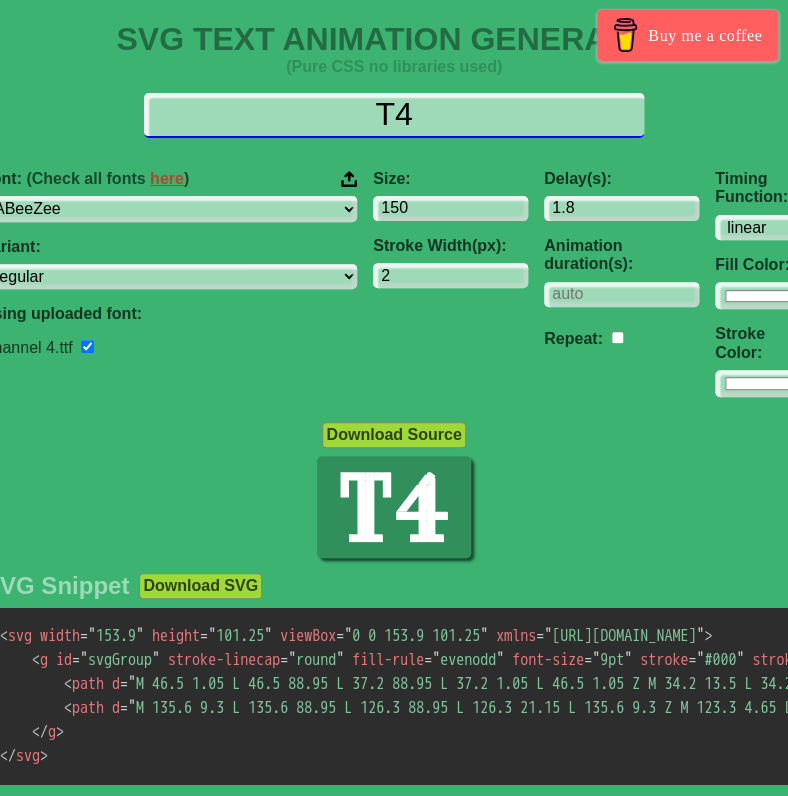 click on "T4" at bounding box center (394, 115) 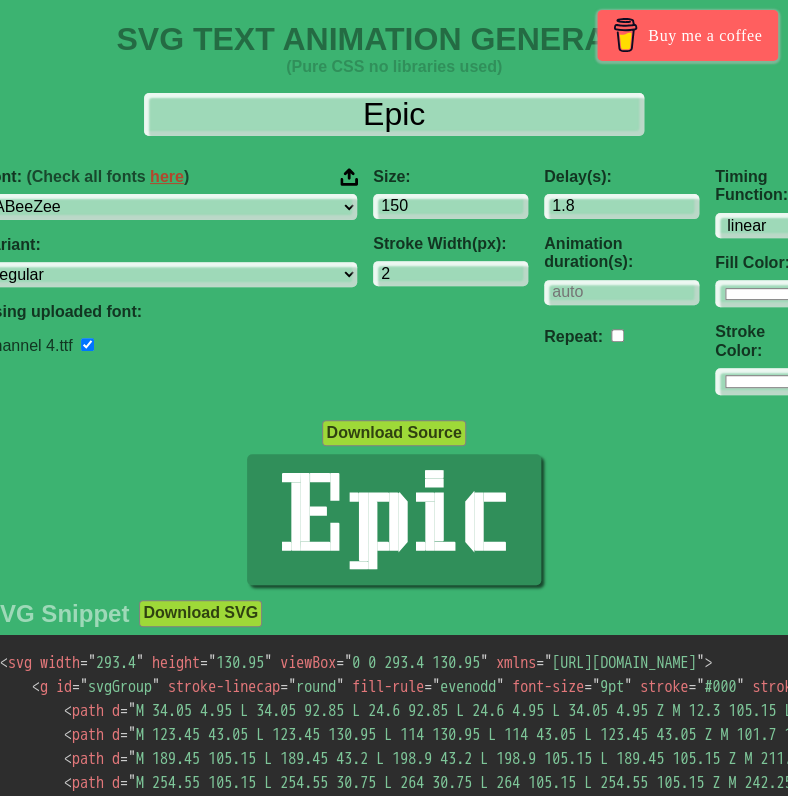 click at bounding box center [349, 177] 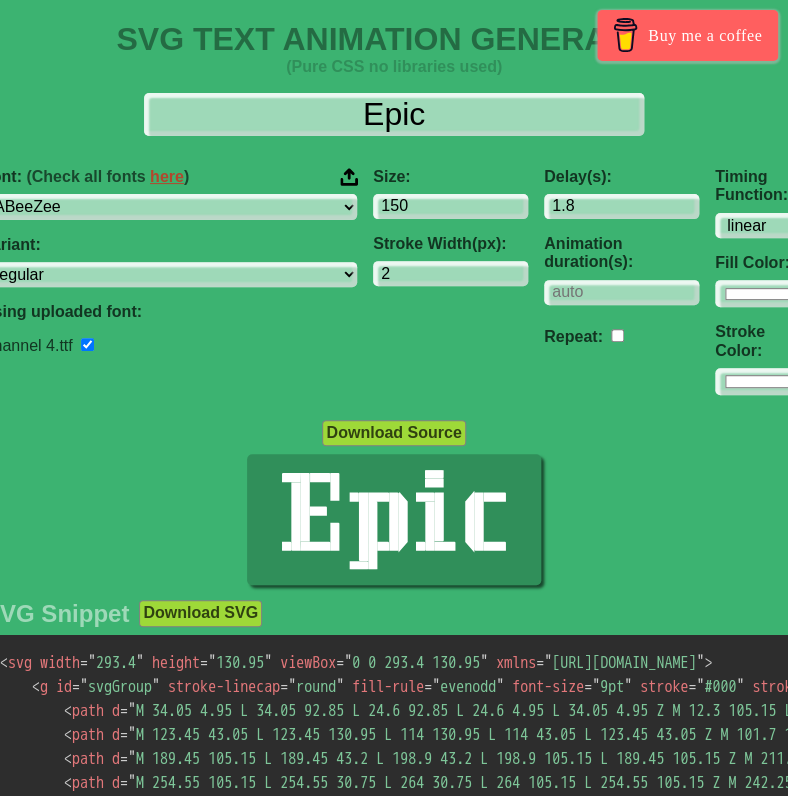 click on "Font:   (Check all fonts   here )" at bounding box center (0, 0) 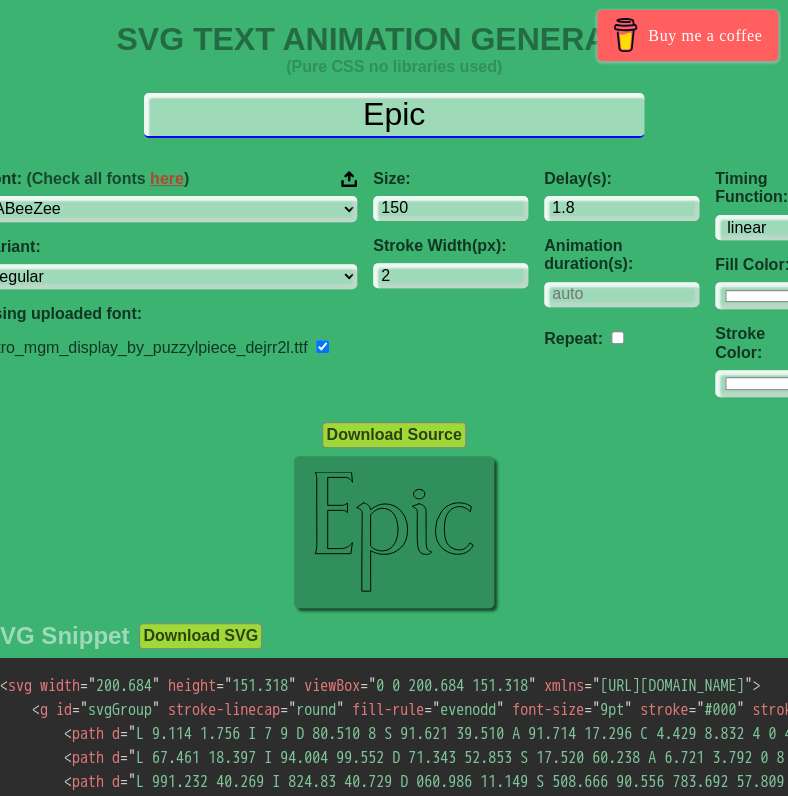 drag, startPoint x: 477, startPoint y: 104, endPoint x: 330, endPoint y: 138, distance: 150.88075 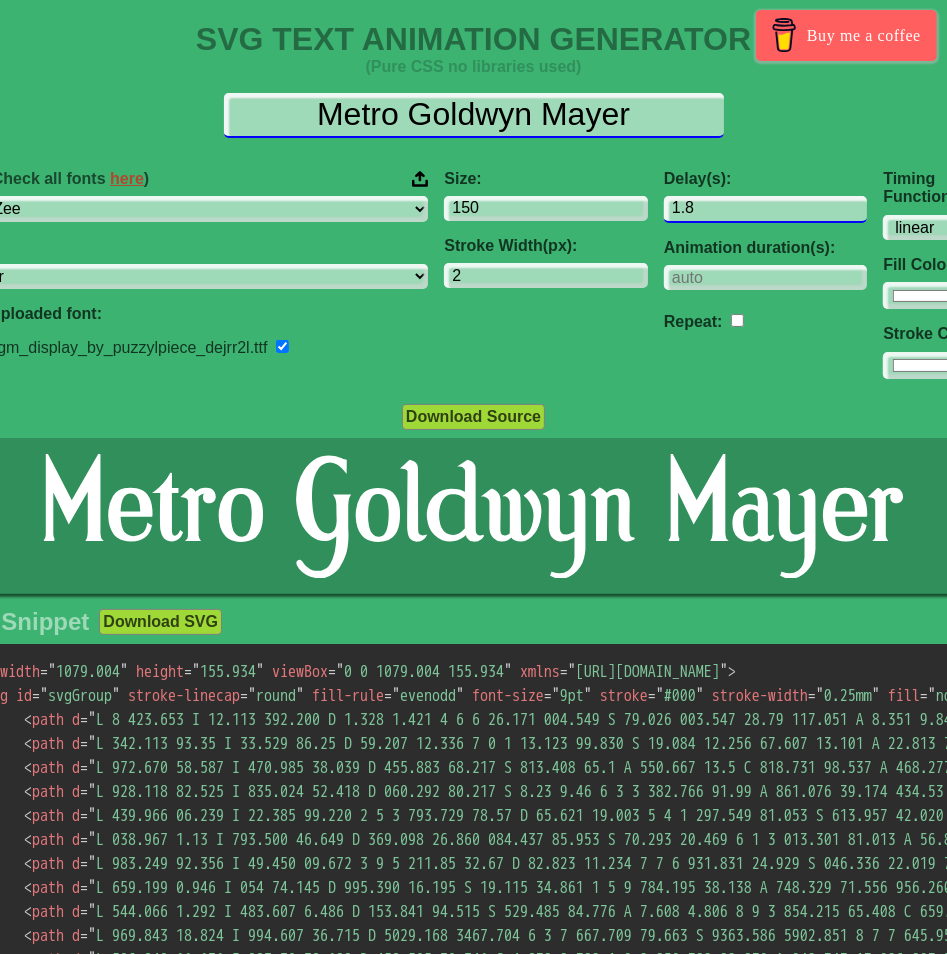 type on "Metro Goldwyn Mayer" 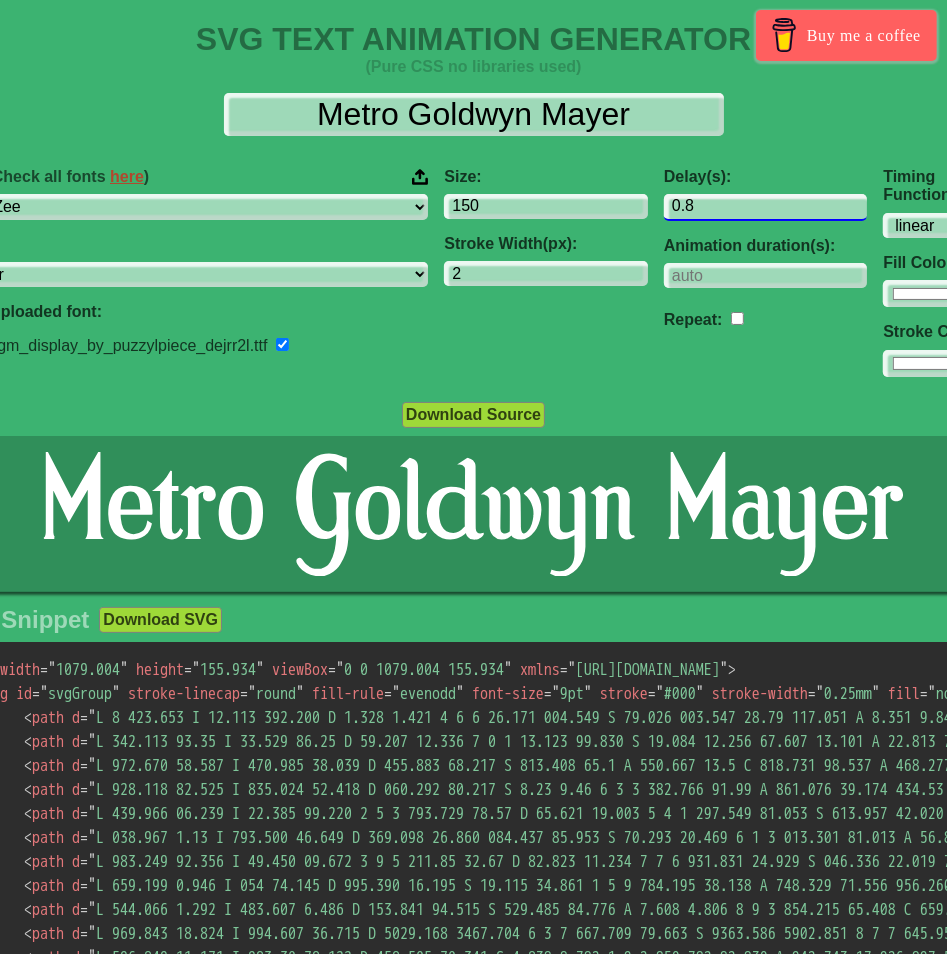 click on "0.8" at bounding box center [766, 207] 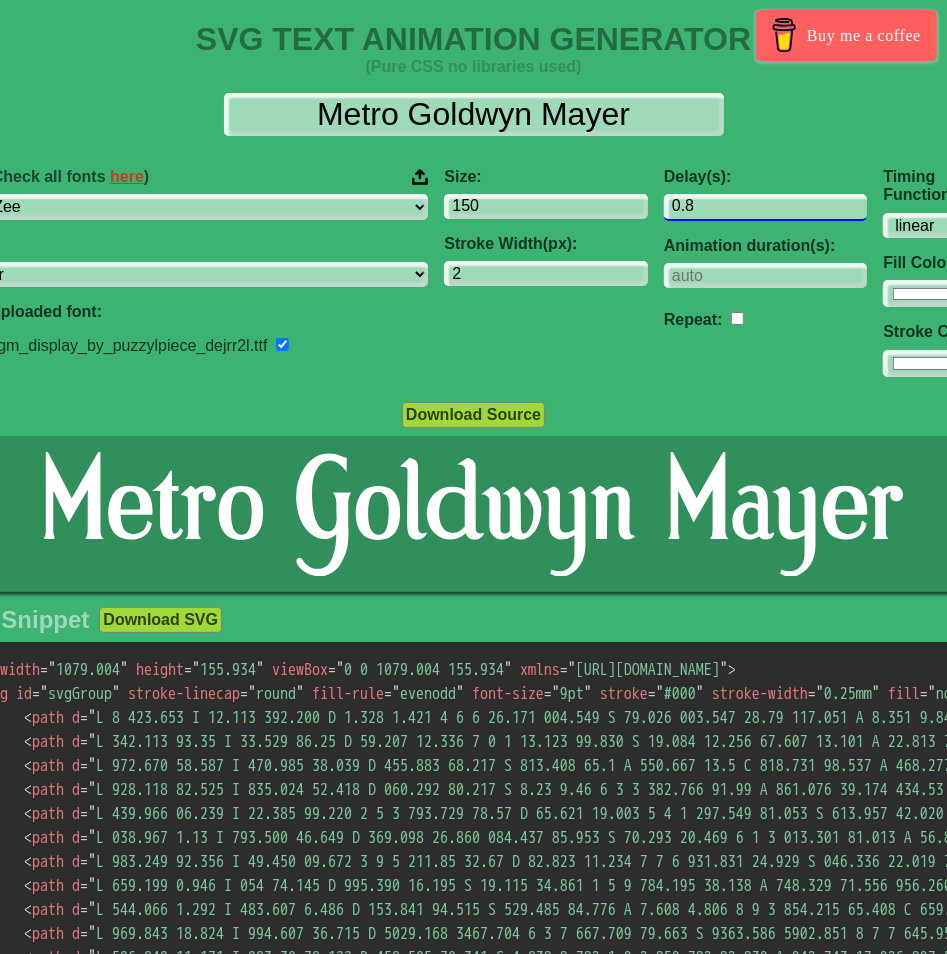 type on "-0.2" 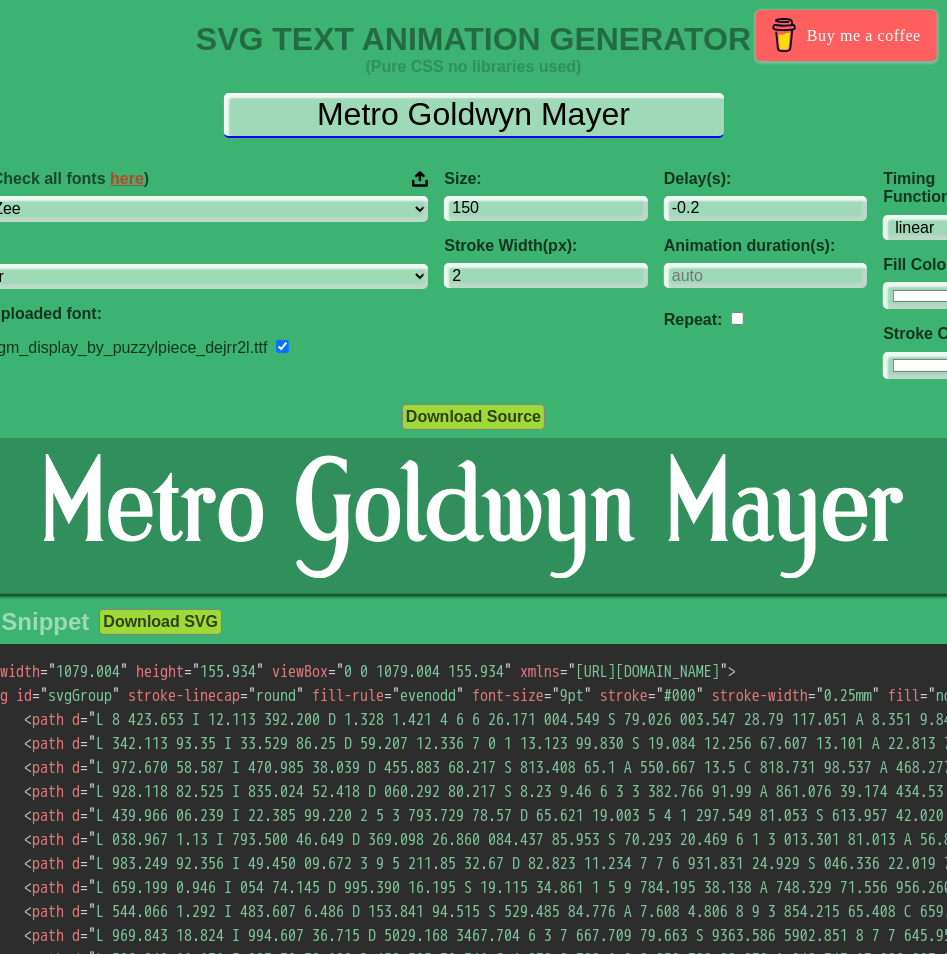 click on "Metro Goldwyn Mayer" at bounding box center (474, 115) 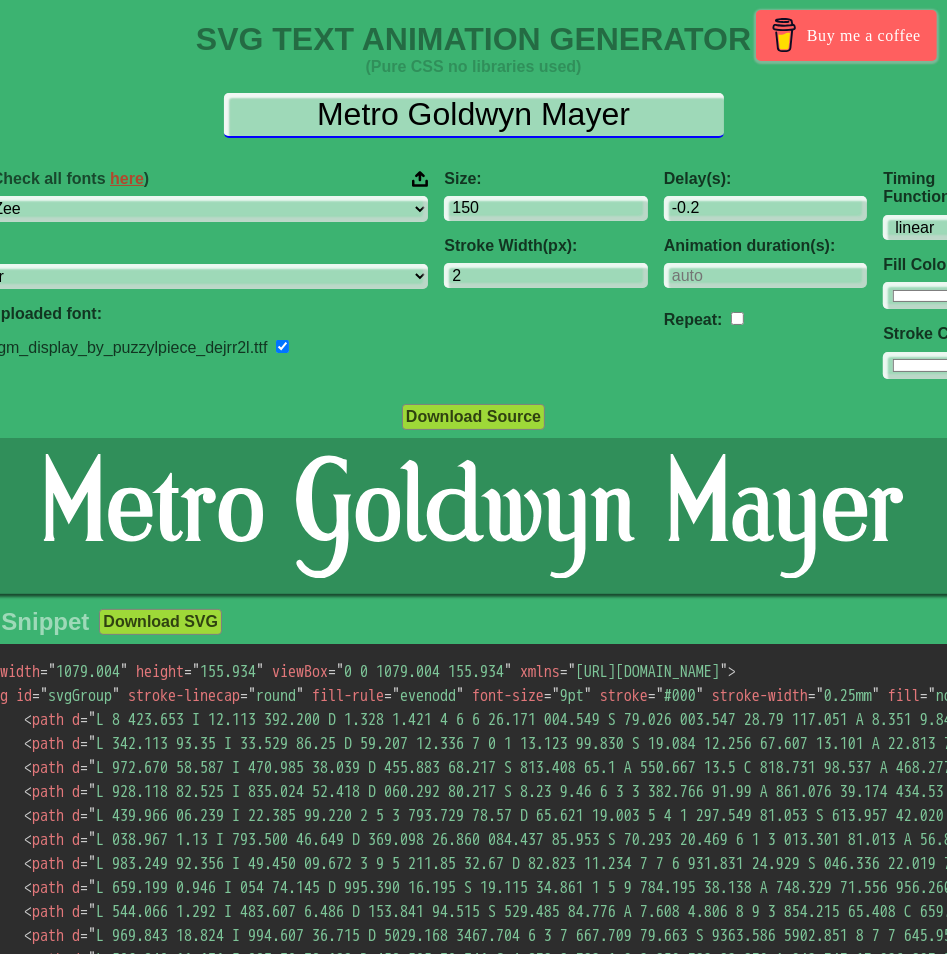 type on "Metro Goldwyn Mayer" 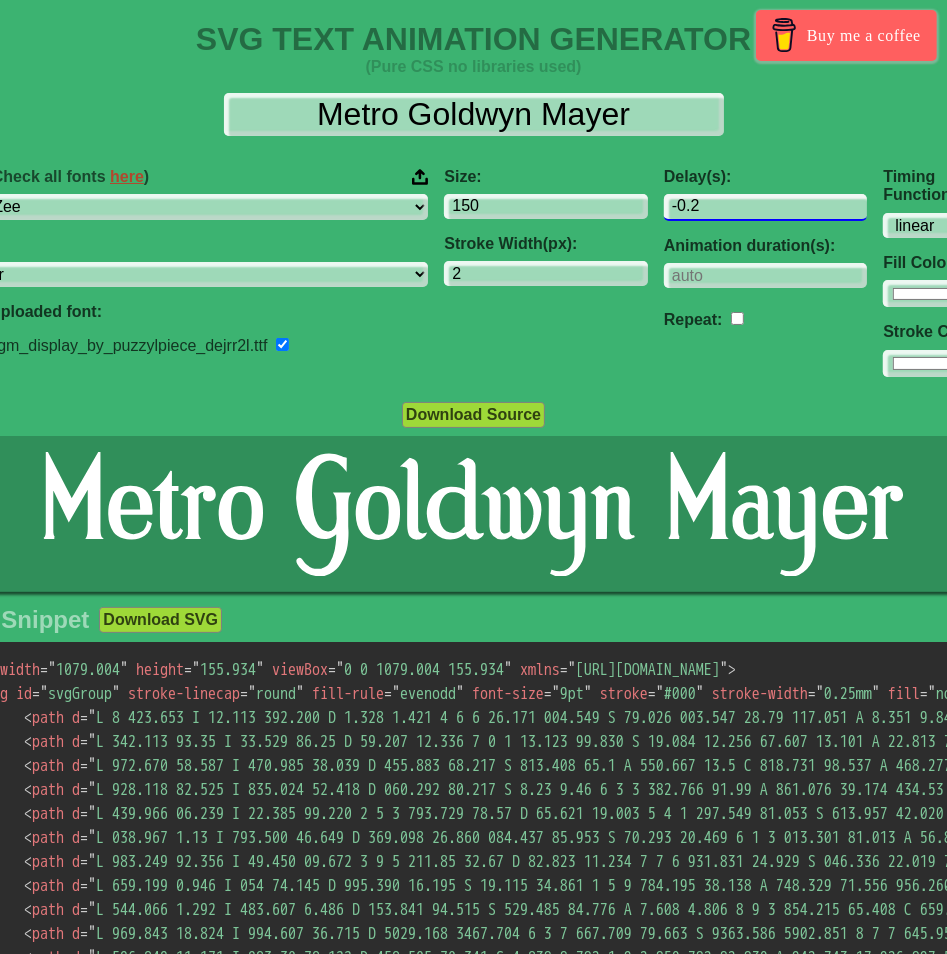 click on "0.8" at bounding box center [766, 207] 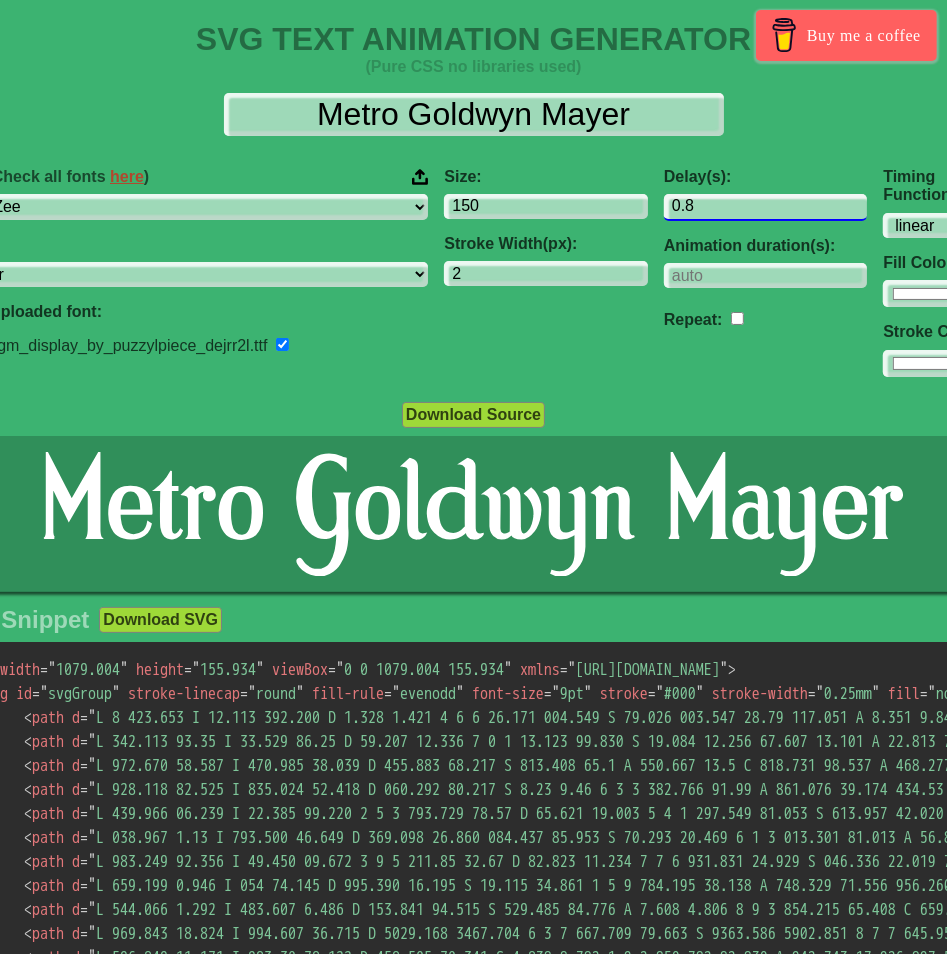 click on "0.8" at bounding box center [766, 207] 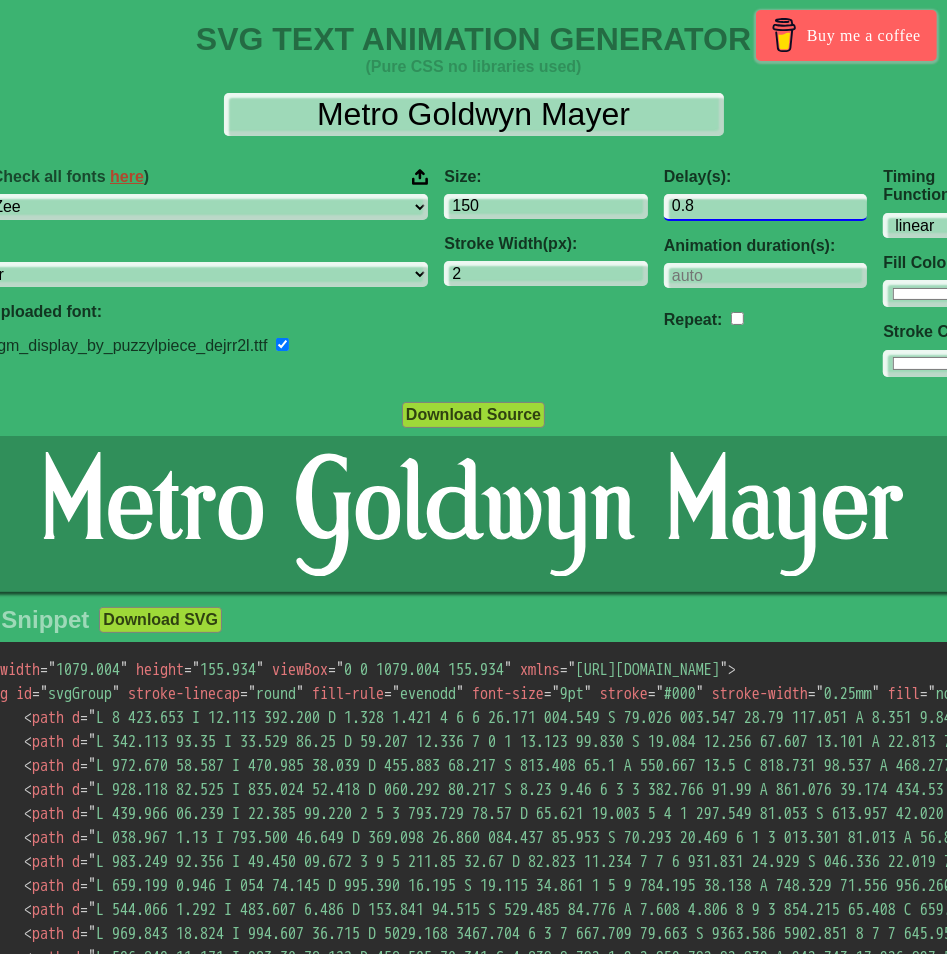 click on "0.8" at bounding box center [766, 207] 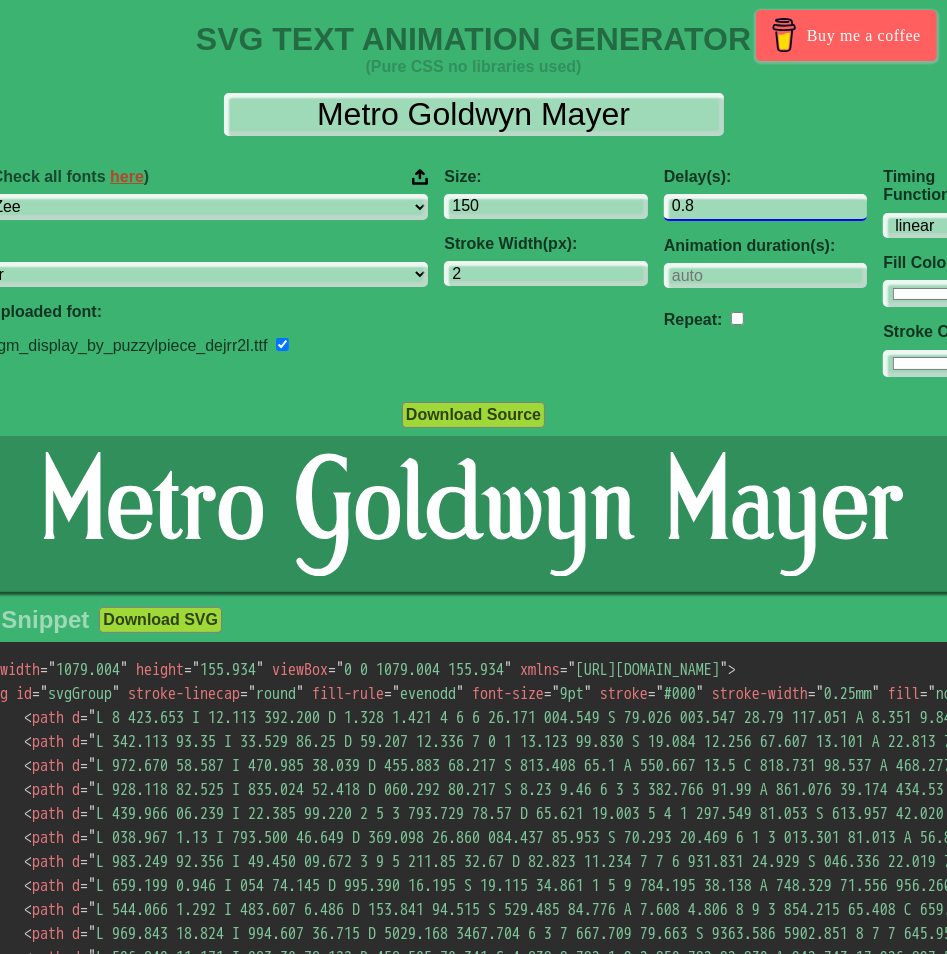 drag, startPoint x: 731, startPoint y: 205, endPoint x: 663, endPoint y: 205, distance: 68 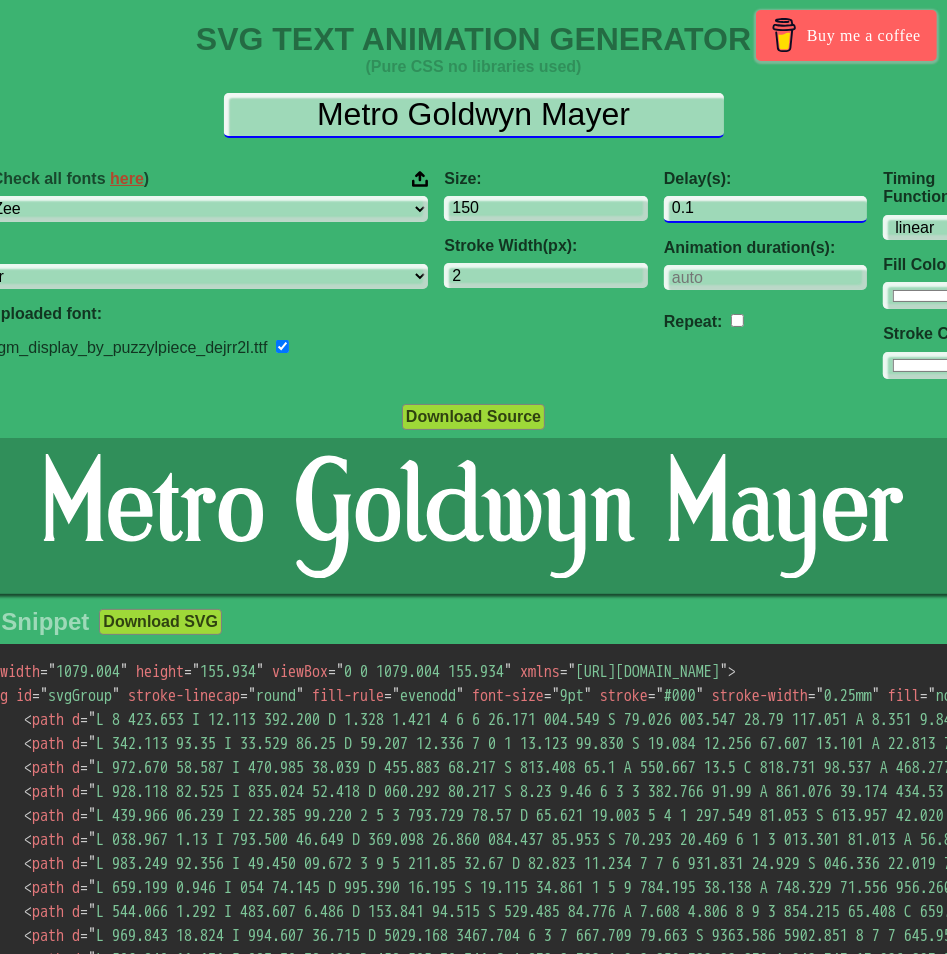 type on "0.1" 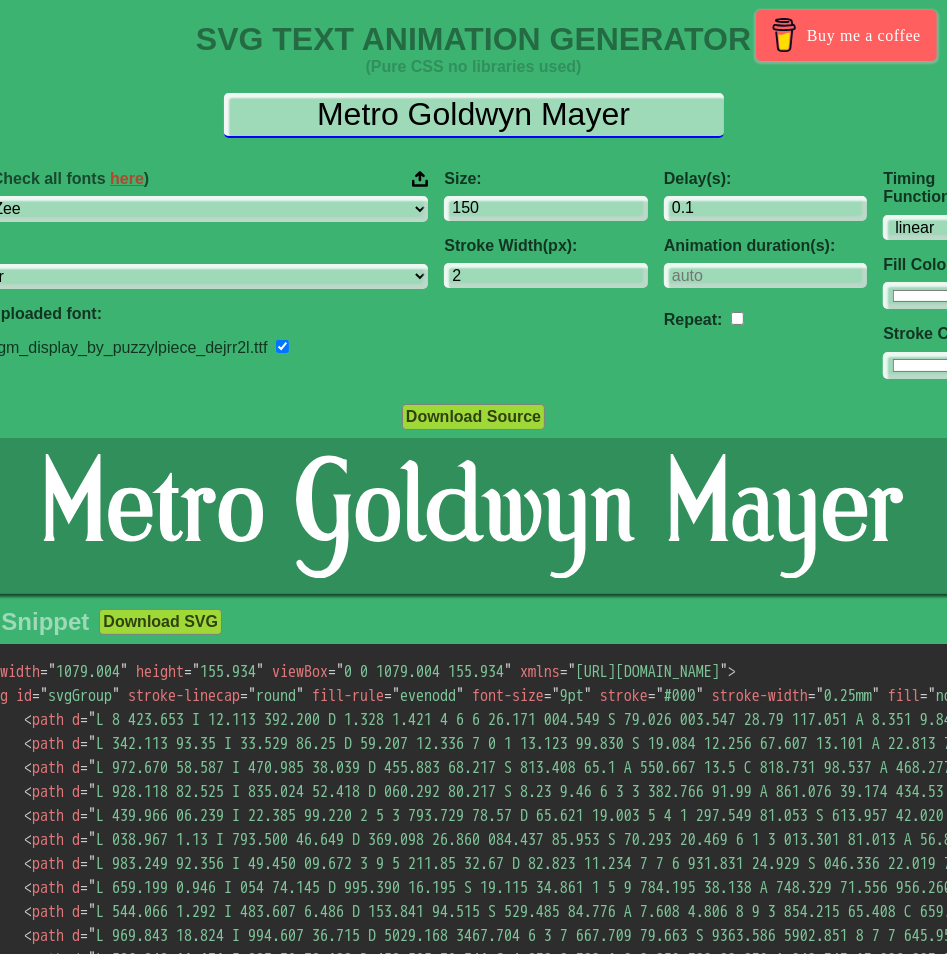 click on "Metro Goldwyn Mayer" at bounding box center [474, 115] 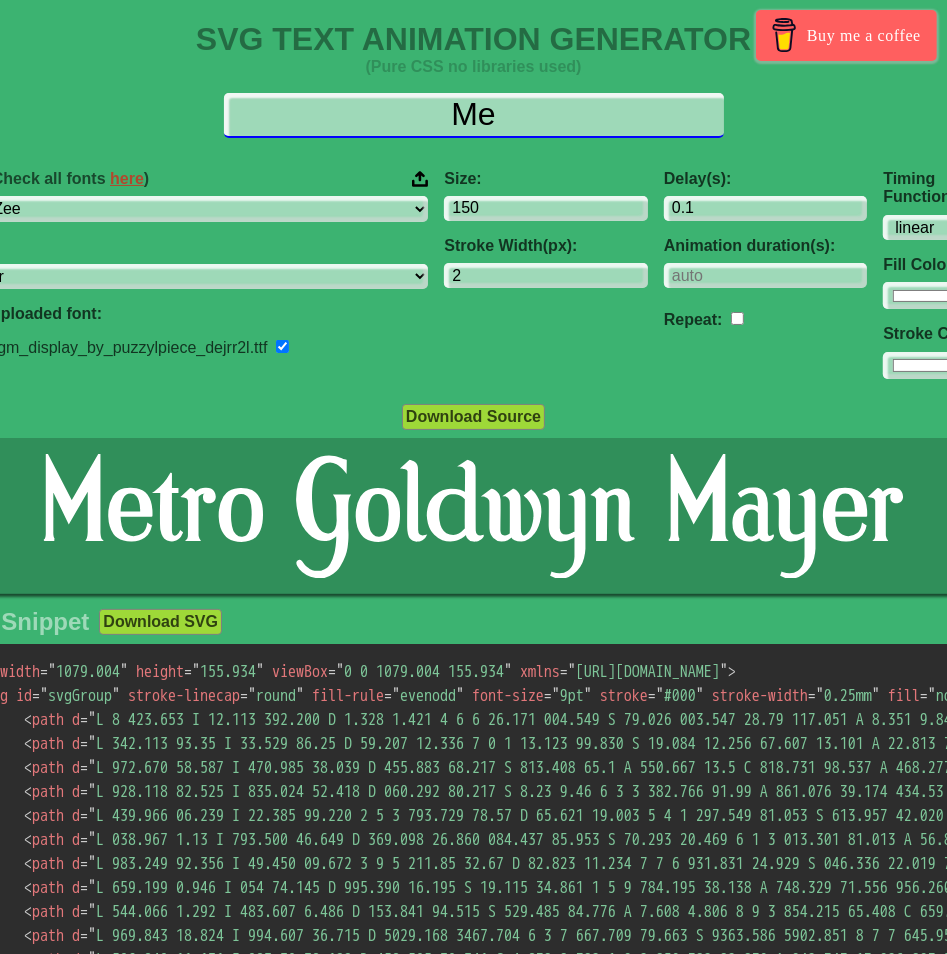 type on "M" 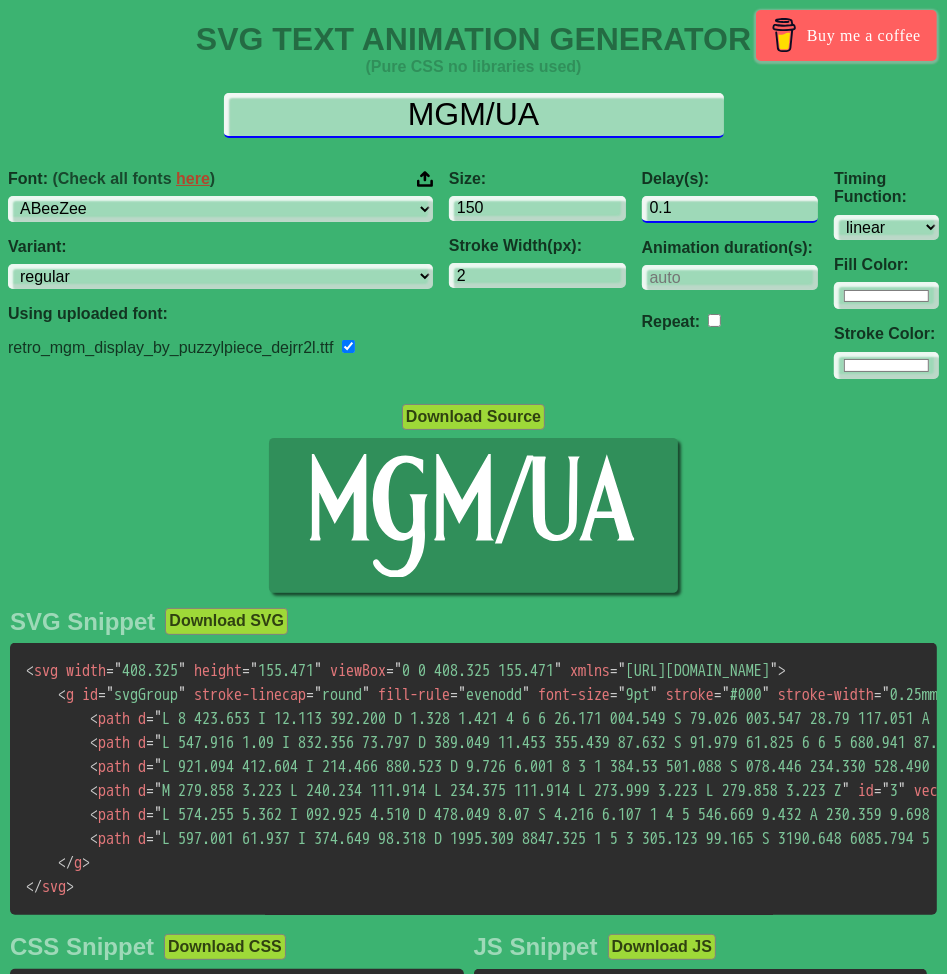 type on "MGM/UA" 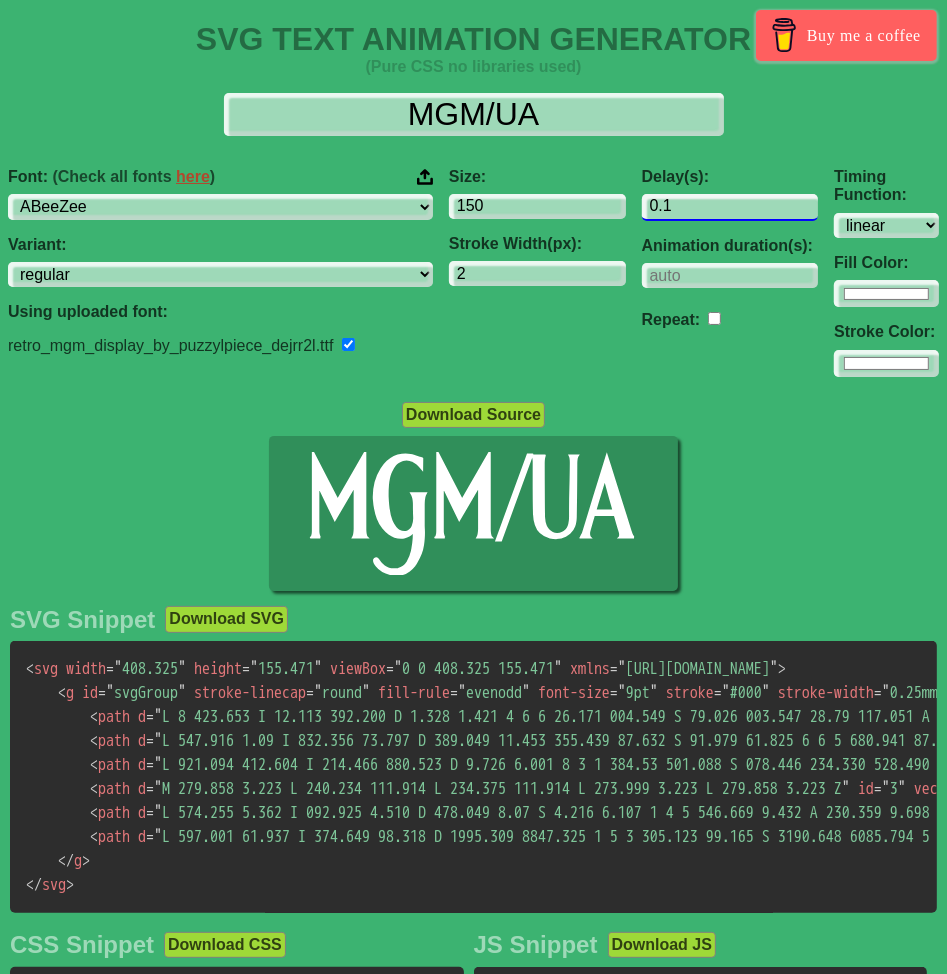 click on "0.1" at bounding box center (730, 207) 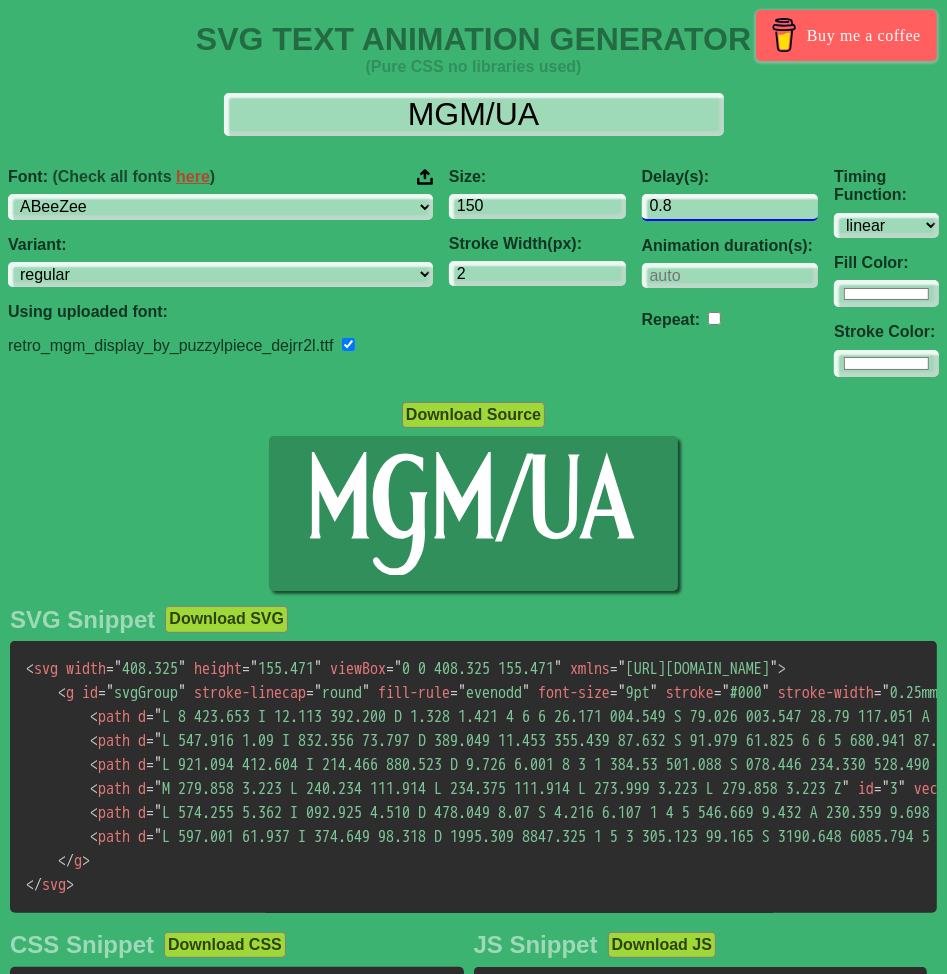 type on "0.8" 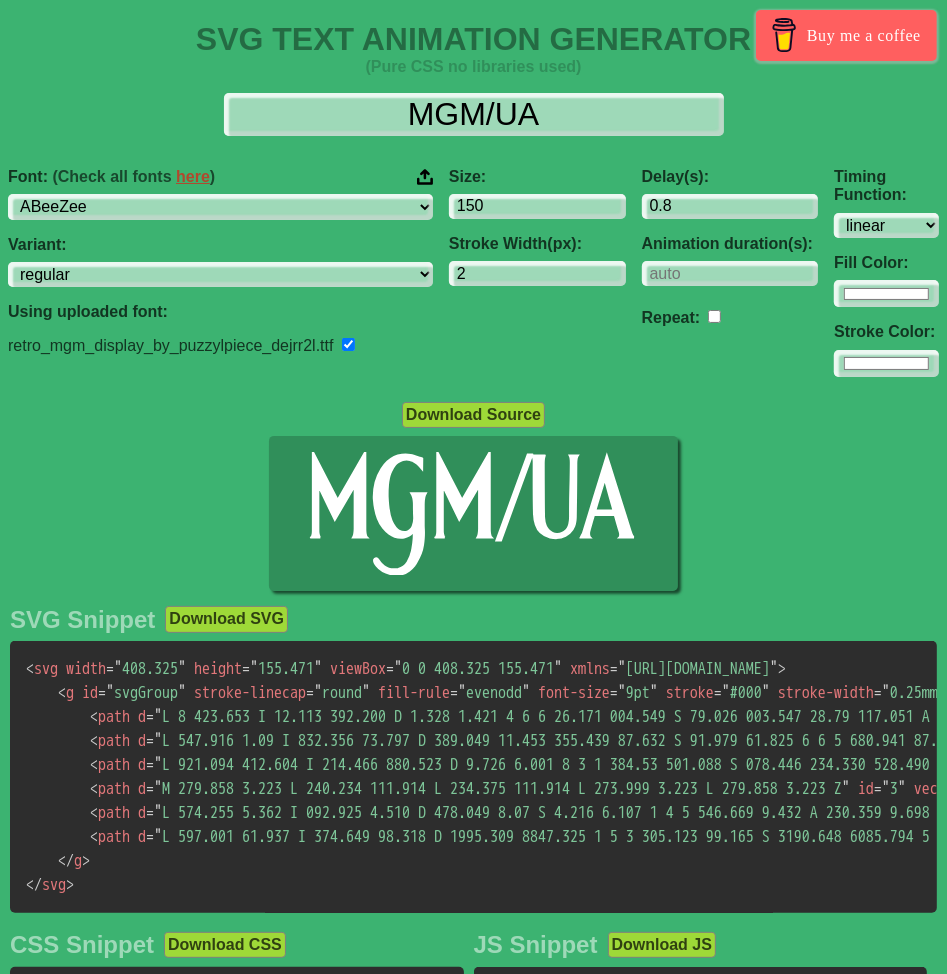 click on "Font:   (Check all fonts   here ) ABeeZee [PERSON_NAME] Display AR One Sans [PERSON_NAME] Libre Aboreto Abril Fatface Abyssinica SIL Aclonica Acme Actor Adamina Advent Pro Afacad Afacad Flux Agbalumo Agdasima Agu Display Aguafina Script Akatab Akaya Kanadaka Akaya Telivigala Akronim Akshar Aladin Alata Alatsi [PERSON_NAME] Sans [PERSON_NAME] Alef Alegreya Alegreya SC Alegreya Sans Alegreya Sans SC [PERSON_NAME] Alexandria Alfa Slab One [PERSON_NAME] Angular Alkalami Alkatra [PERSON_NAME] Allerta Allerta Stencil [PERSON_NAME] Almarai [PERSON_NAME] Display Almendra SC Alumni Sans Alumni Sans Collegiate One Alumni Sans Inline One Alumni Sans Pinstripe Alumni Sans SC Amarante Amaranth Amatic SC Amethysta Amiko [PERSON_NAME] Quran [PERSON_NAME] Anaheim Ancizar Sans Ancizar Serif Andada Pro Andika Anek Bangla Anek Devanagari Anek Gujarati Anek Gurmukhi Anek Kannada Anek Latin Anek Malayalam Anek Odia Anek Tamil Anek Telugu Angkor Annapurna SIL [PERSON_NAME] Use Your Telescope Anonymous Pro Anta Antic Antic Didone Antic Slab [PERSON_NAME] SC [PERSON_NAME]" at bounding box center [220, 272] 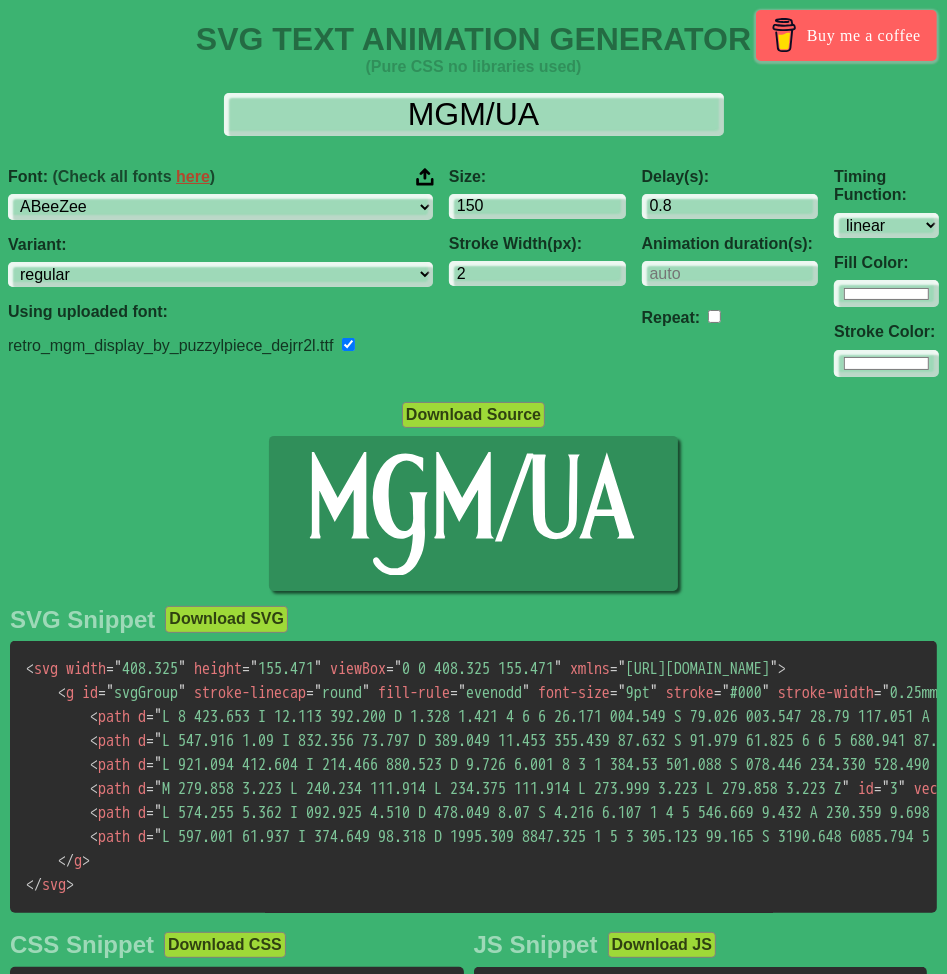 click at bounding box center [425, 177] 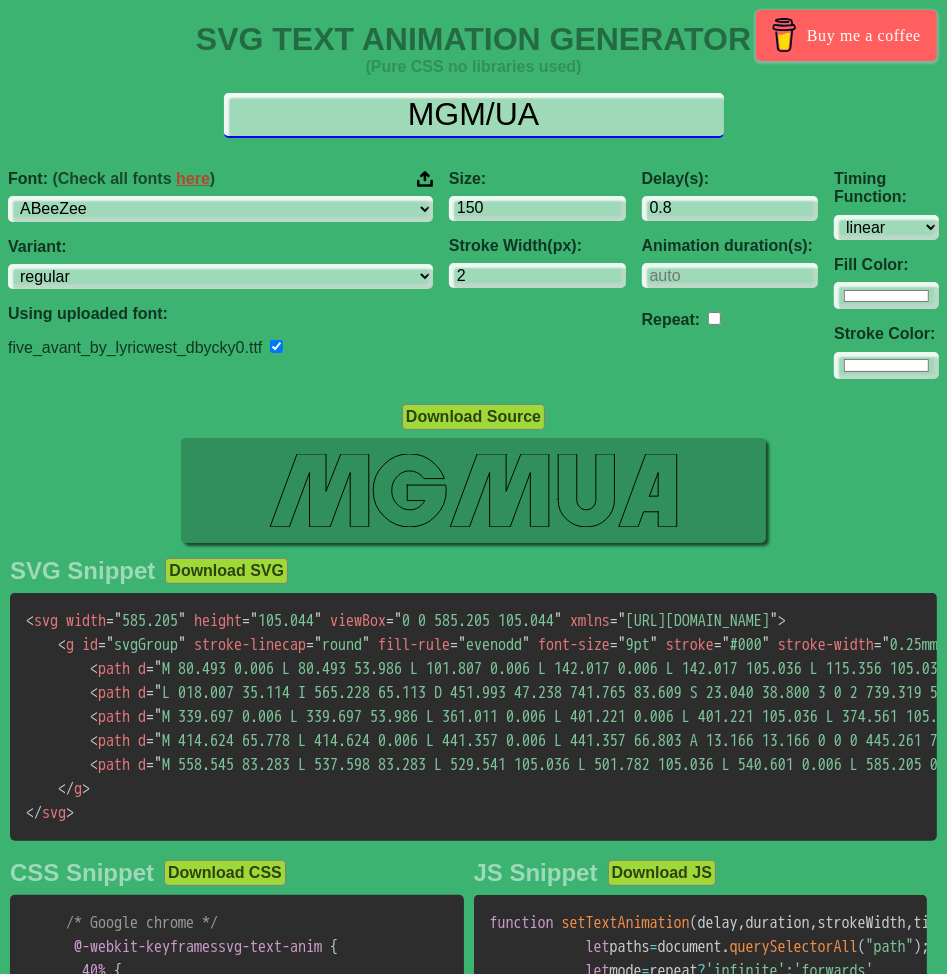 drag, startPoint x: 560, startPoint y: 122, endPoint x: 293, endPoint y: 108, distance: 267.3668 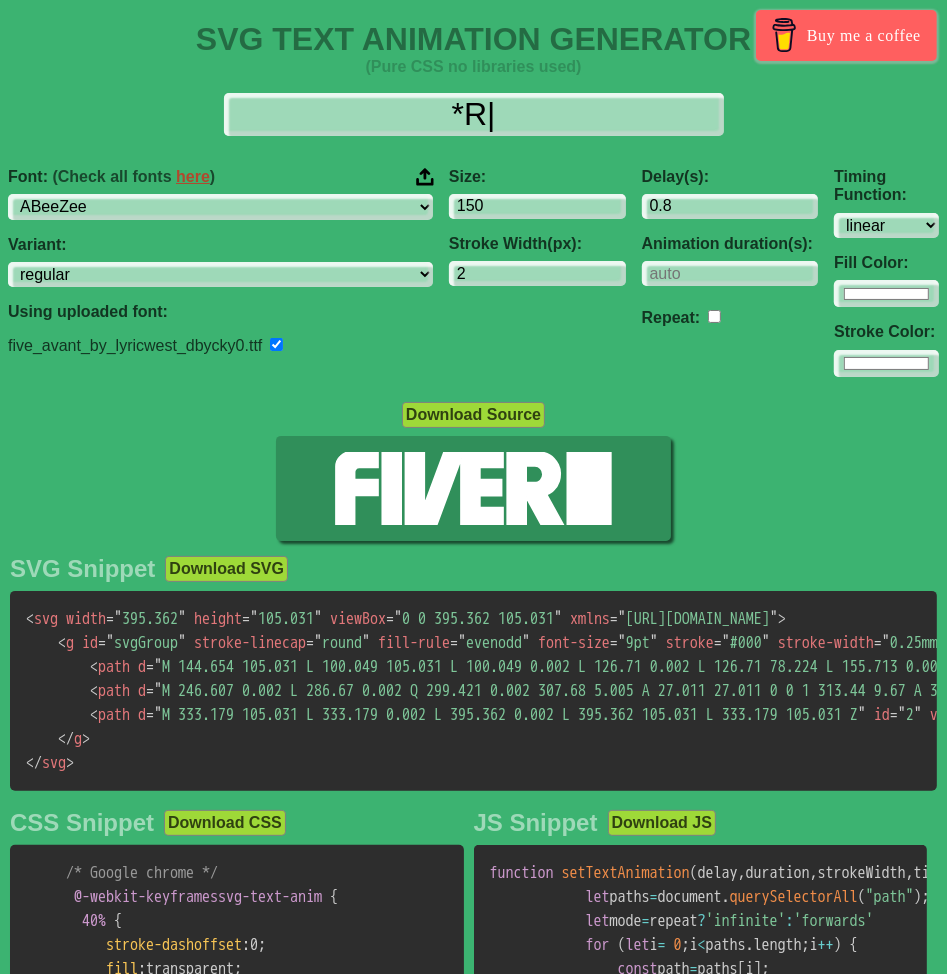click at bounding box center (425, 177) 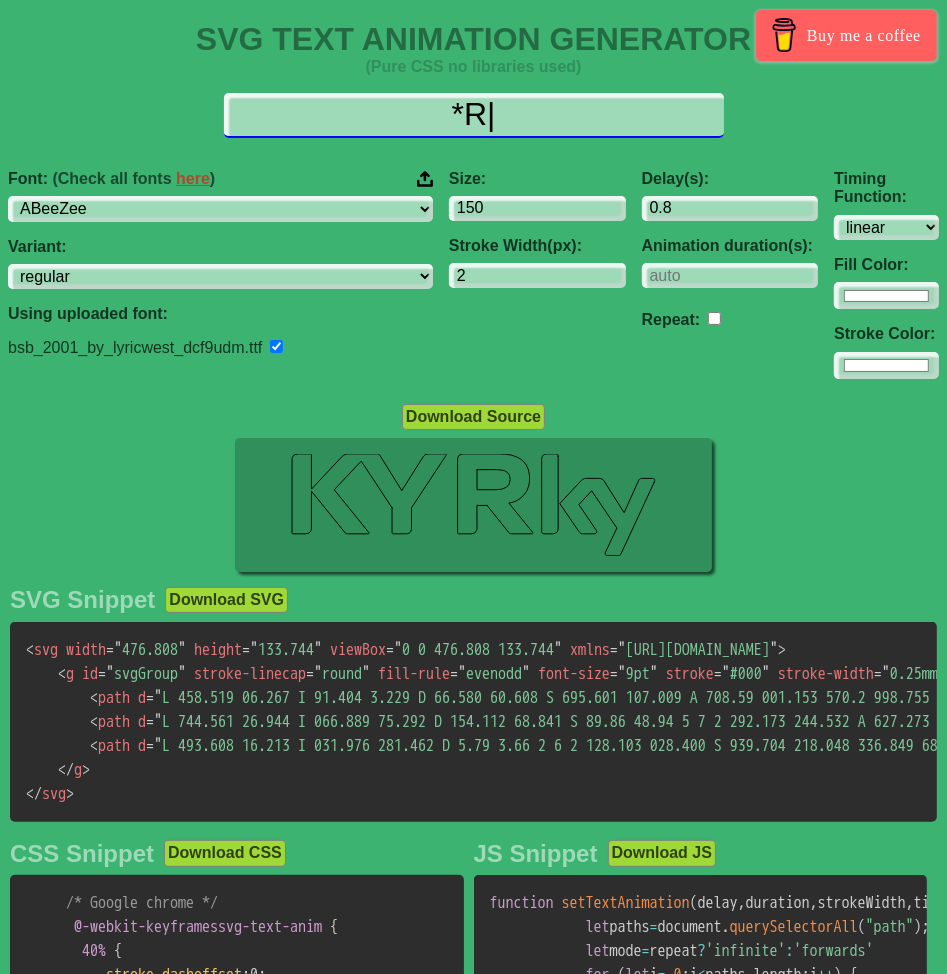 drag, startPoint x: 674, startPoint y: 119, endPoint x: 49, endPoint y: 111, distance: 625.0512 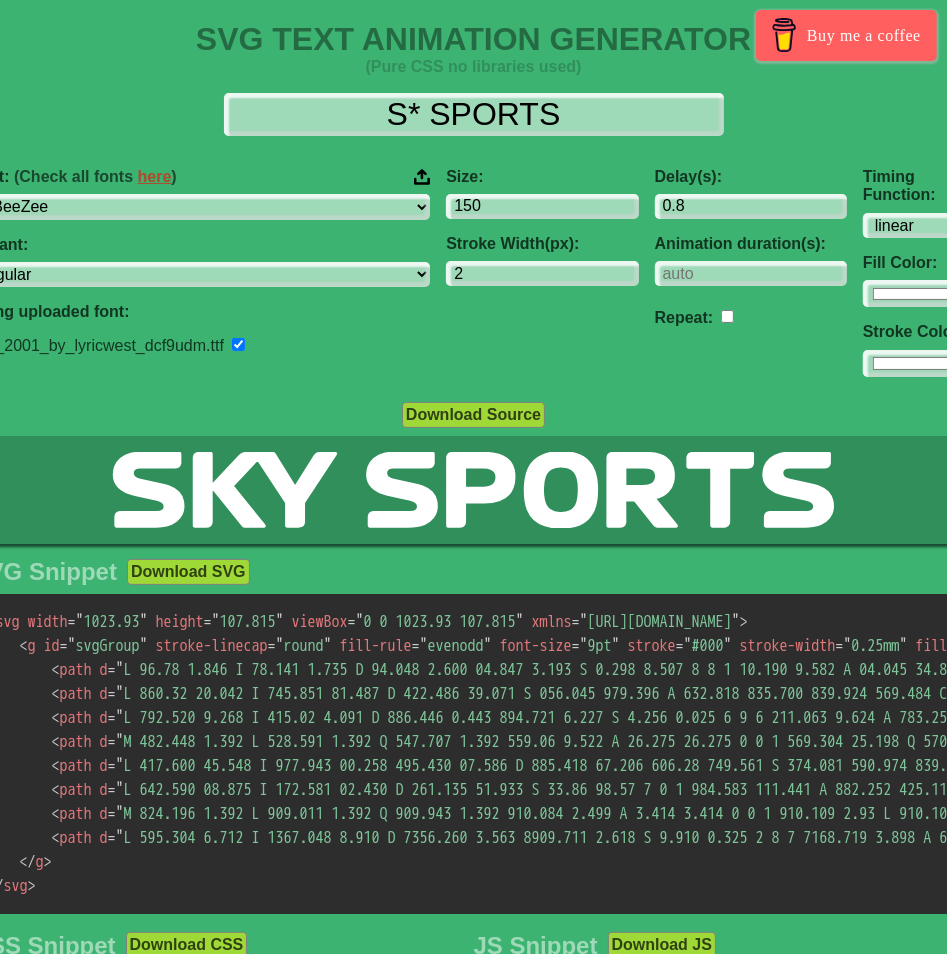 click on "Font:   (Check all fonts   here )" at bounding box center (200, 177) 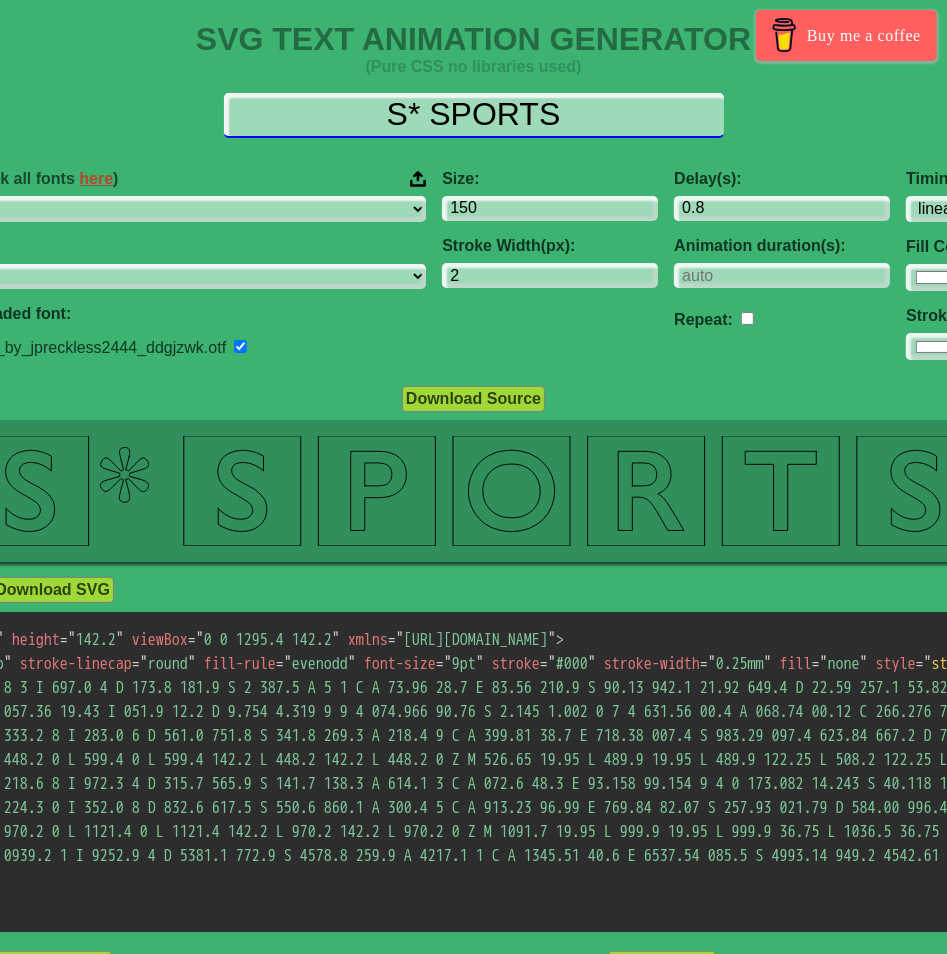 drag, startPoint x: 683, startPoint y: 125, endPoint x: 188, endPoint y: 61, distance: 499.12024 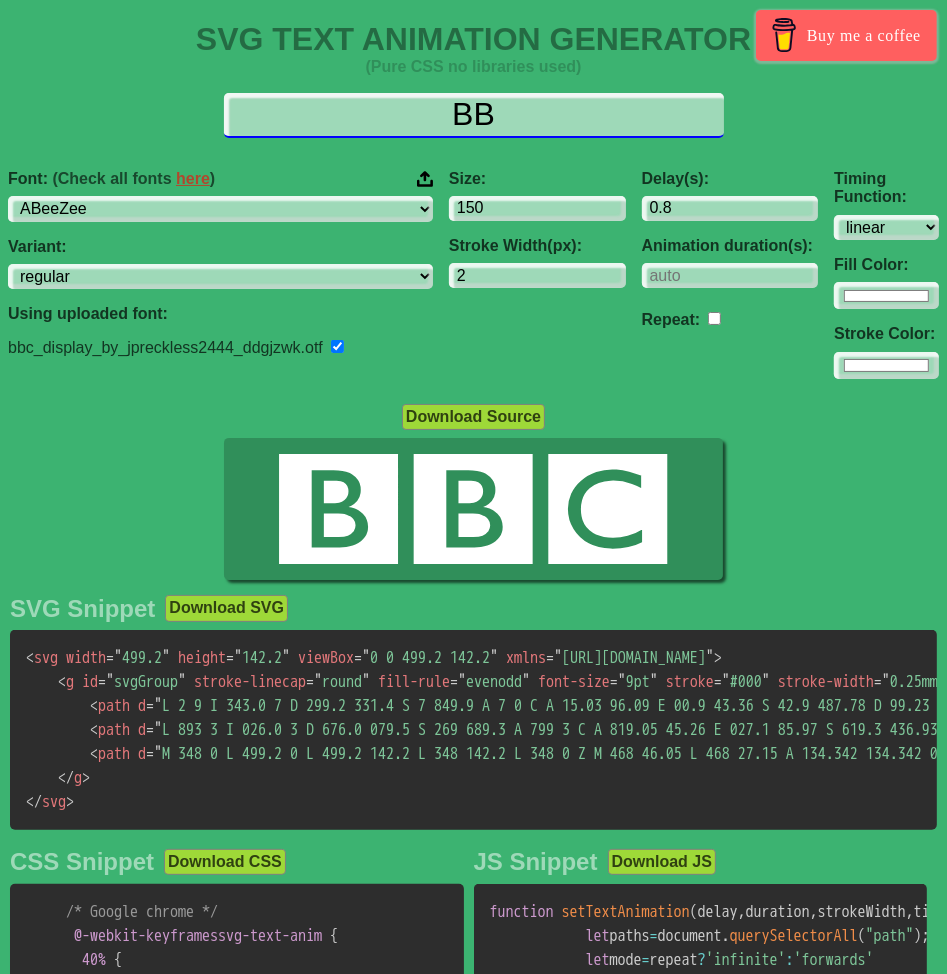 type on "B" 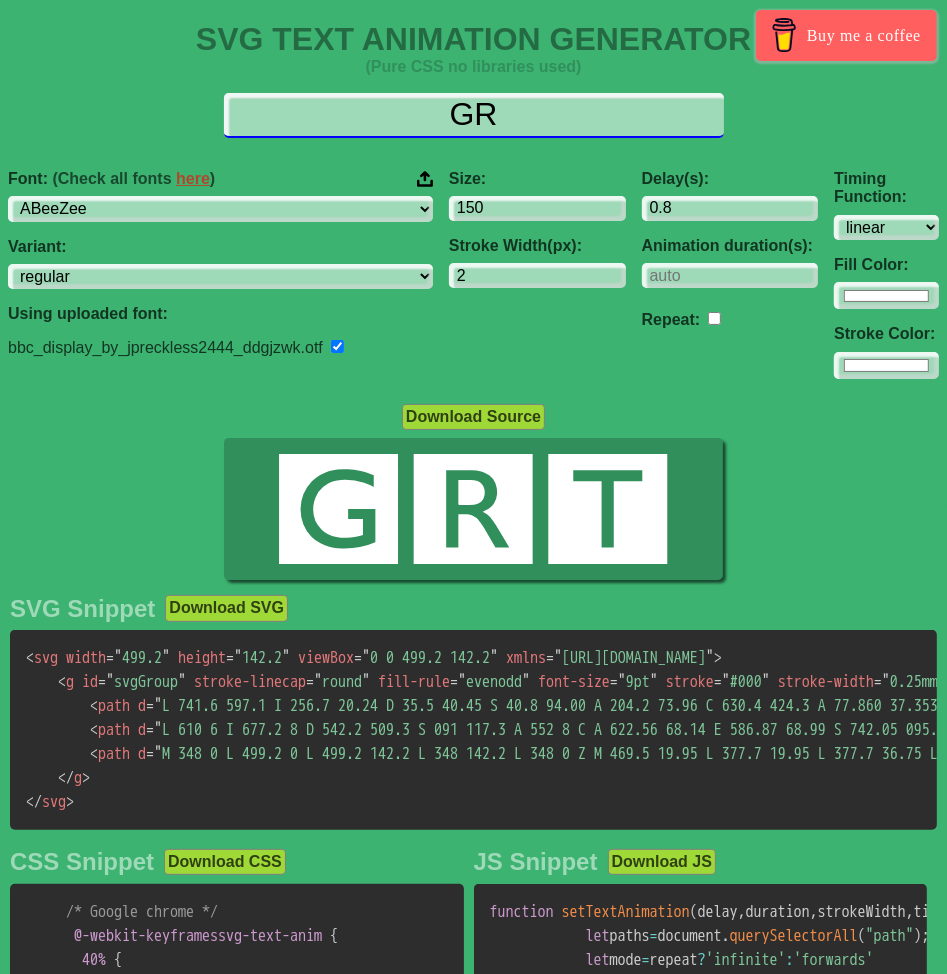 type on "G" 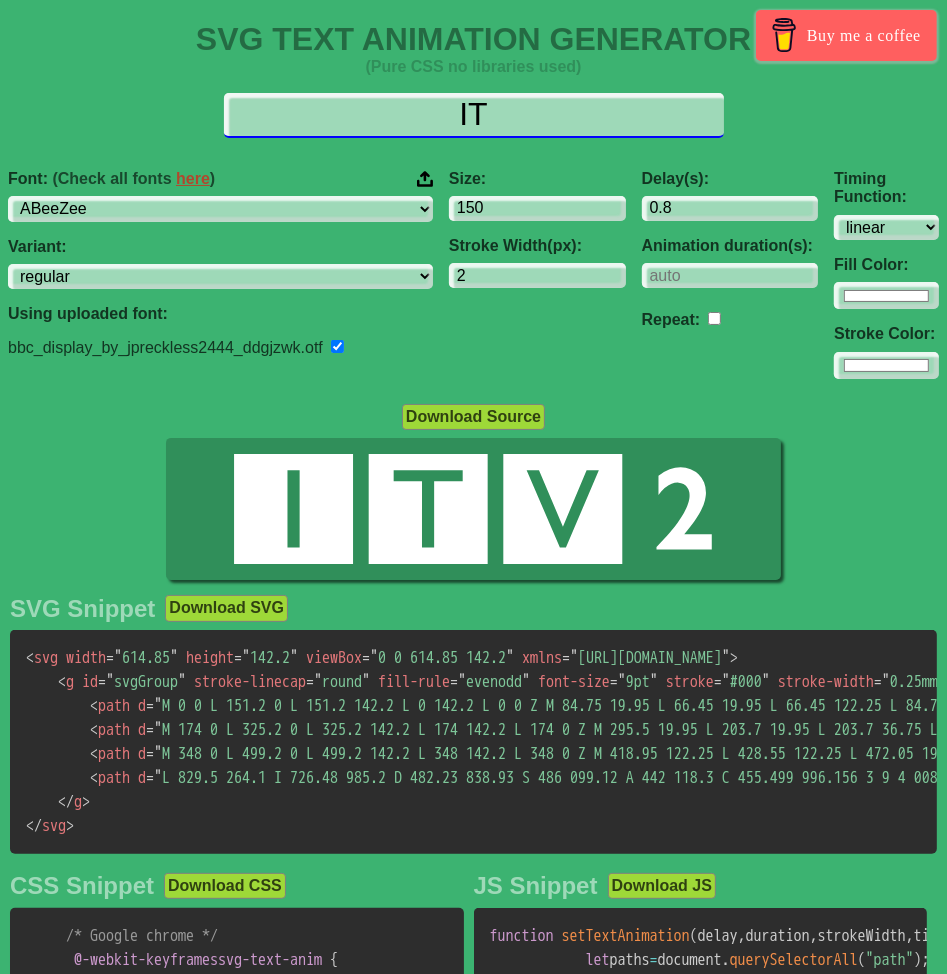 type on "I" 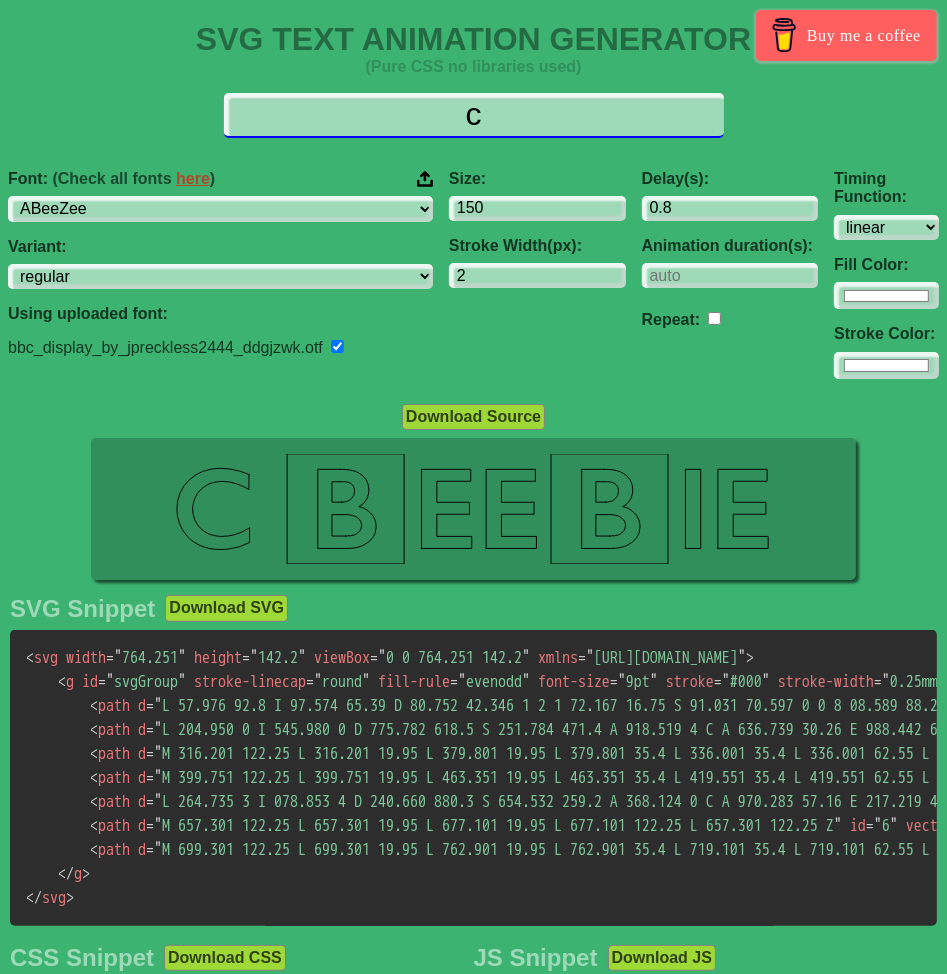 type on "c" 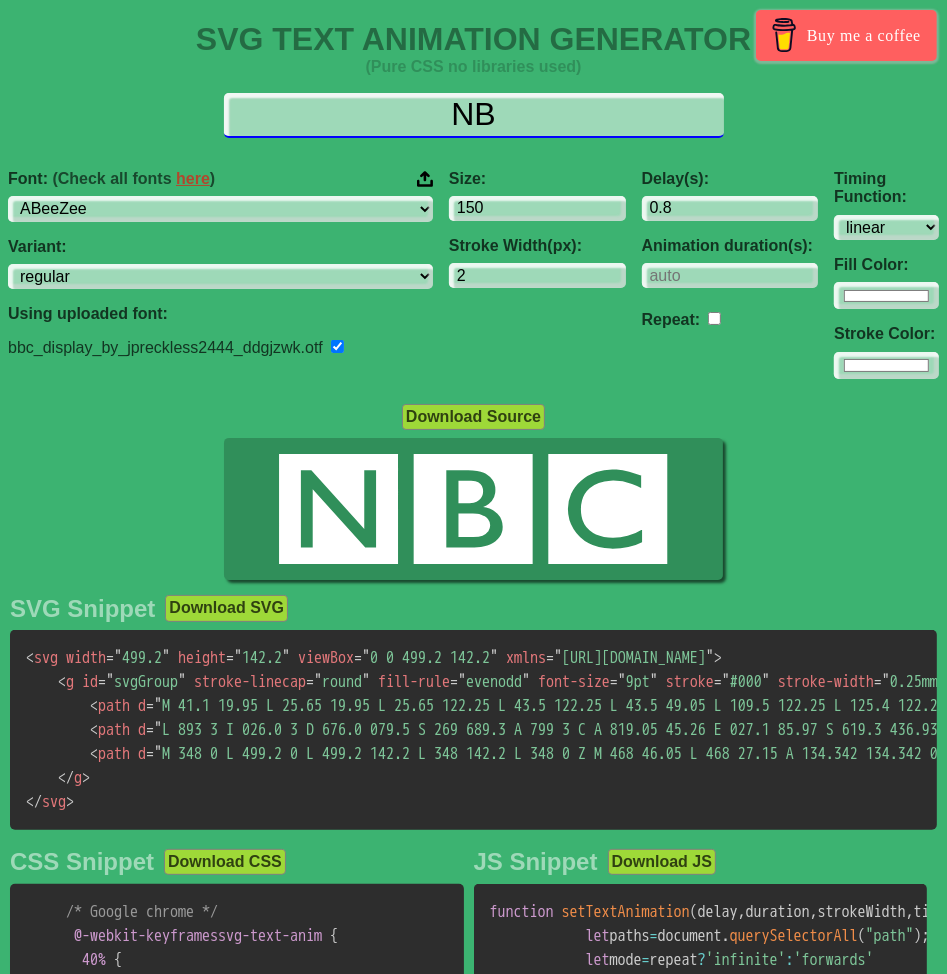 type on "N" 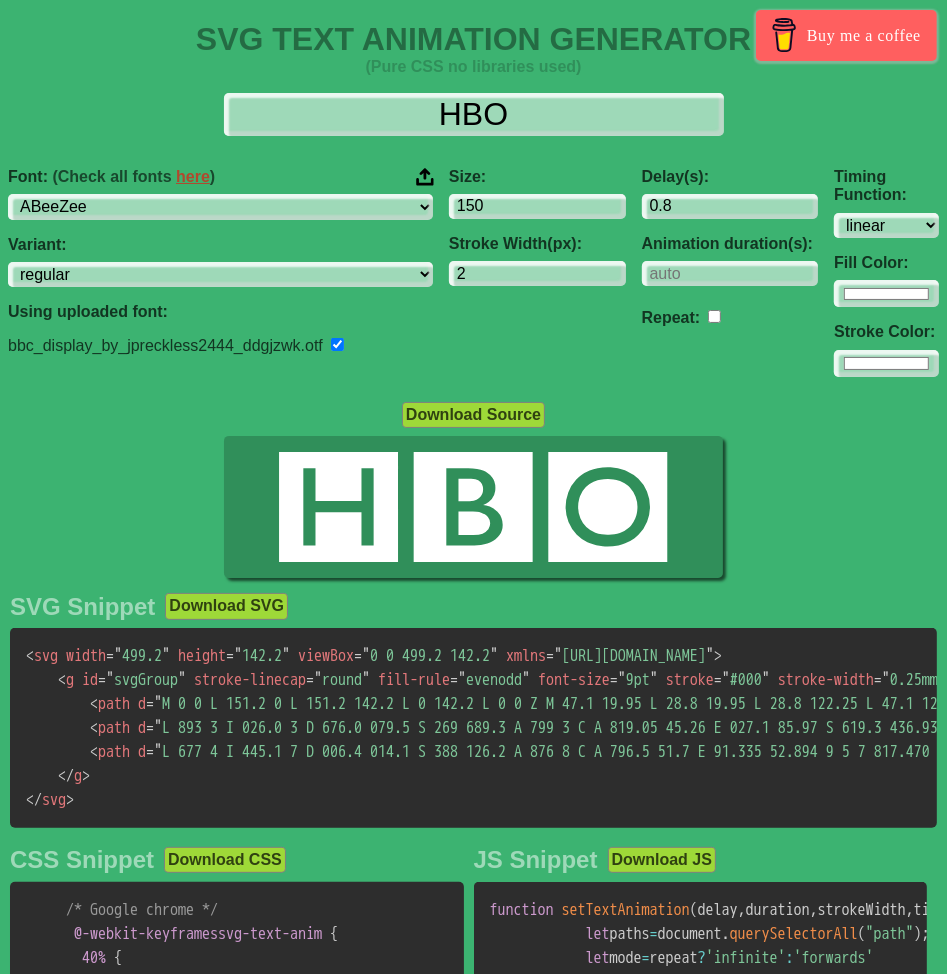 click at bounding box center (425, 177) 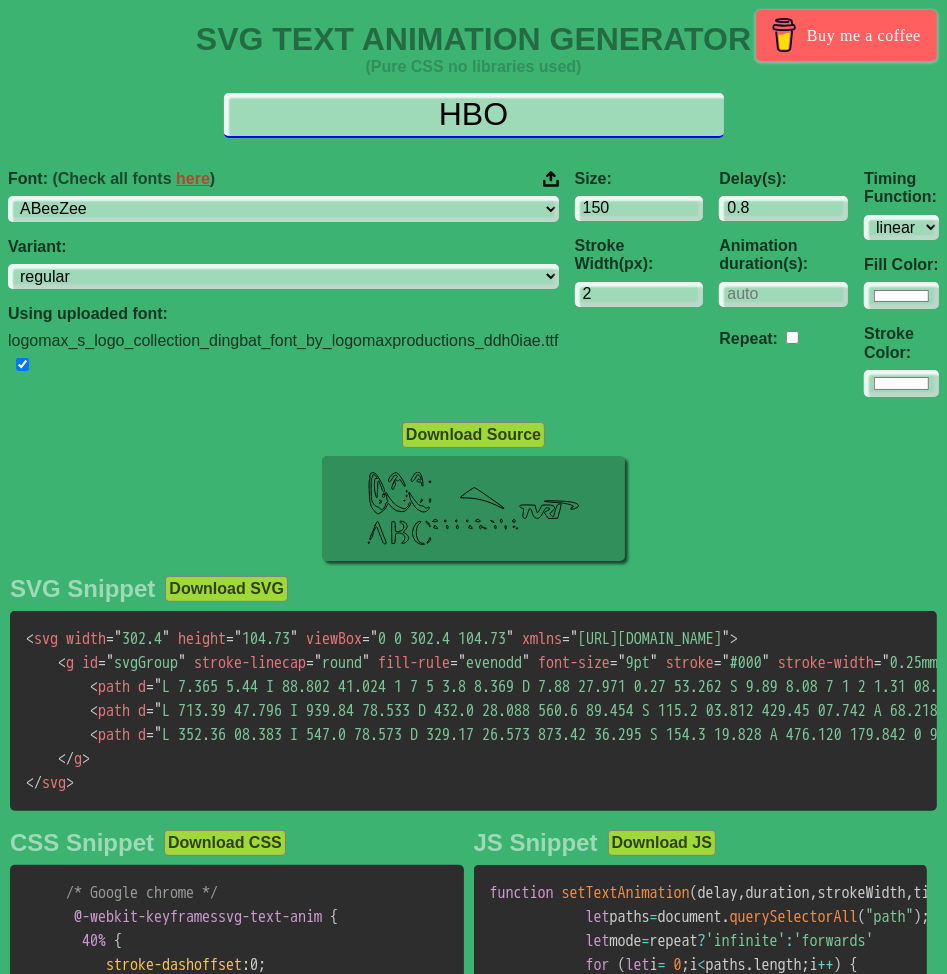 drag, startPoint x: 503, startPoint y: 106, endPoint x: 280, endPoint y: 93, distance: 223.3786 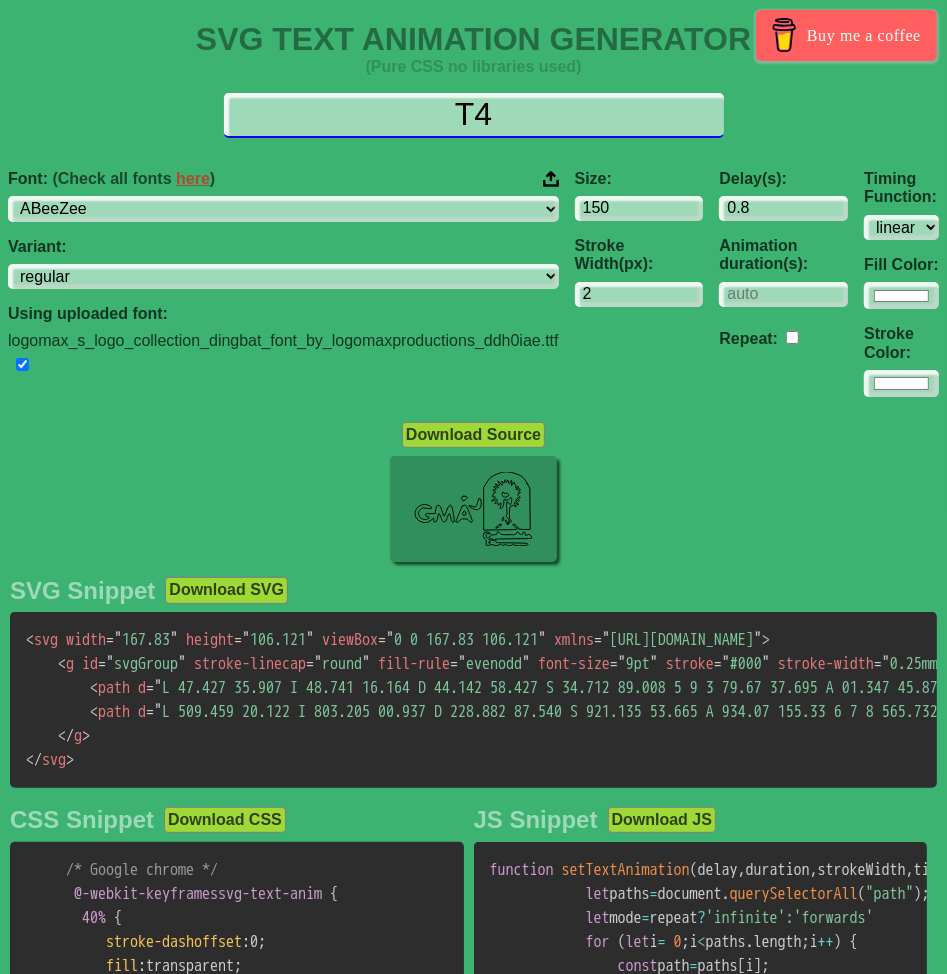 type on "T" 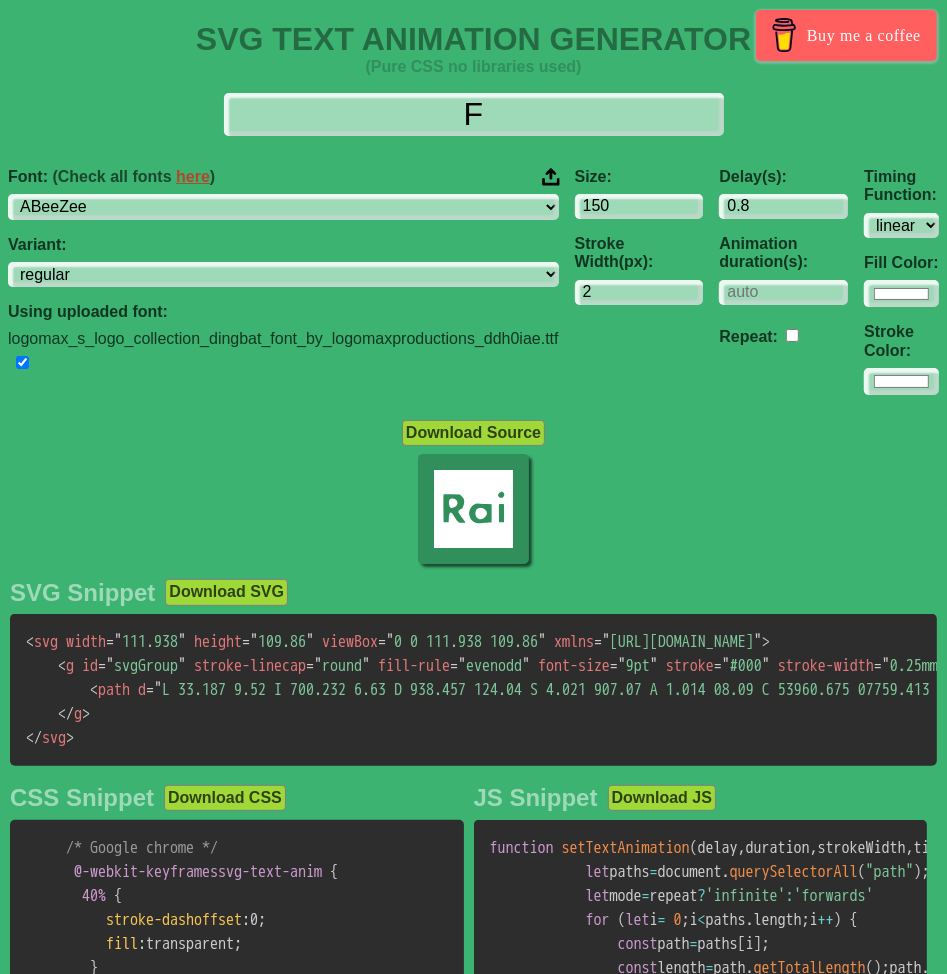 click at bounding box center (551, 177) 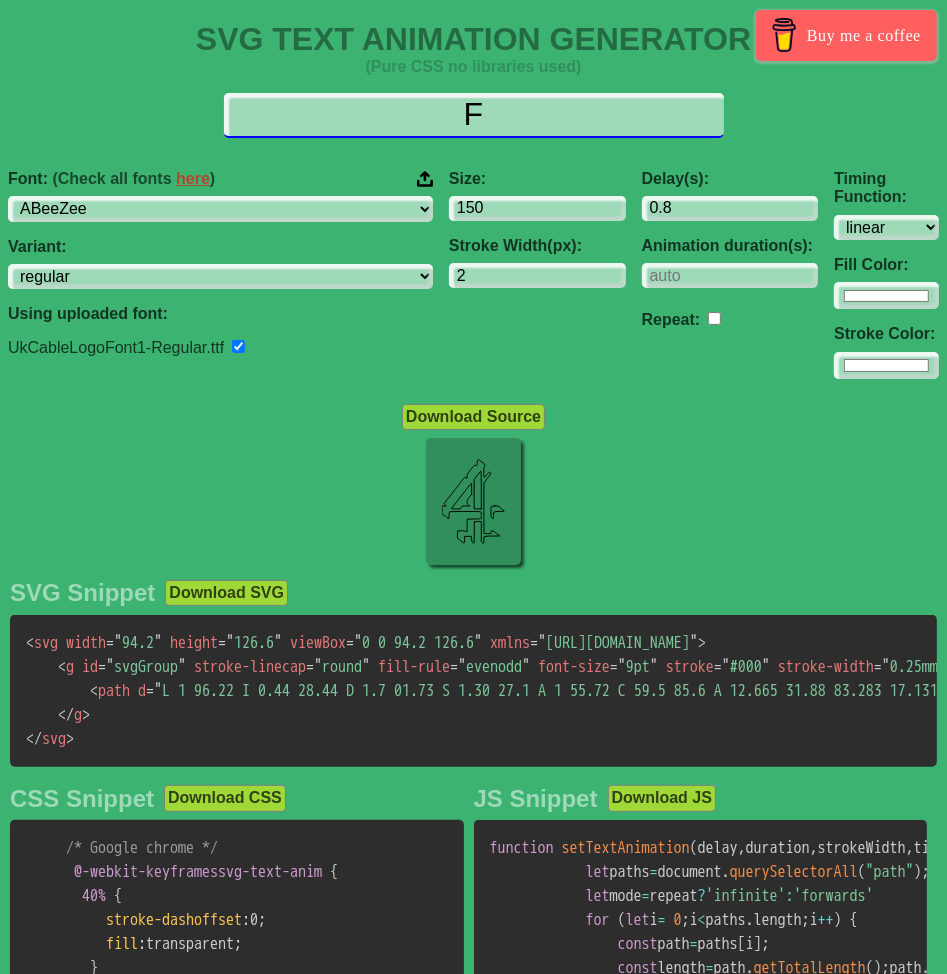 click on "F" at bounding box center [474, 115] 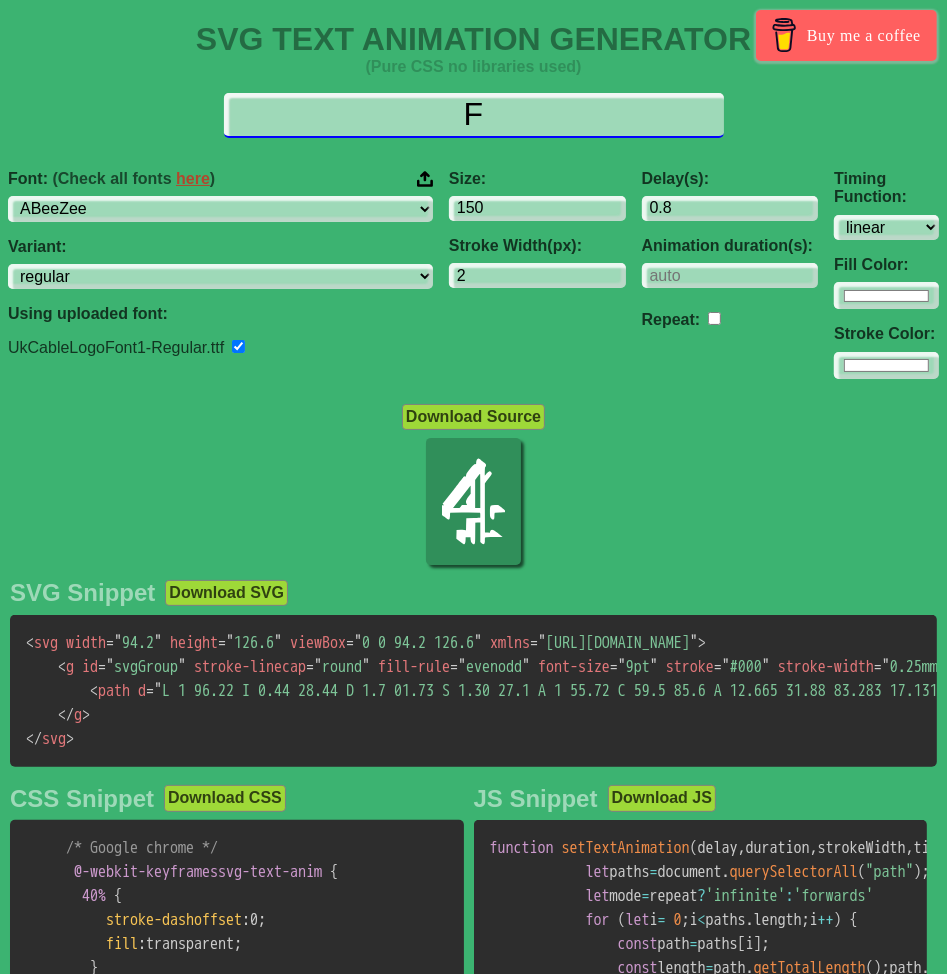 type on "F" 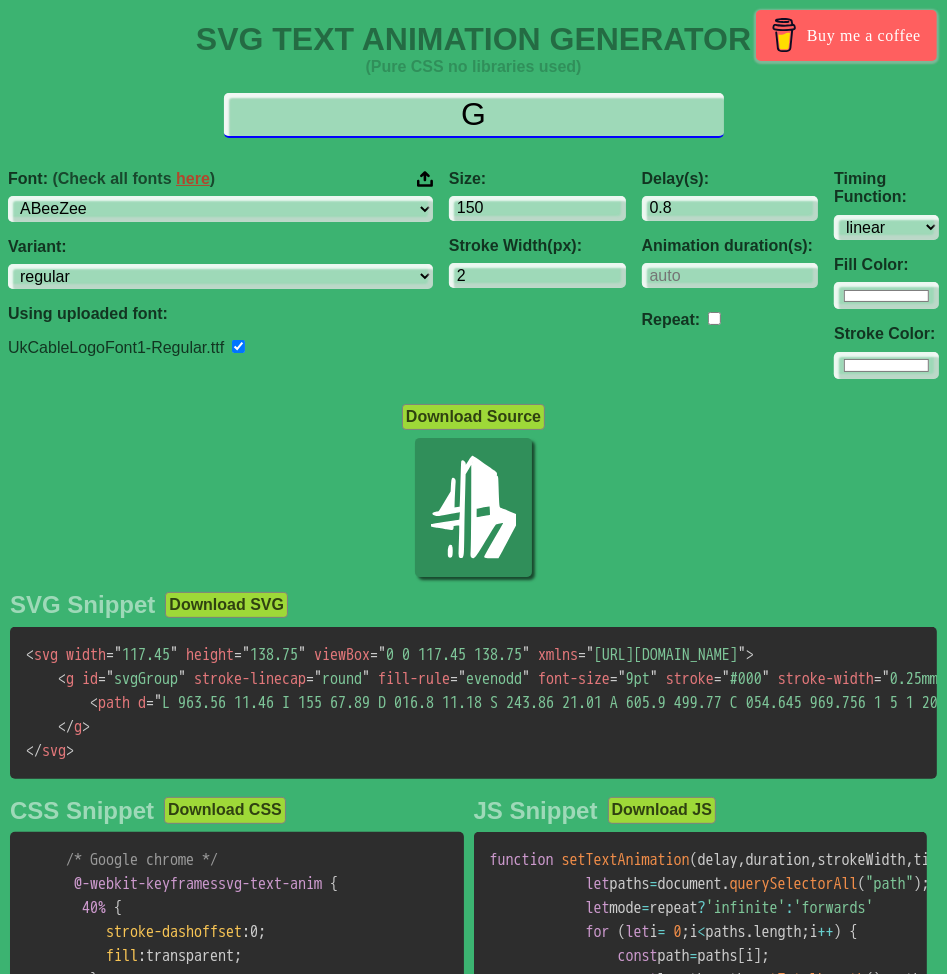 type on "G" 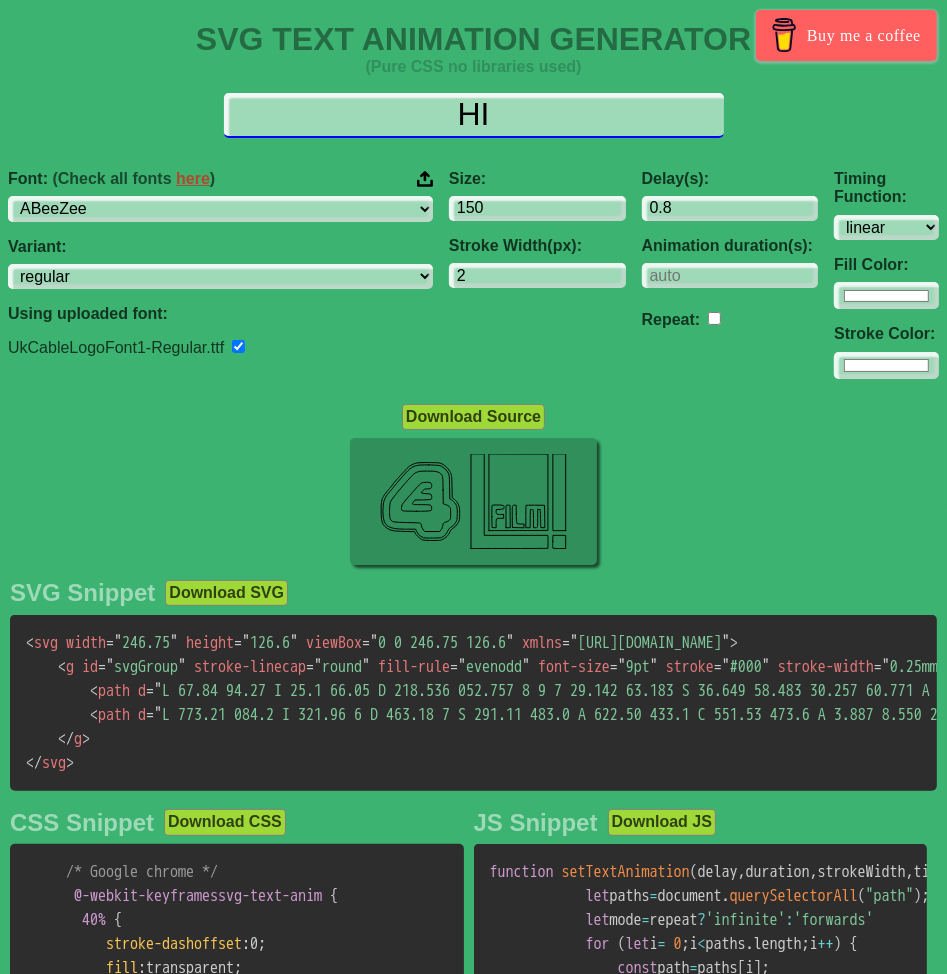 type on "H" 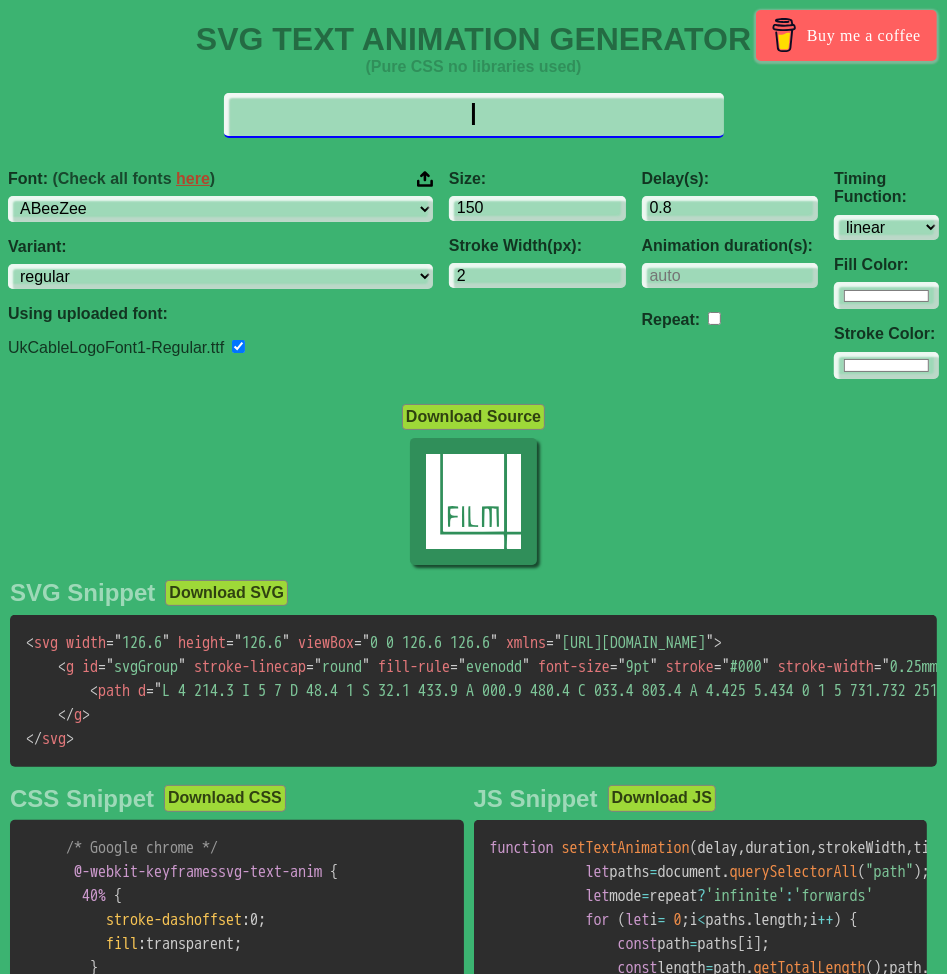 type on "I" 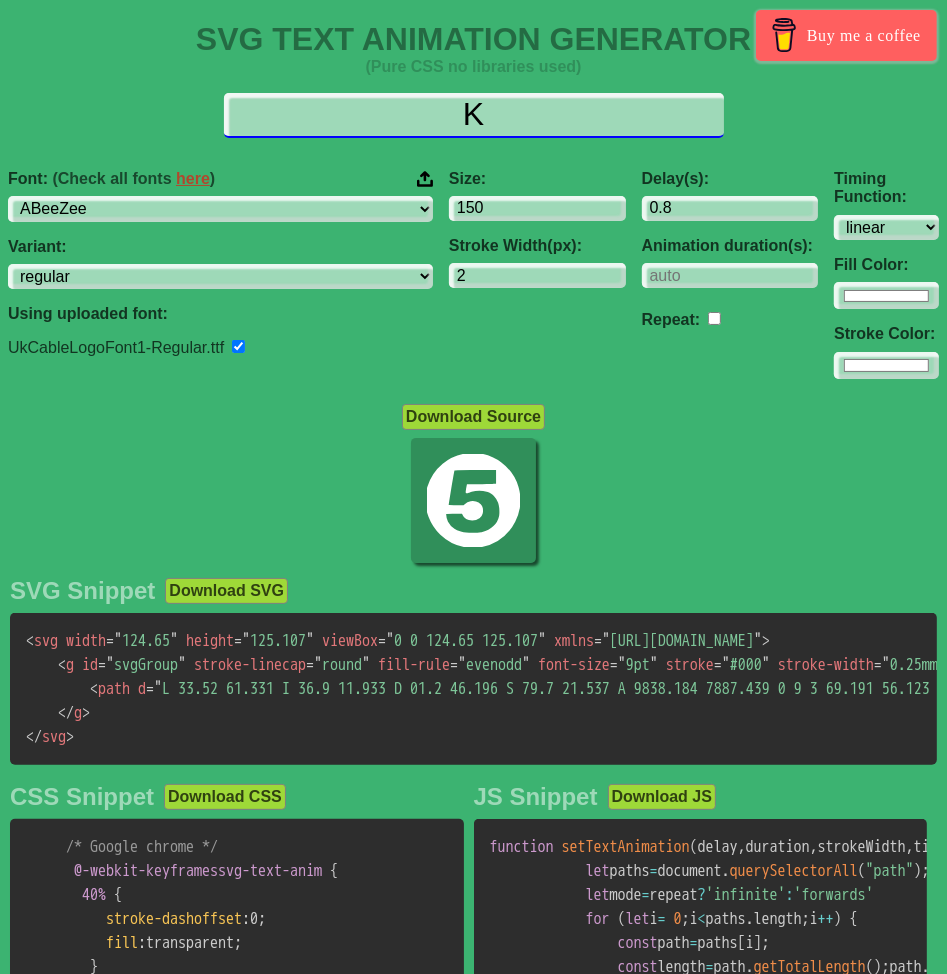 type on "K" 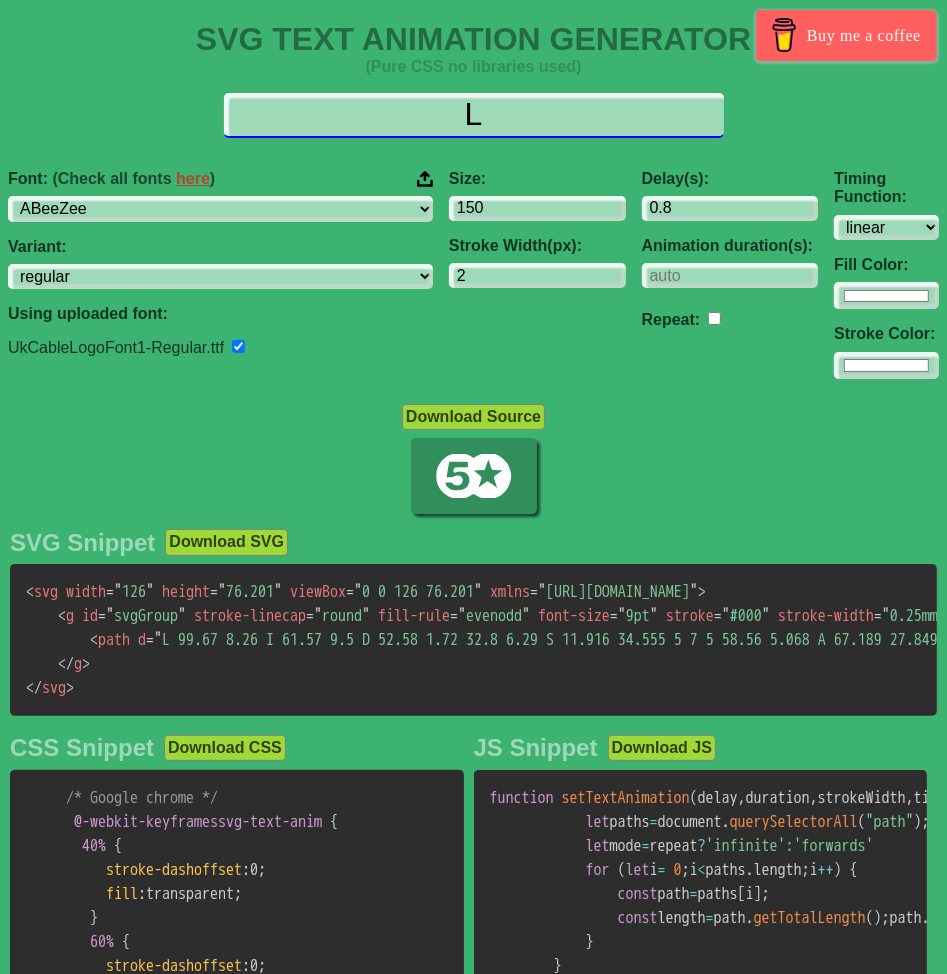 type on "L" 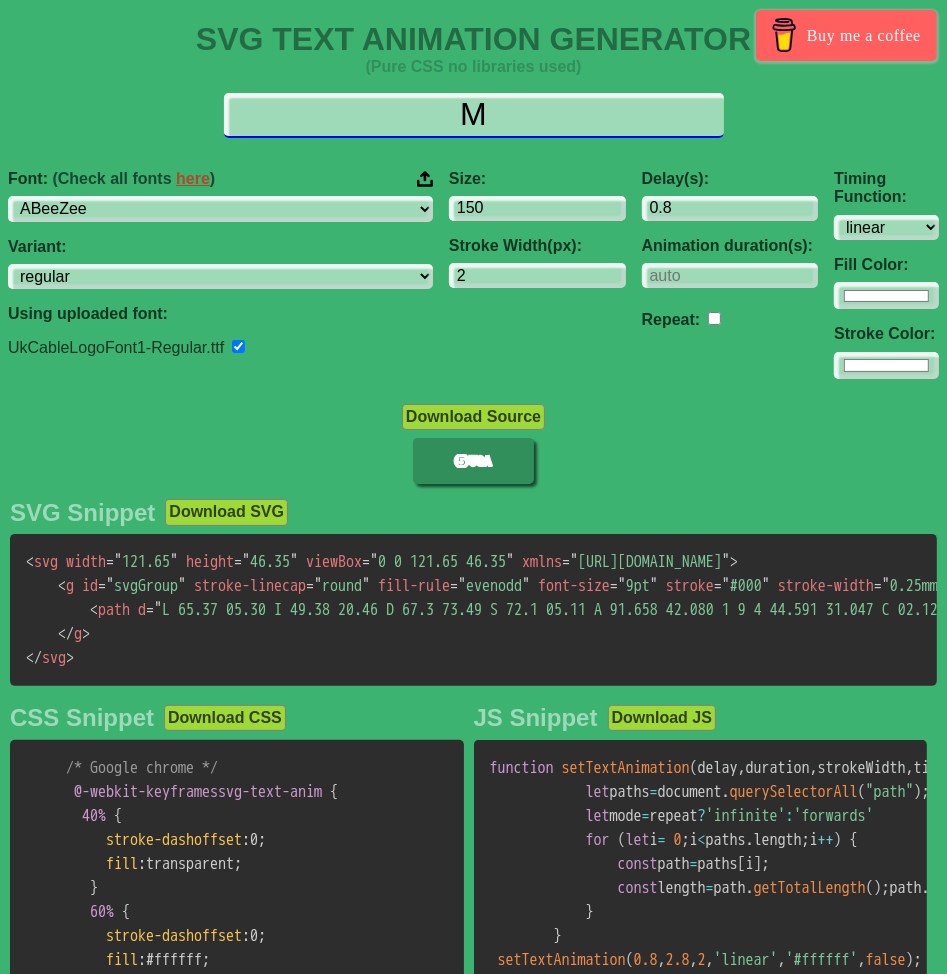 type on "M" 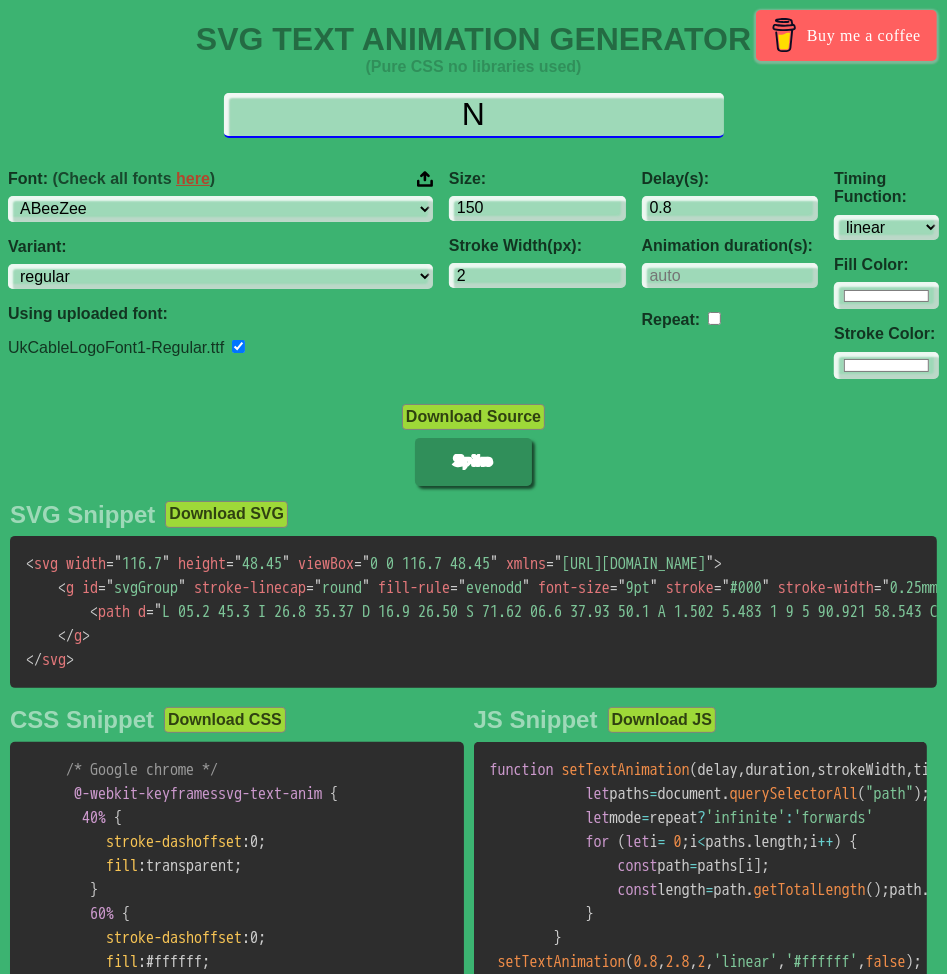 type on "N" 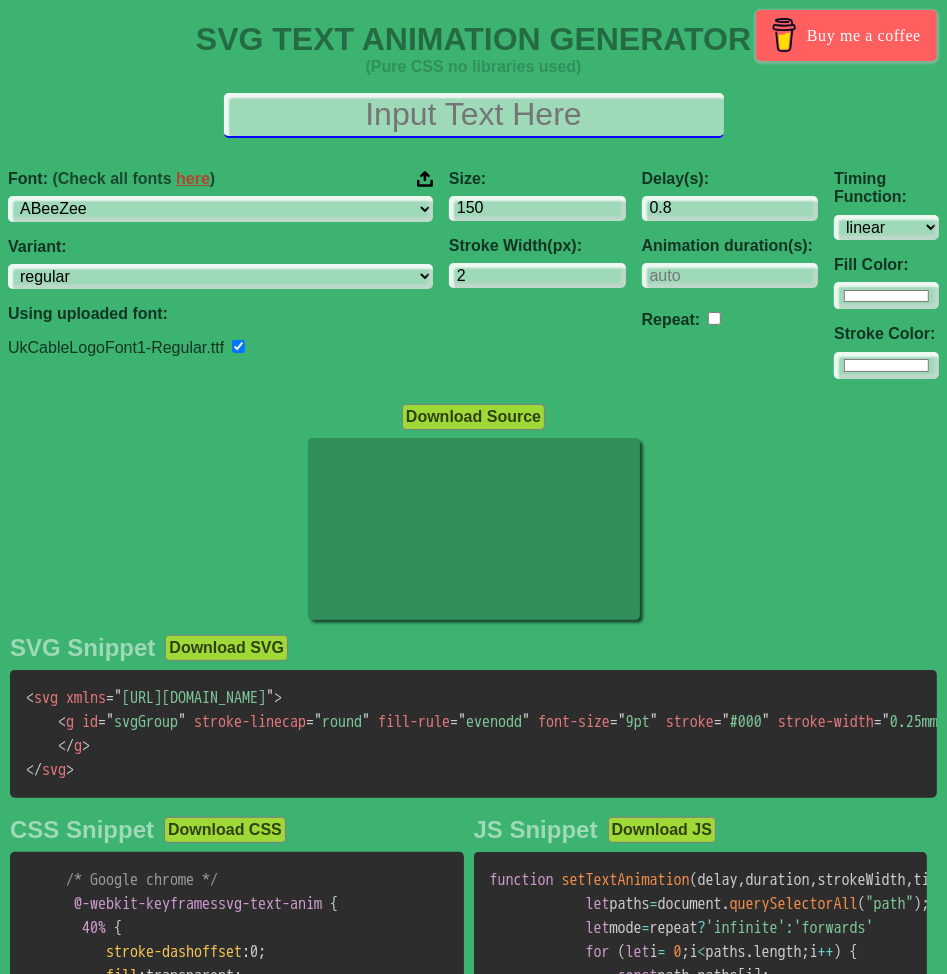 type on "F" 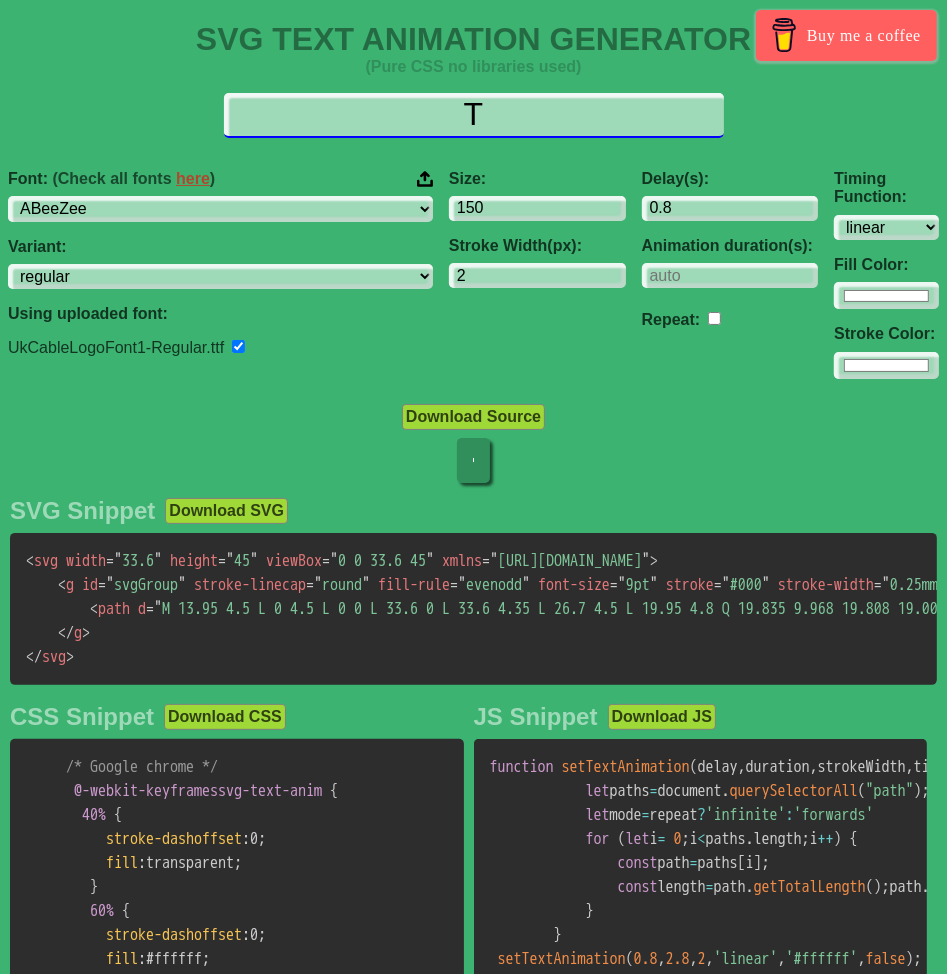 type on "T" 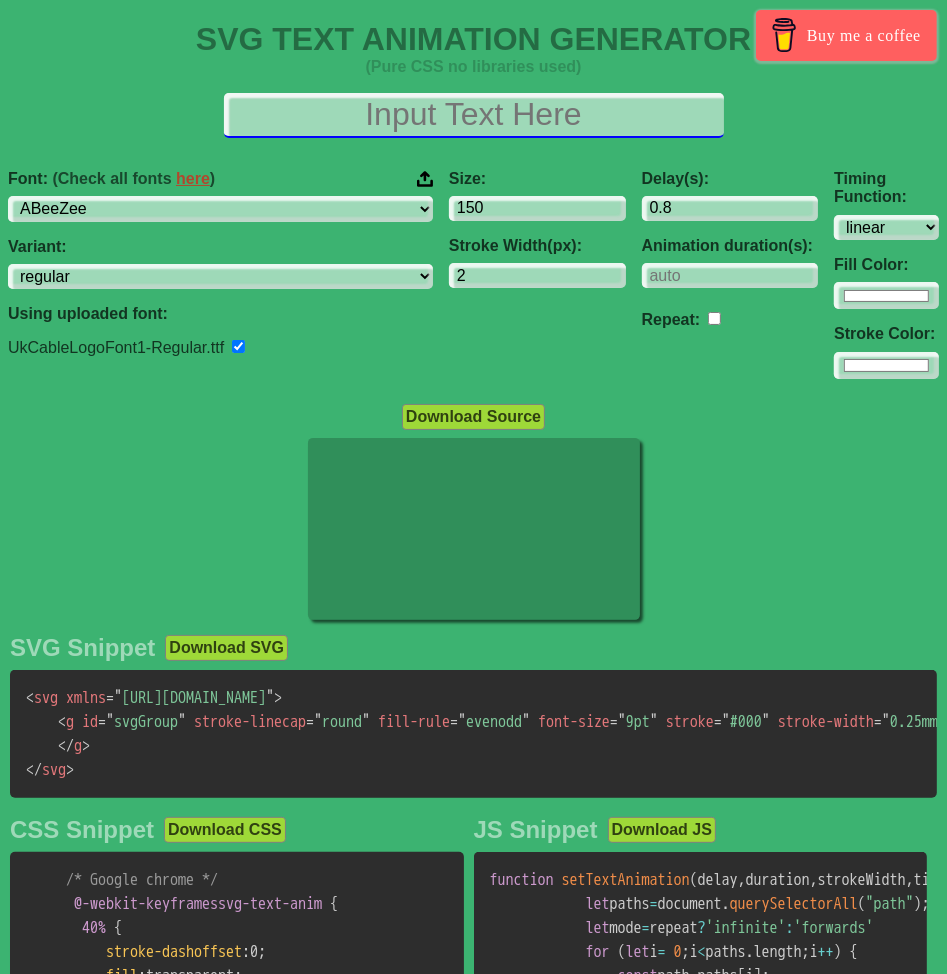 type on "t" 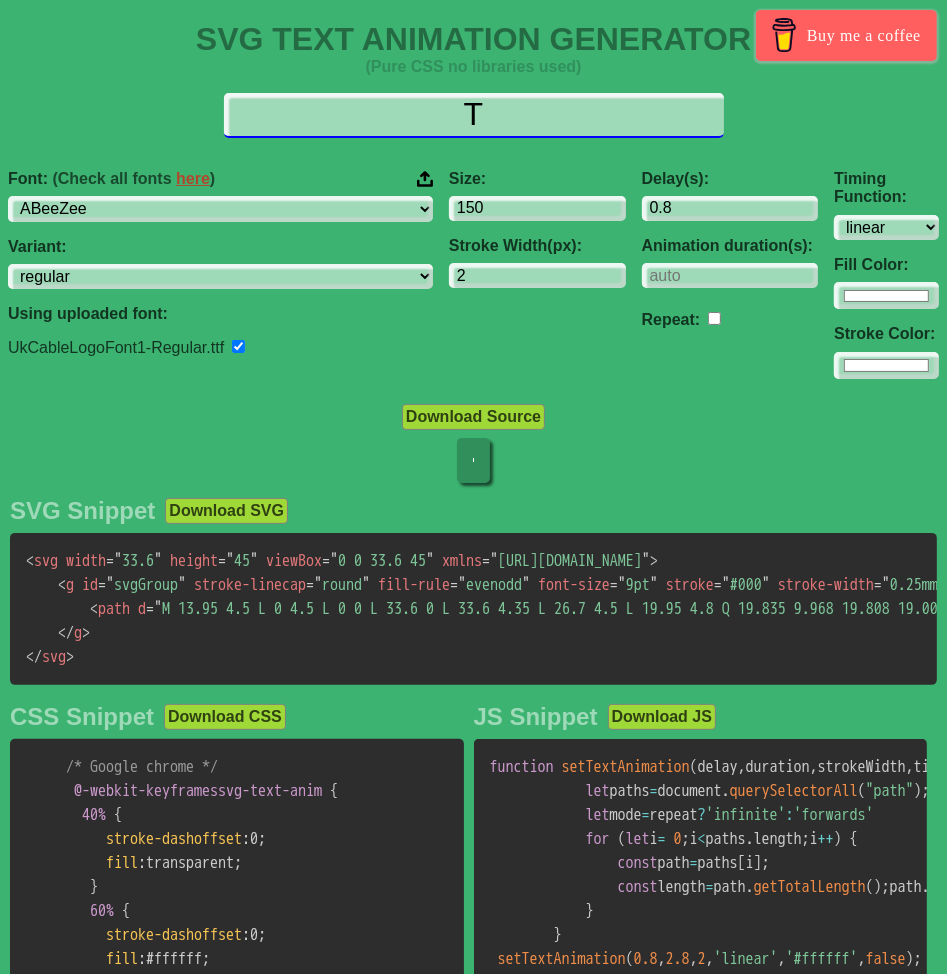 type on "T" 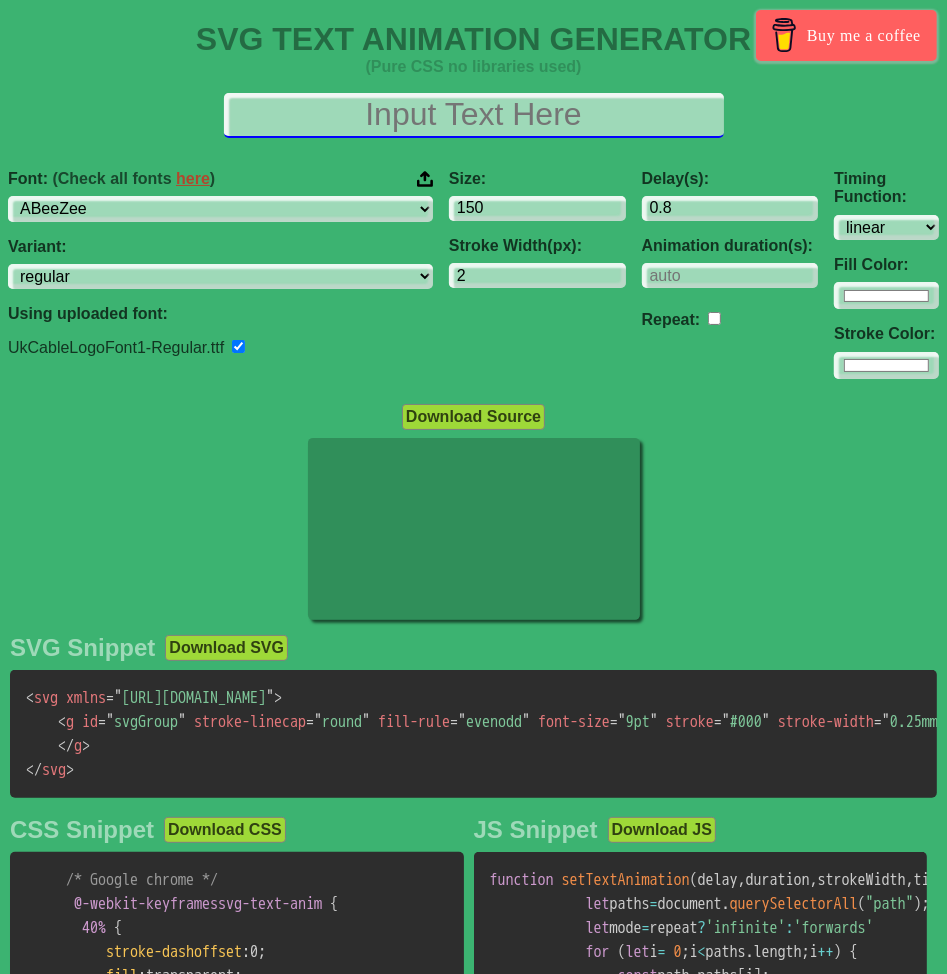 type on "9" 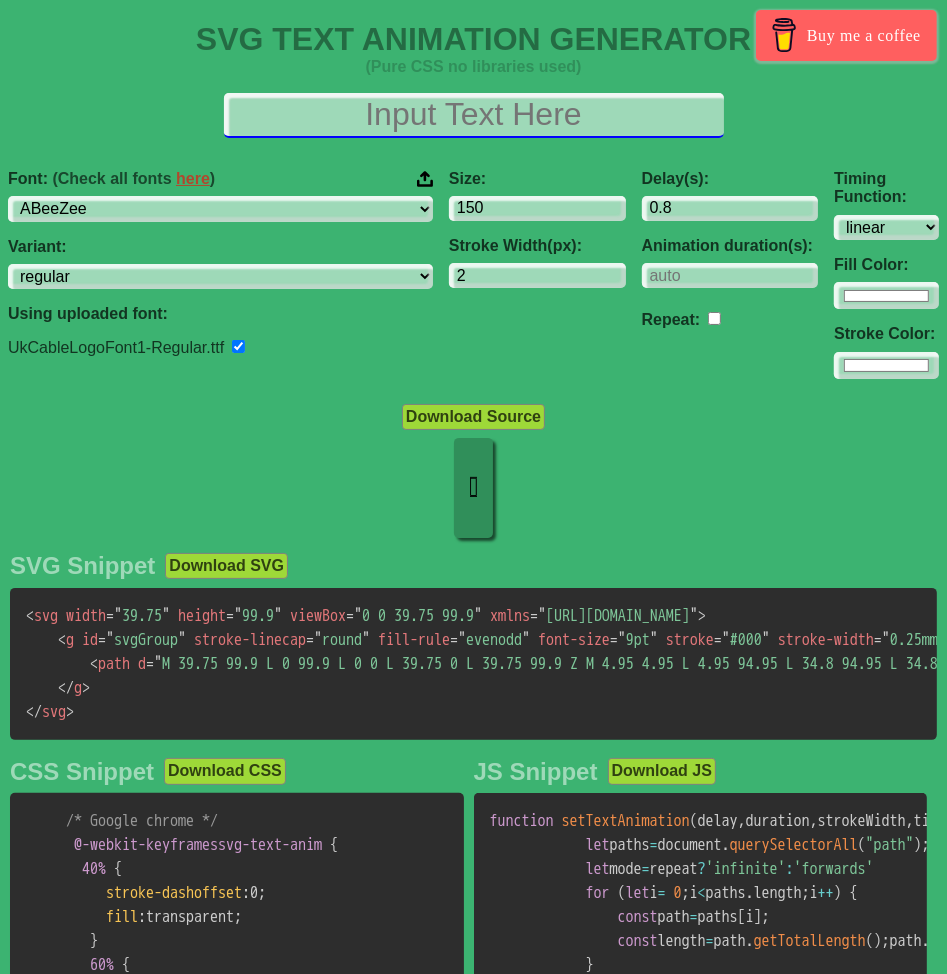 type on "5" 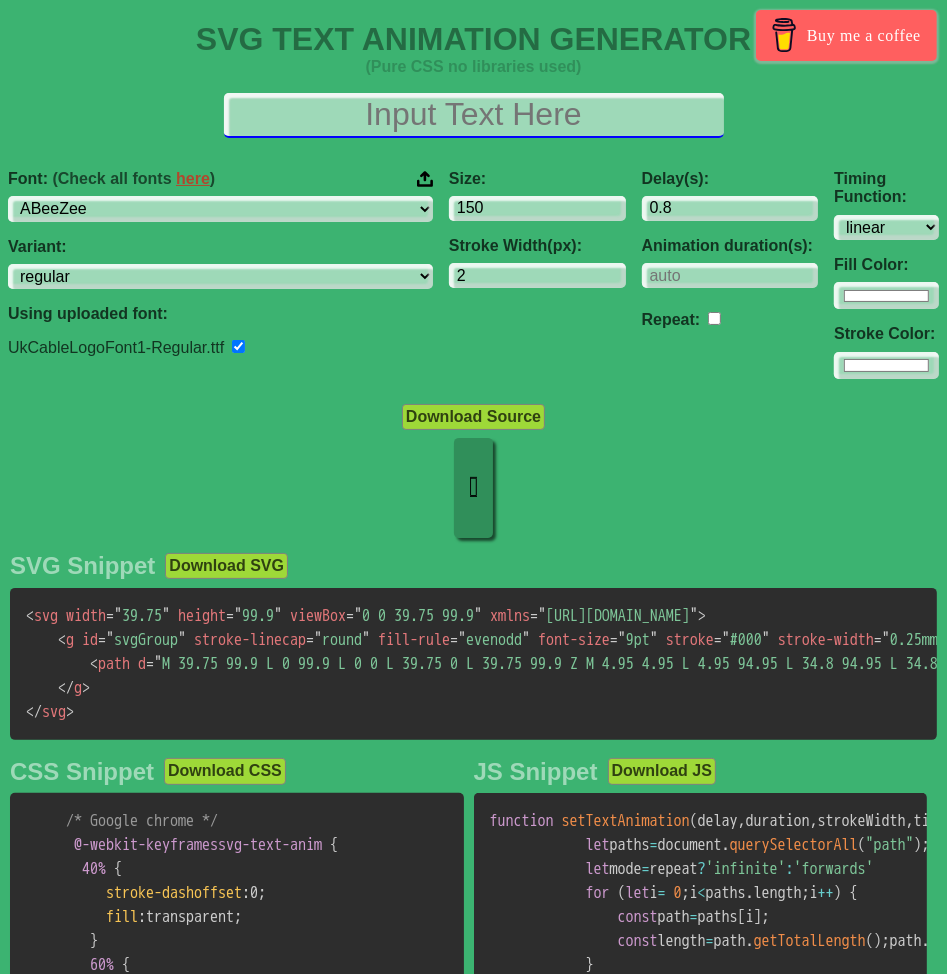 type on "3" 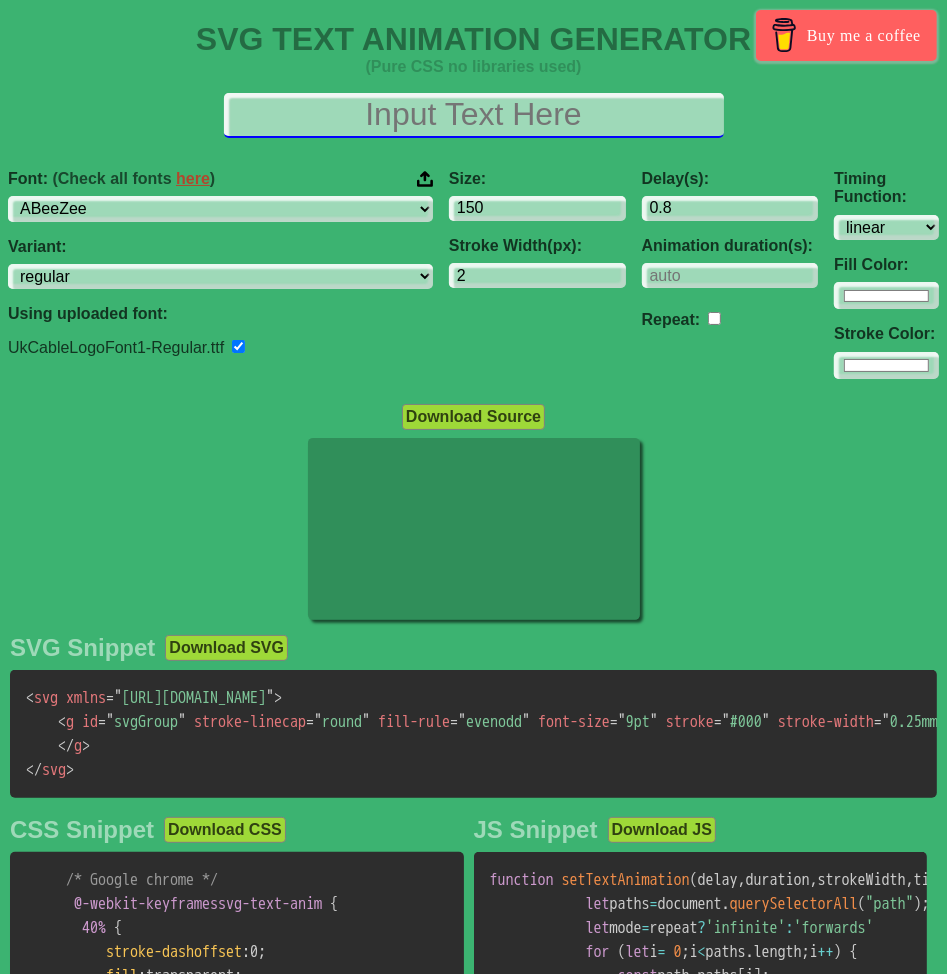 type on "A" 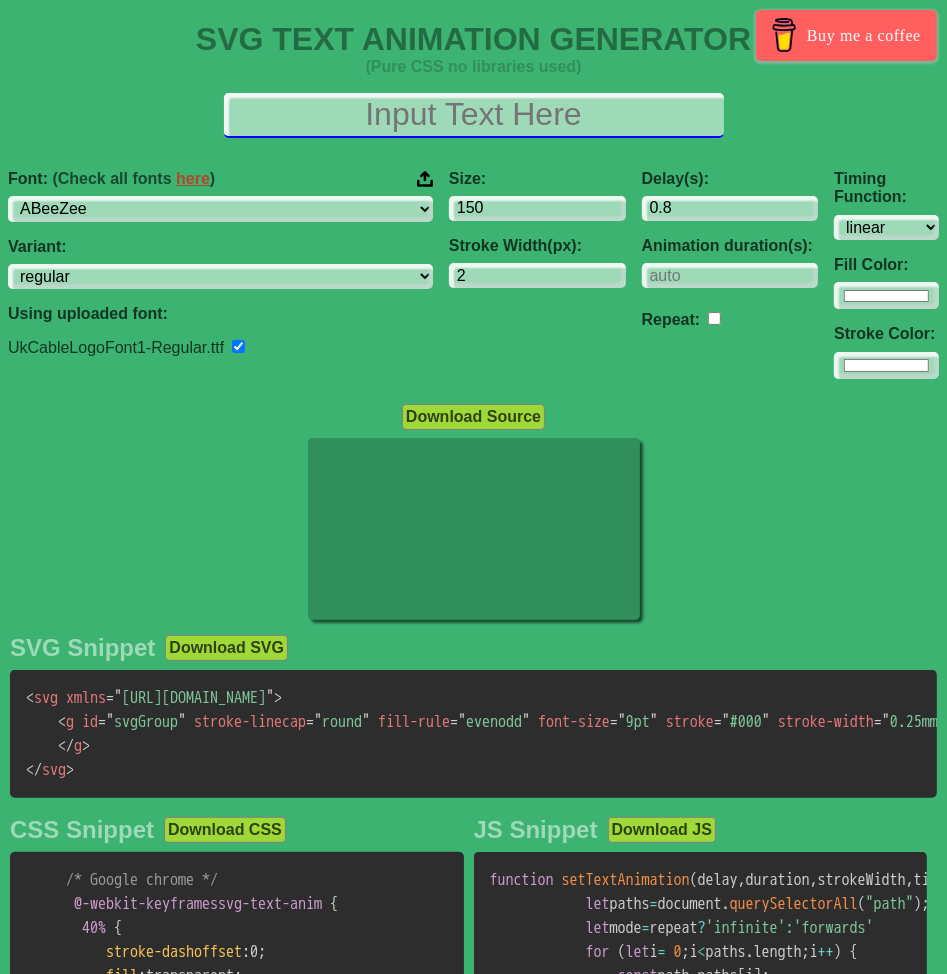 type on "a" 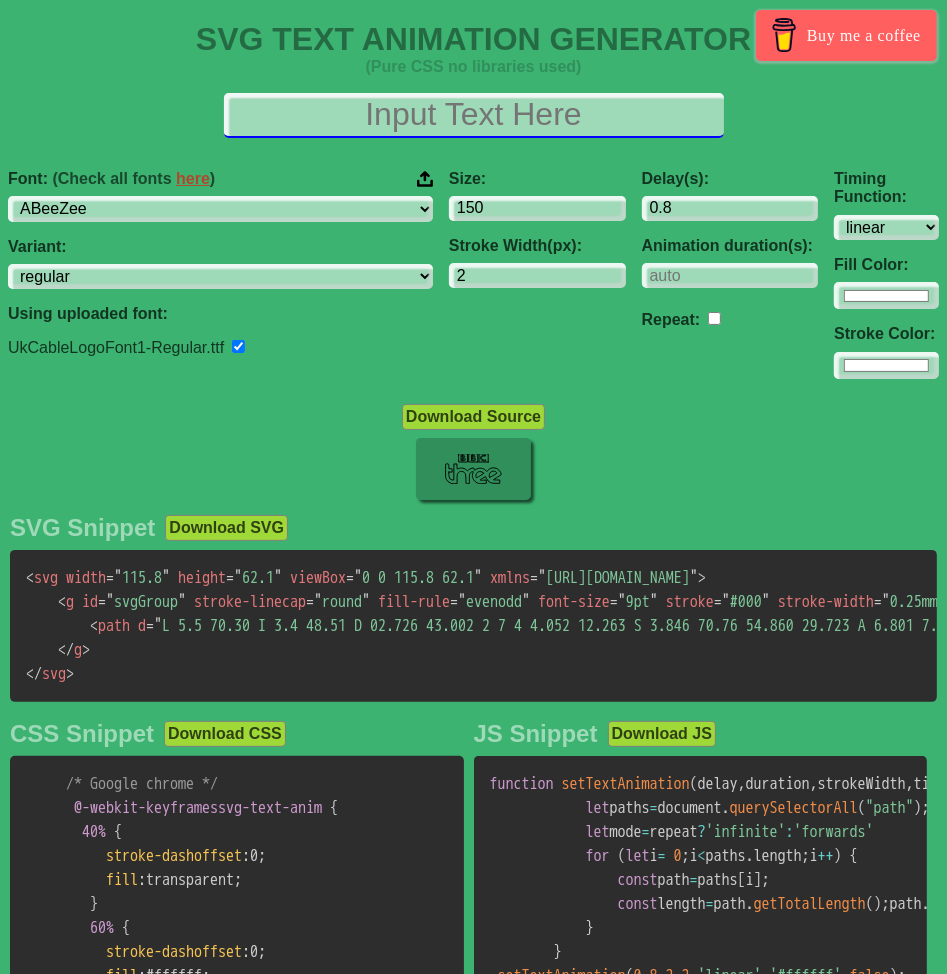 type on "D" 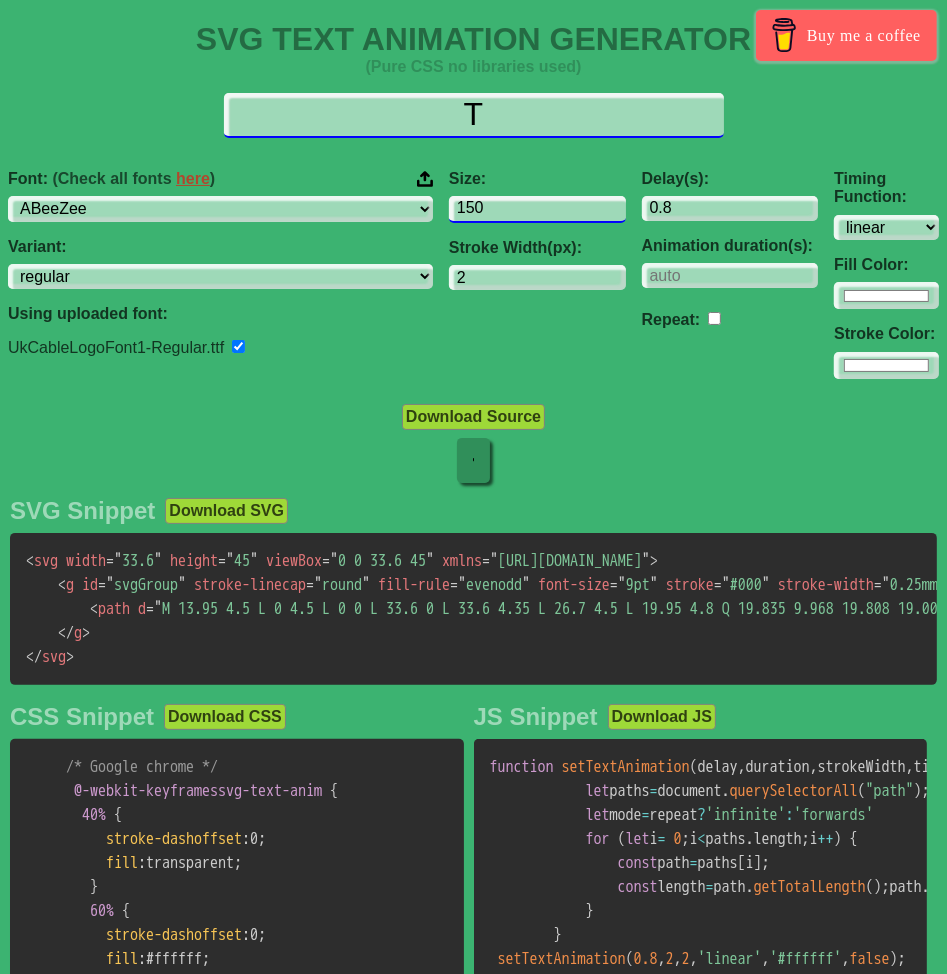 type on "T" 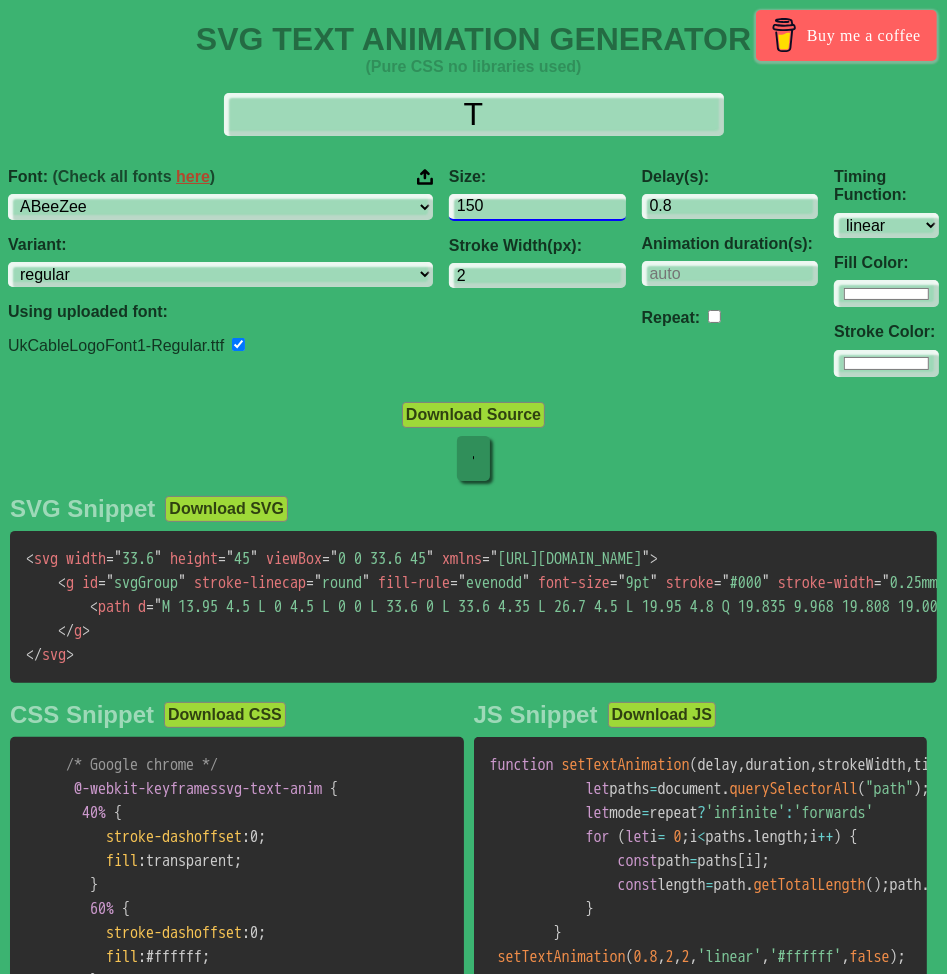 drag, startPoint x: 477, startPoint y: 201, endPoint x: 46, endPoint y: 33, distance: 462.5851 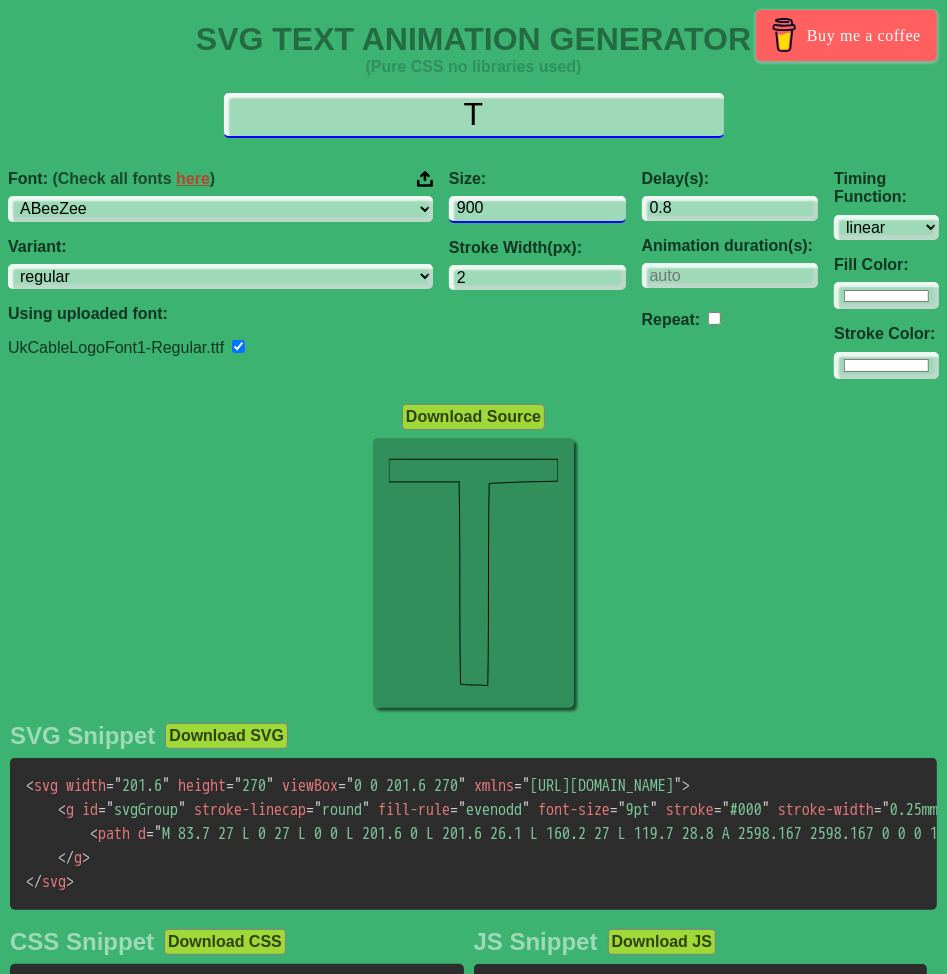 type on "900" 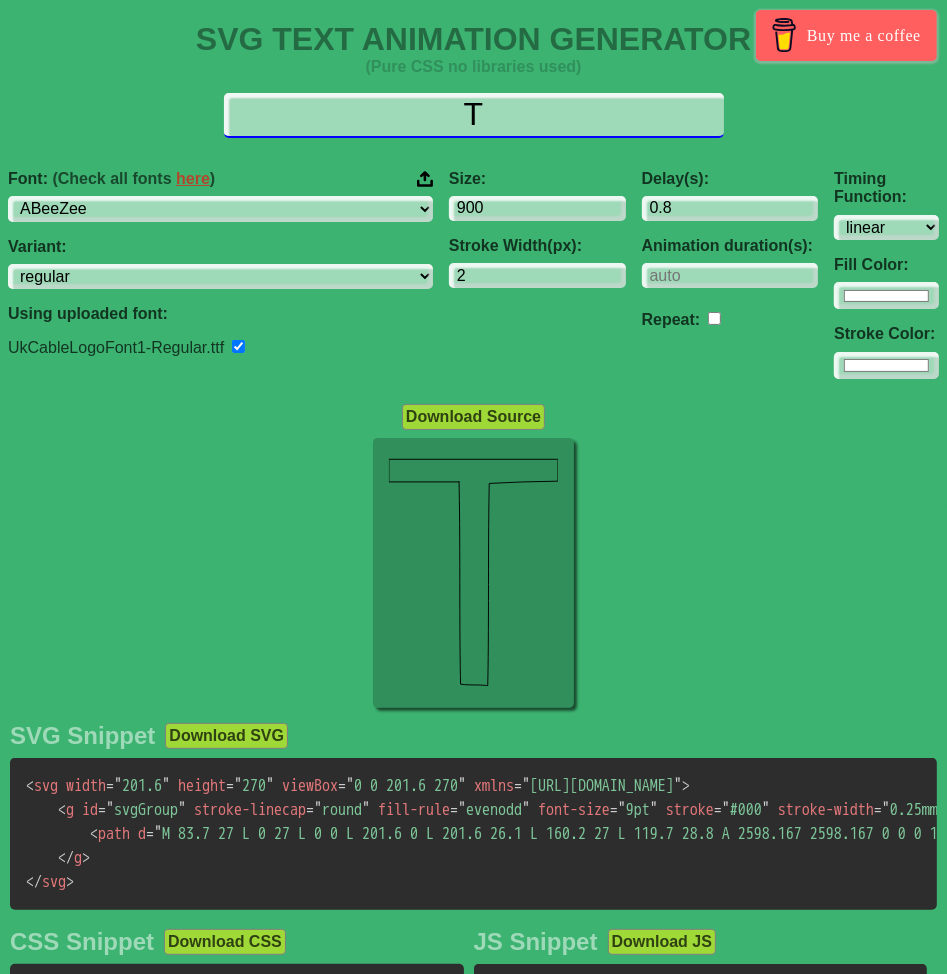 click on "T" at bounding box center (474, 115) 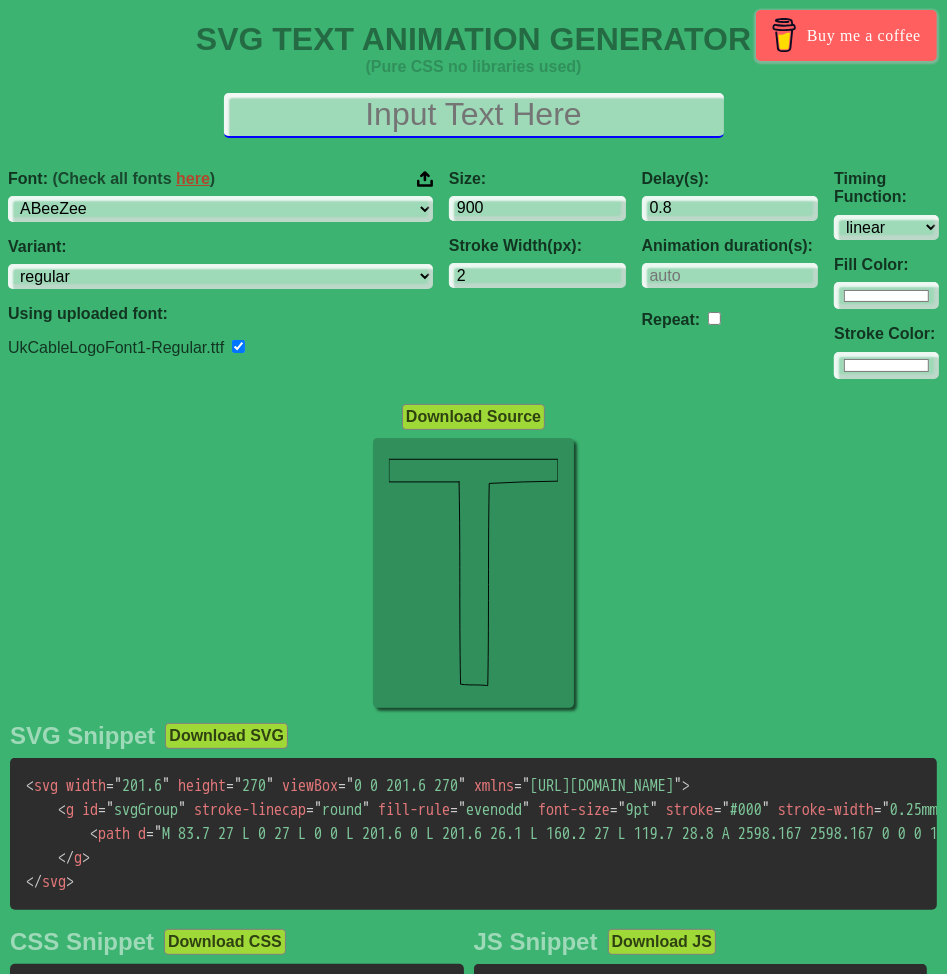 type on "t" 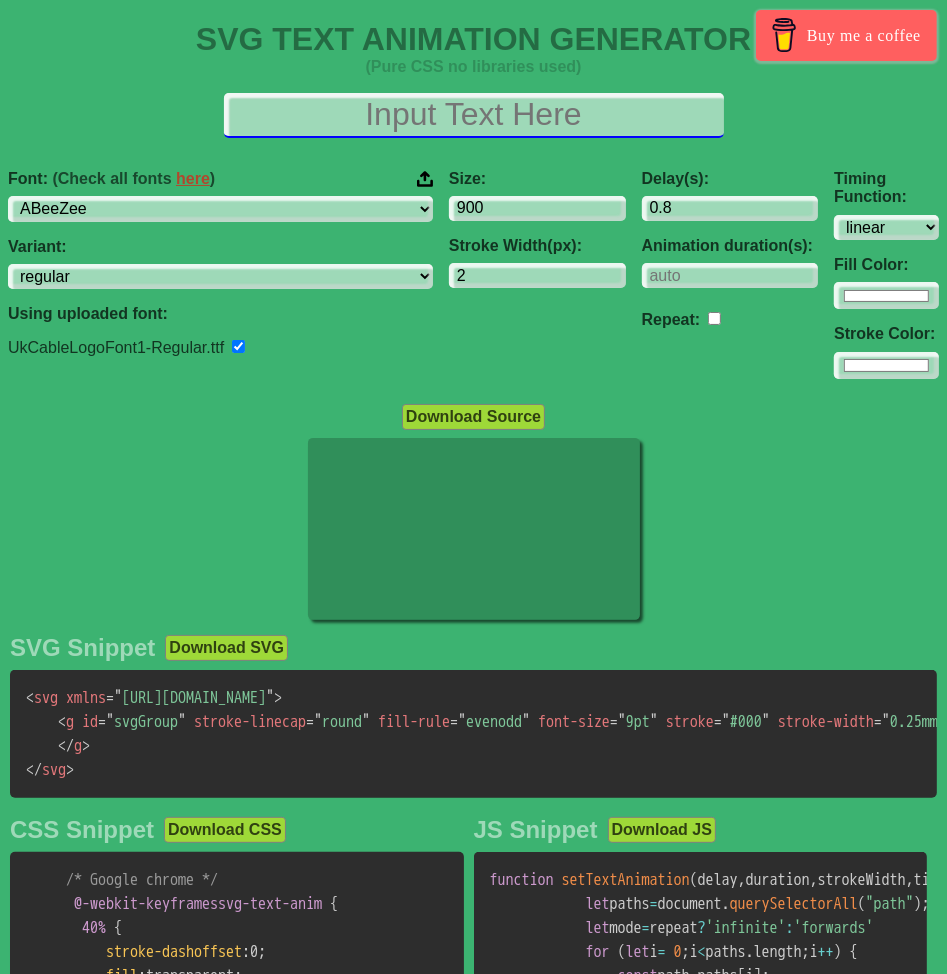 type on "4" 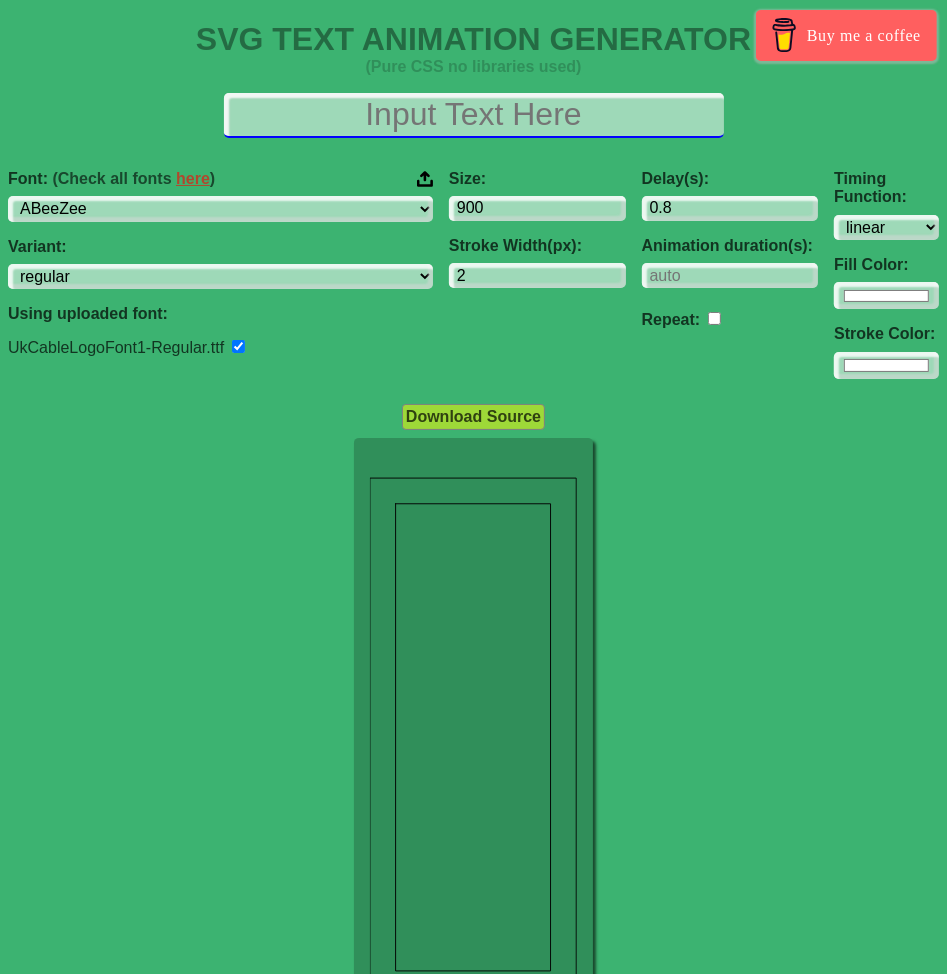 type on "5" 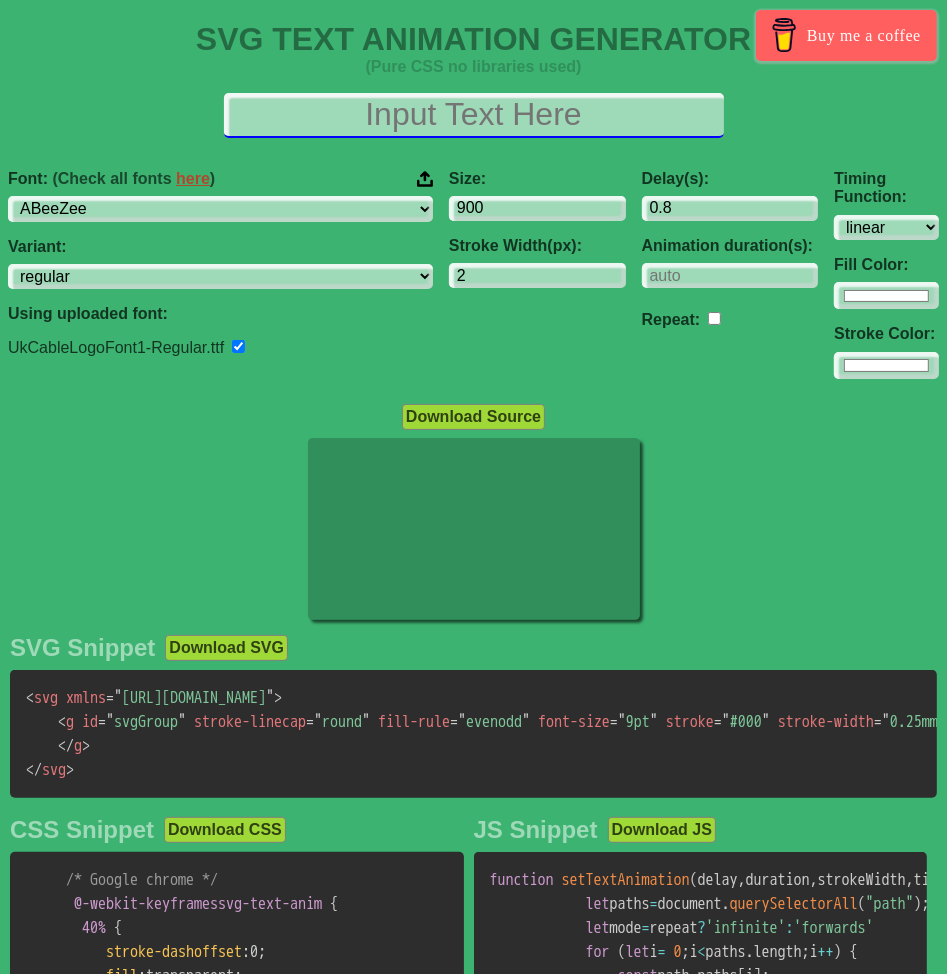 type on "w" 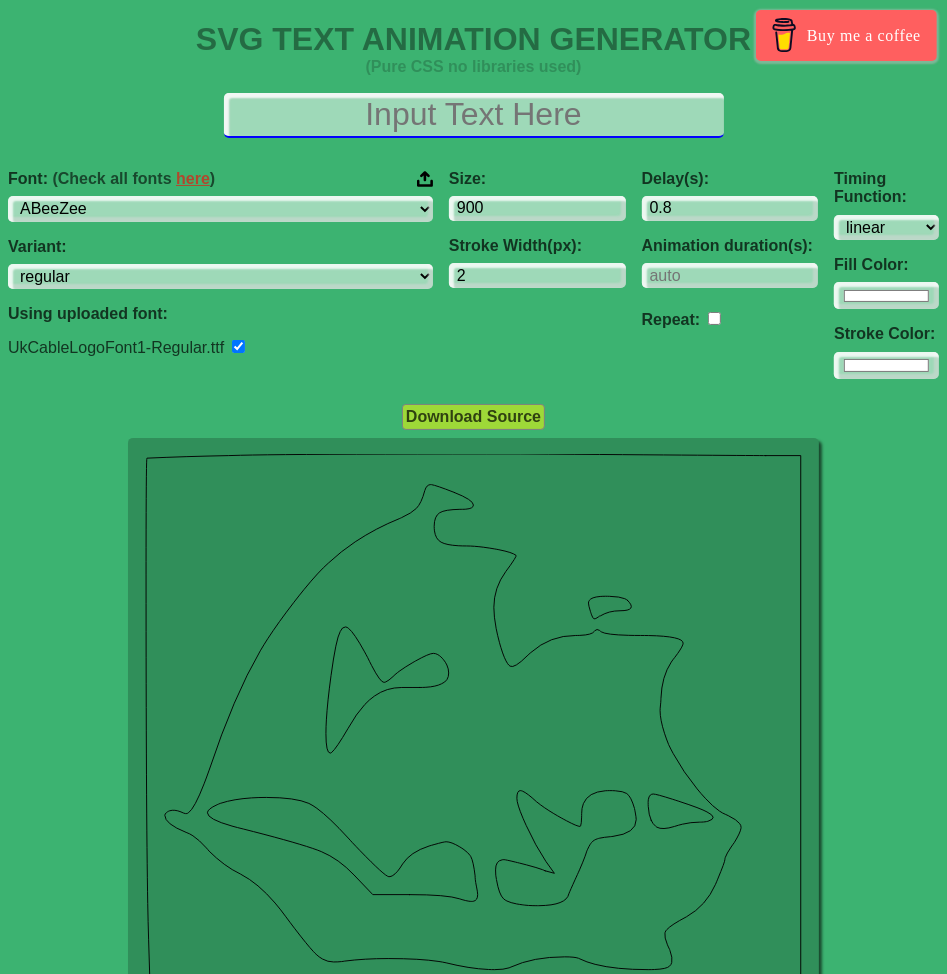 type on "X" 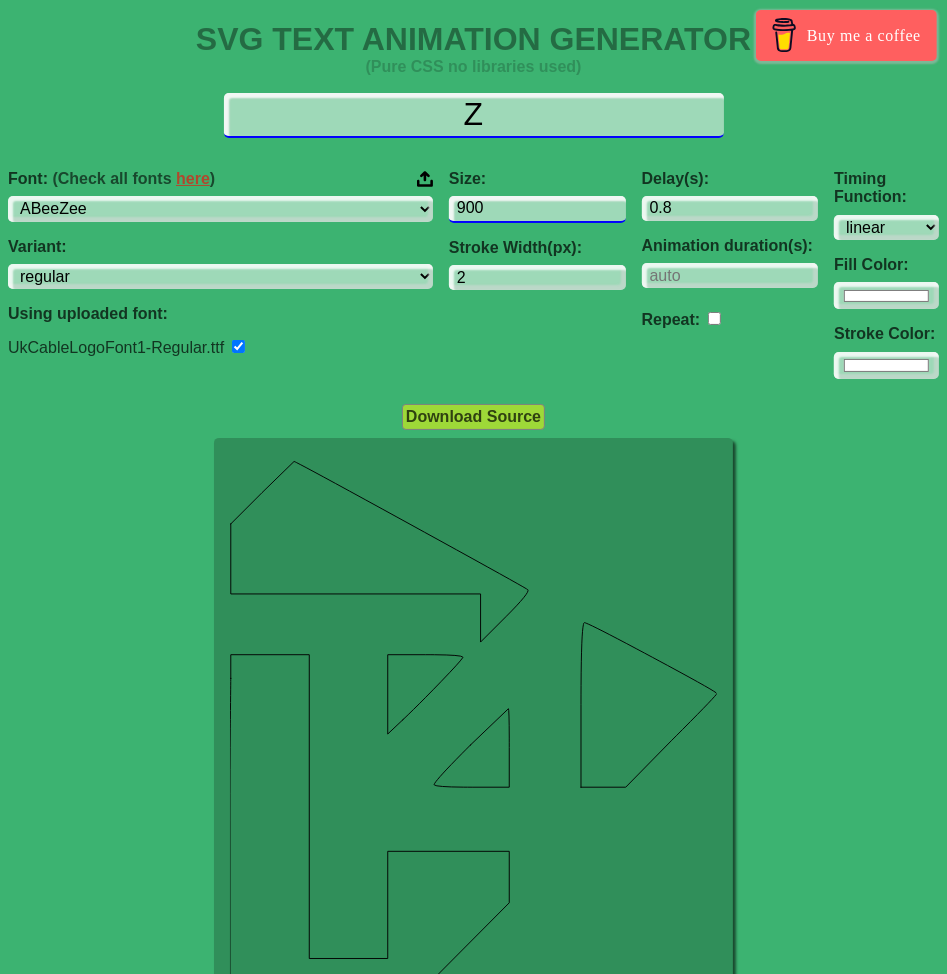 type on "Z" 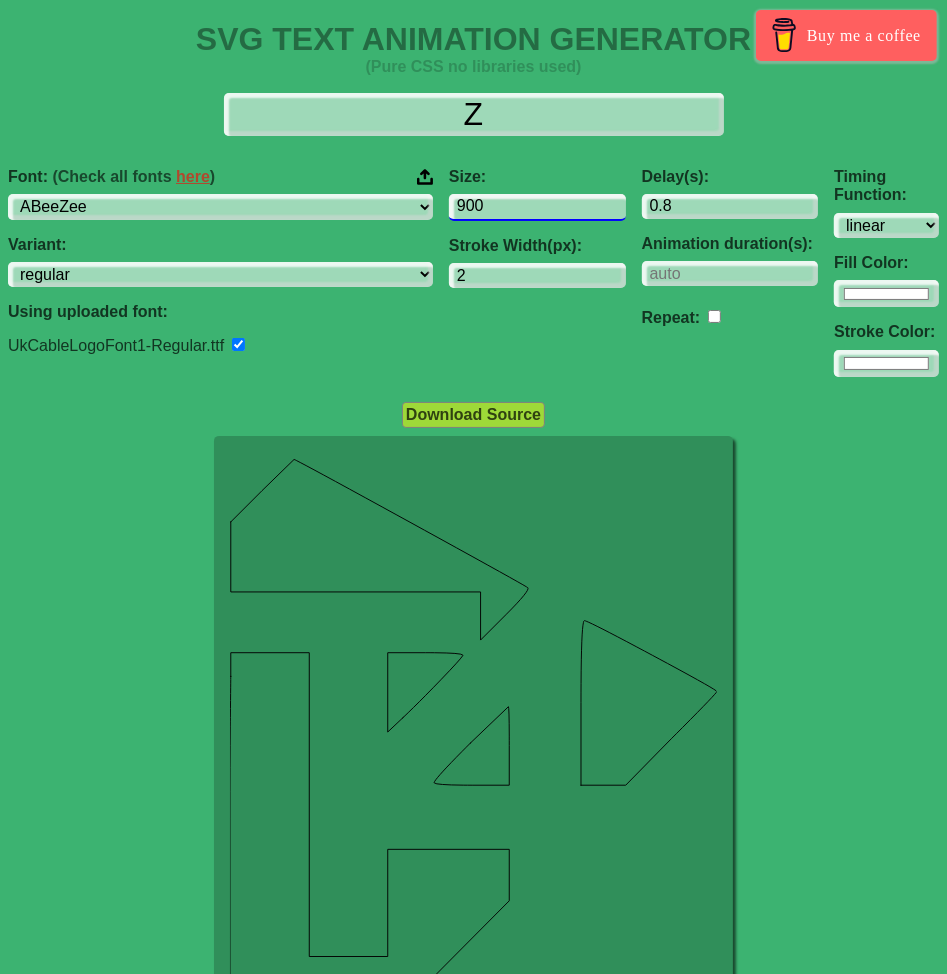 click on "900" at bounding box center (537, 207) 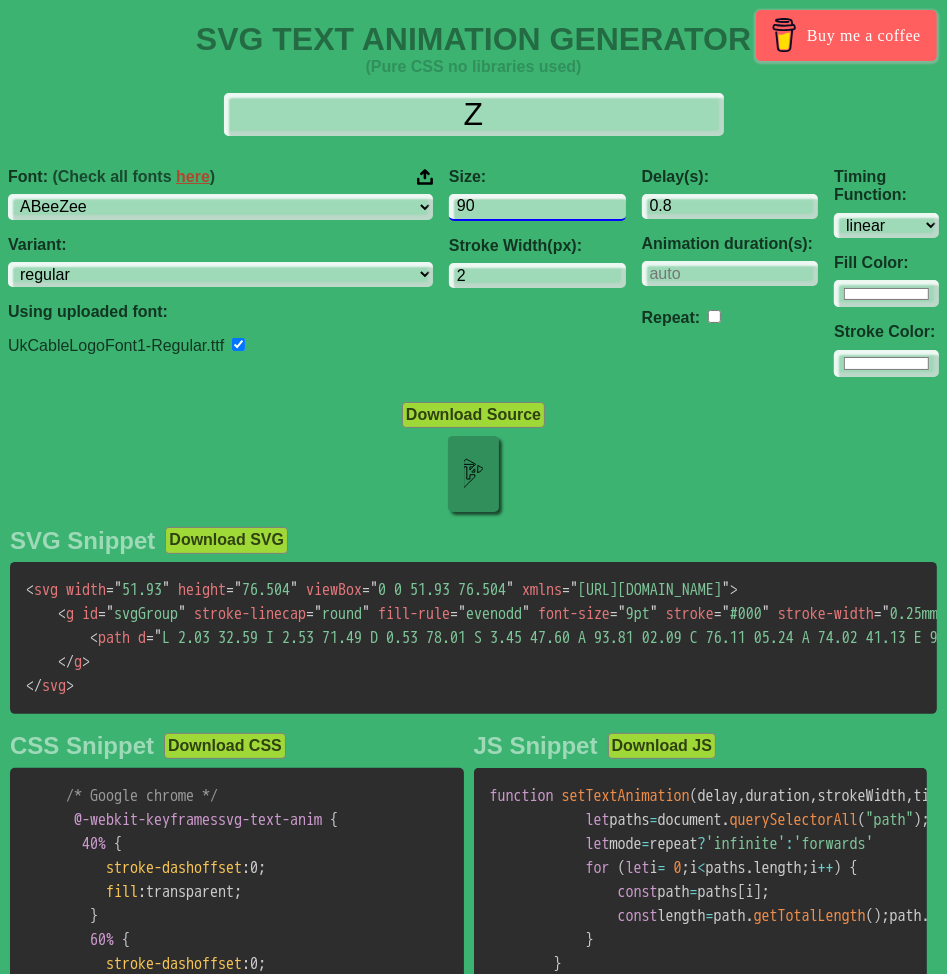 type on "9" 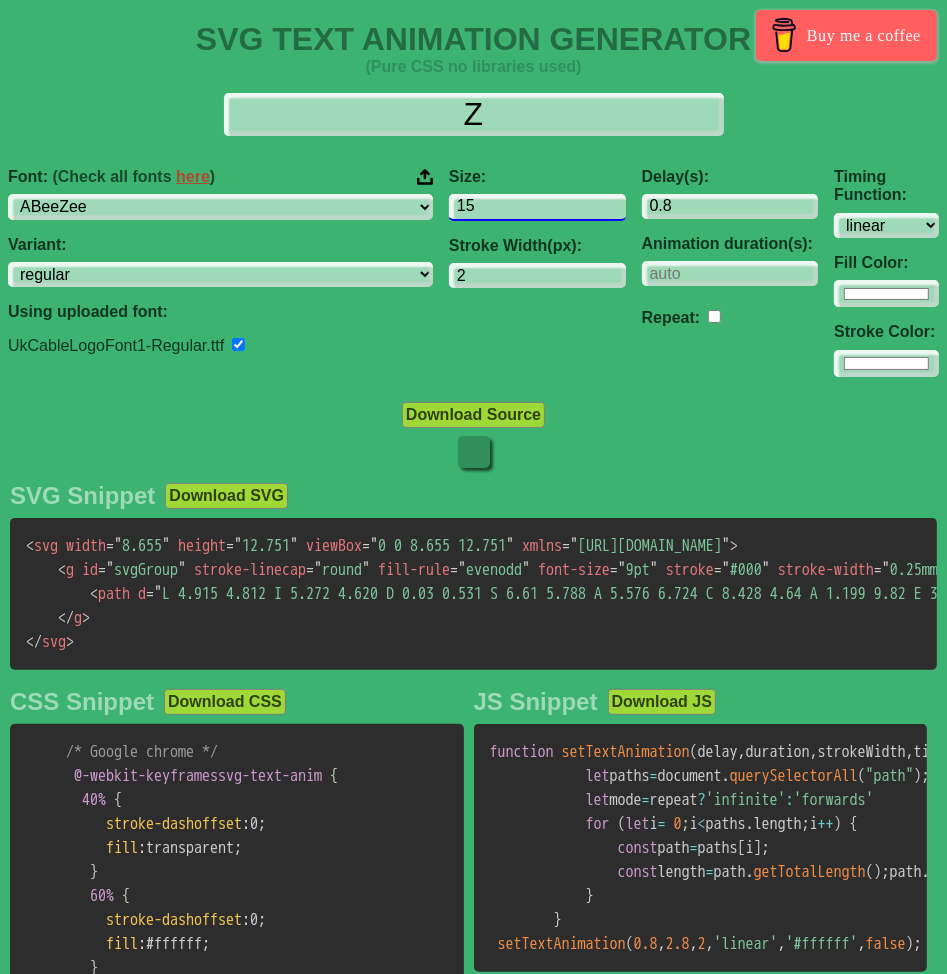 type on "1" 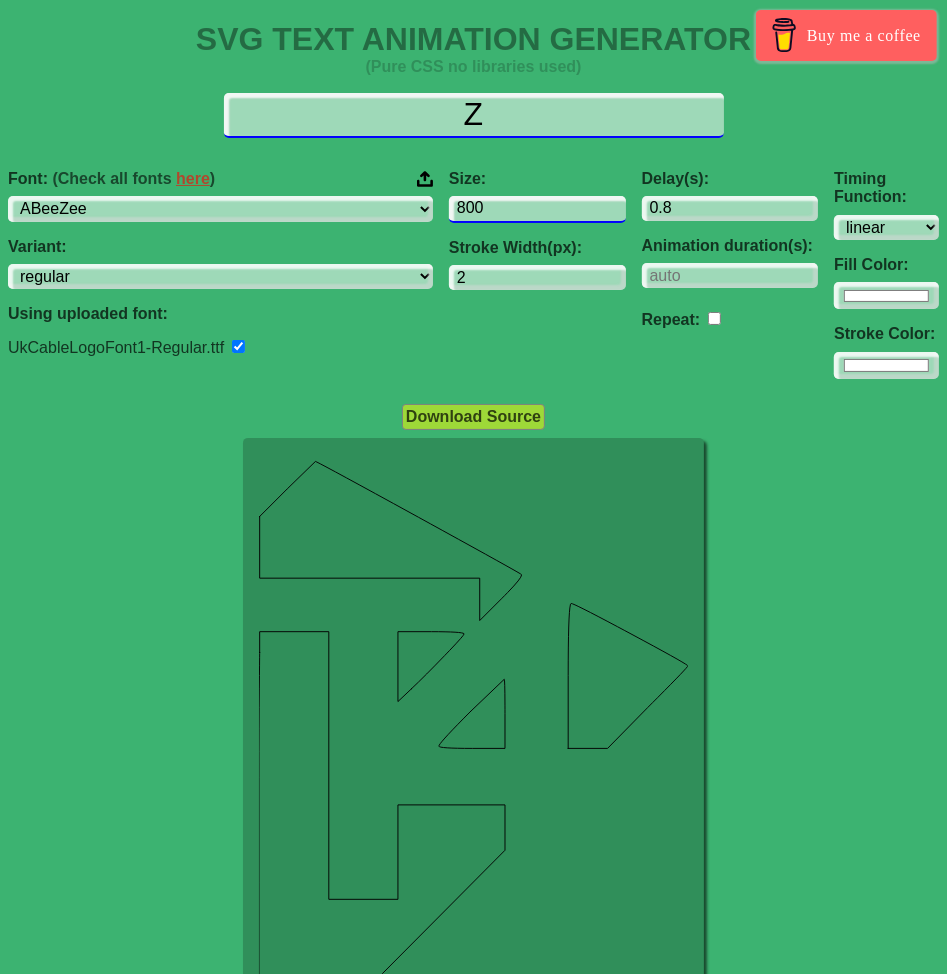 type on "800" 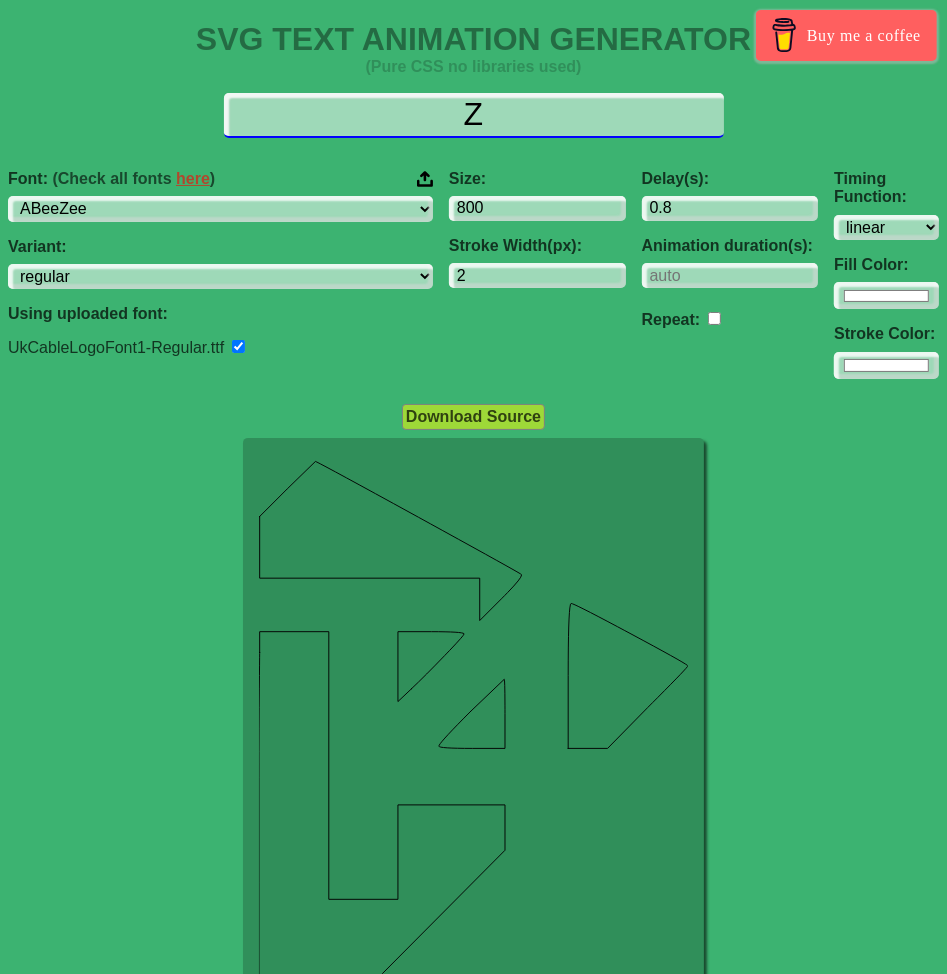 click on "Z" at bounding box center (474, 115) 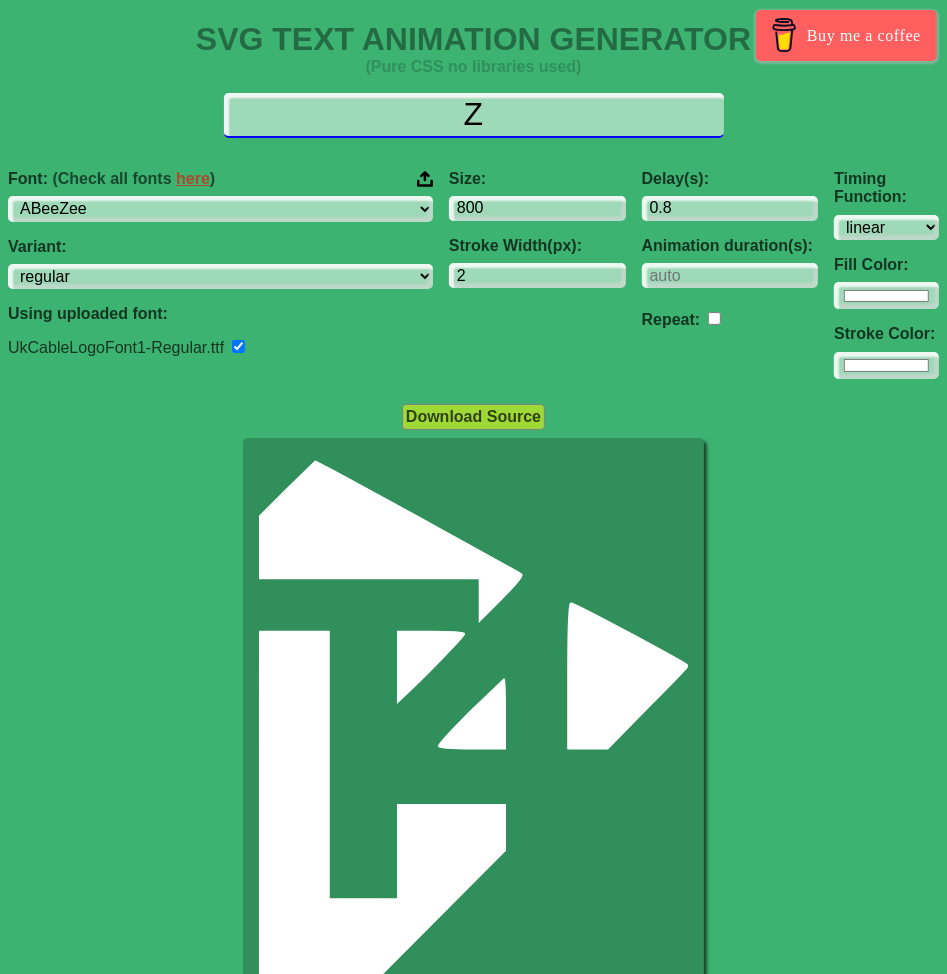 type on "Z" 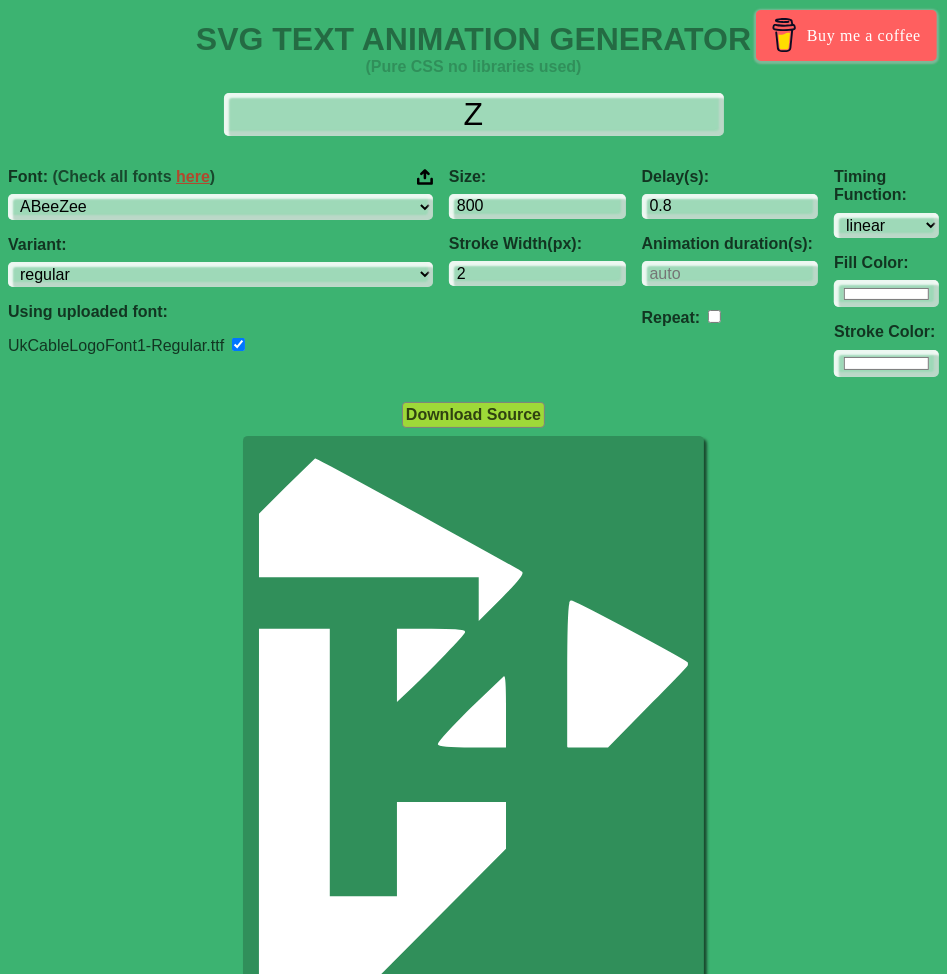click on "Size: 800" at bounding box center [537, 193] 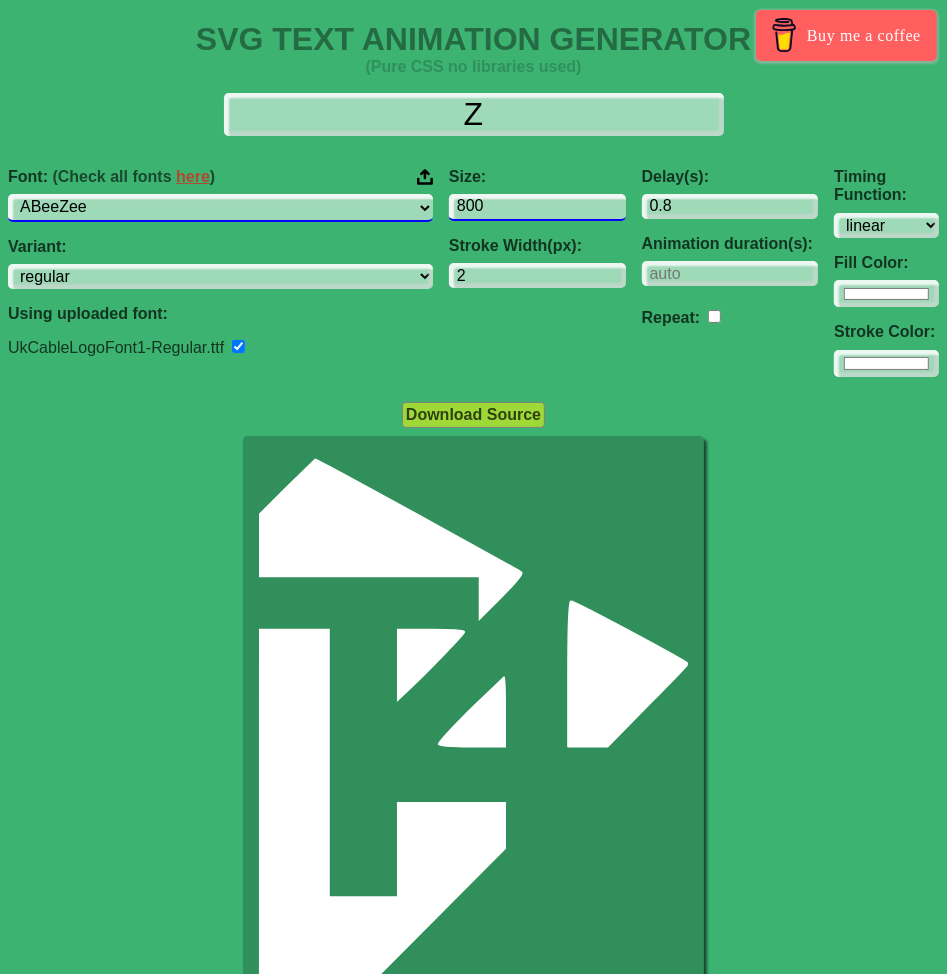 drag, startPoint x: 421, startPoint y: 199, endPoint x: 68, endPoint y: 168, distance: 354.35858 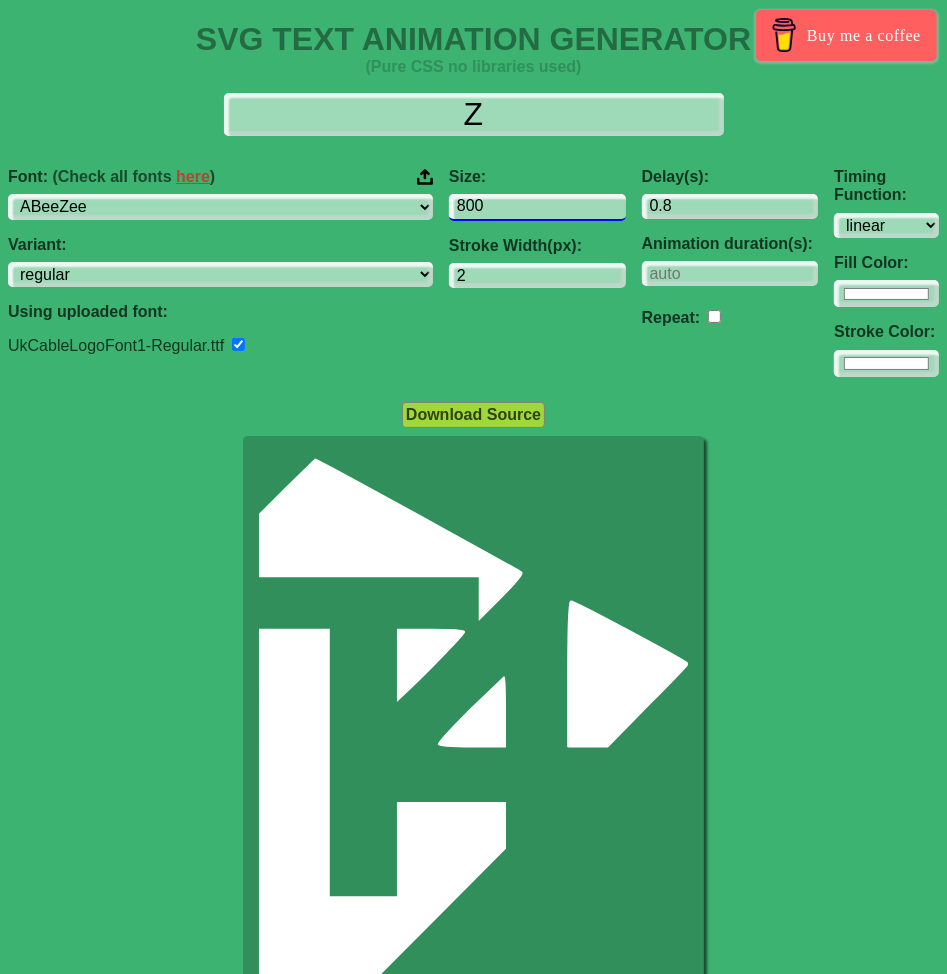 click on "Font:   (Check all fonts   here ) ABeeZee [PERSON_NAME] Display AR One Sans [PERSON_NAME] Libre Aboreto Abril Fatface Abyssinica SIL Aclonica Acme Actor Adamina Advent Pro Afacad Afacad Flux Agbalumo Agdasima Agu Display Aguafina Script Akatab Akaya Kanadaka Akaya Telivigala Akronim Akshar Aladin Alata Alatsi [PERSON_NAME] Sans [PERSON_NAME] Alef Alegreya Alegreya SC Alegreya Sans Alegreya Sans SC [PERSON_NAME] Alexandria Alfa Slab One [PERSON_NAME] Angular Alkalami Alkatra [PERSON_NAME] Allerta Allerta Stencil [PERSON_NAME] Almarai [PERSON_NAME] Display Almendra SC Alumni Sans Alumni Sans Collegiate One Alumni Sans Inline One Alumni Sans Pinstripe Alumni Sans SC Amarante Amaranth Amatic SC Amethysta Amiko [PERSON_NAME] Quran [PERSON_NAME] Anaheim Ancizar Sans Ancizar Serif Andada Pro Andika Anek Bangla Anek Devanagari Anek Gujarati Anek Gurmukhi Anek Kannada Anek Latin Anek Malayalam Anek Odia Anek Tamil Anek Telugu Angkor Annapurna SIL [PERSON_NAME] Use Your Telescope Anonymous Pro Anta Antic Antic Didone Antic Slab [PERSON_NAME] SC [PERSON_NAME]" at bounding box center [473, 272] 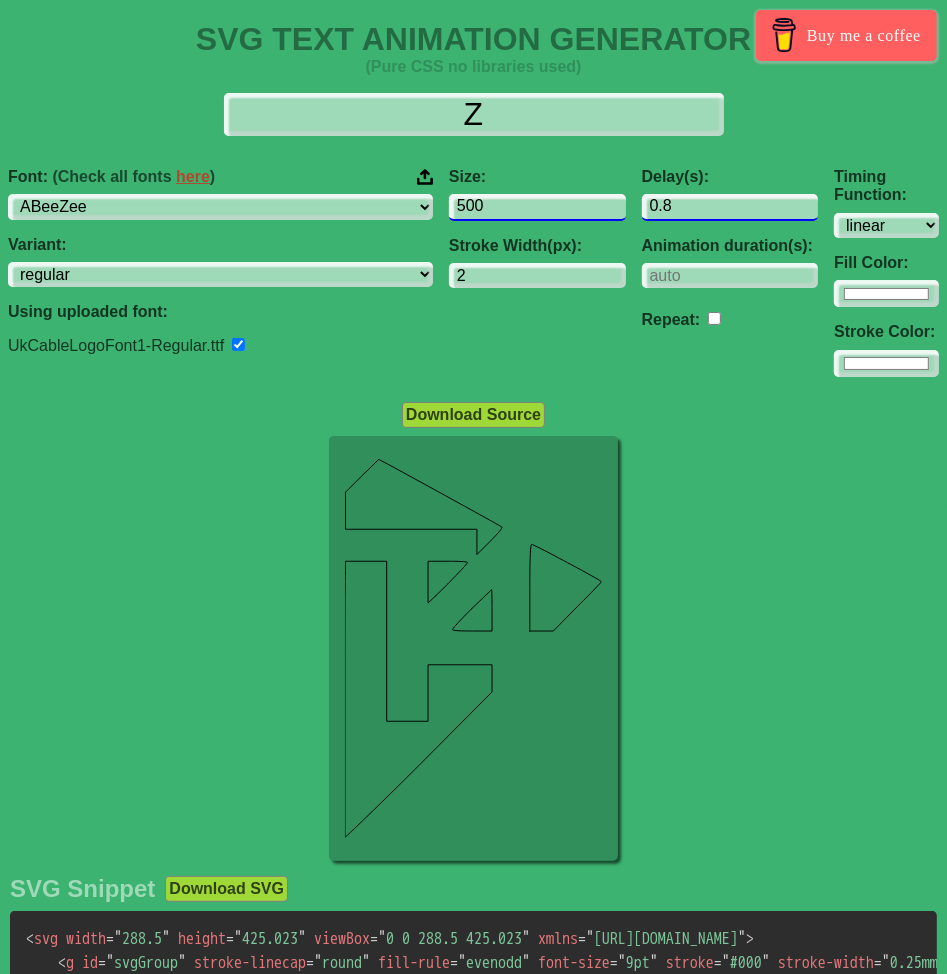 type on "500" 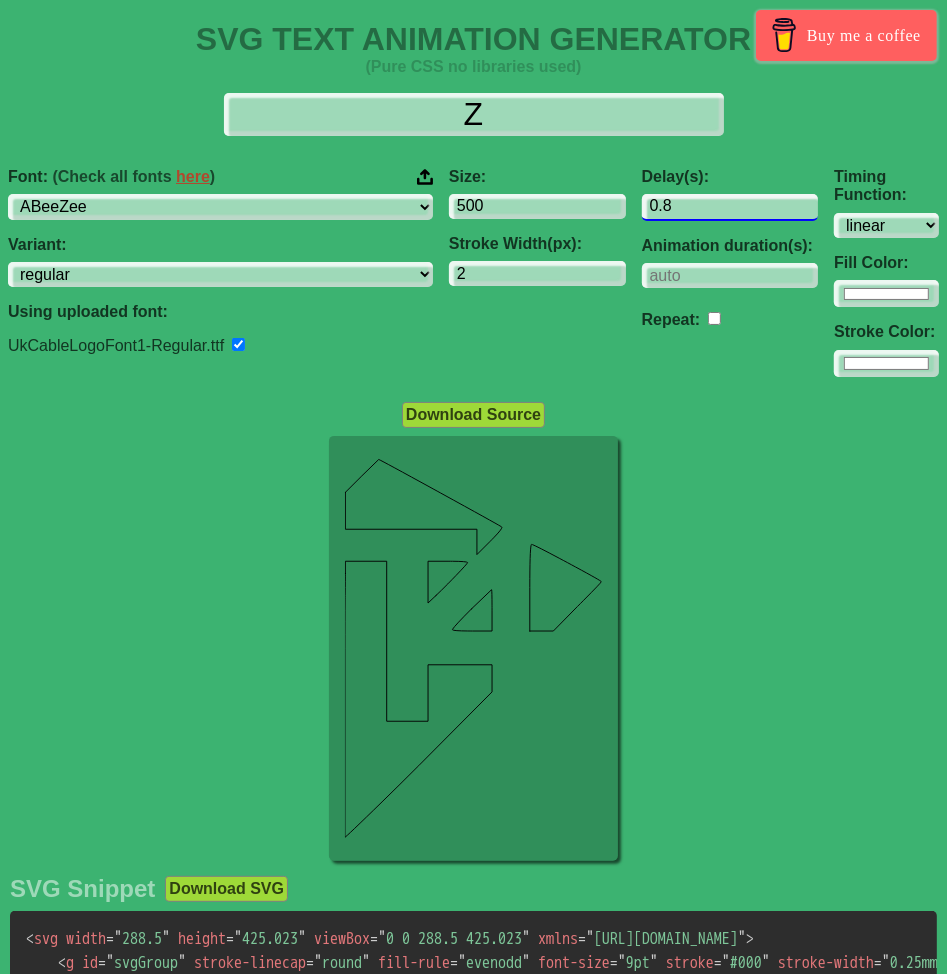 click on "0.8" at bounding box center (730, 207) 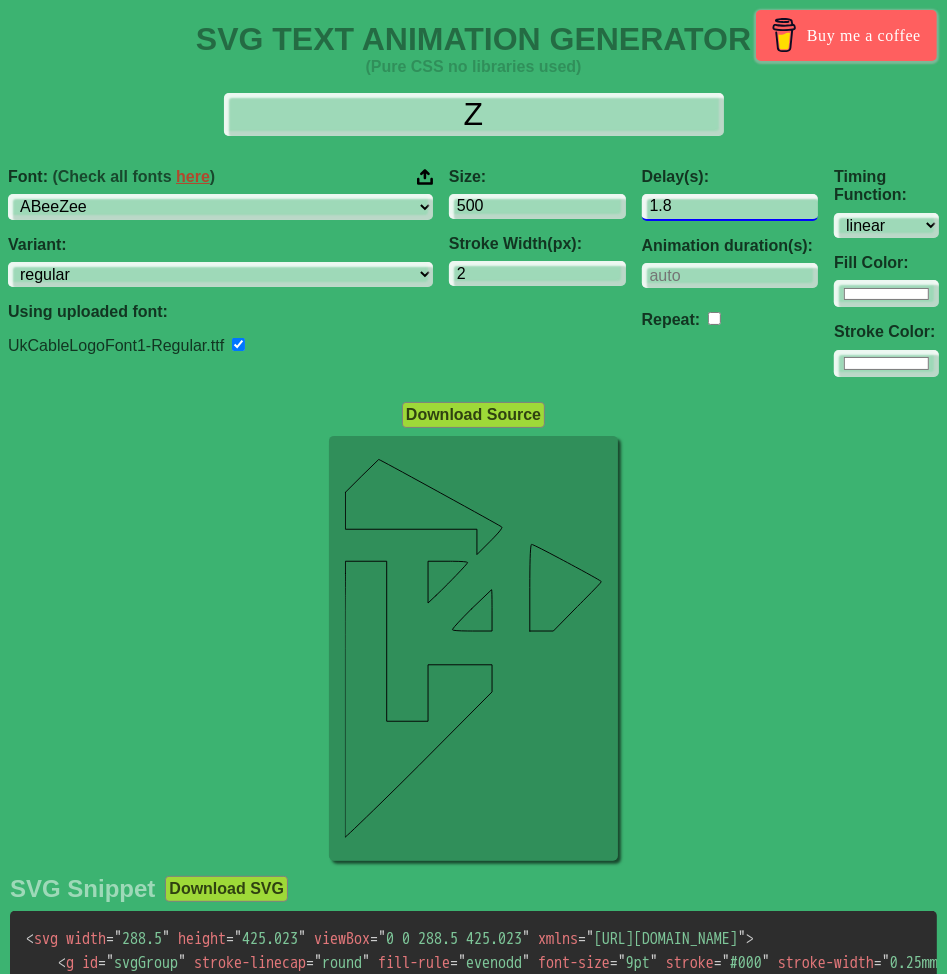click on "1.8" at bounding box center [730, 207] 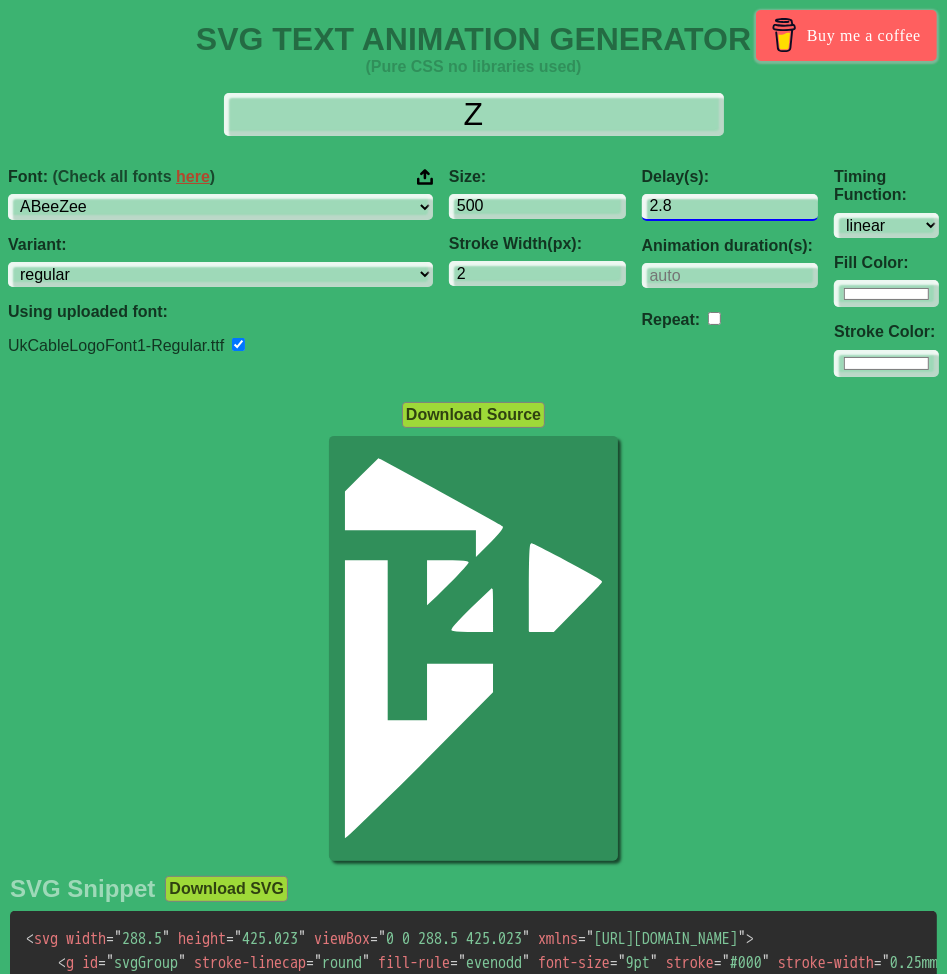 click on "2.8" at bounding box center (730, 207) 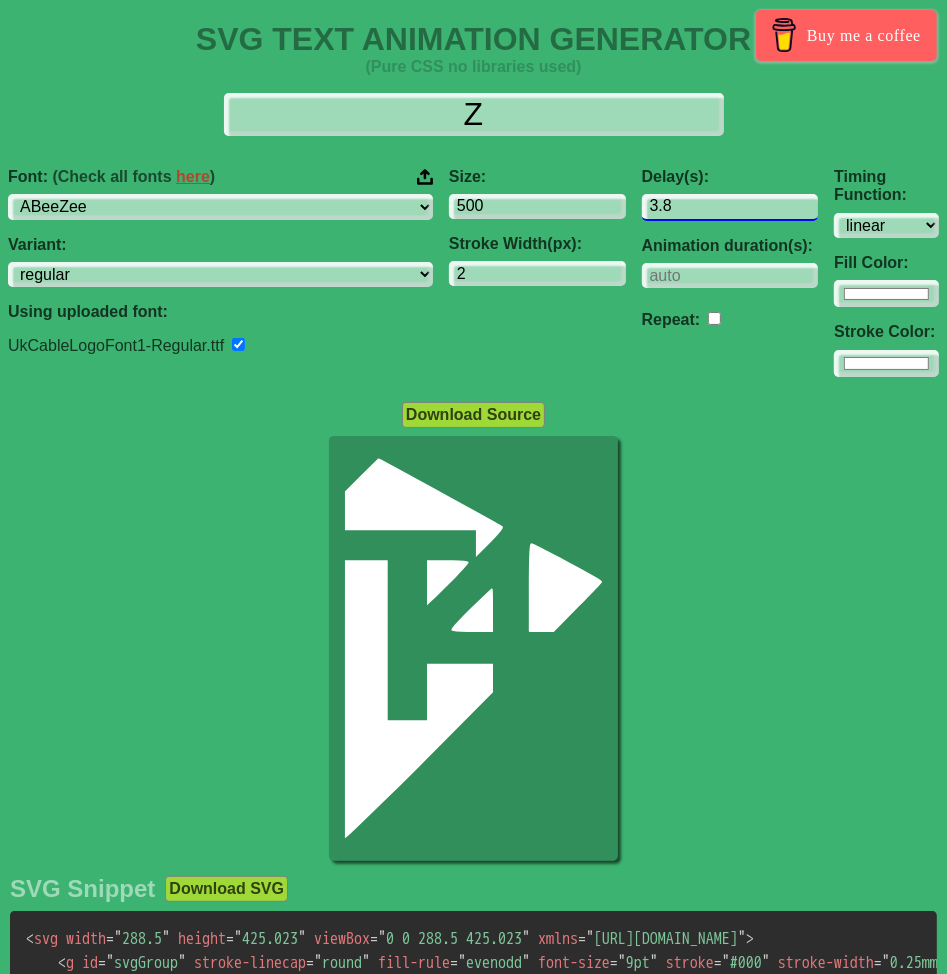 click on "3.8" at bounding box center (730, 207) 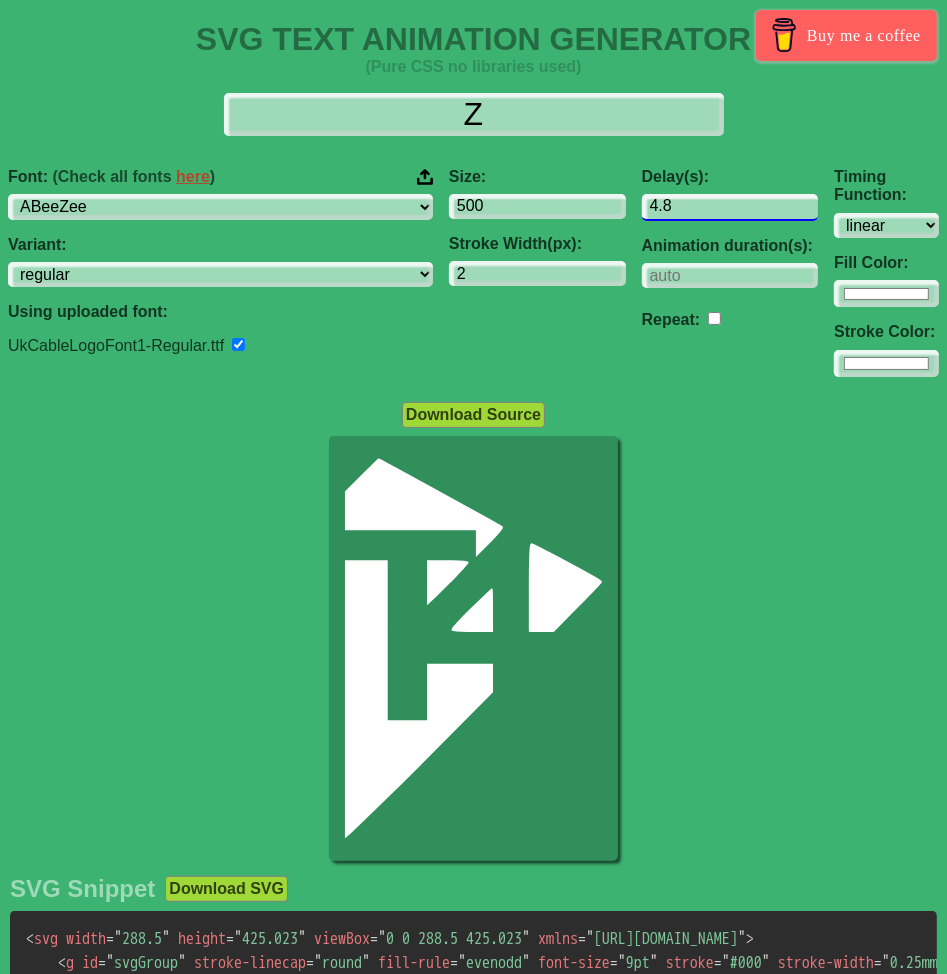 click on "4.8" at bounding box center (730, 207) 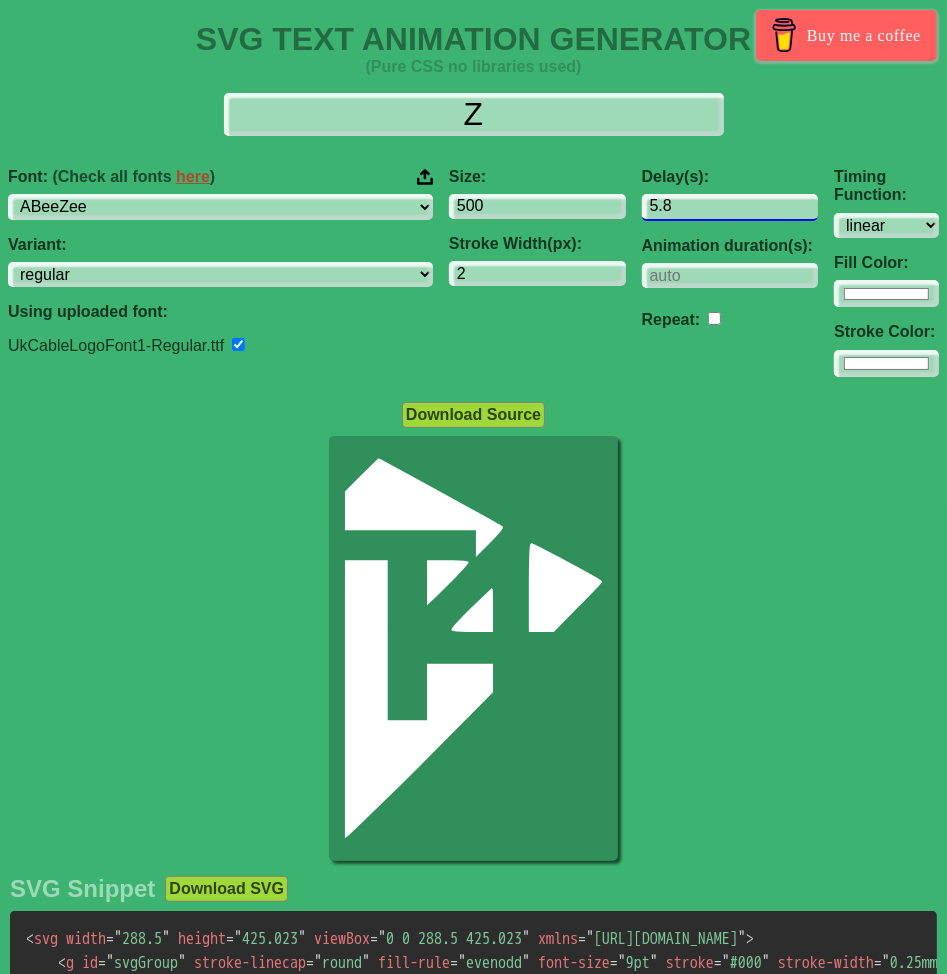 click on "5.8" at bounding box center (730, 207) 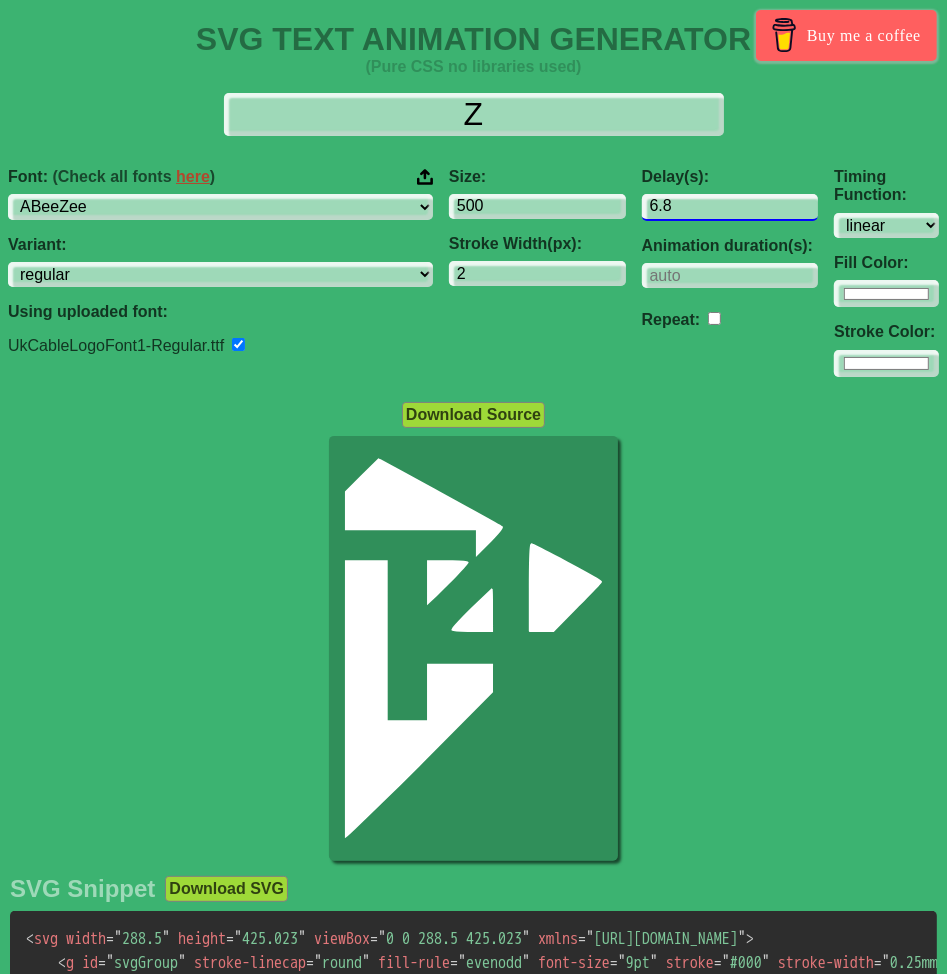 click on "6.8" at bounding box center [730, 207] 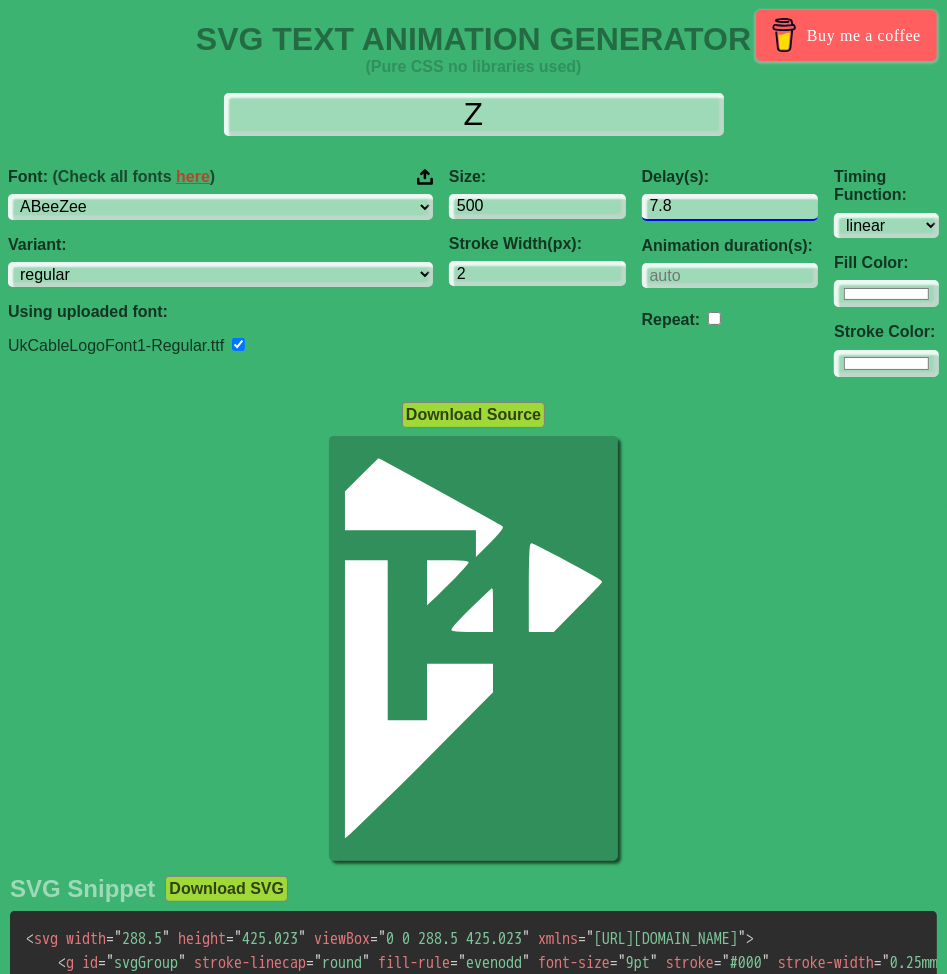 click on "7.8" at bounding box center [730, 207] 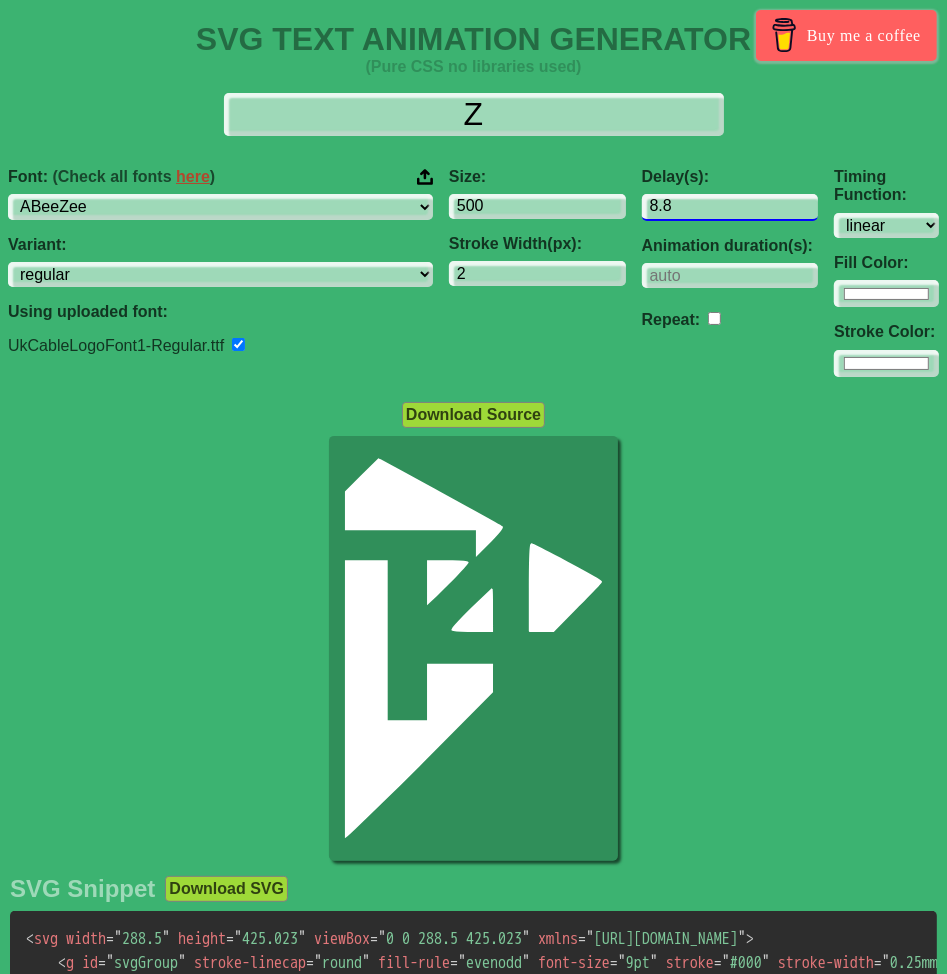 click on "8.8" at bounding box center (730, 207) 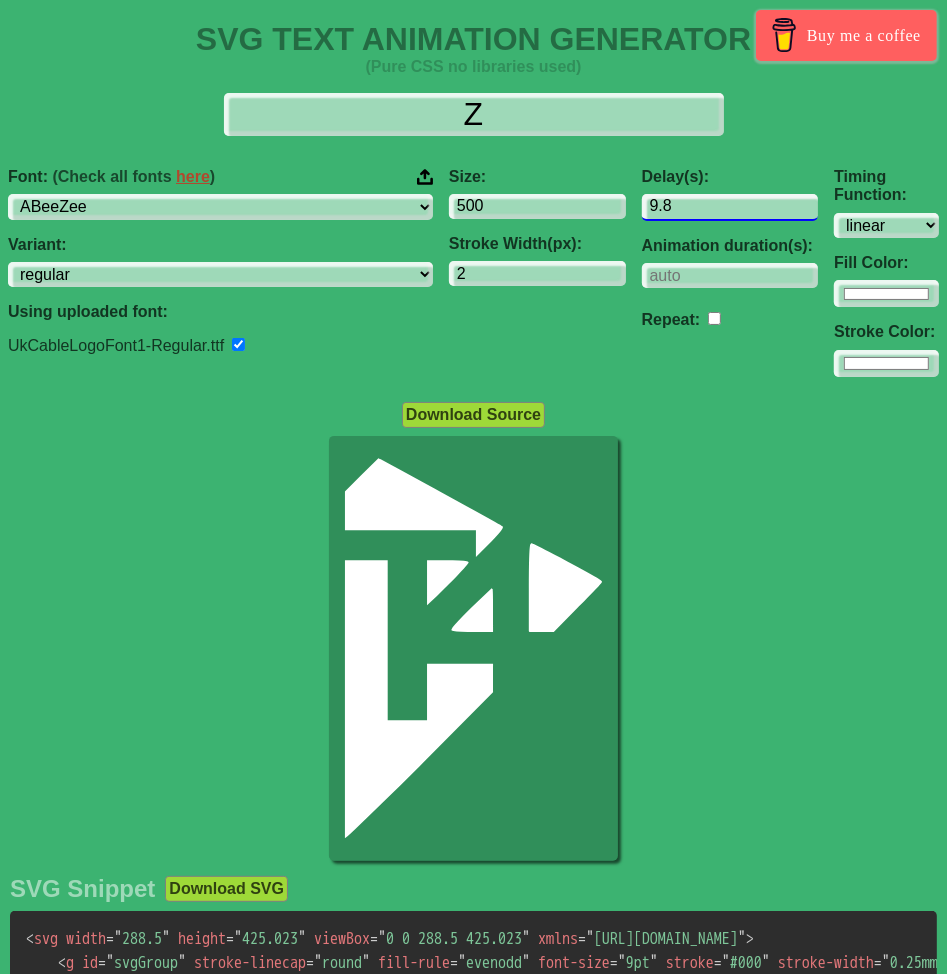 click on "9.8" at bounding box center [730, 207] 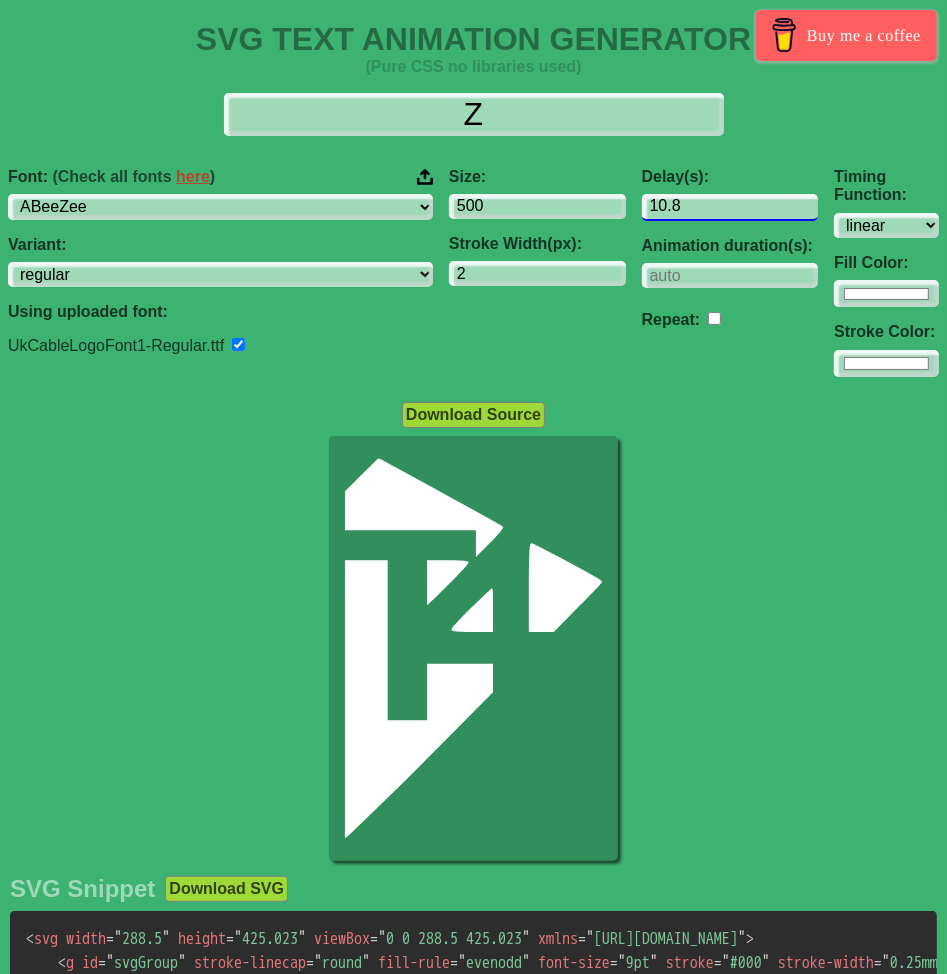 click on "10.8" at bounding box center (730, 207) 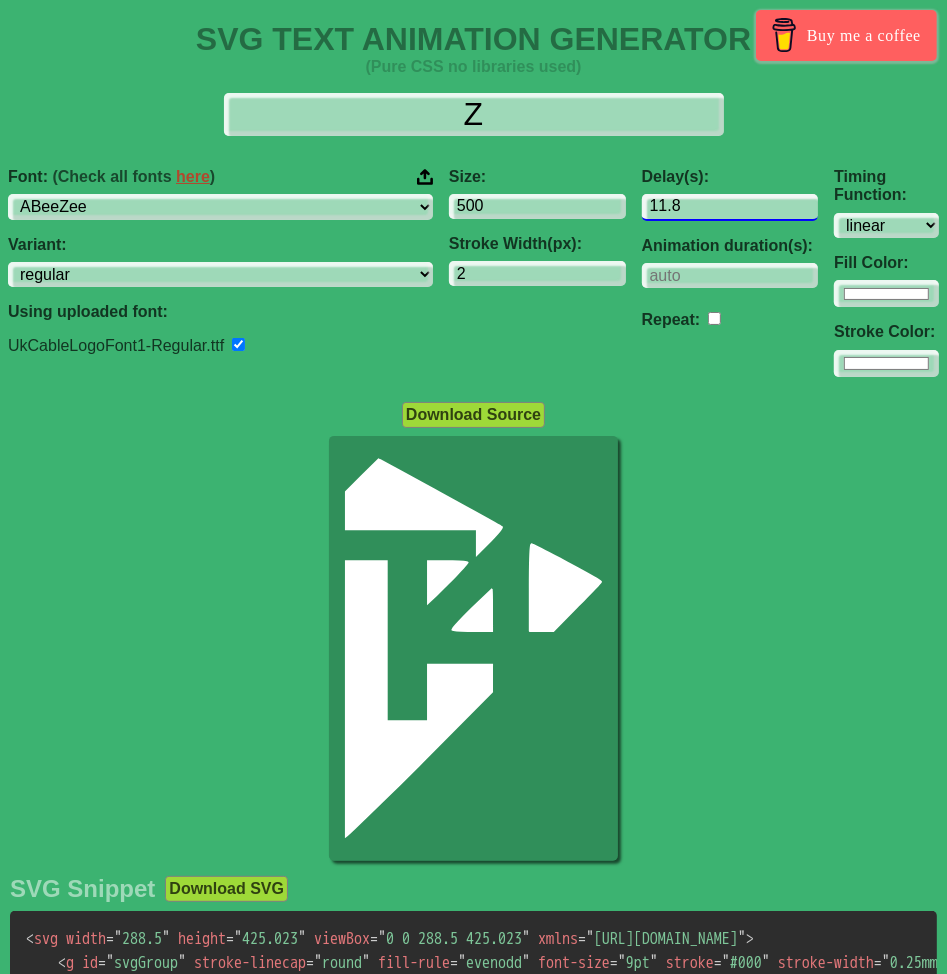 click on "11.8" at bounding box center (730, 207) 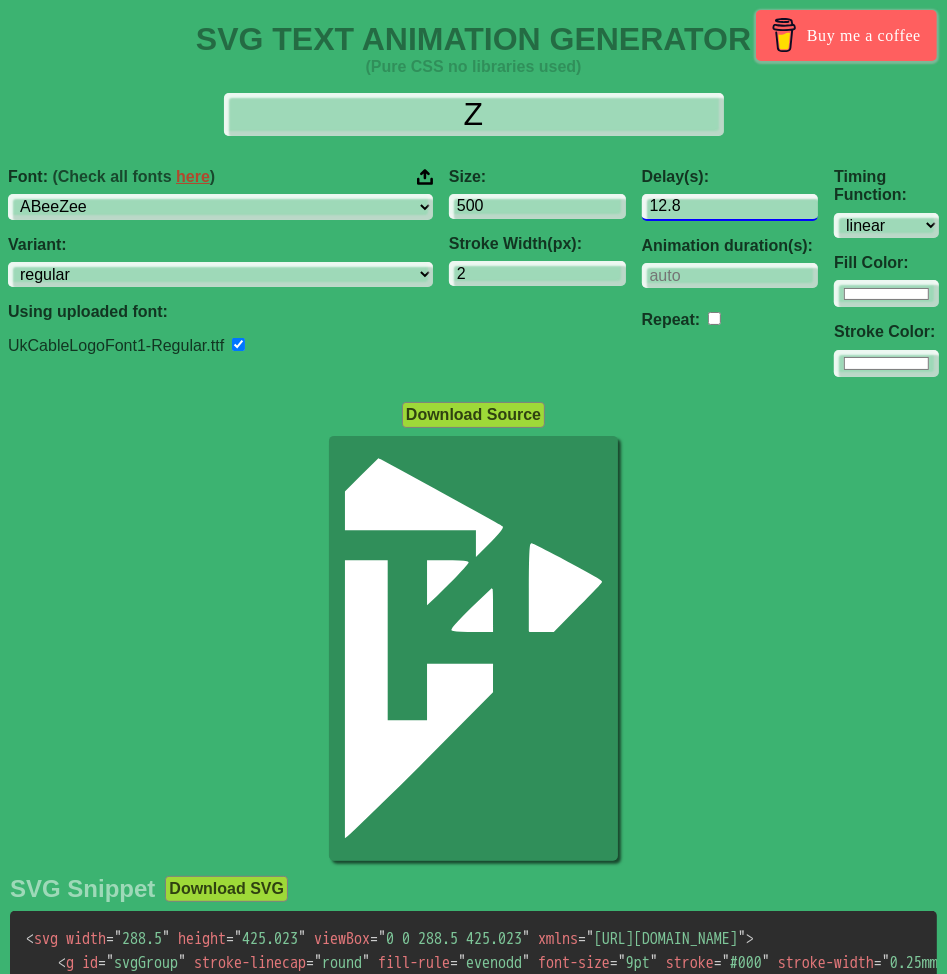 click on "12.8" at bounding box center (730, 207) 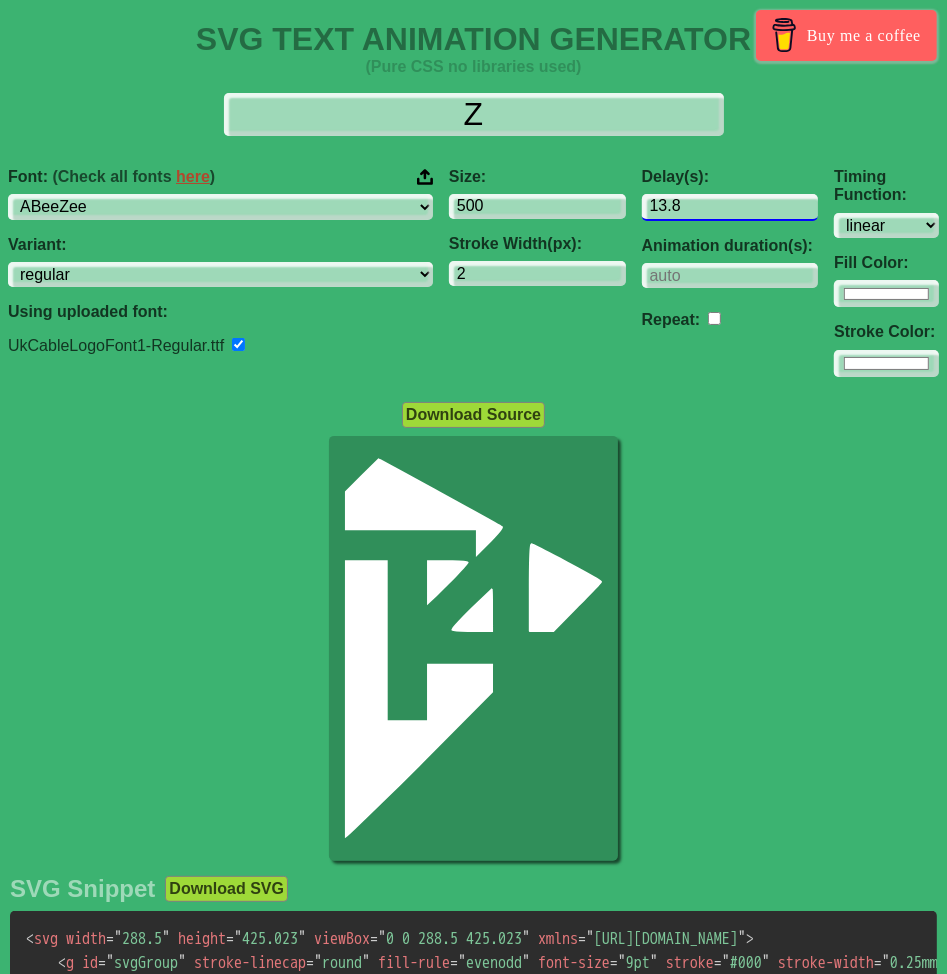 click on "13.8" at bounding box center (730, 207) 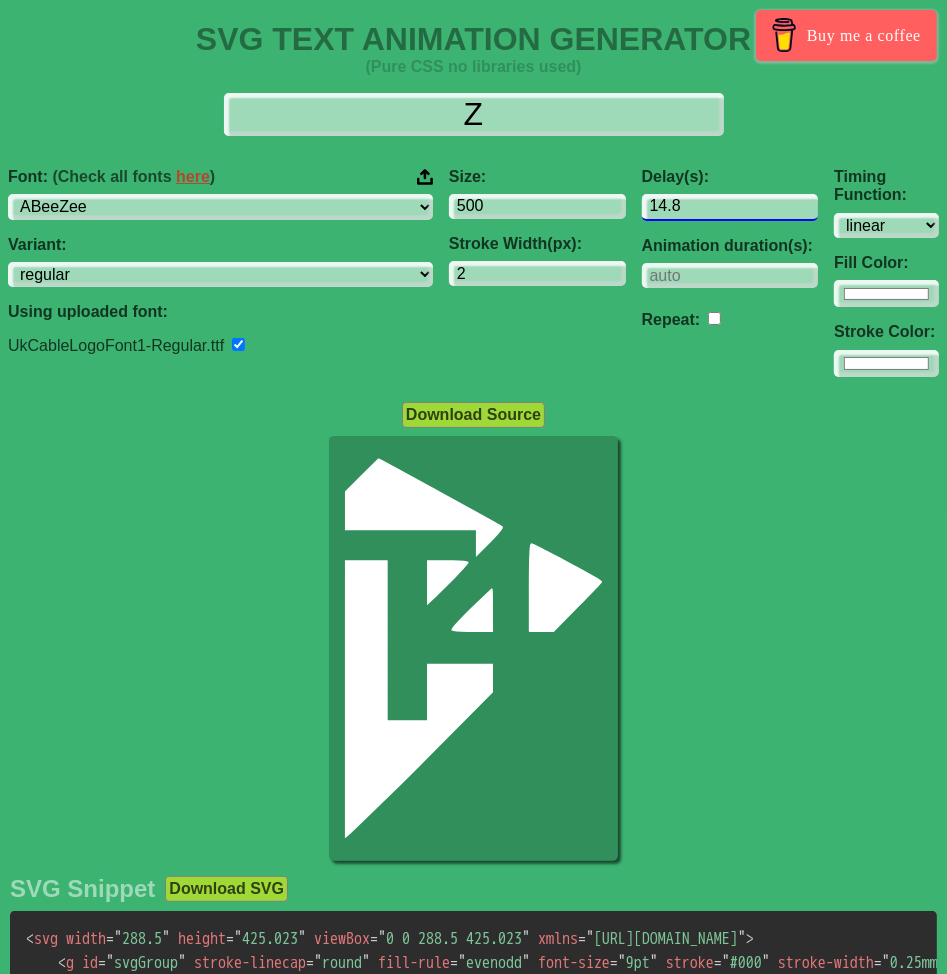 click on "14.8" at bounding box center [730, 207] 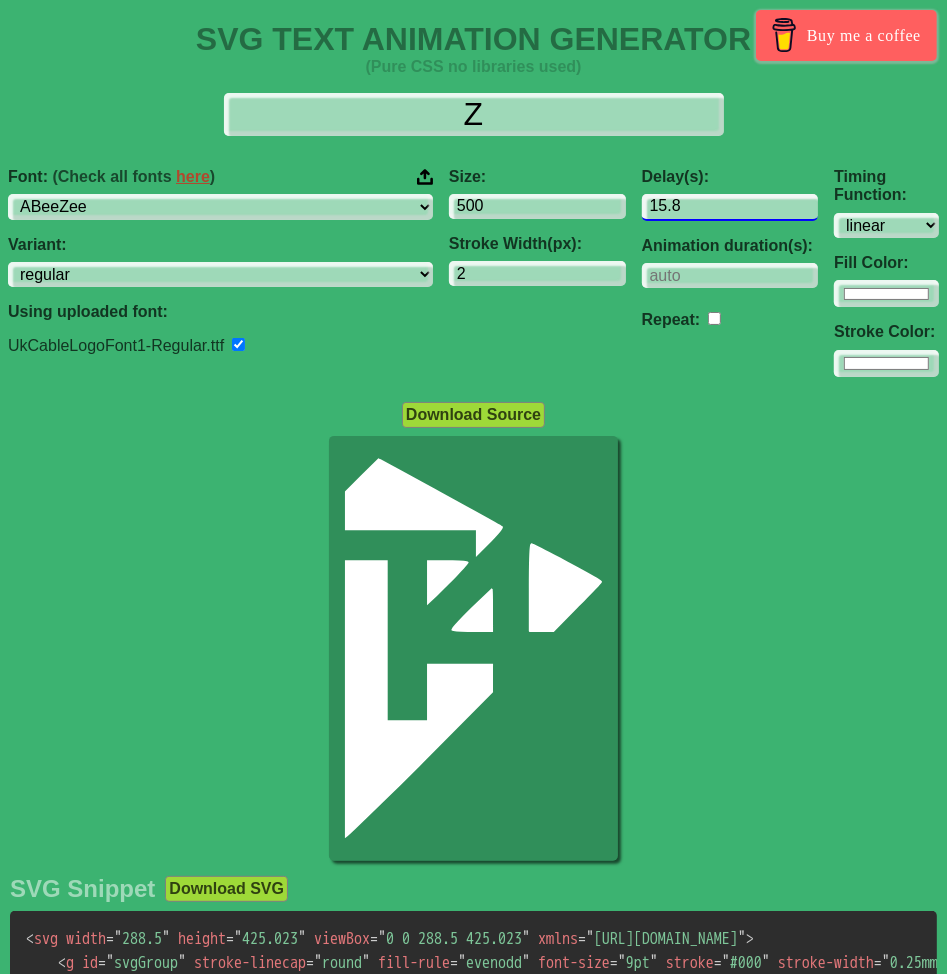 click on "15.8" at bounding box center [730, 207] 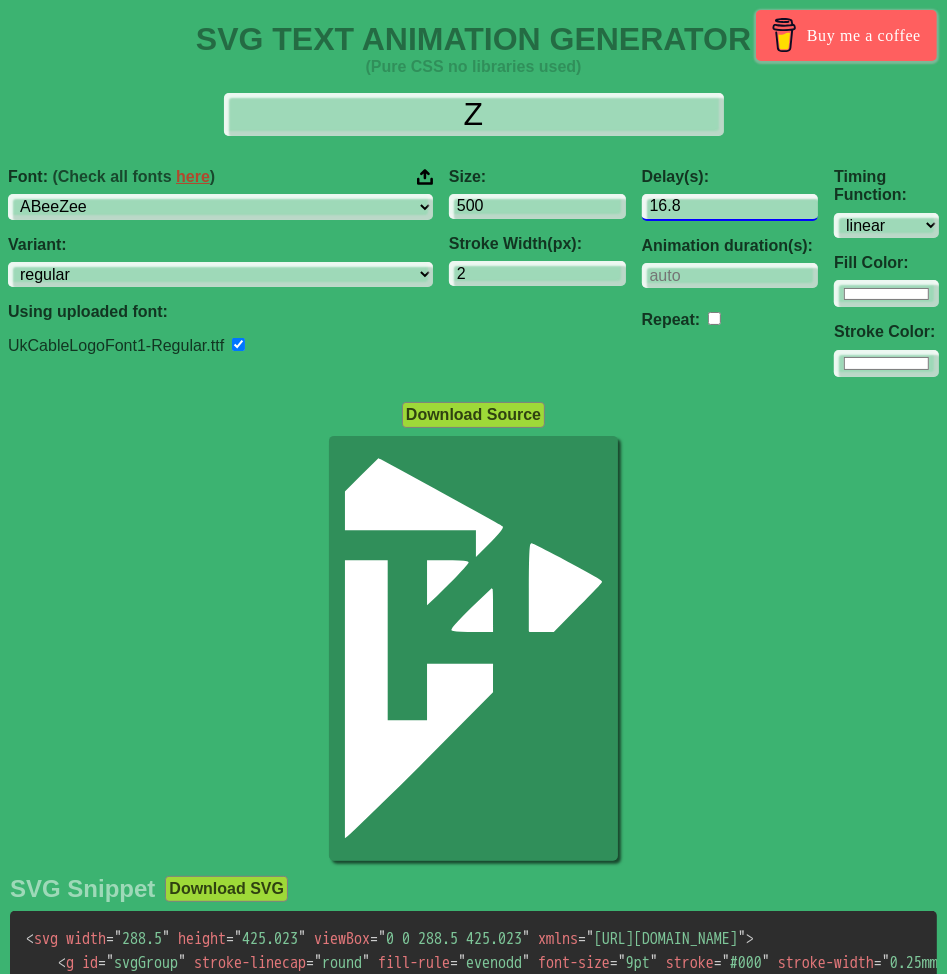 click on "16.8" at bounding box center [730, 207] 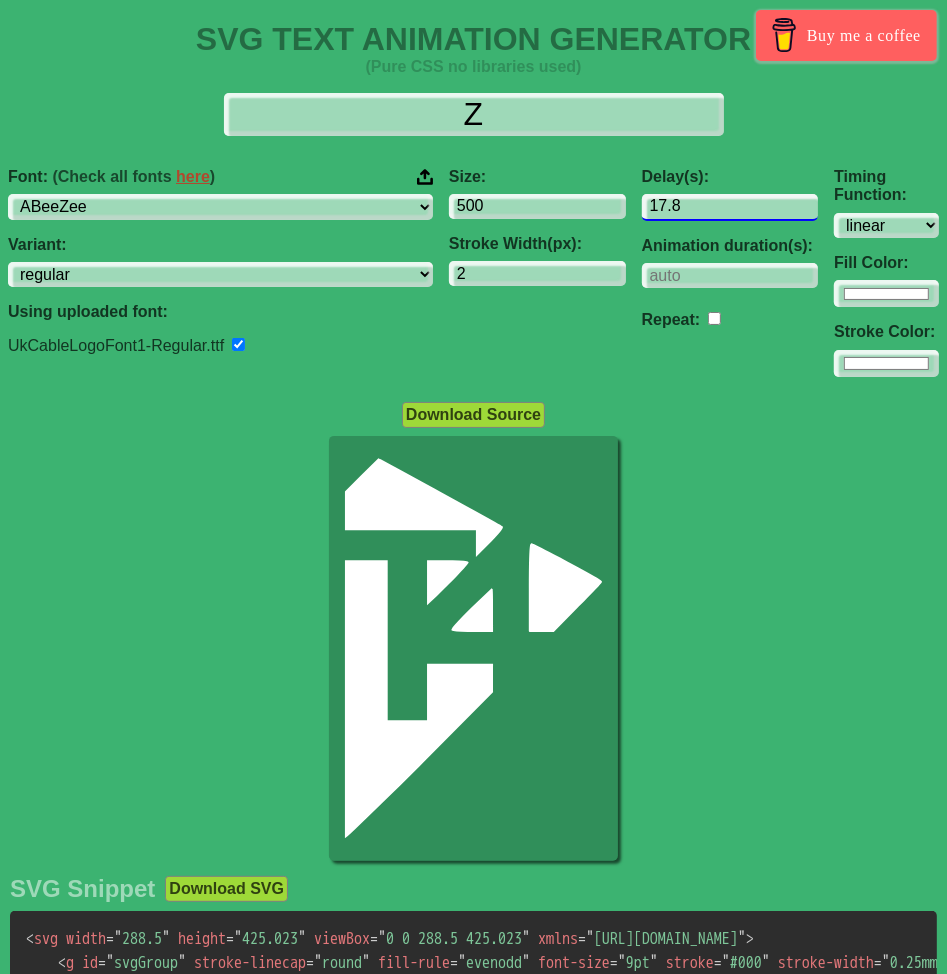 click on "17.8" at bounding box center [730, 207] 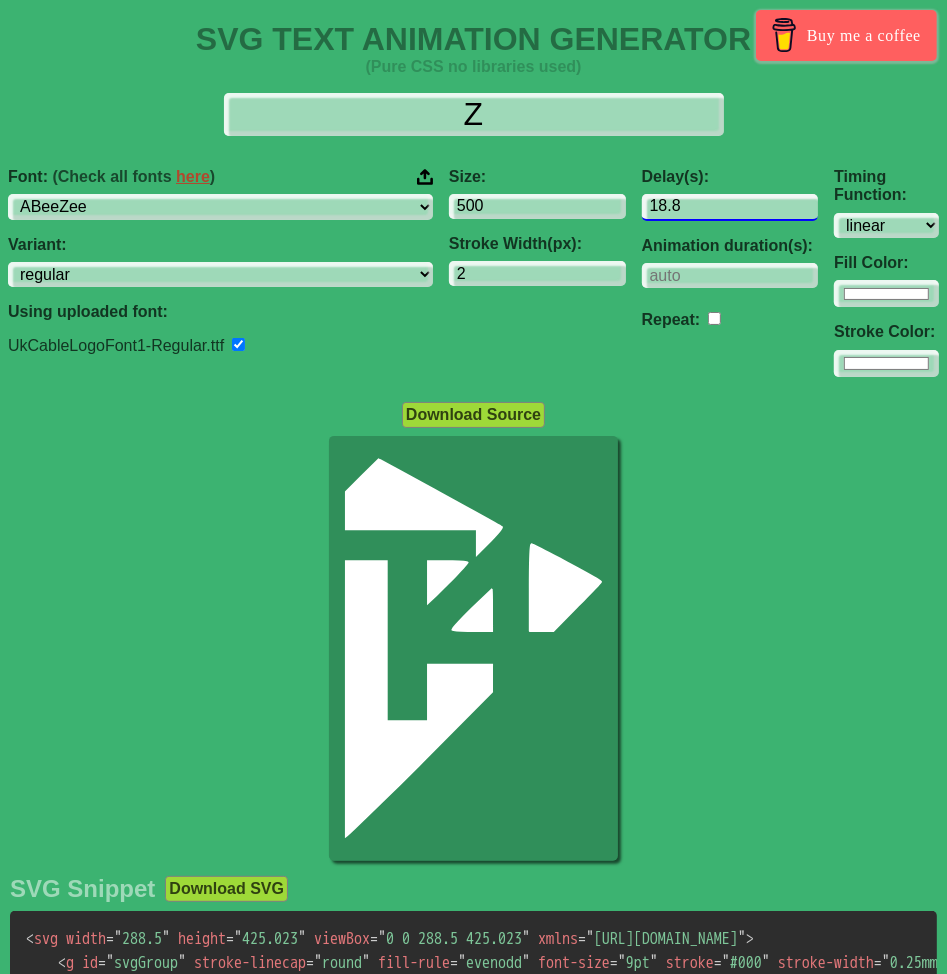 click on "18.8" at bounding box center (730, 207) 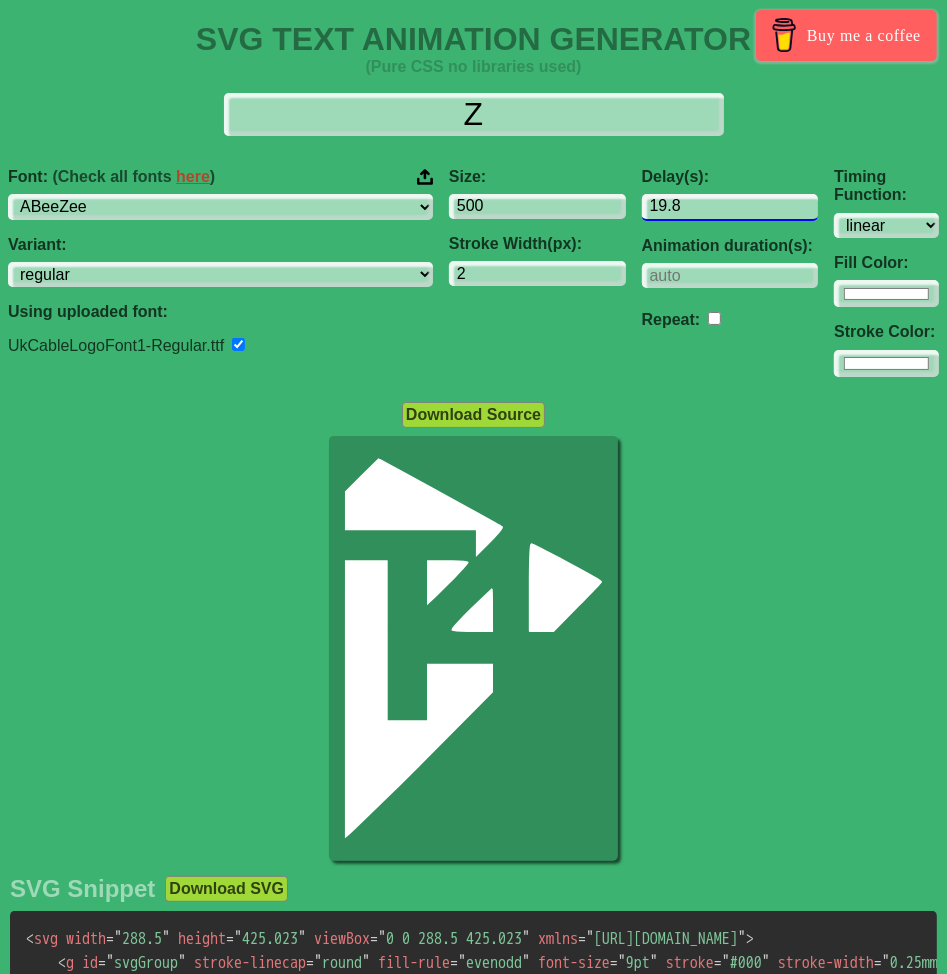 click on "19.8" at bounding box center (730, 207) 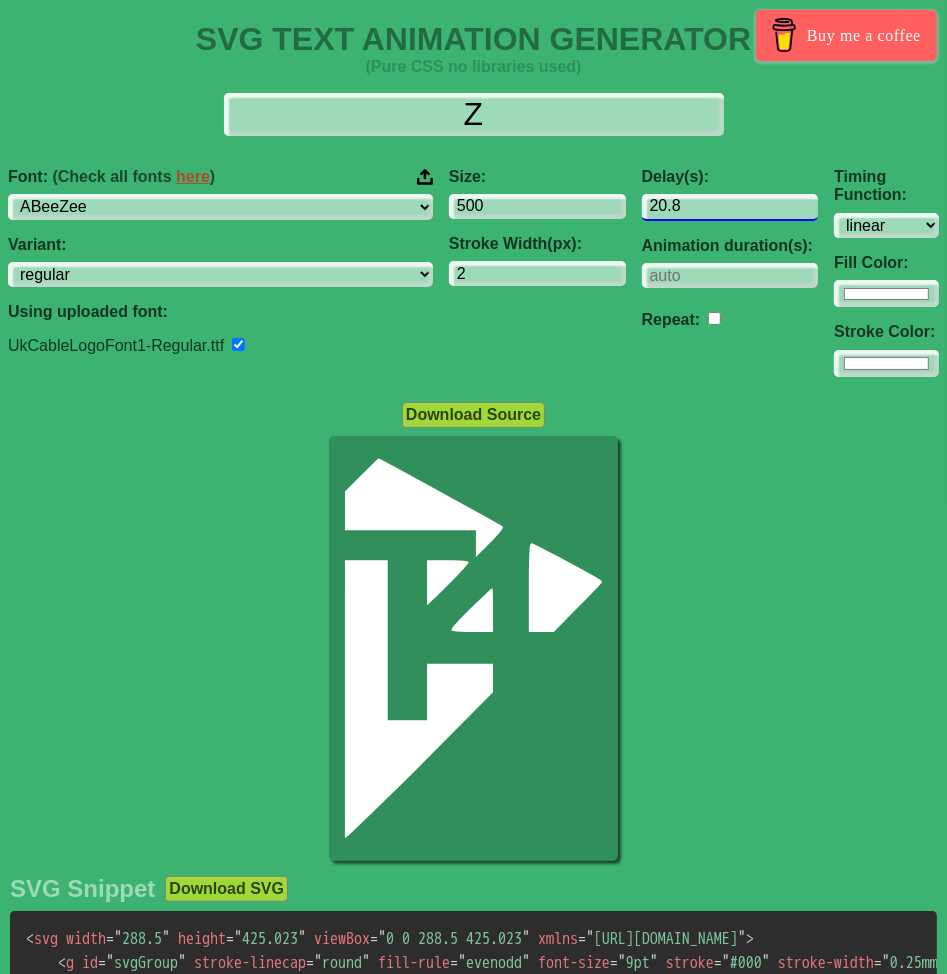 click on "20.8" at bounding box center (730, 207) 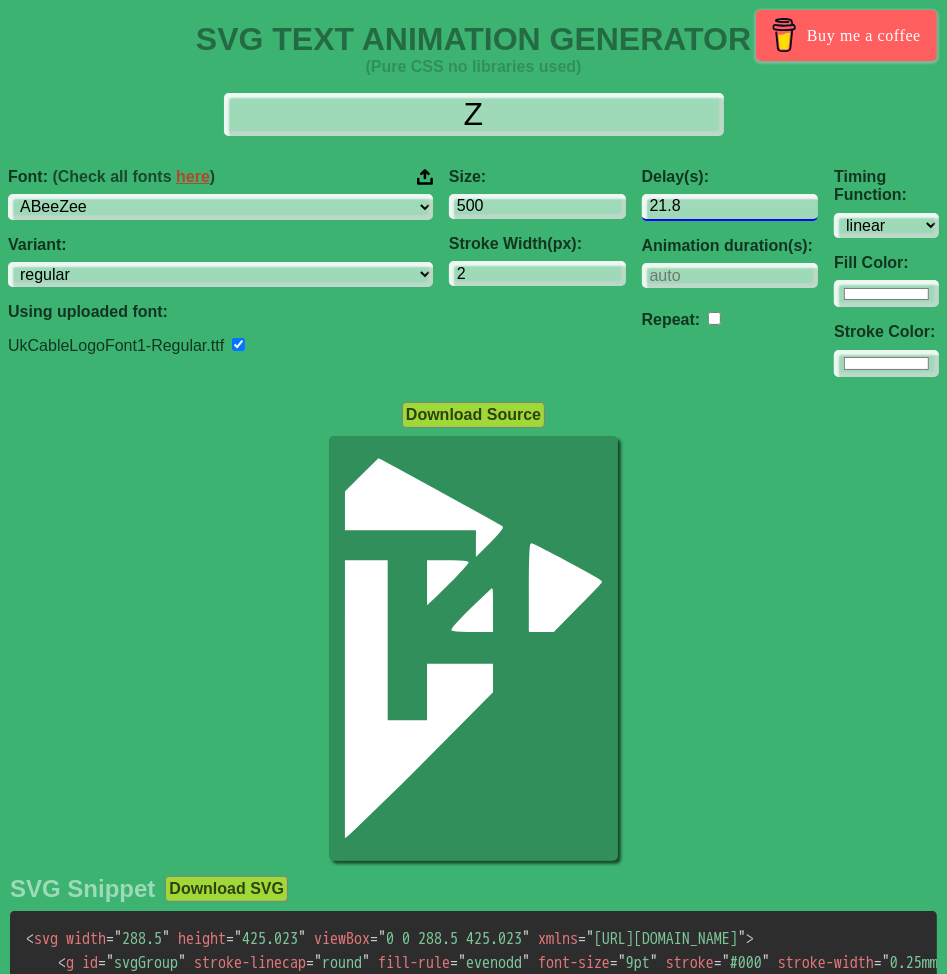 click on "21.8" at bounding box center [730, 207] 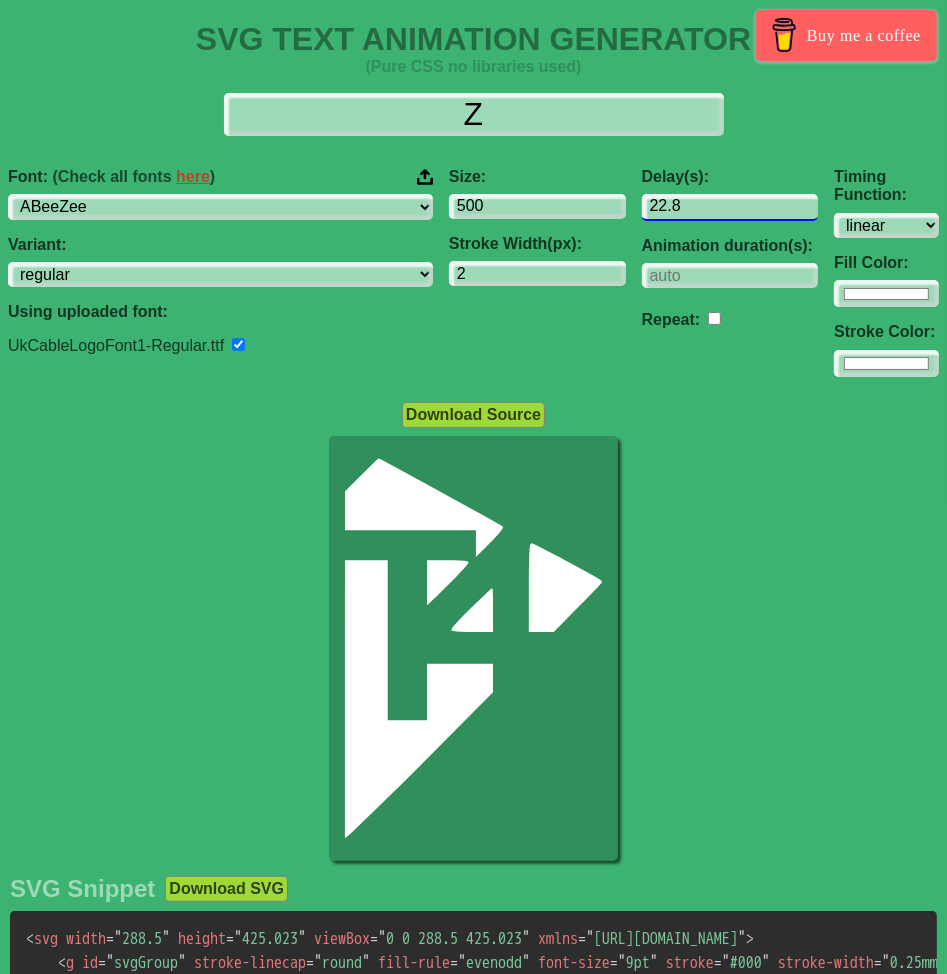 click on "22.8" at bounding box center (730, 207) 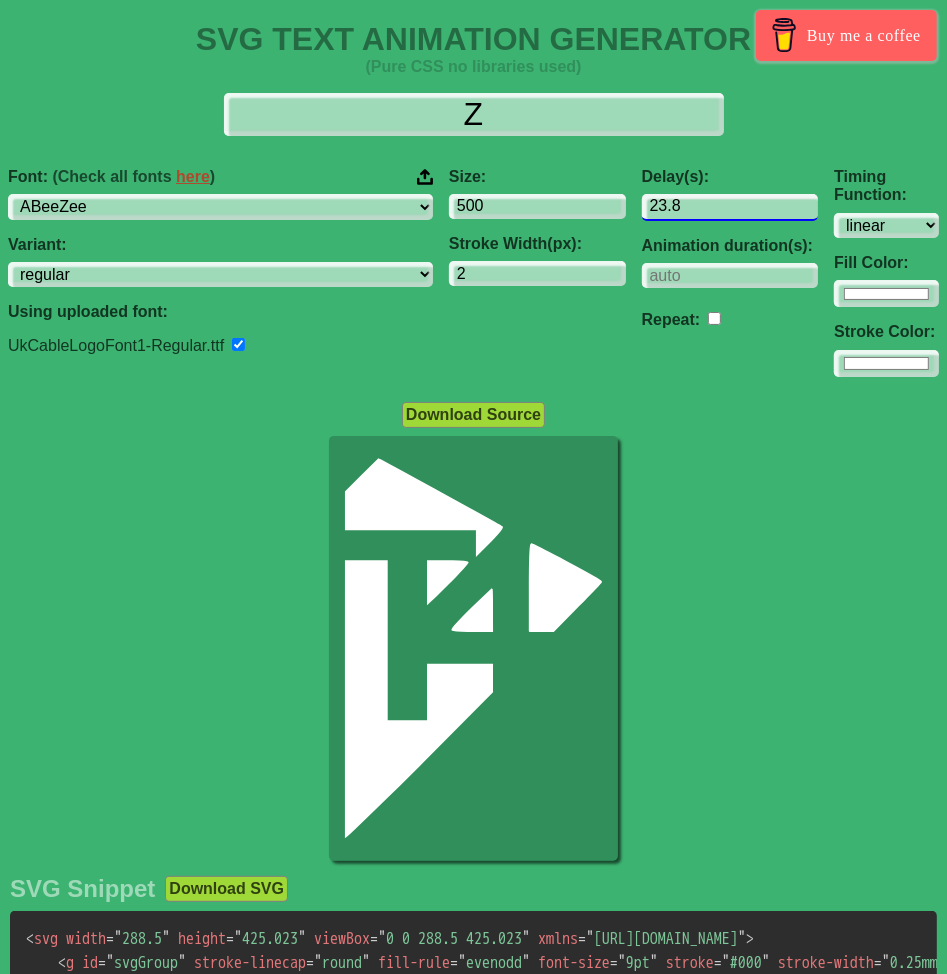 click on "23.8" at bounding box center (730, 207) 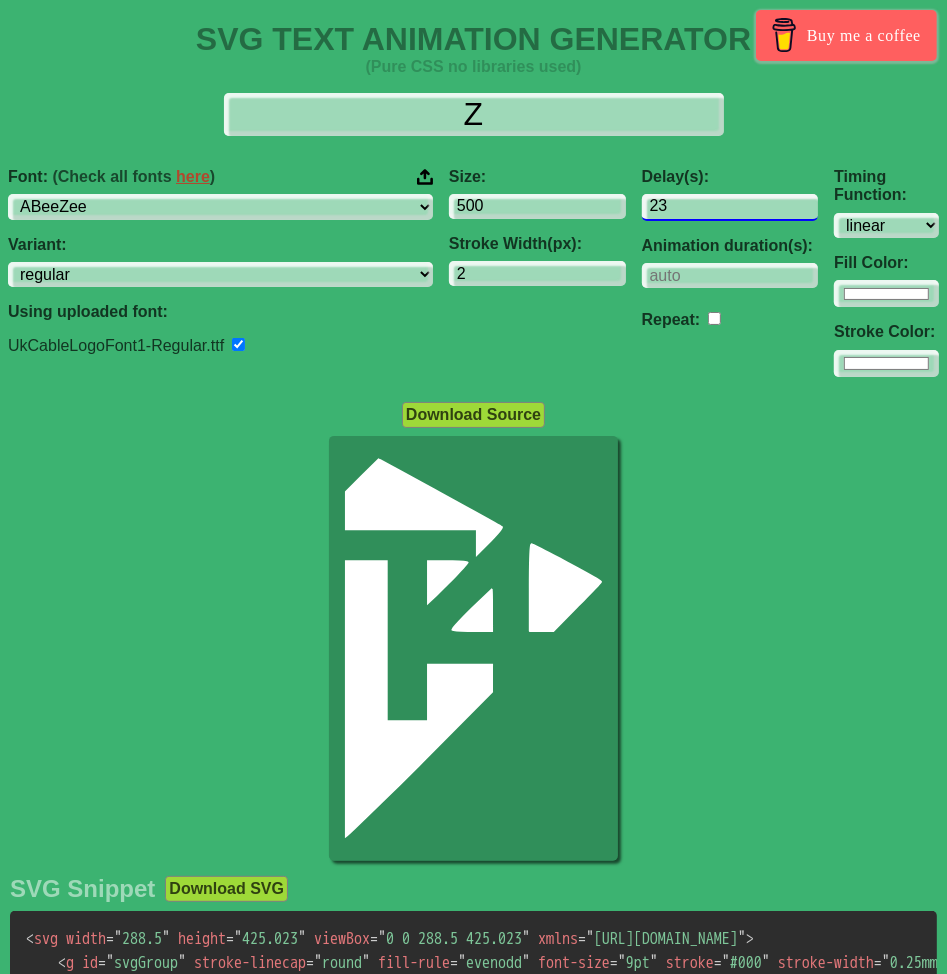 type on "2" 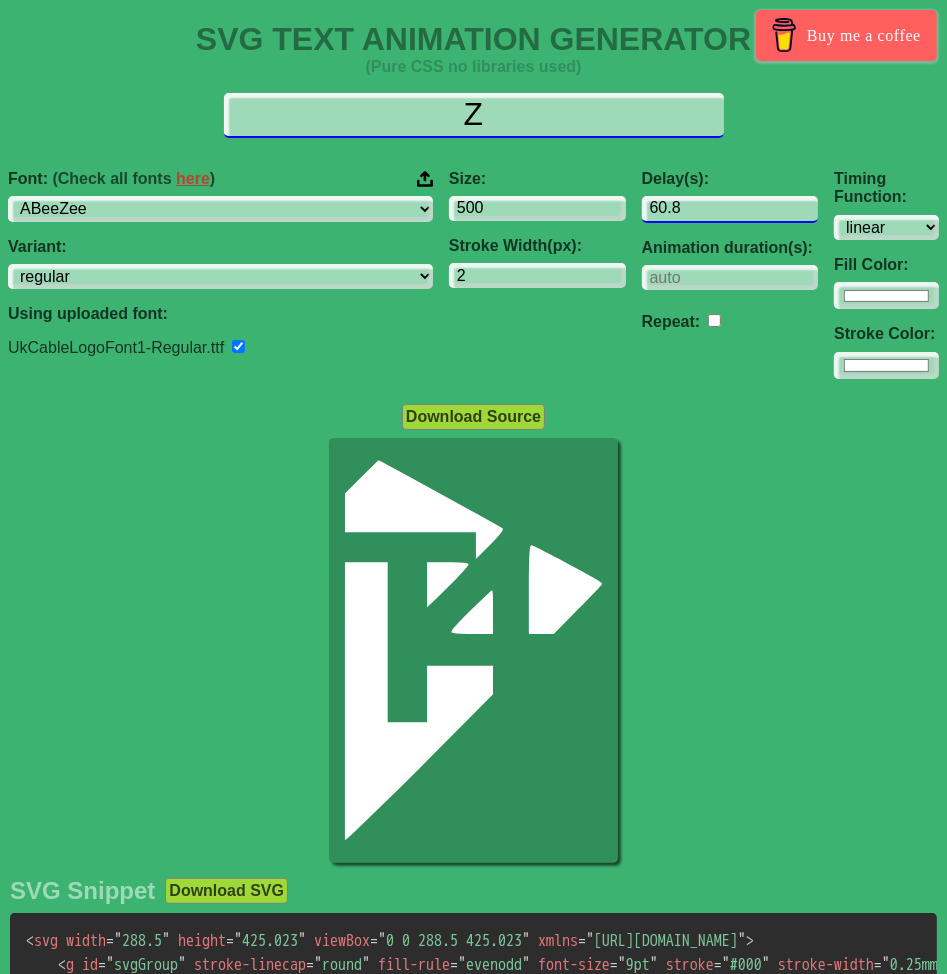 type on "60.8" 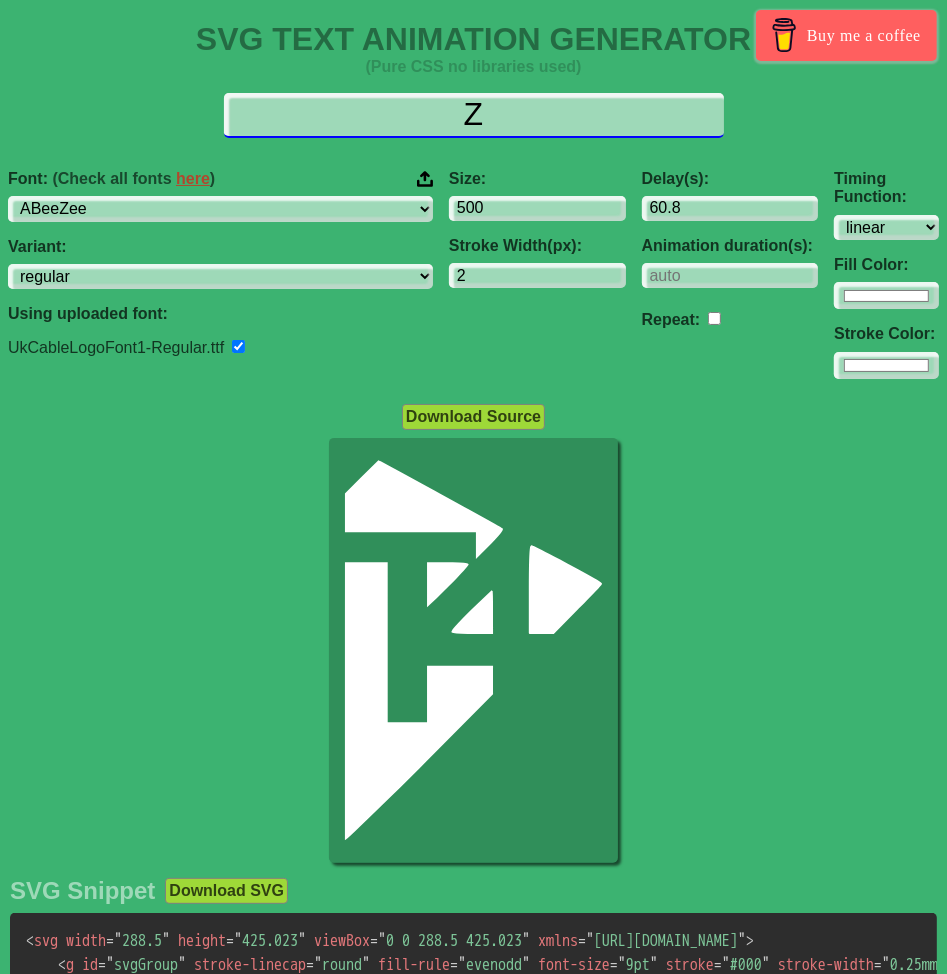click on "Z" at bounding box center [474, 115] 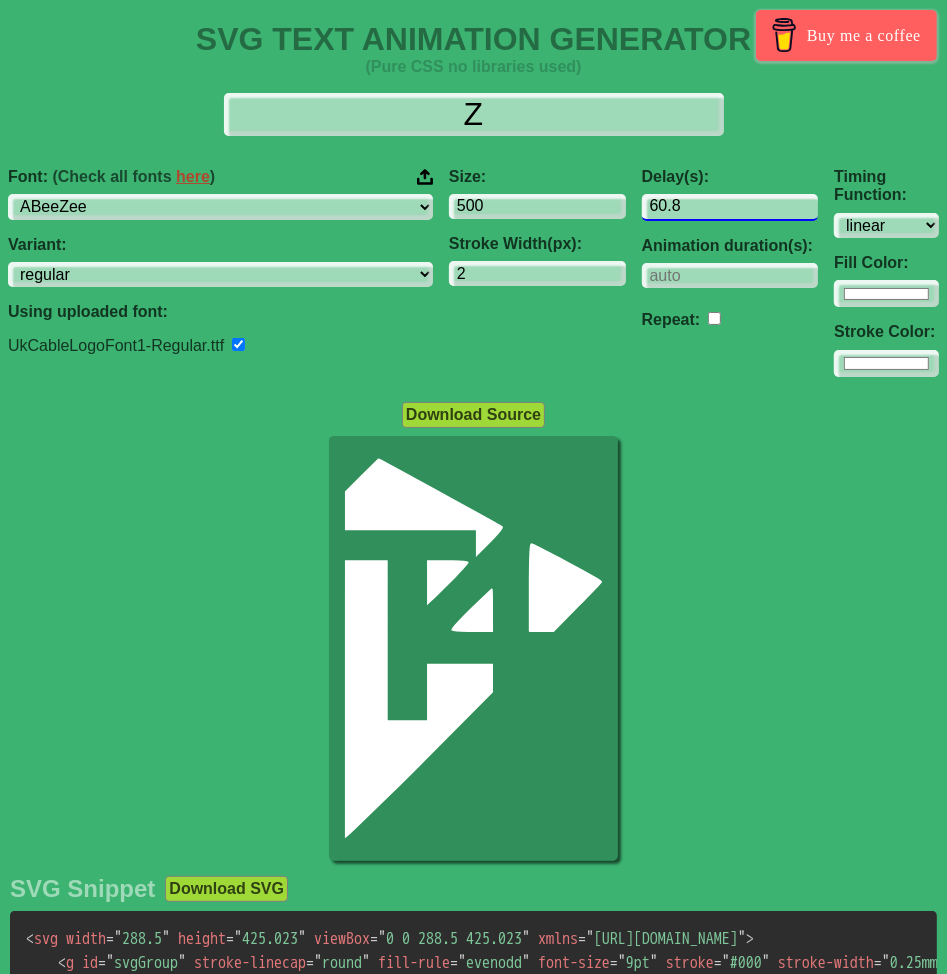 drag, startPoint x: 694, startPoint y: 215, endPoint x: 422, endPoint y: 226, distance: 272.22232 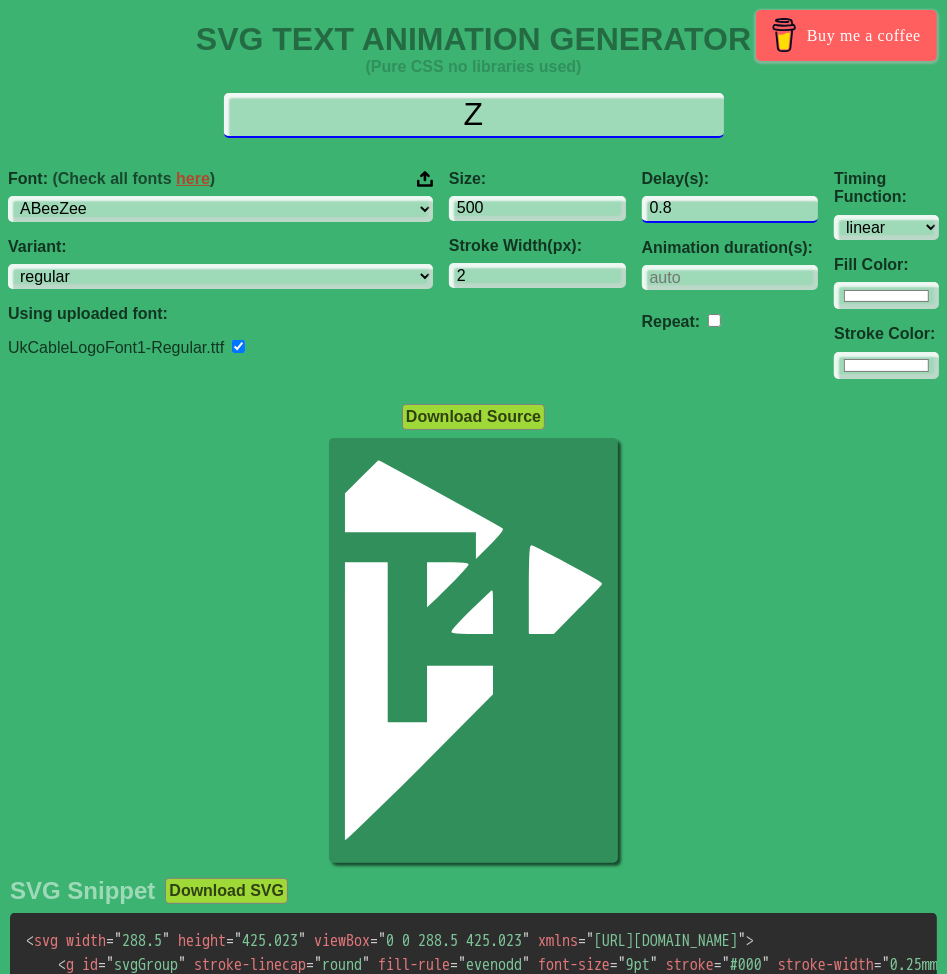 type on "0.8" 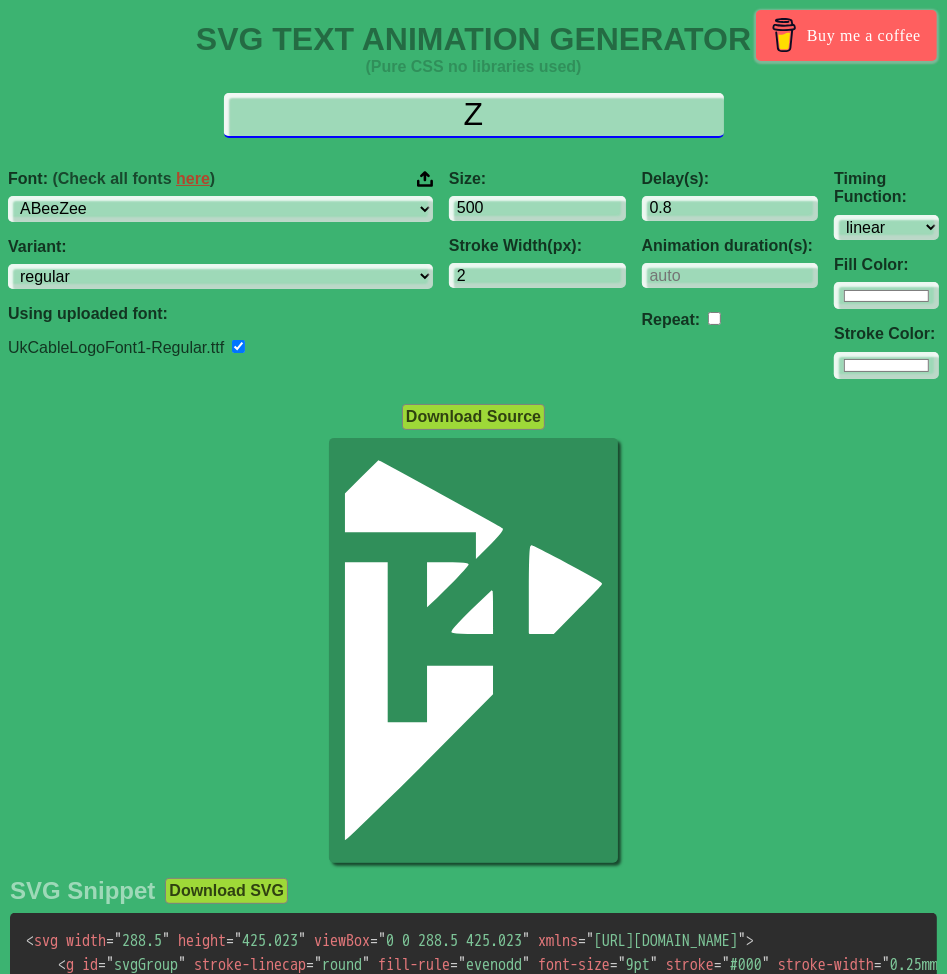 click on "Z" at bounding box center (474, 115) 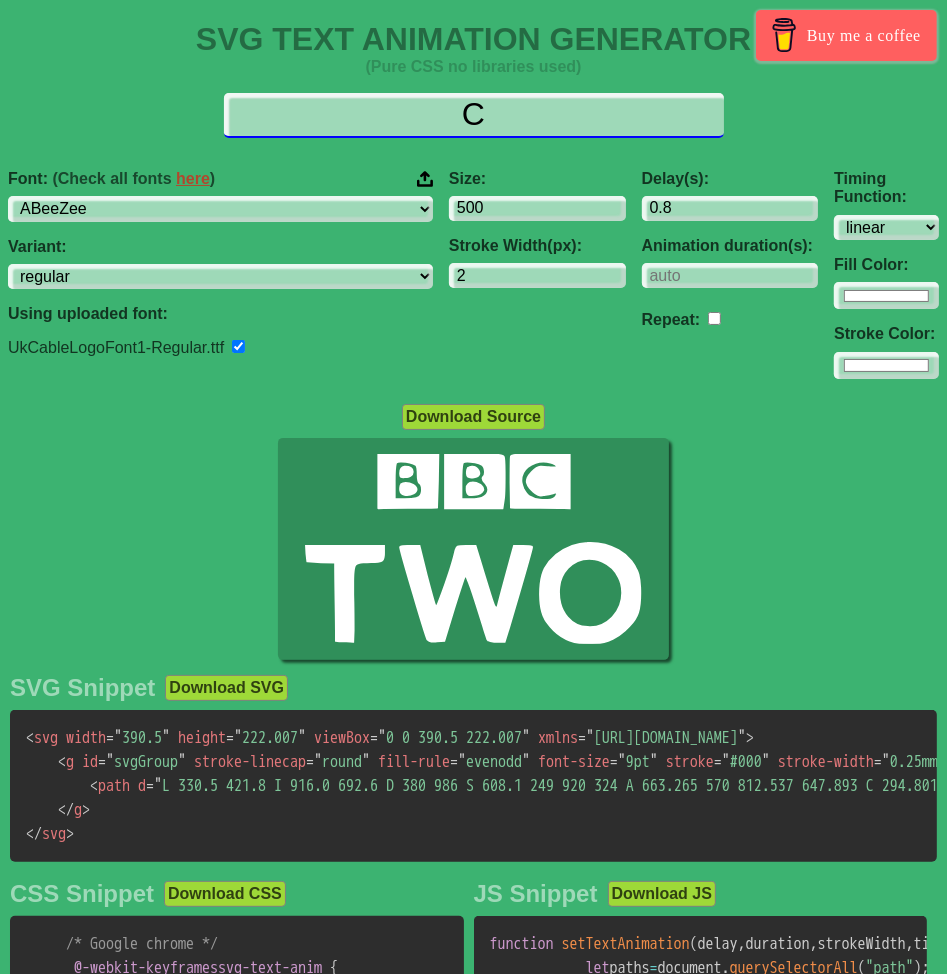 type on "C" 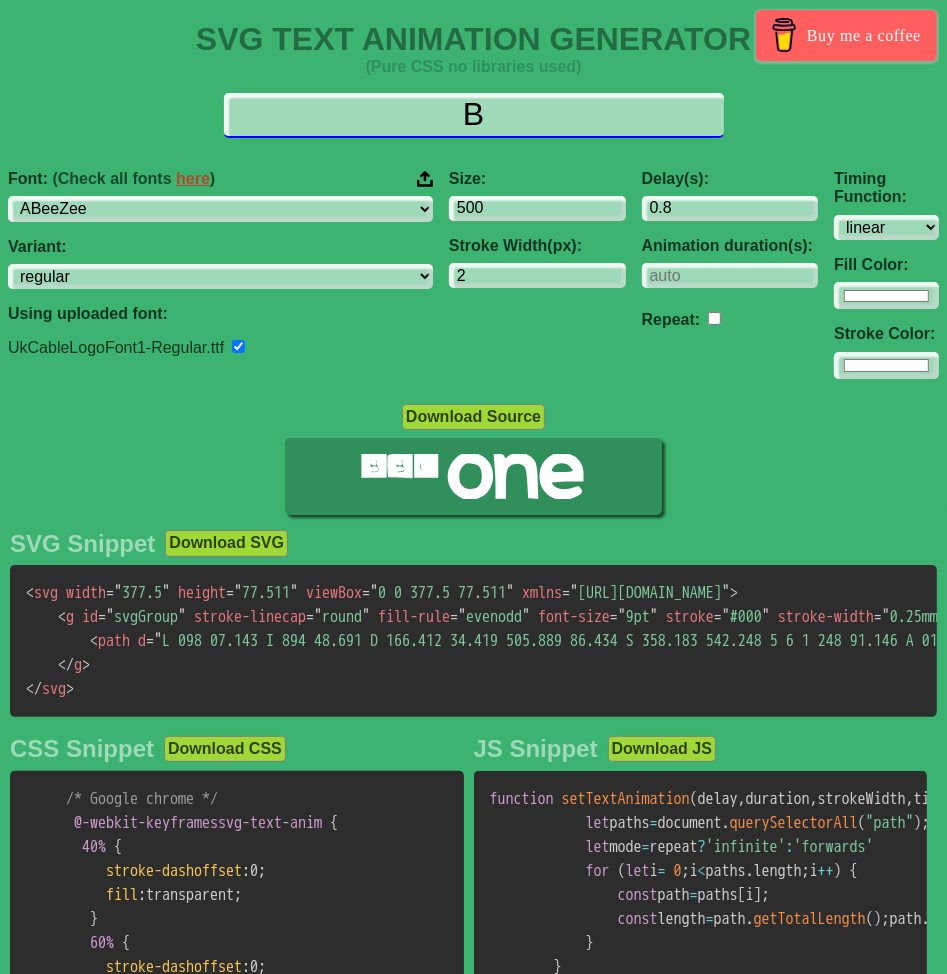 type on "B" 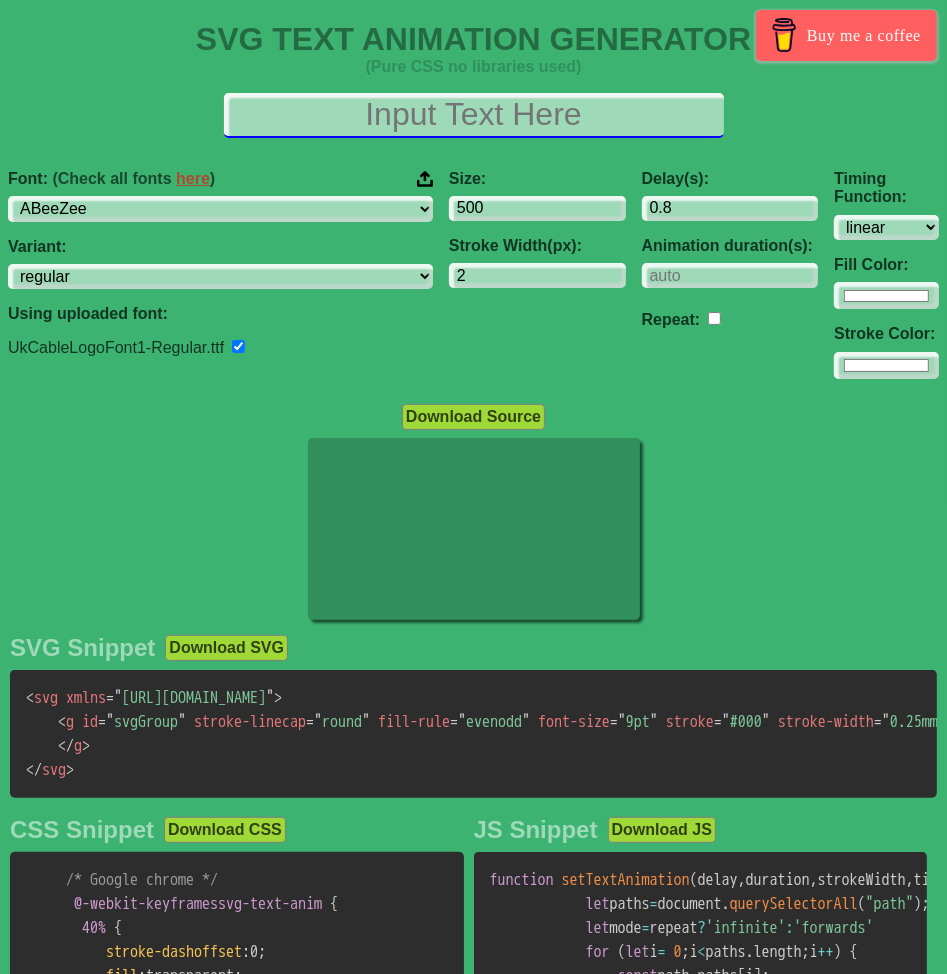 type on "D" 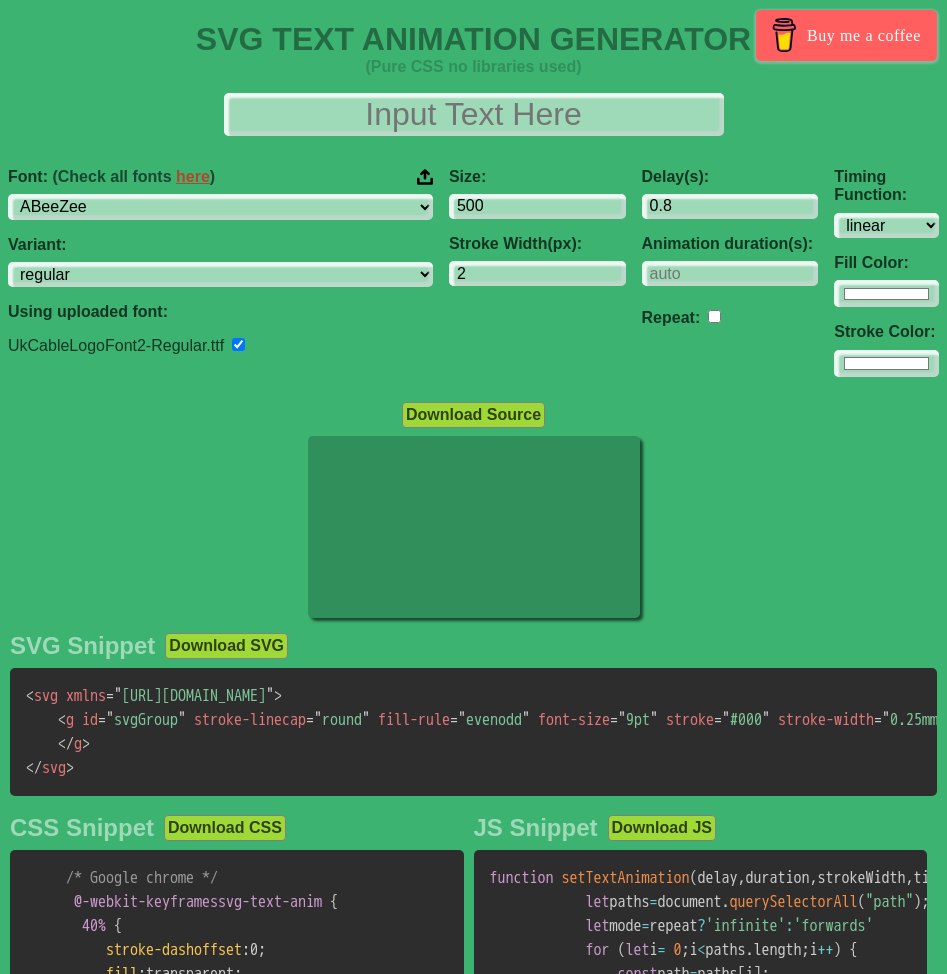 select on "linear" 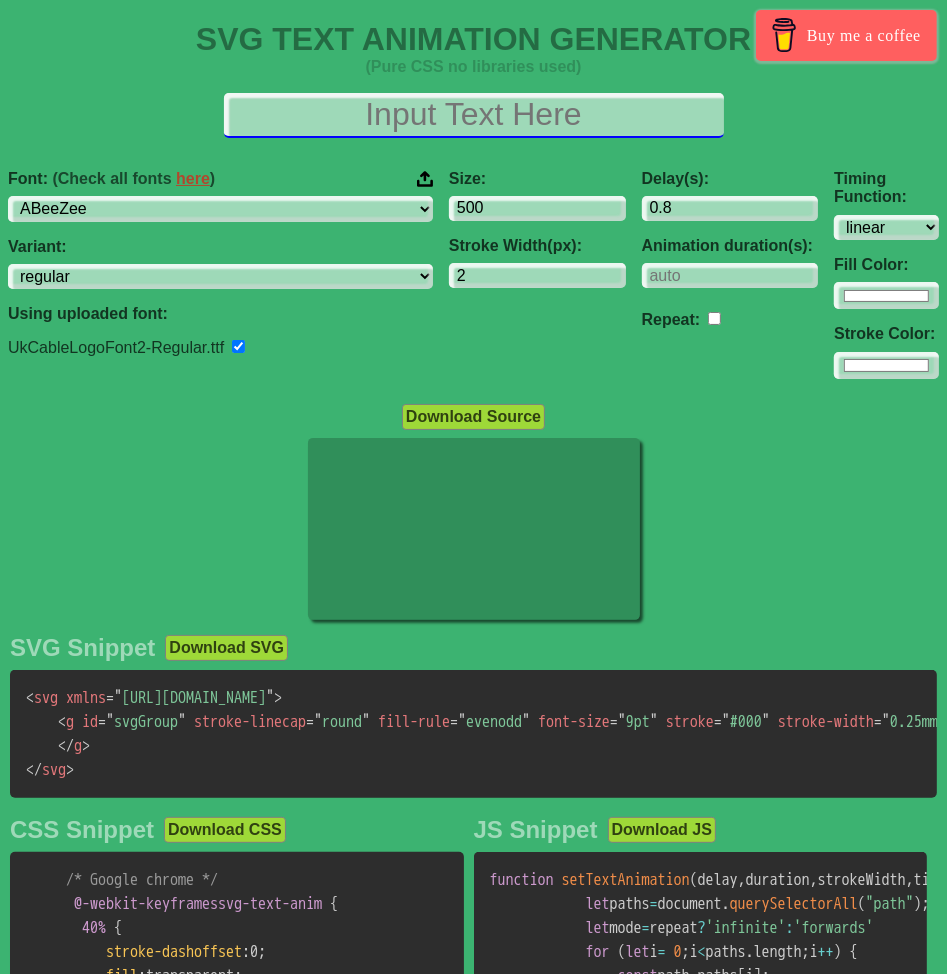 click at bounding box center (474, 115) 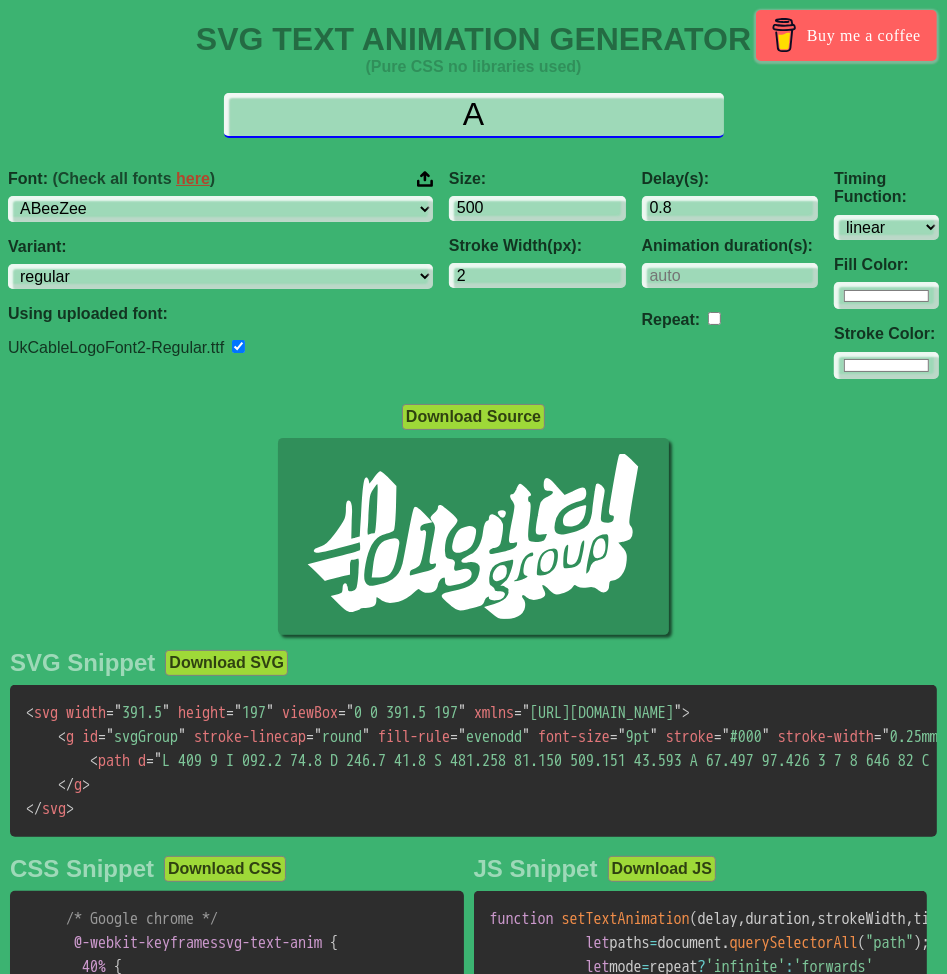 type on "A" 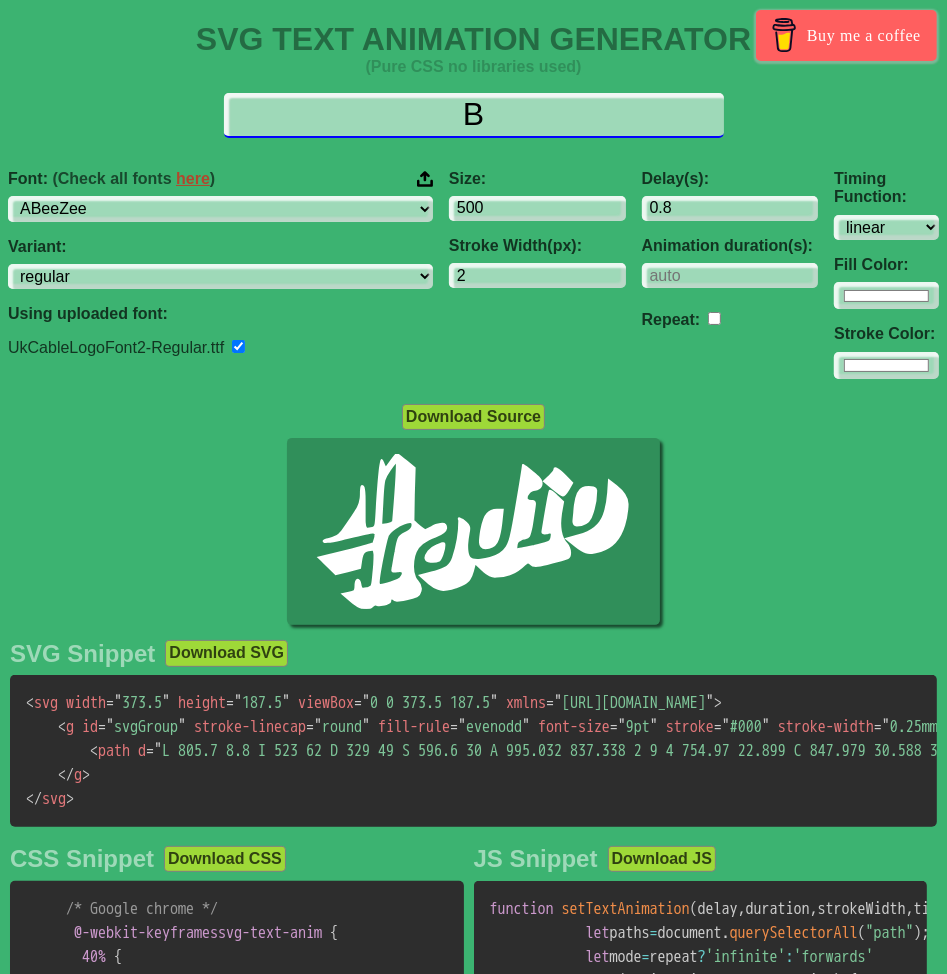 type on "B" 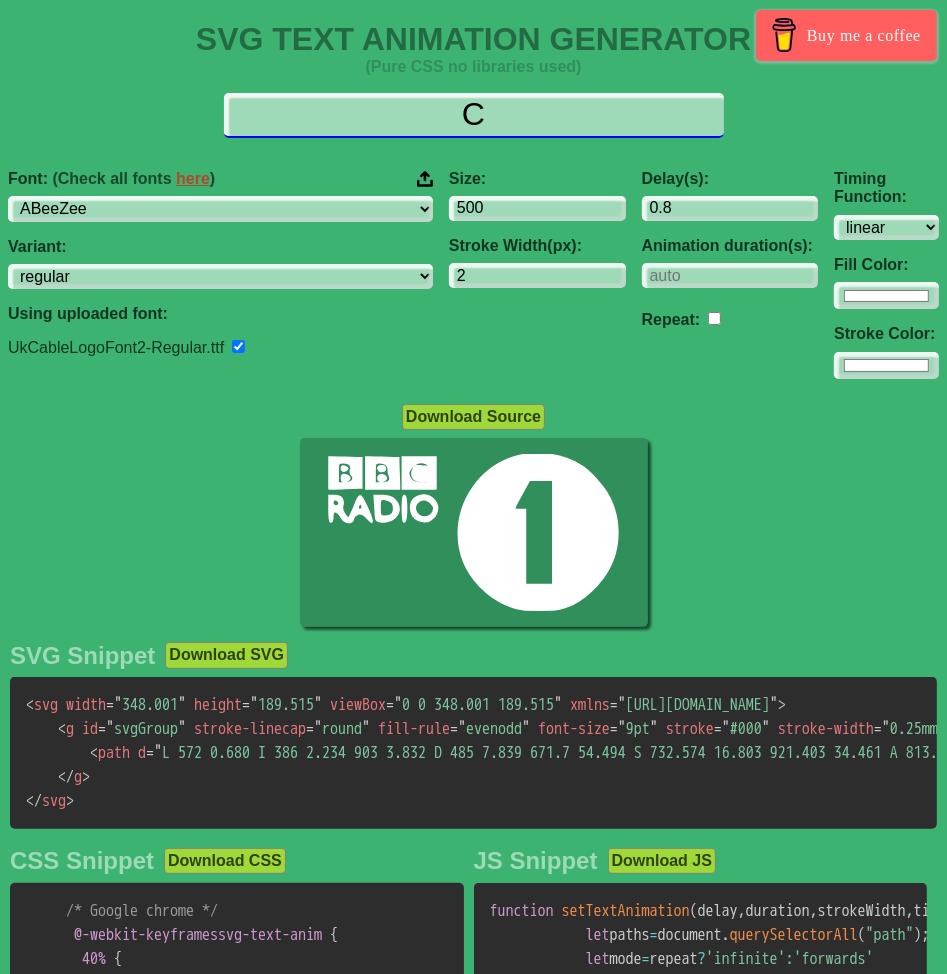 type on "C" 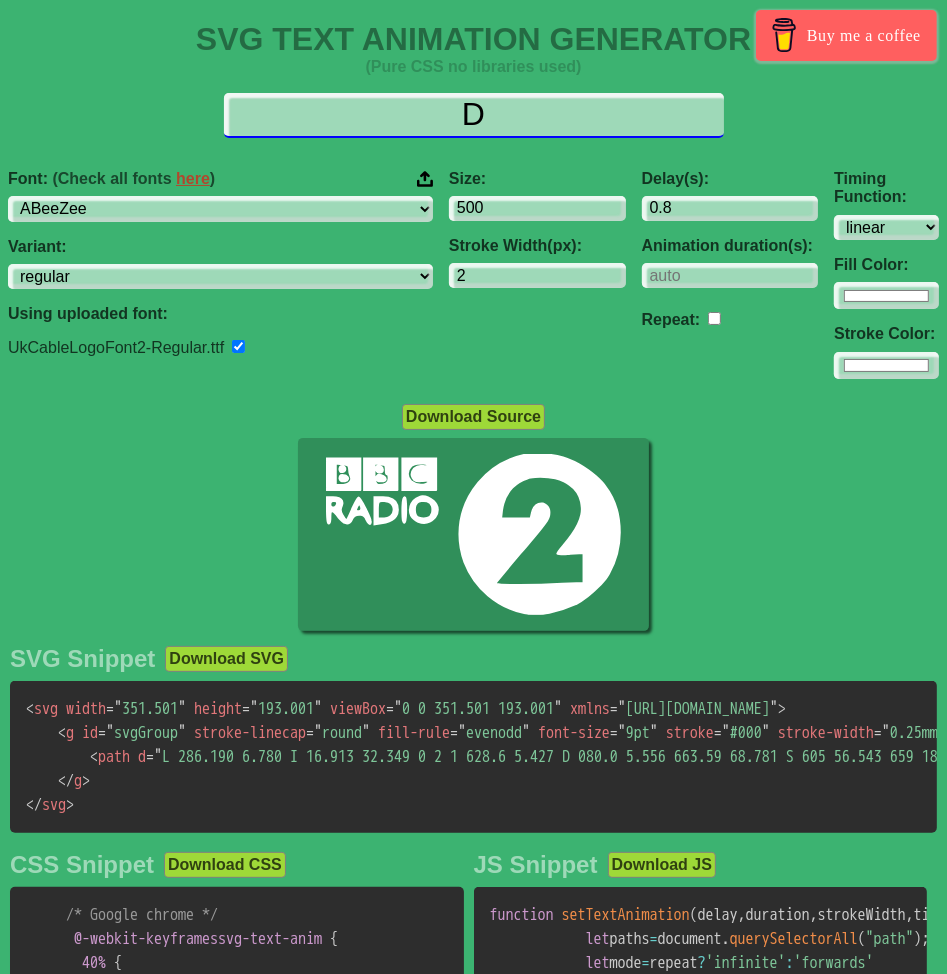 type on "D" 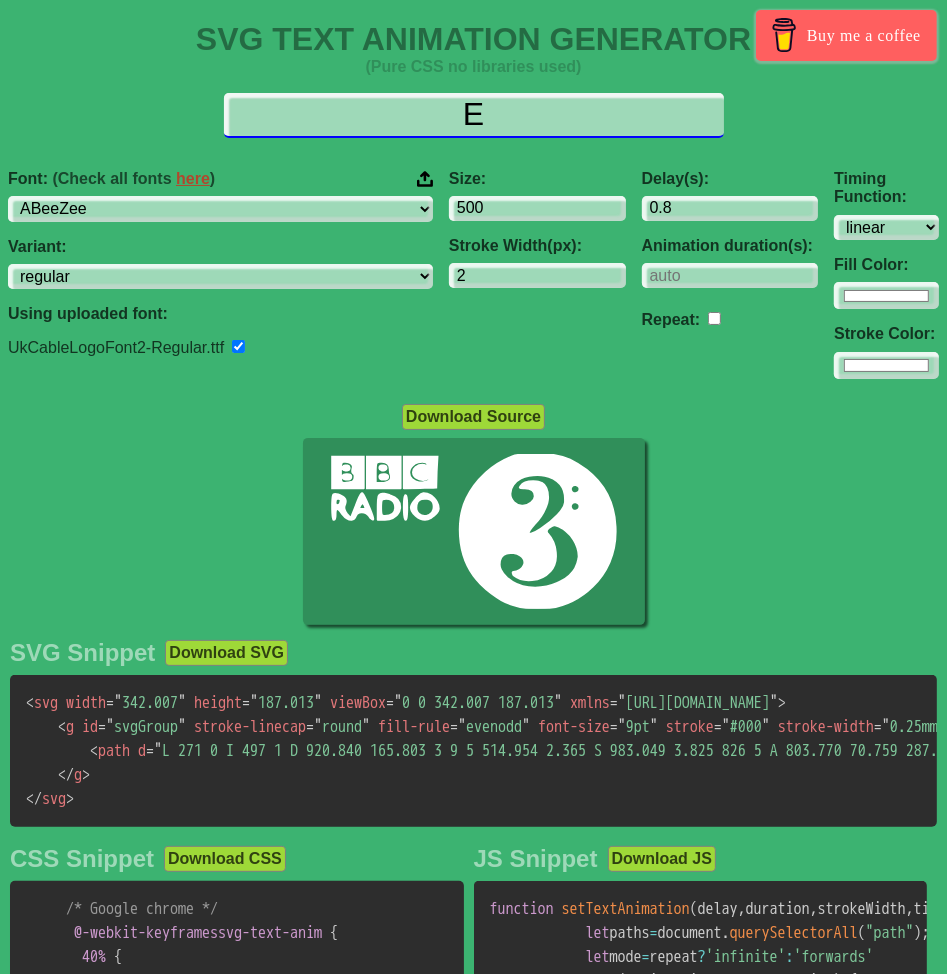 type on "E" 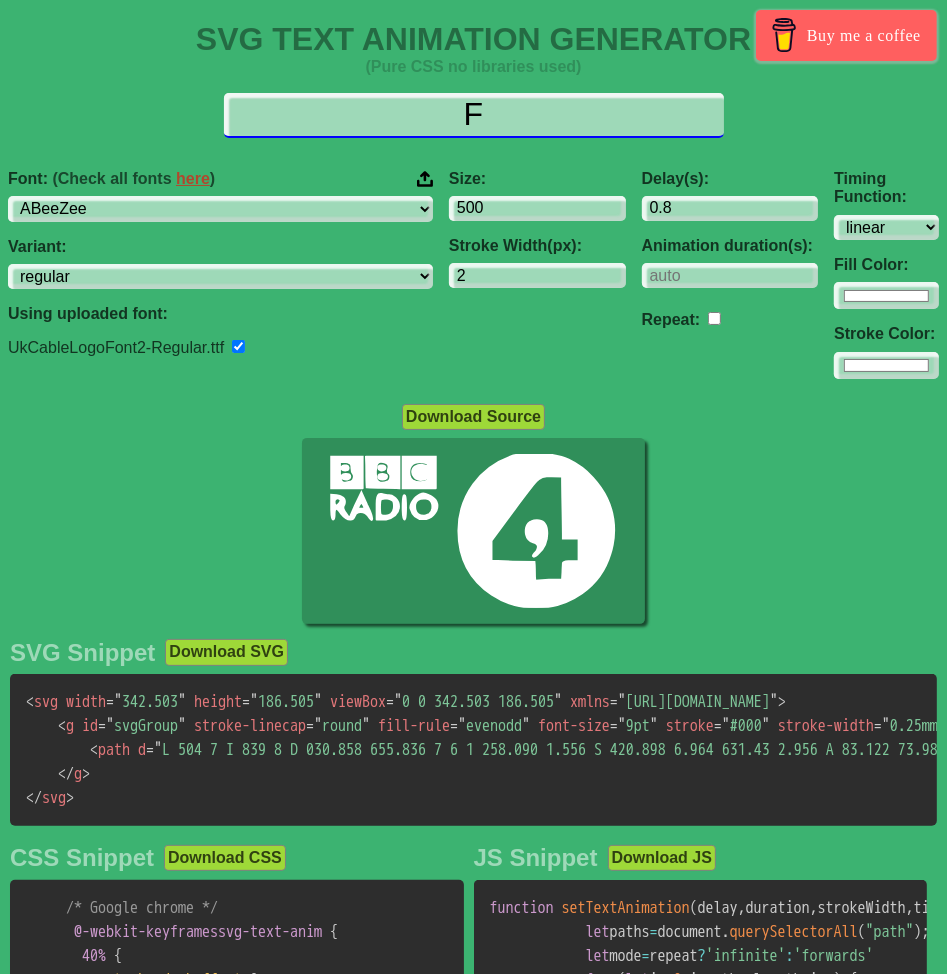 type on "F" 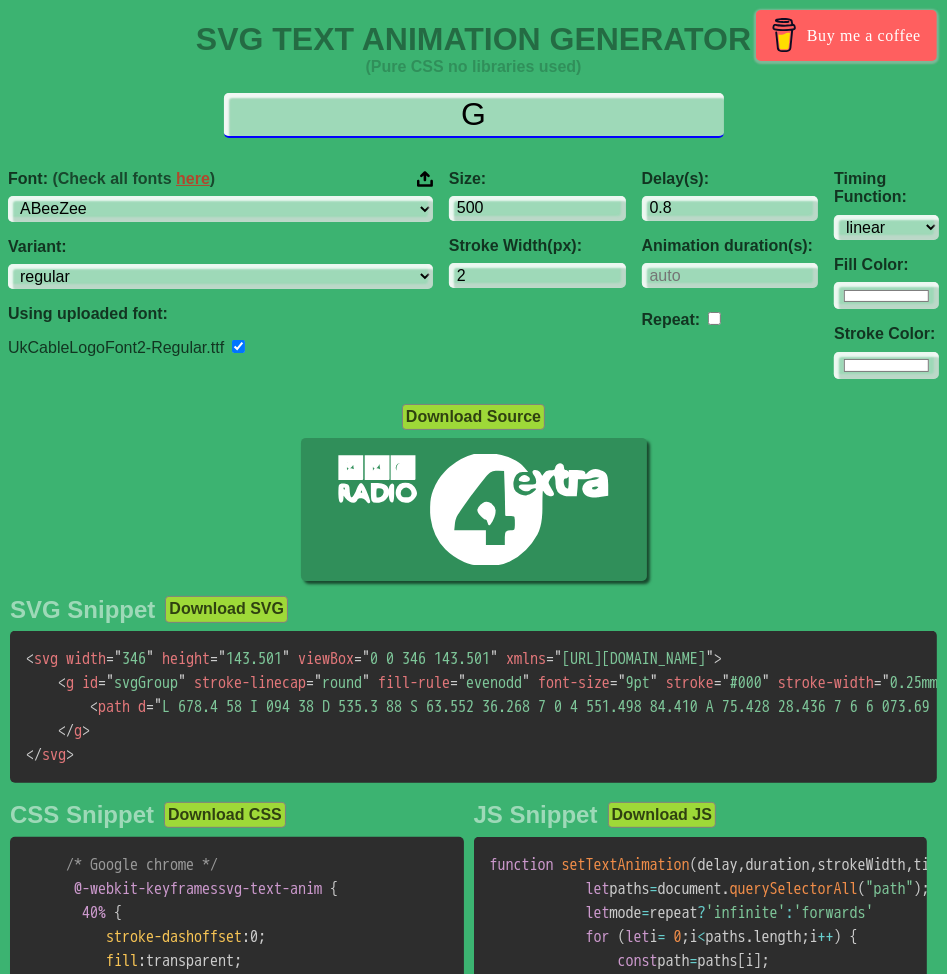 type on "G" 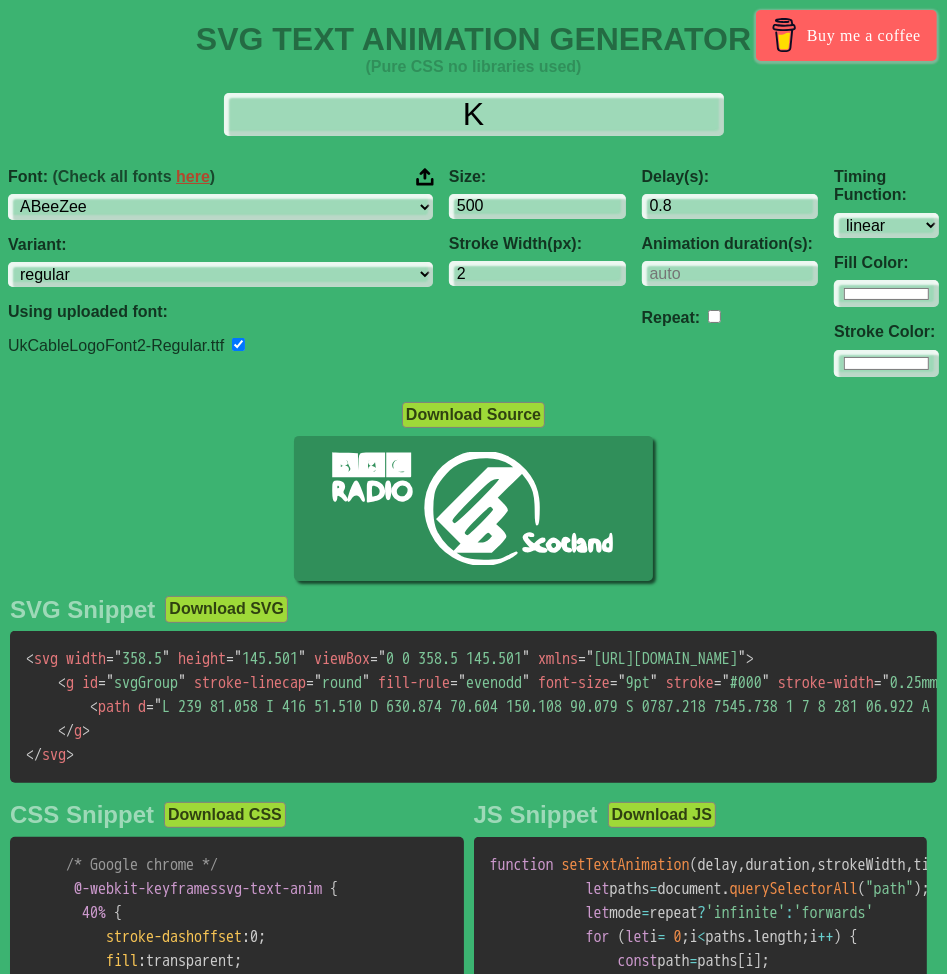 click at bounding box center [425, 177] 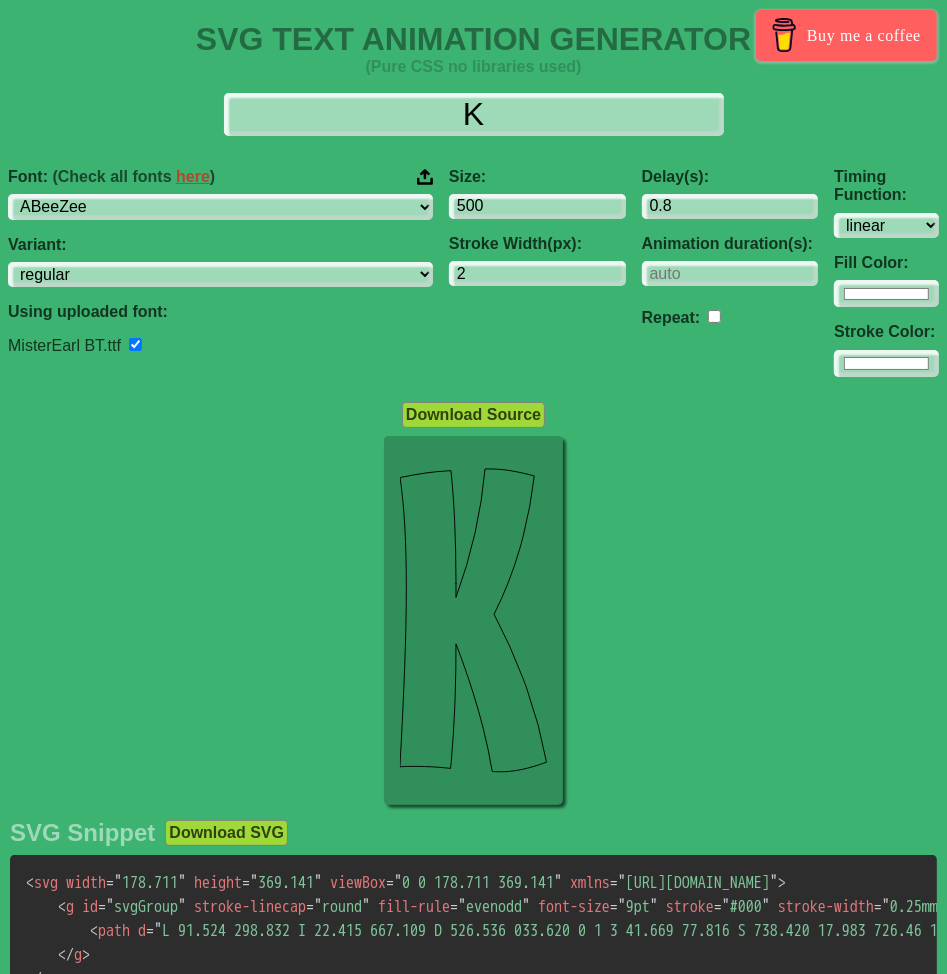 click on "K Font:   (Check all fonts   here ) ABeeZee [PERSON_NAME] Display AR One Sans [PERSON_NAME] Libre Aboreto Abril Fatface Abyssinica SIL Aclonica Acme Actor Adamina Advent Pro Afacad Afacad Flux Agbalumo Agdasima Agu Display Aguafina Script Akatab Akaya Kanadaka Akaya Telivigala Akronim Akshar Aladin Alata Alatsi [PERSON_NAME] Sans [PERSON_NAME] Alef Alegreya Alegreya SC Alegreya Sans Alegreya Sans SC [PERSON_NAME] Alexandria Alfa Slab One [PERSON_NAME] Angular Alkalami Alkatra [PERSON_NAME] Allerta Allerta Stencil [PERSON_NAME] Almarai [PERSON_NAME] Display Almendra SC Alumni Sans Alumni Sans Collegiate One Alumni Sans Inline One Alumni Sans Pinstripe Alumni Sans SC Amarante Amaranth Amatic SC Amethysta Amiko [PERSON_NAME] Quran [PERSON_NAME] Anaheim Ancizar Sans Ancizar Serif Andada Pro Andika Anek Bangla Anek Devanagari Anek Gujarati Anek Gurmukhi Anek Kannada Anek Latin Anek Malayalam Anek Odia Anek Tamil Anek Telugu Angkor Annapurna SIL [PERSON_NAME] Use Your Telescope Anonymous Pro Anta Antic Antic Didone Antic Slab [PERSON_NAME] SC [PERSON_NAME]" at bounding box center [473, 235] 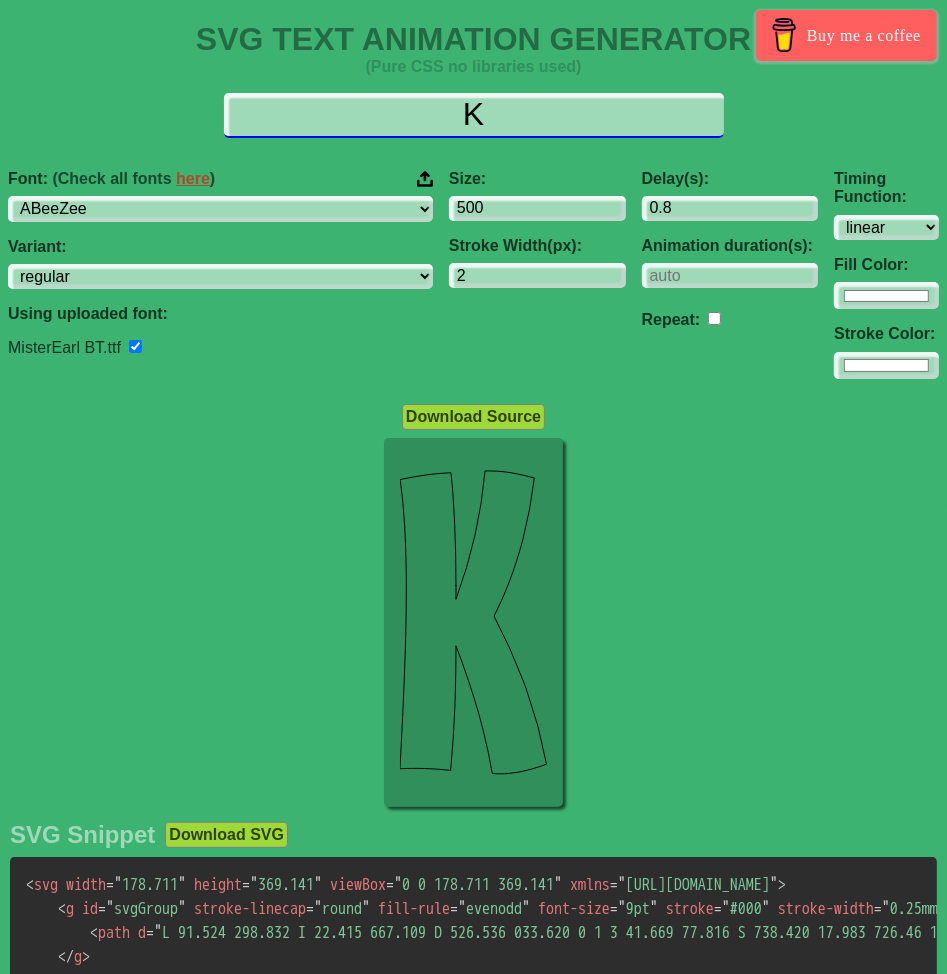 click on "K" at bounding box center (474, 115) 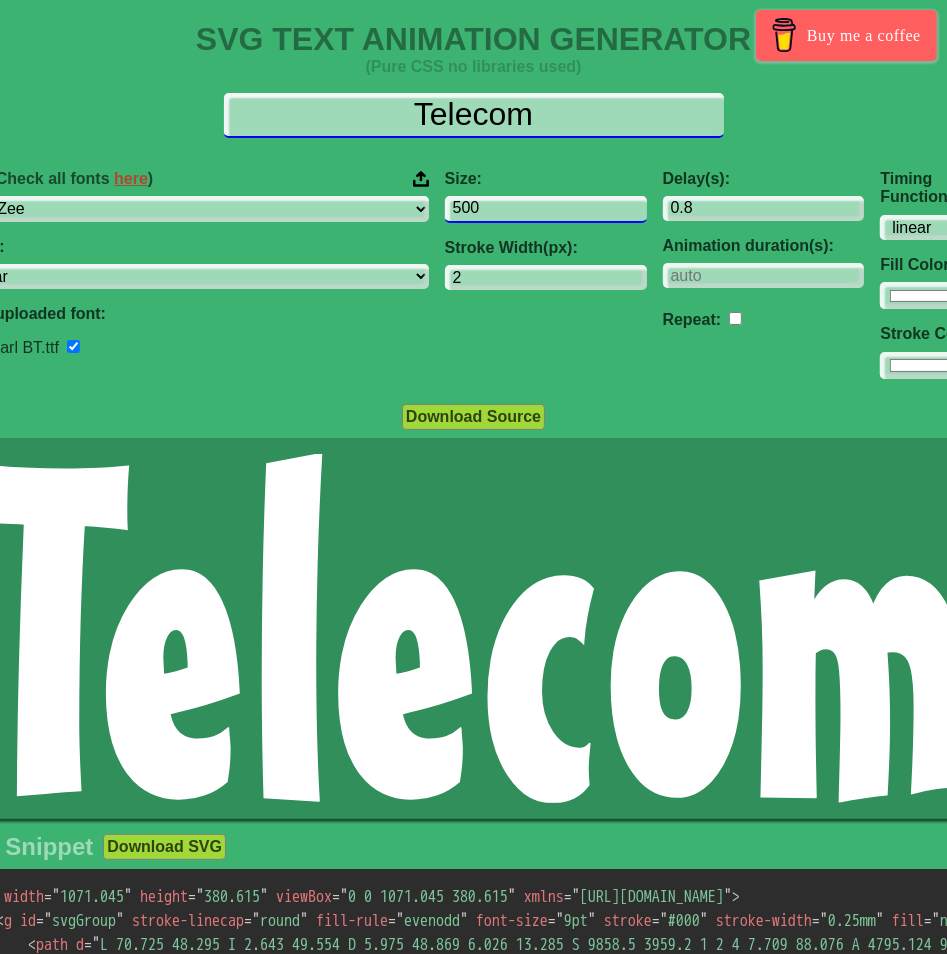 type on "Telecom" 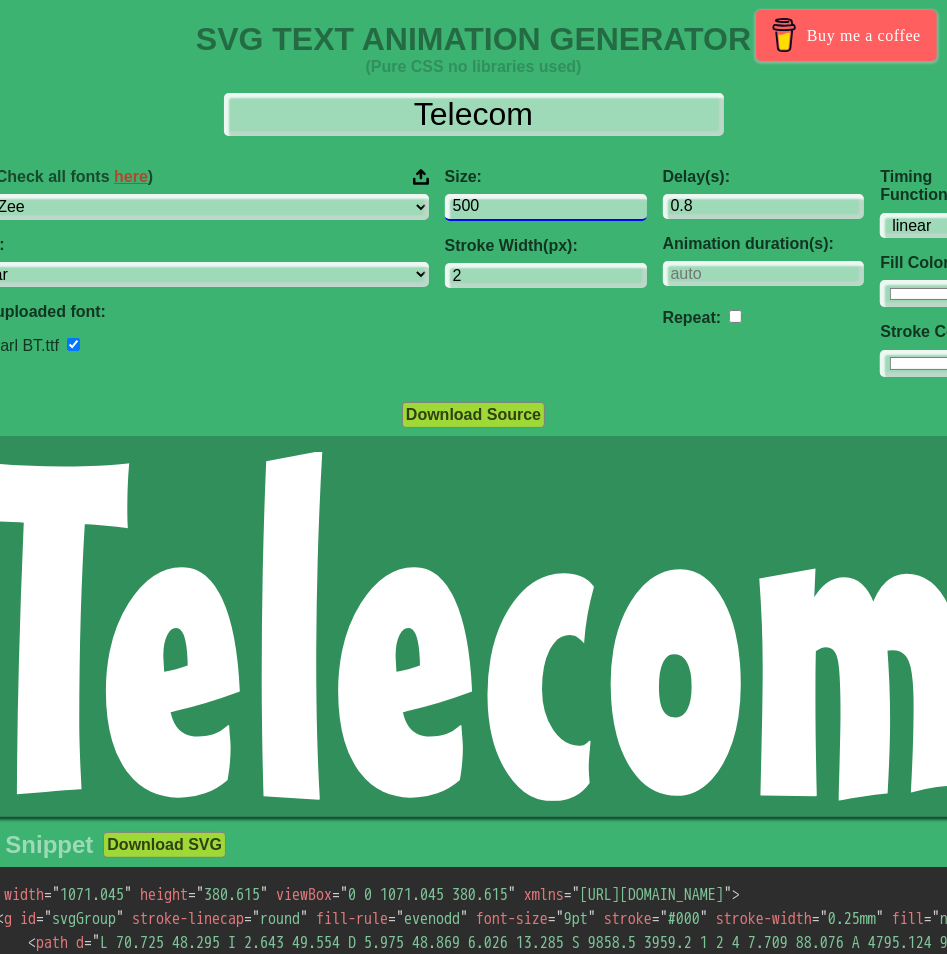 click on "500" at bounding box center (546, 207) 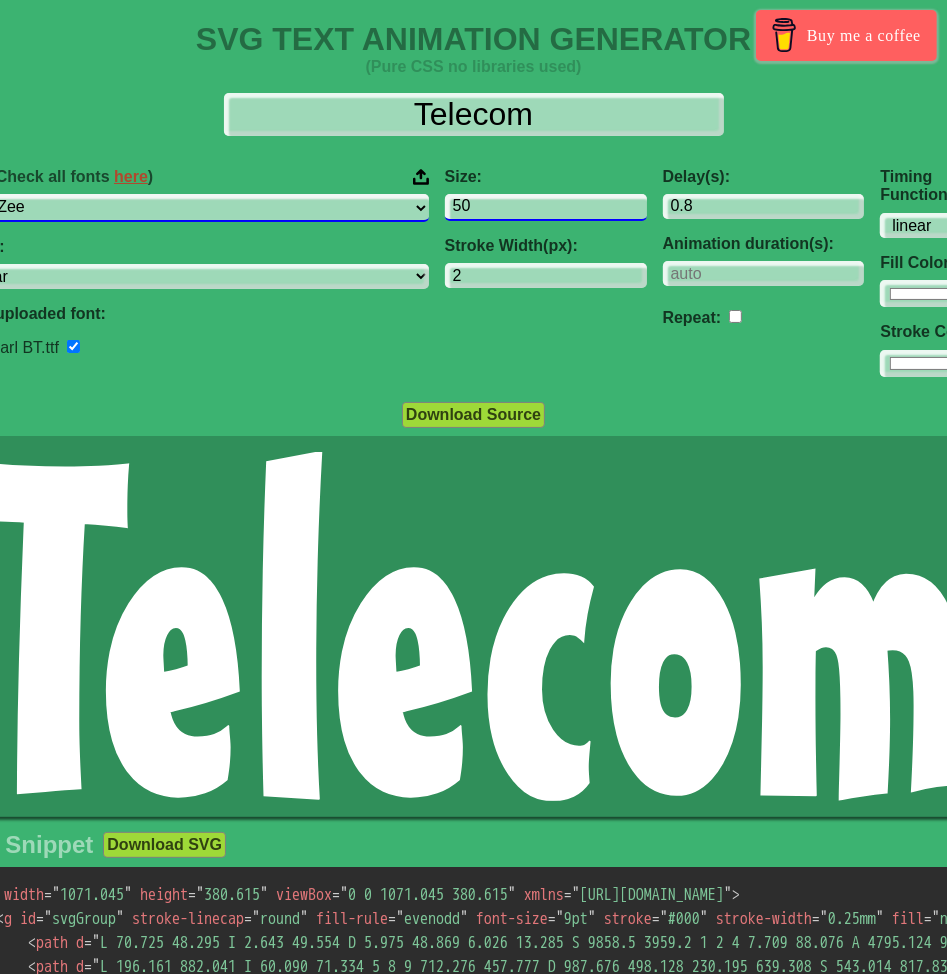 type on "5" 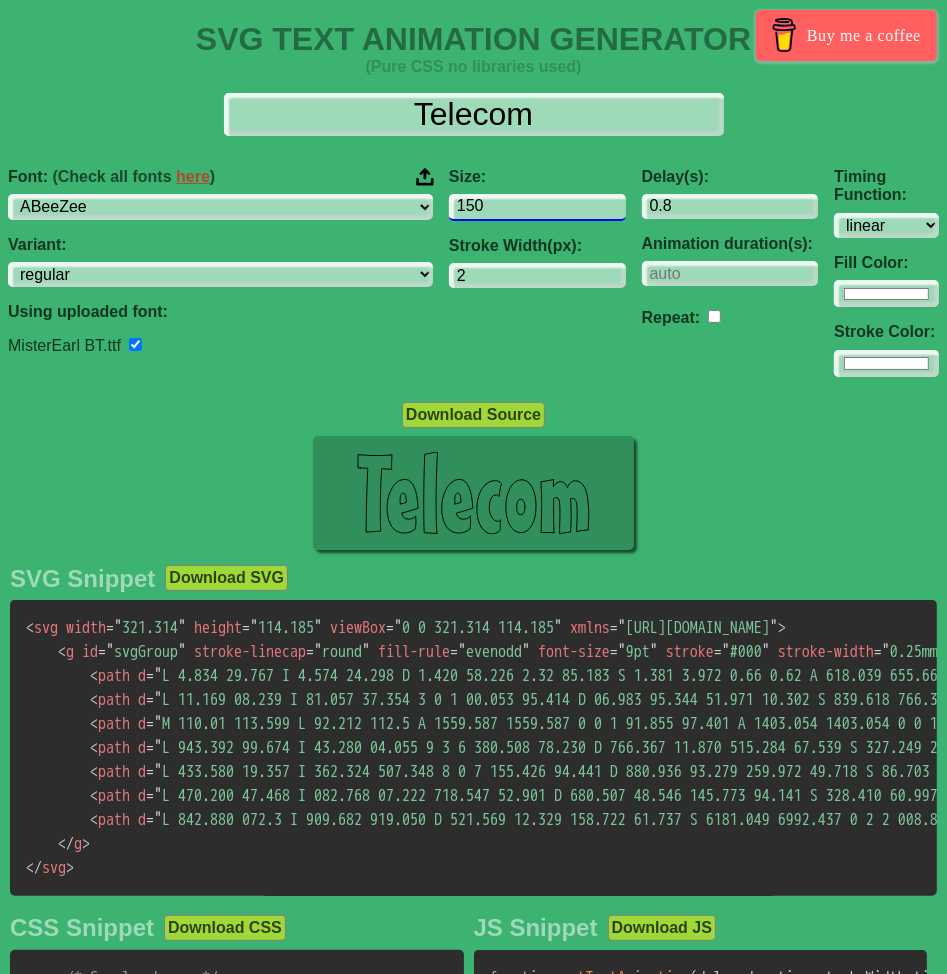 type on "150" 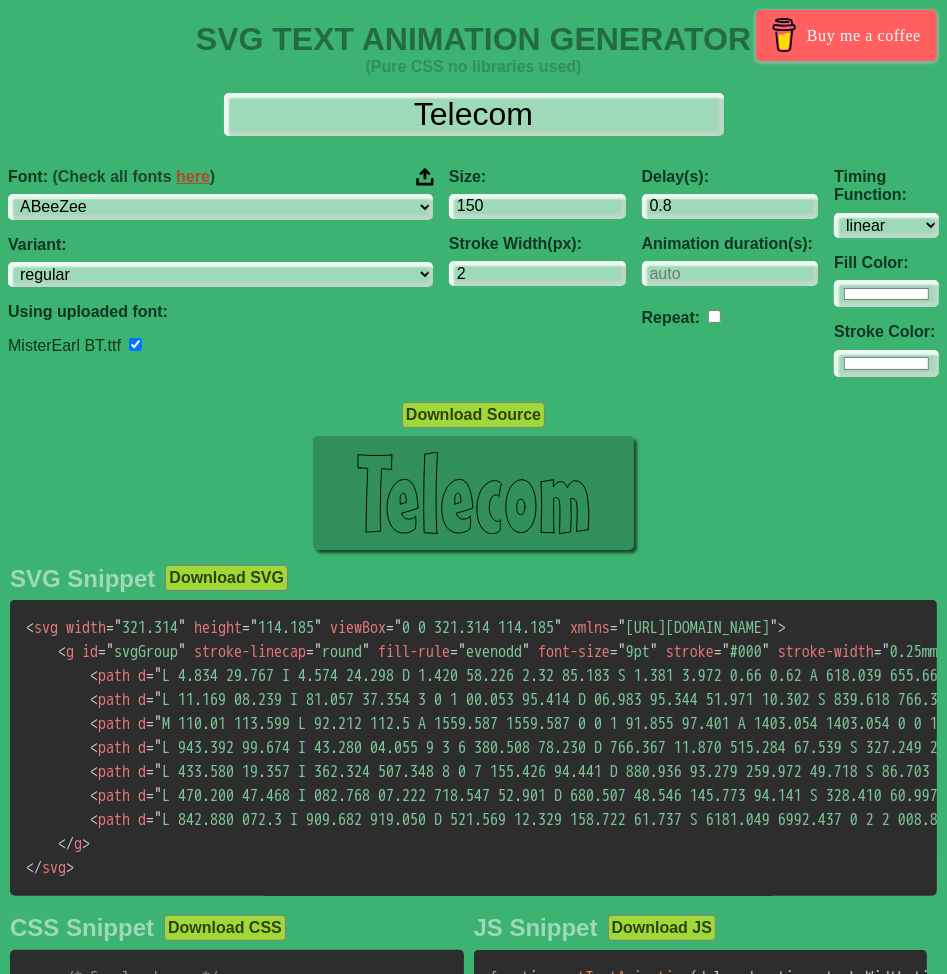 click at bounding box center [425, 177] 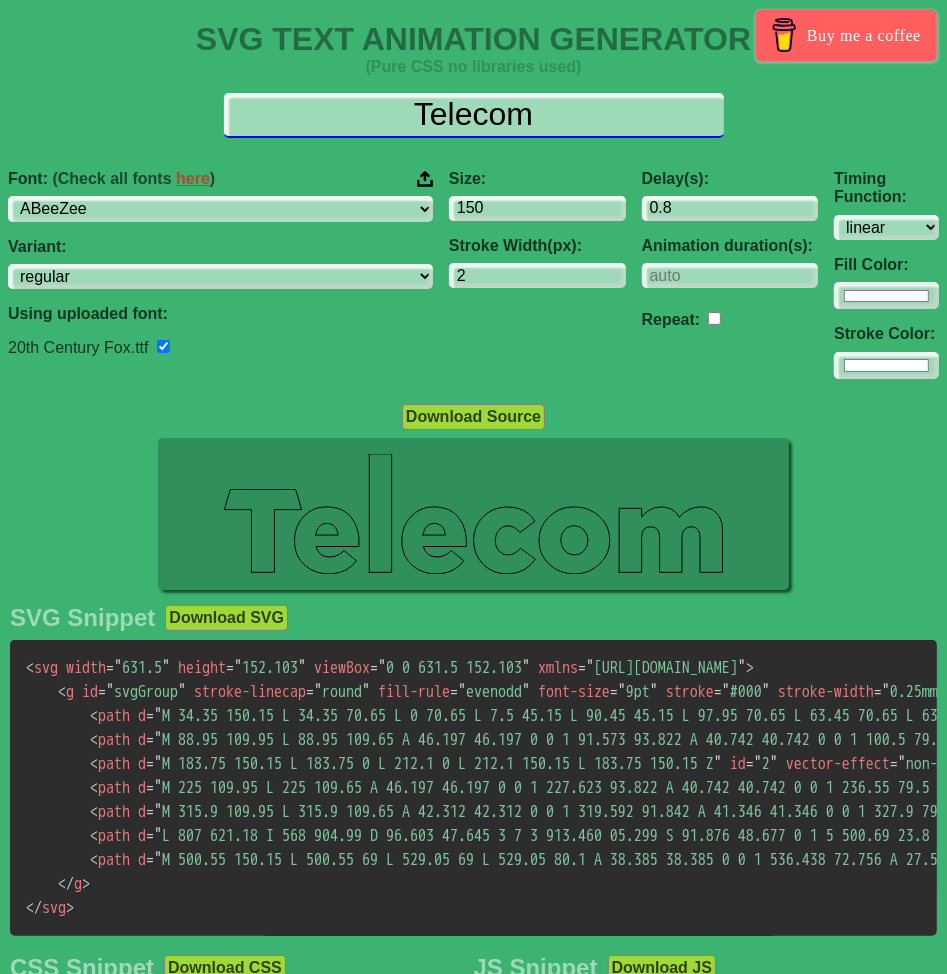 click on "Telecom" at bounding box center [474, 115] 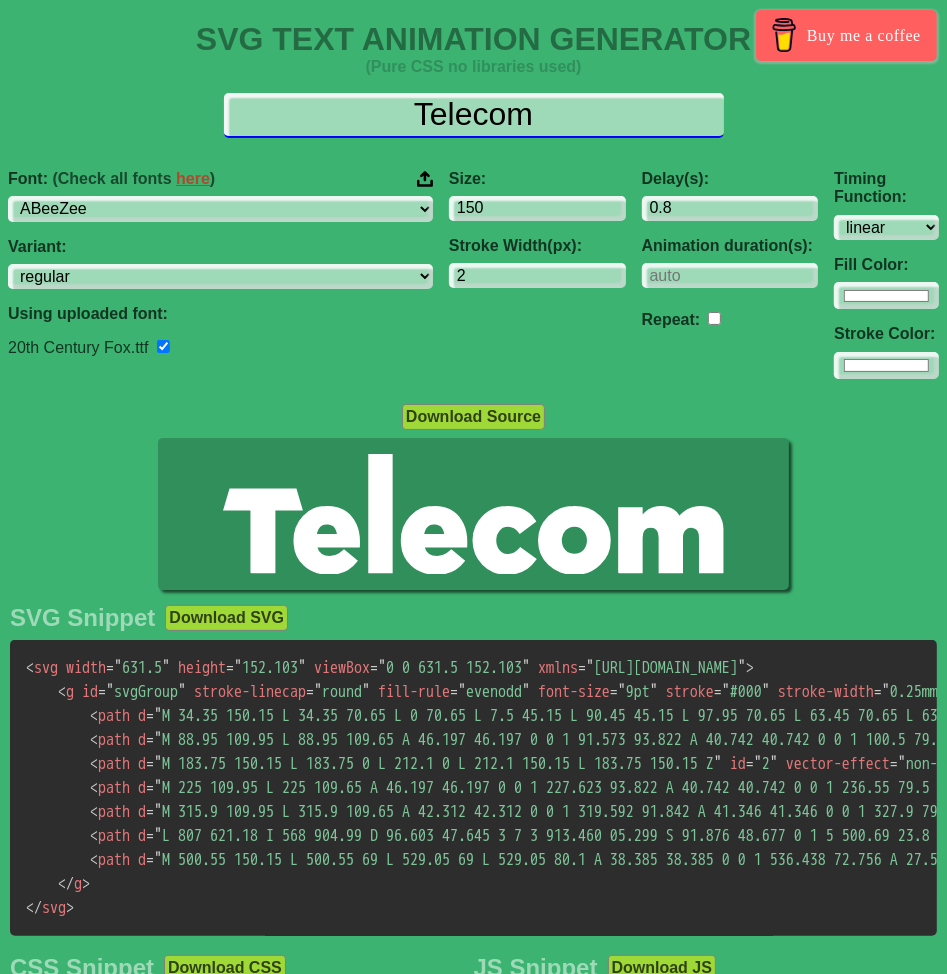 click on "Telecom" at bounding box center [474, 115] 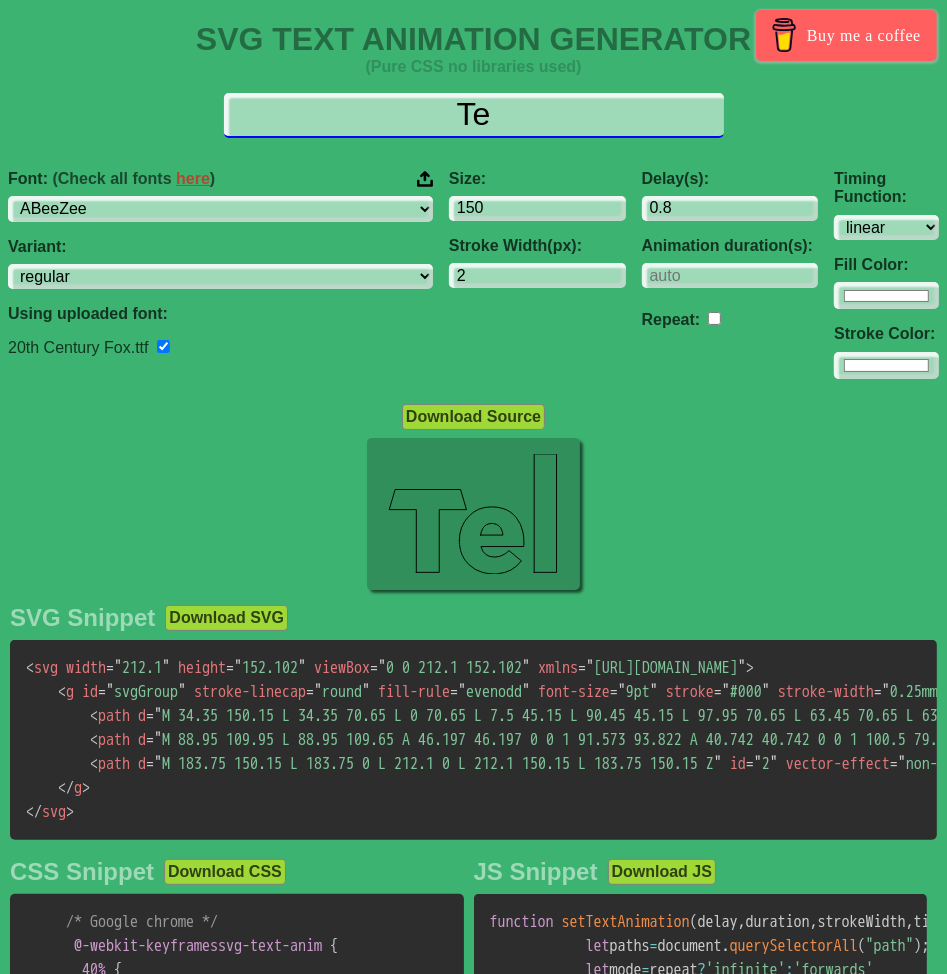type on "T" 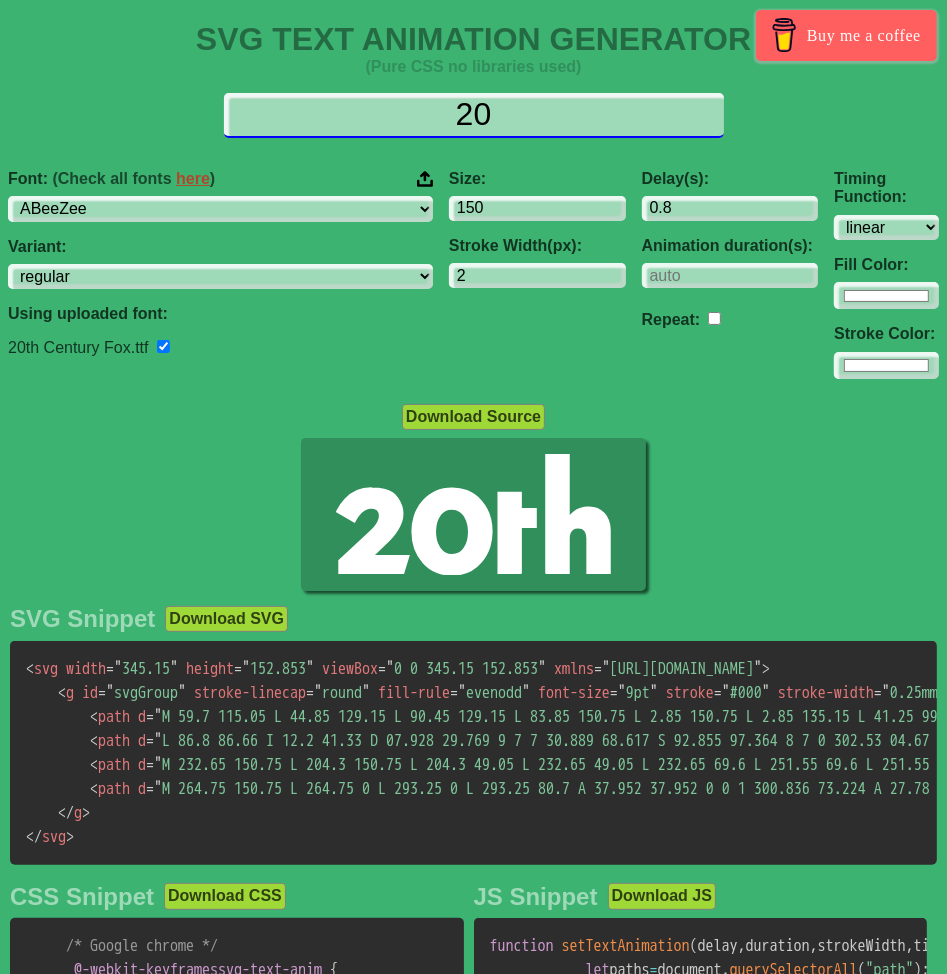 type on "2" 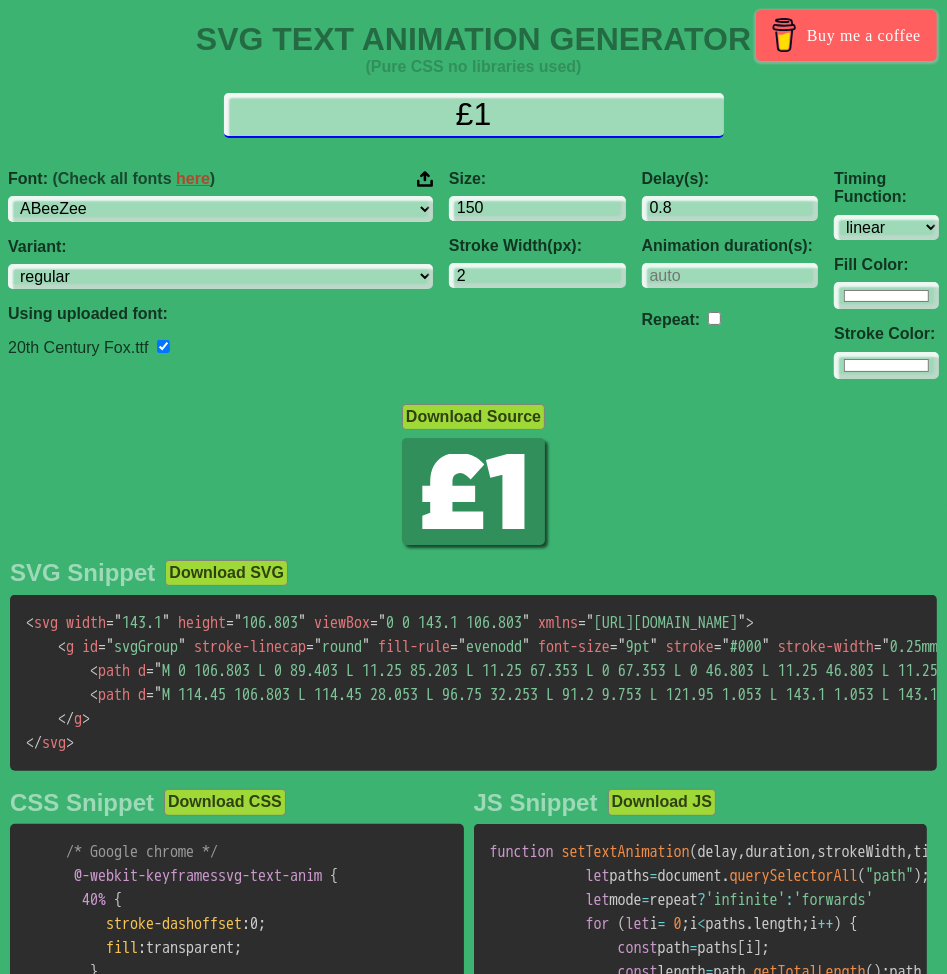 type on "£" 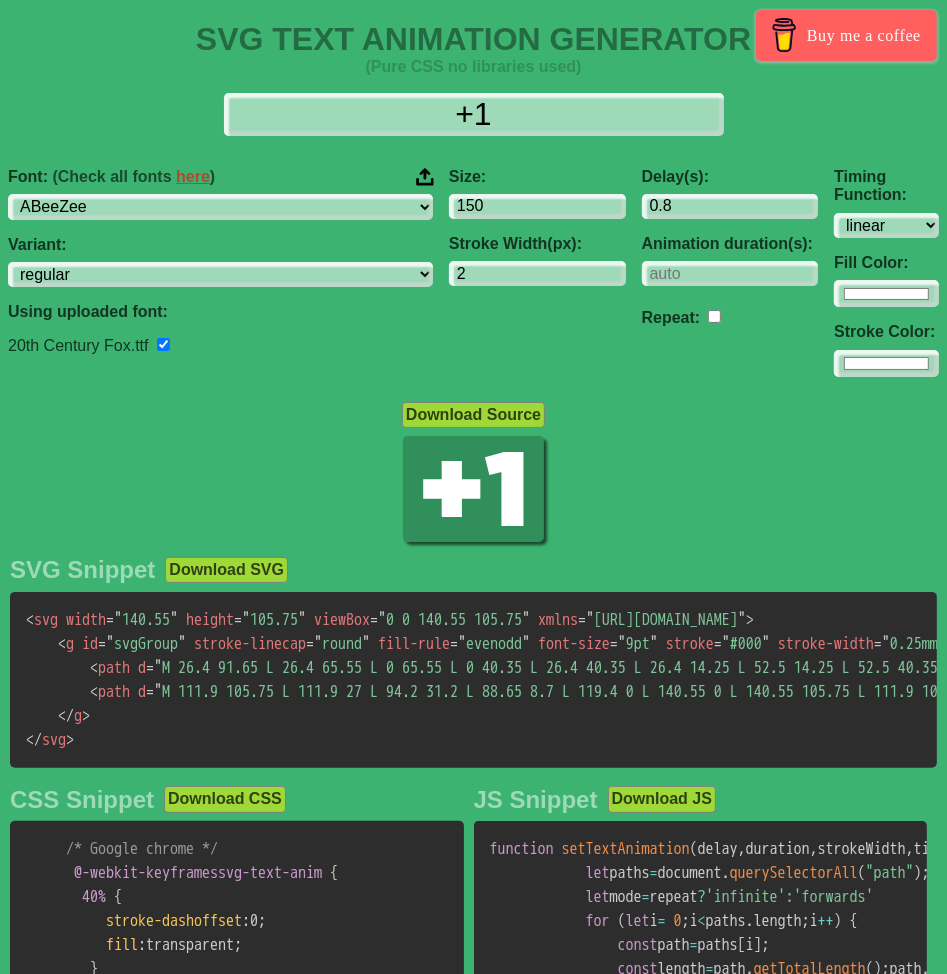 click at bounding box center (425, 177) 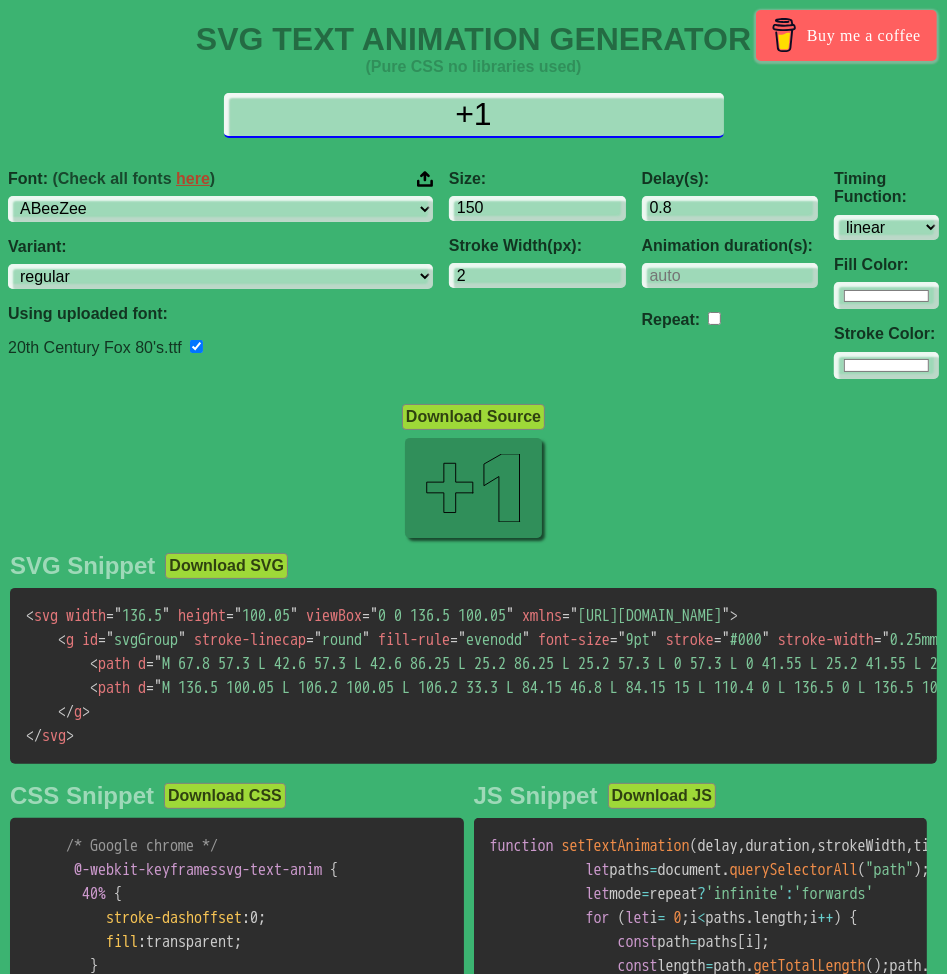 click on "+1" at bounding box center (474, 115) 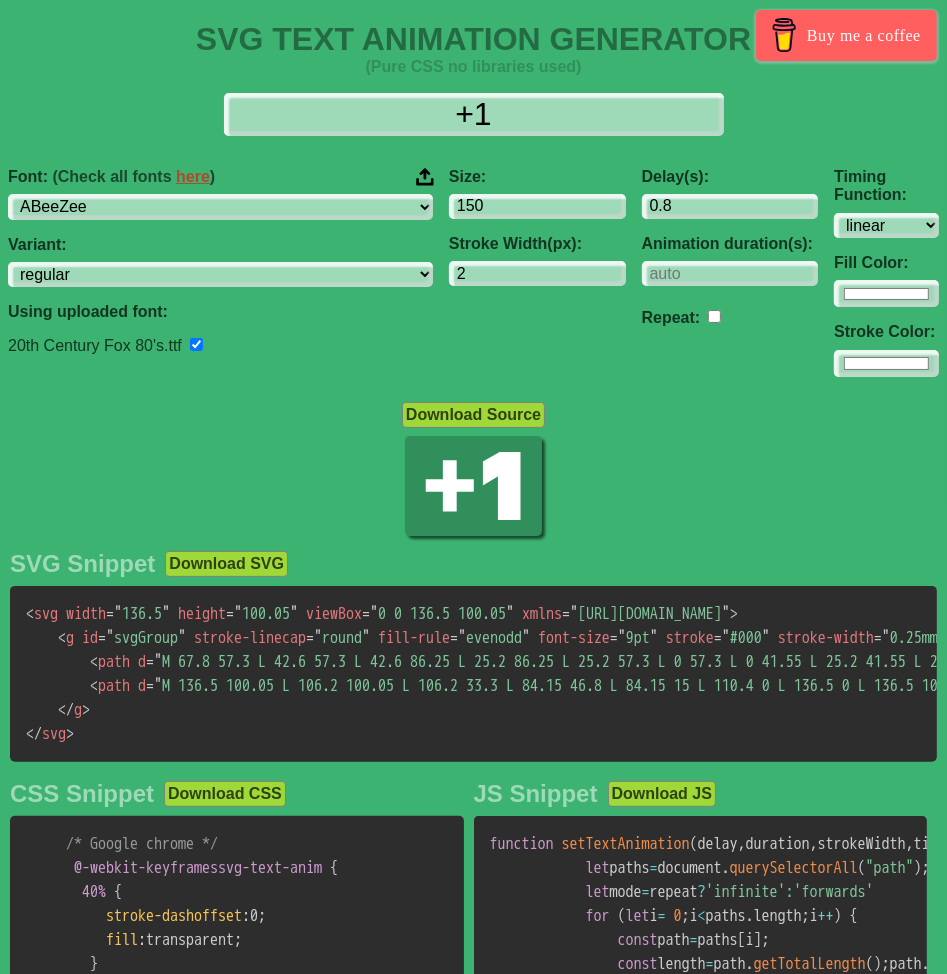 click at bounding box center (425, 177) 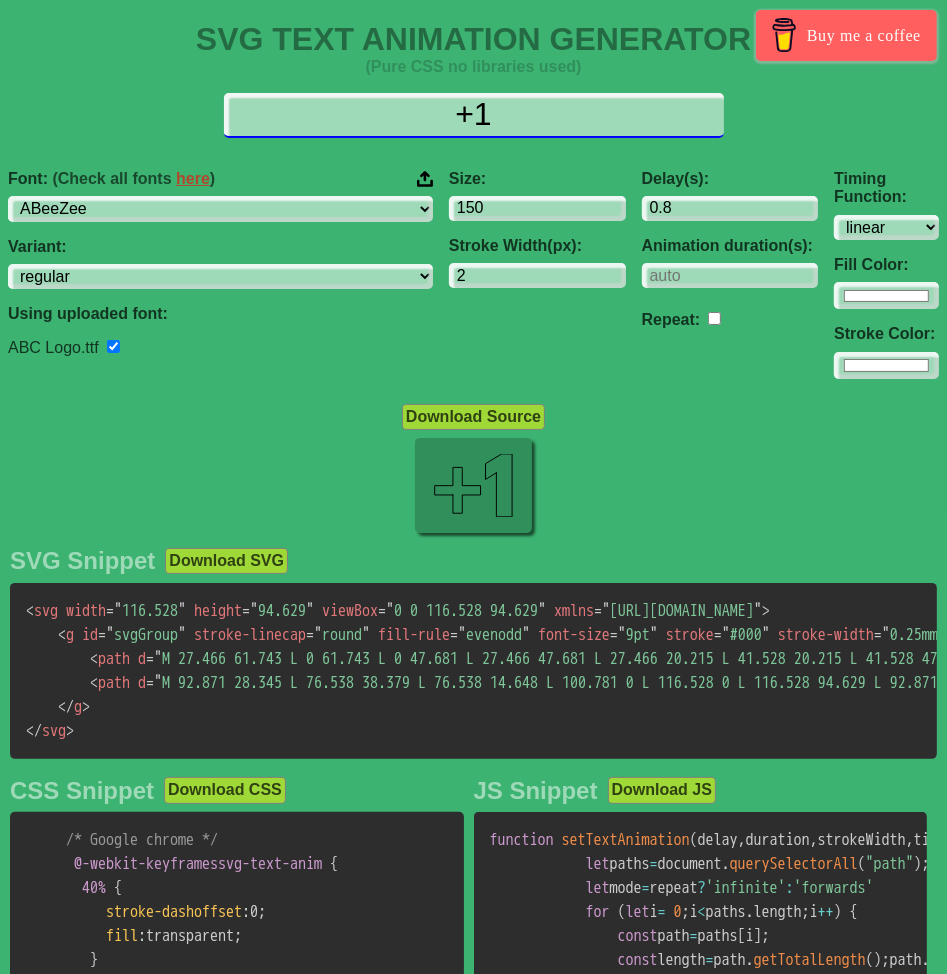 drag, startPoint x: 507, startPoint y: 98, endPoint x: 259, endPoint y: 102, distance: 248.03226 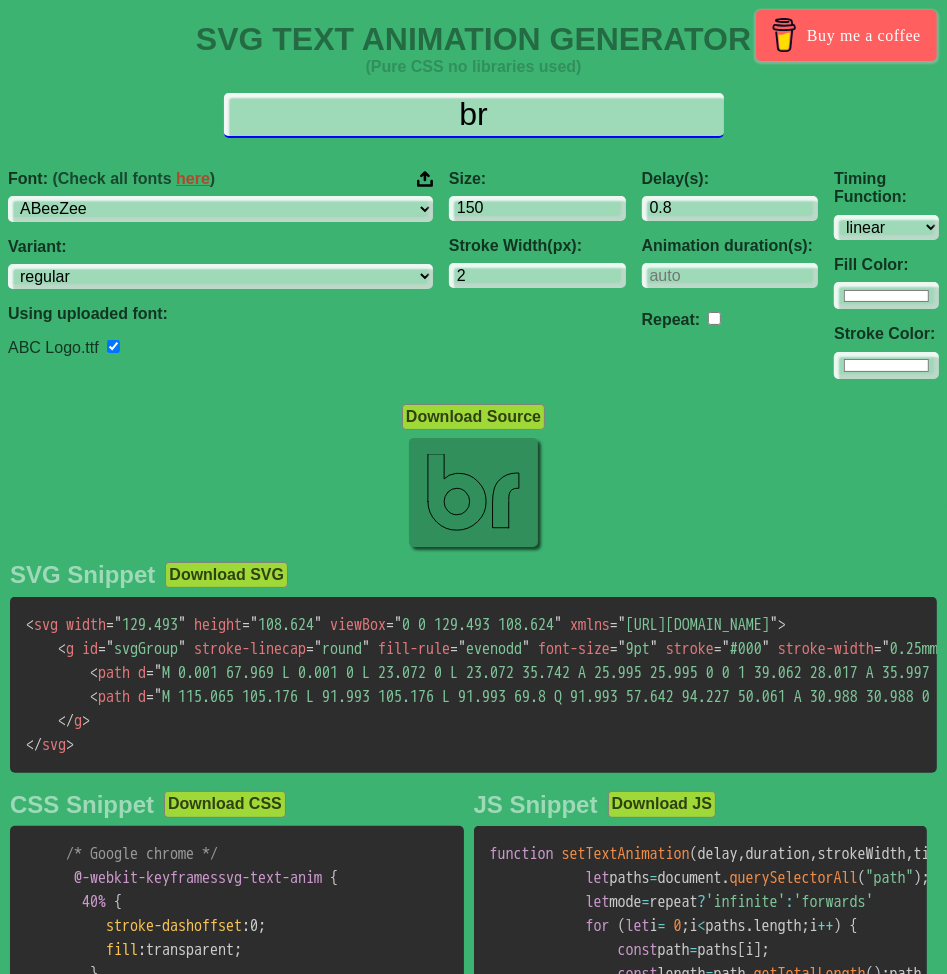 type on "b" 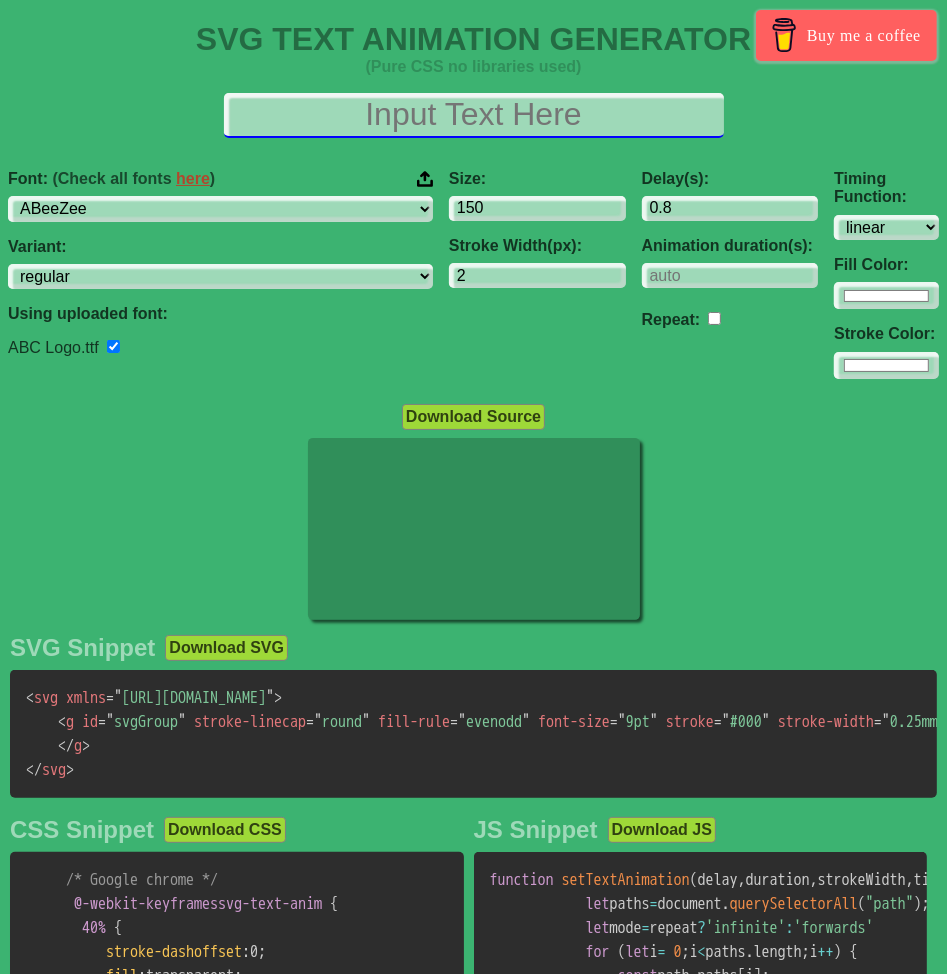 type on "A" 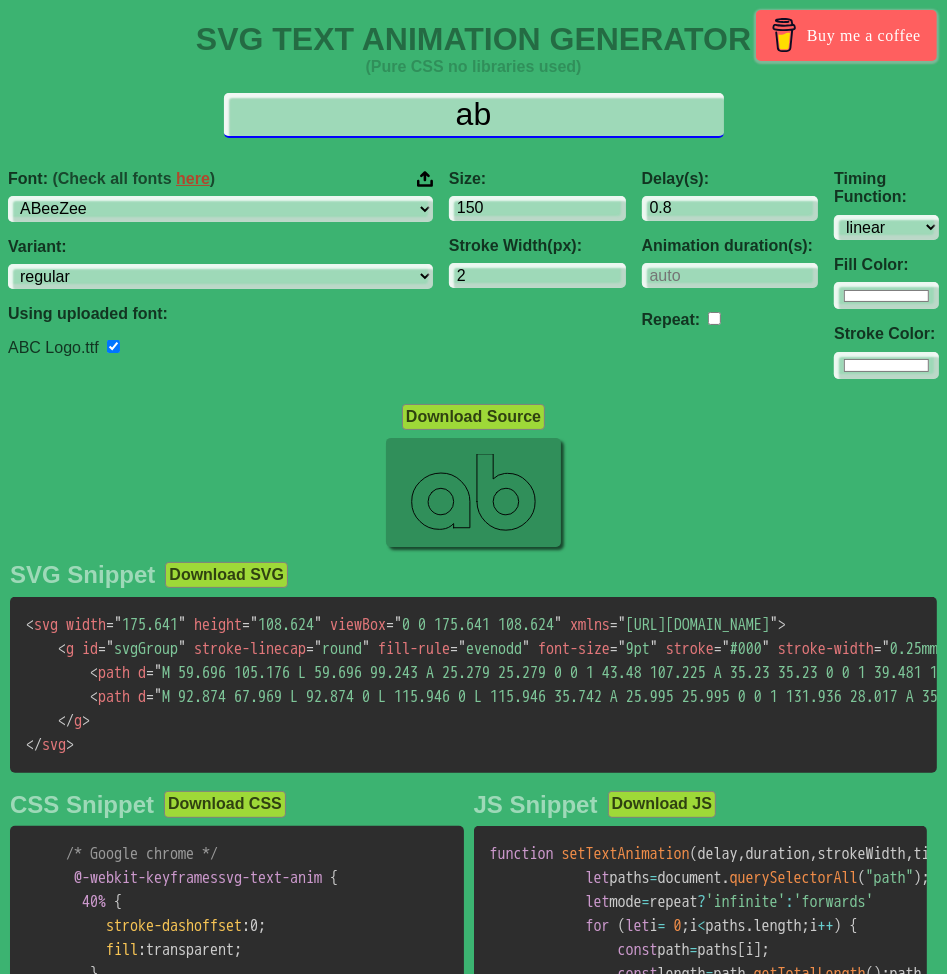 type on "a" 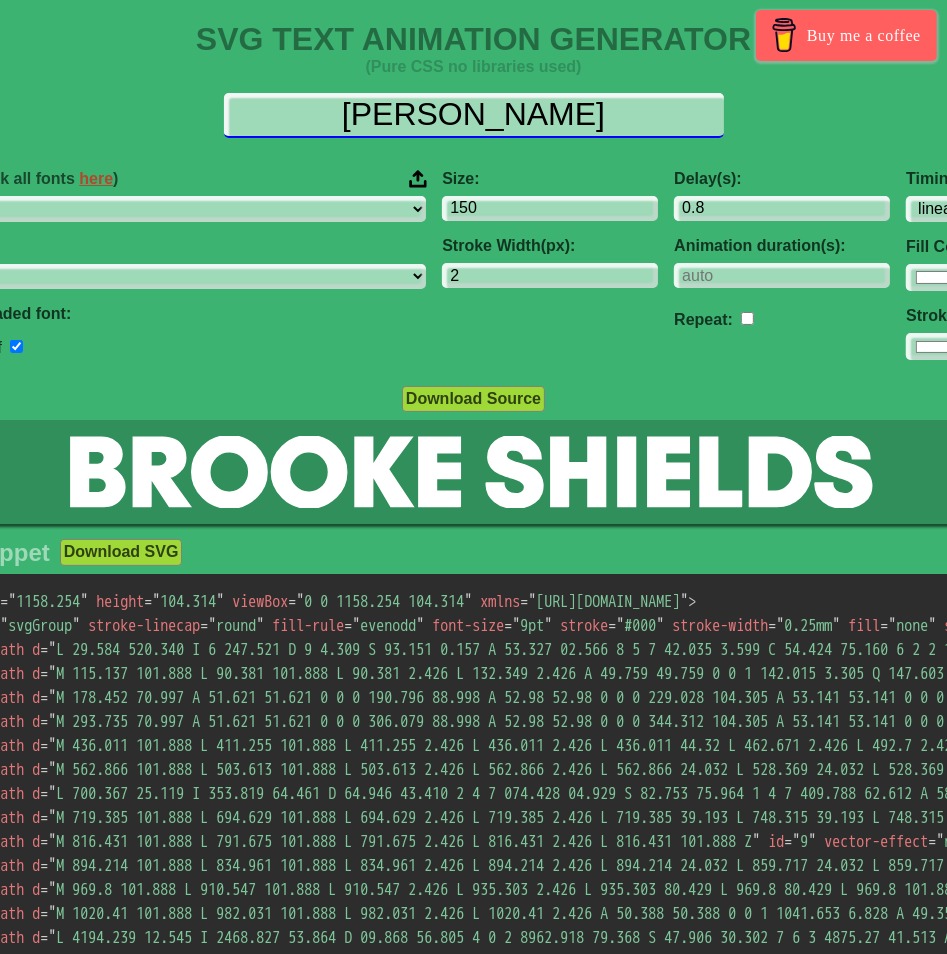 type on "[PERSON_NAME]" 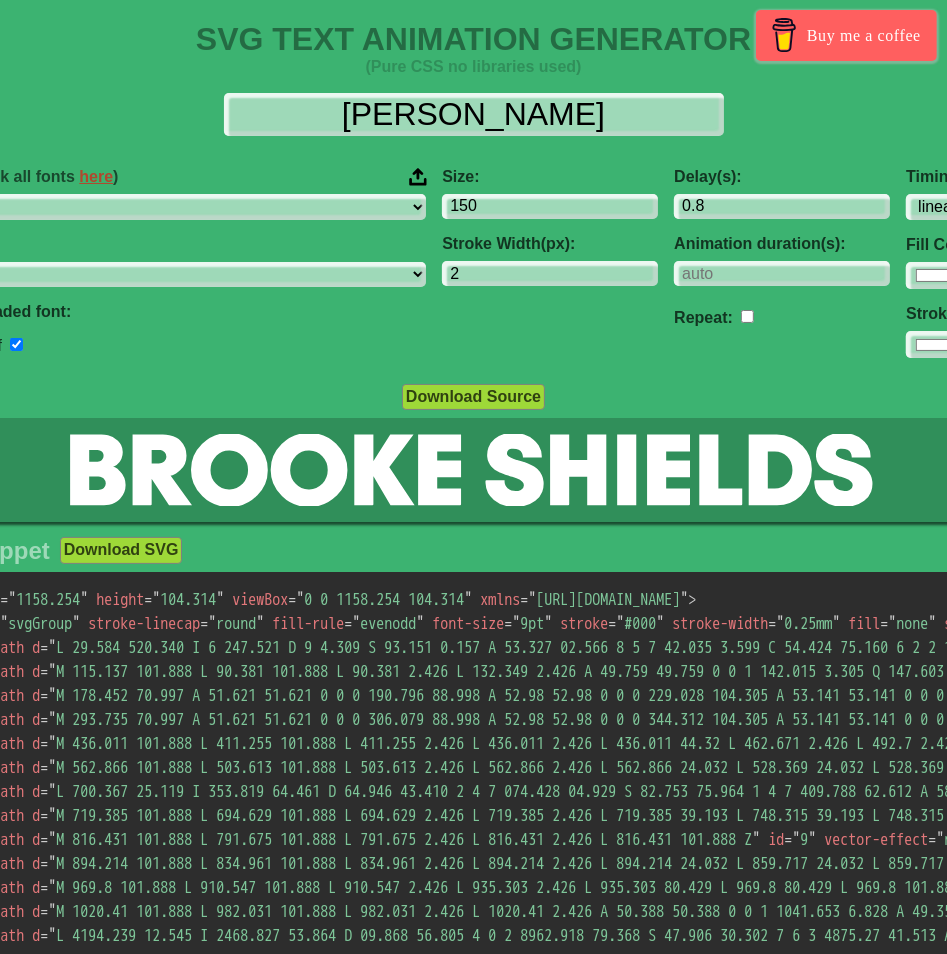 click at bounding box center [418, 177] 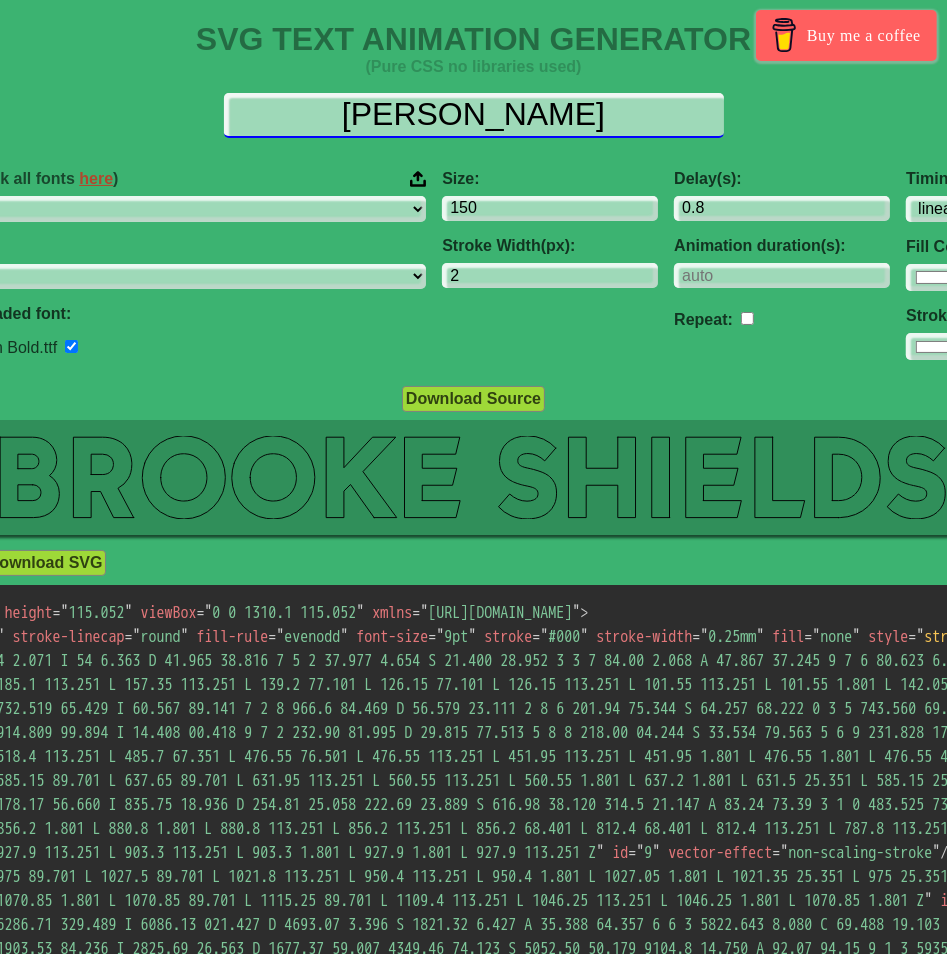 drag, startPoint x: 609, startPoint y: 101, endPoint x: 104, endPoint y: 110, distance: 505.0802 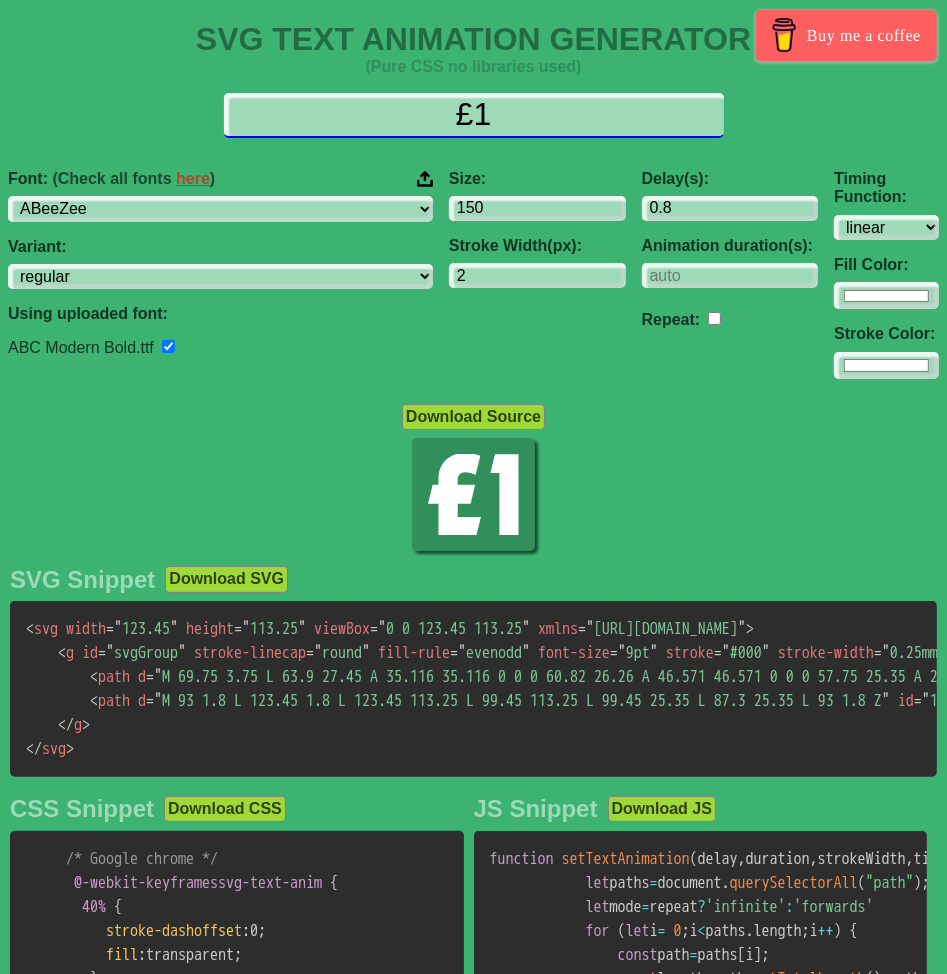 type on "£" 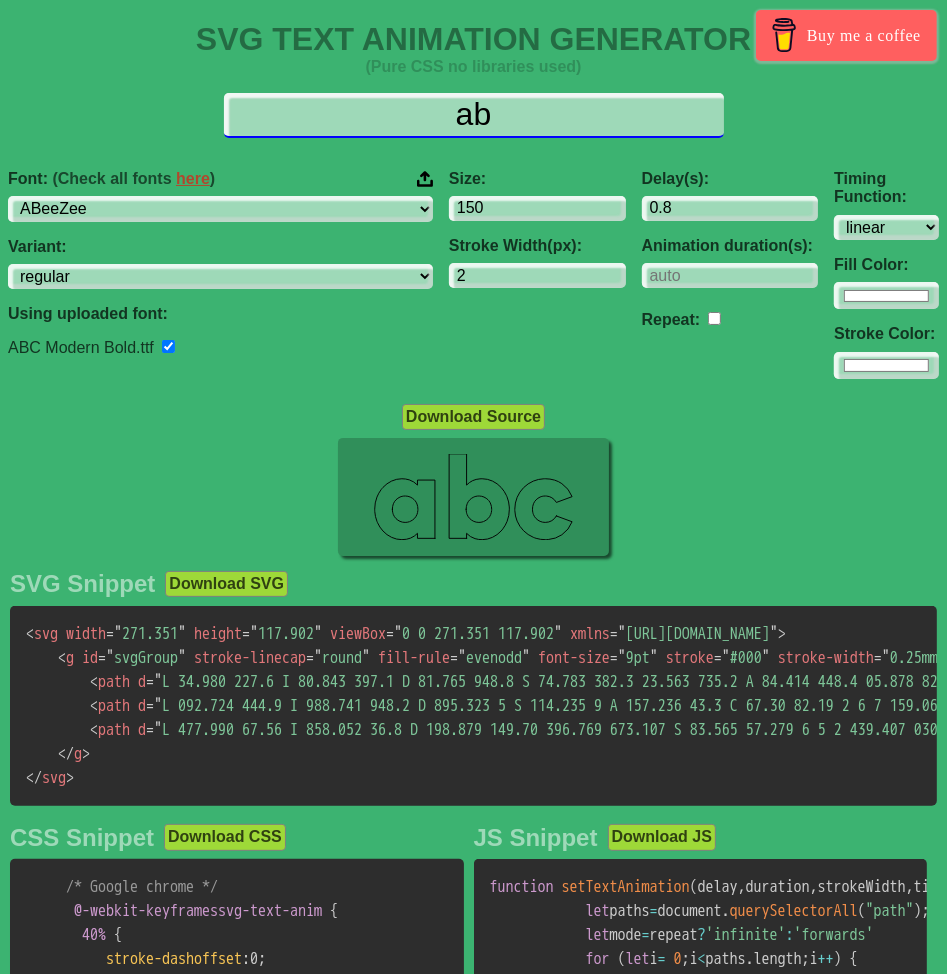 type on "a" 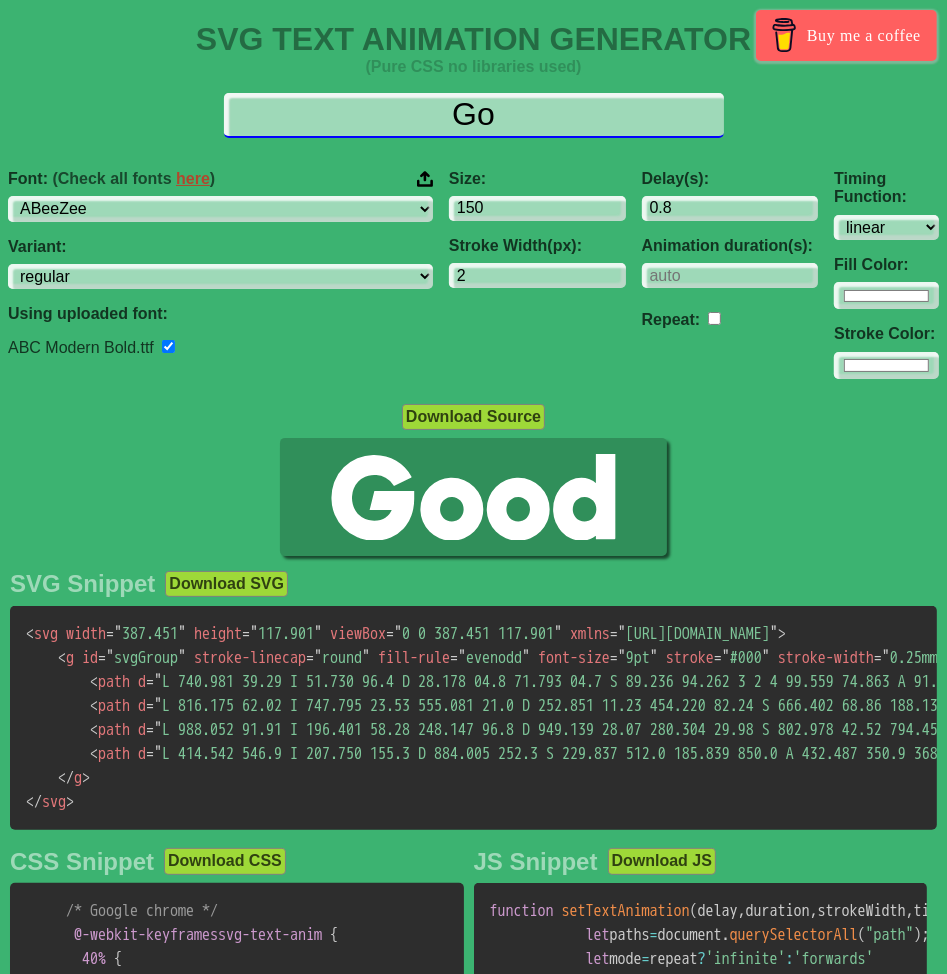 type on "G" 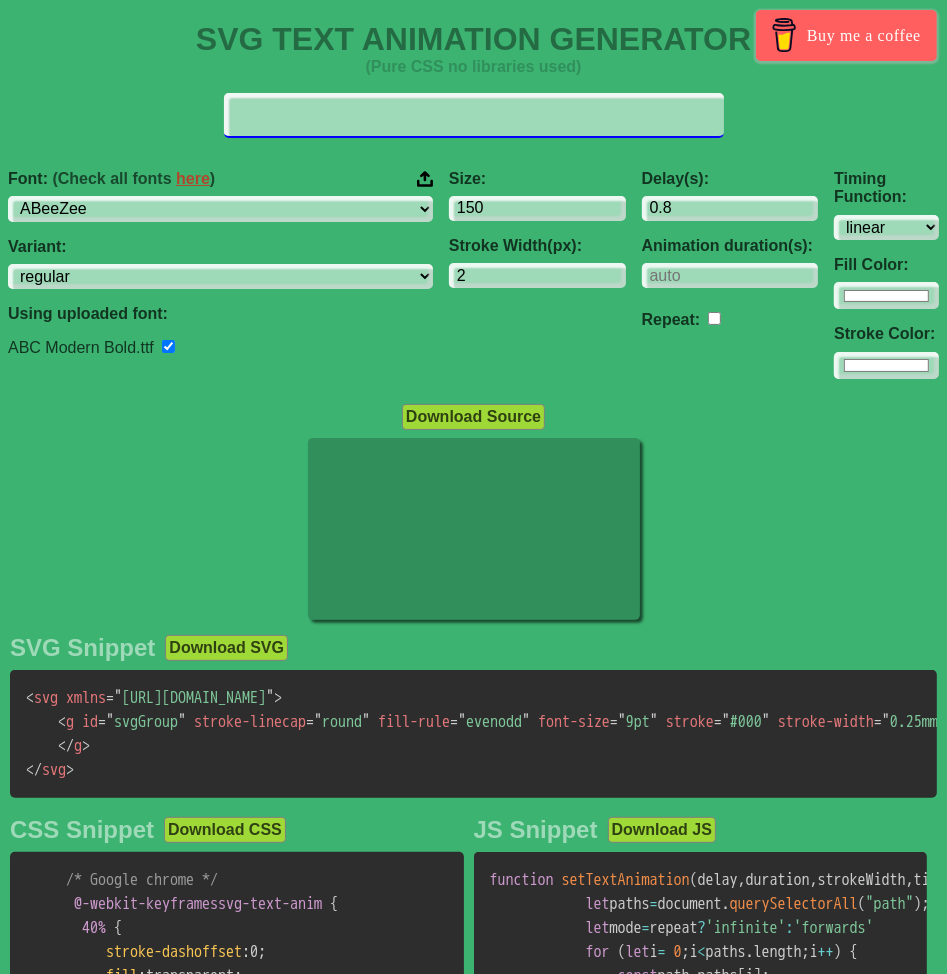 type on "M" 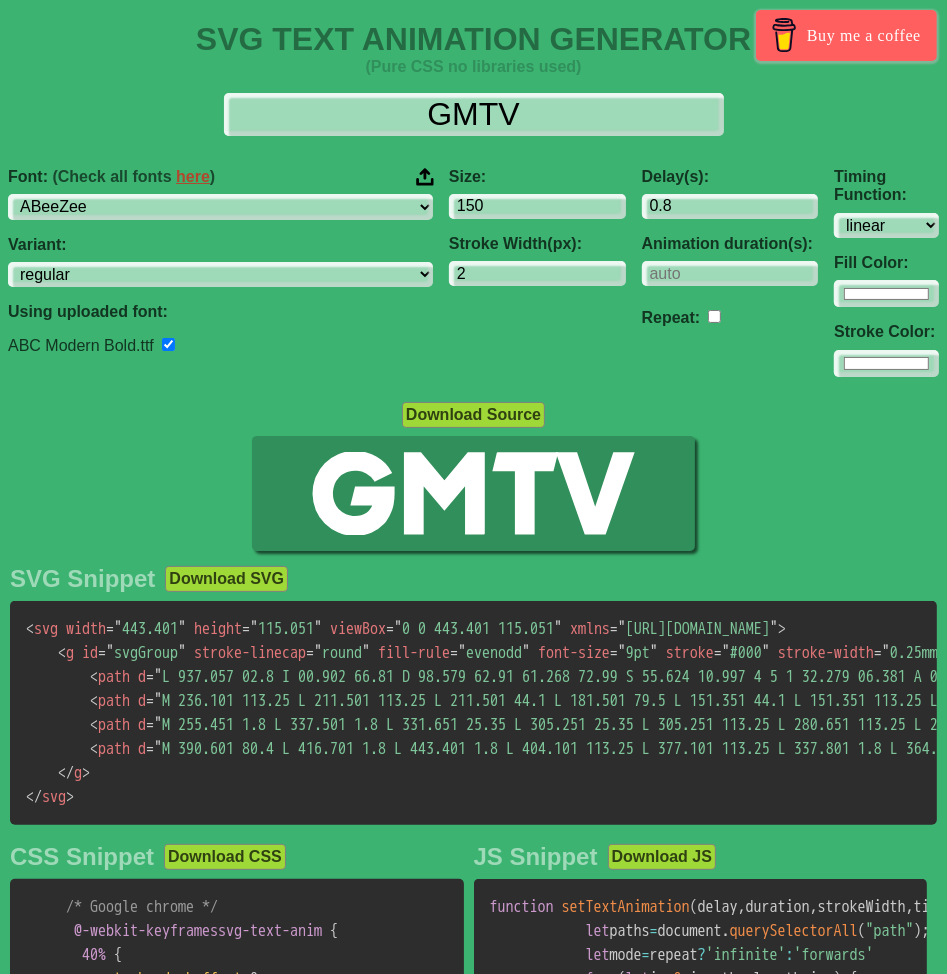 click at bounding box center [425, 177] 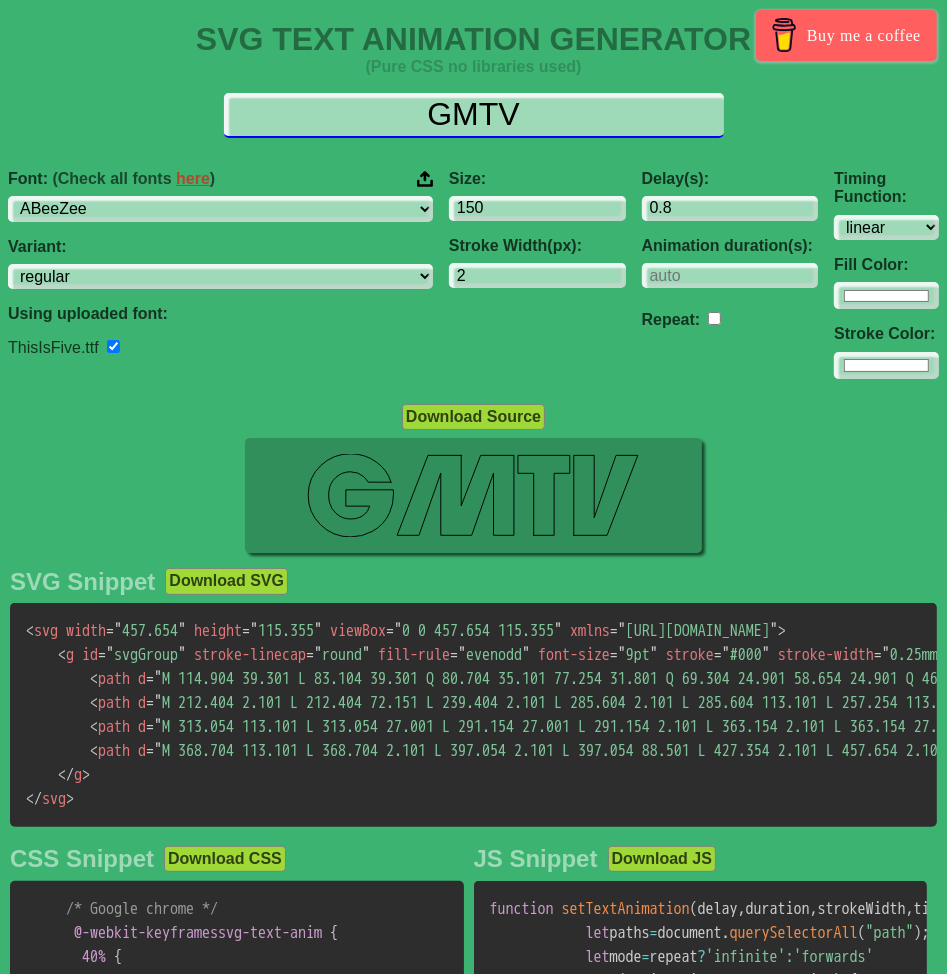 drag, startPoint x: 552, startPoint y: 107, endPoint x: -7, endPoint y: 87, distance: 559.35767 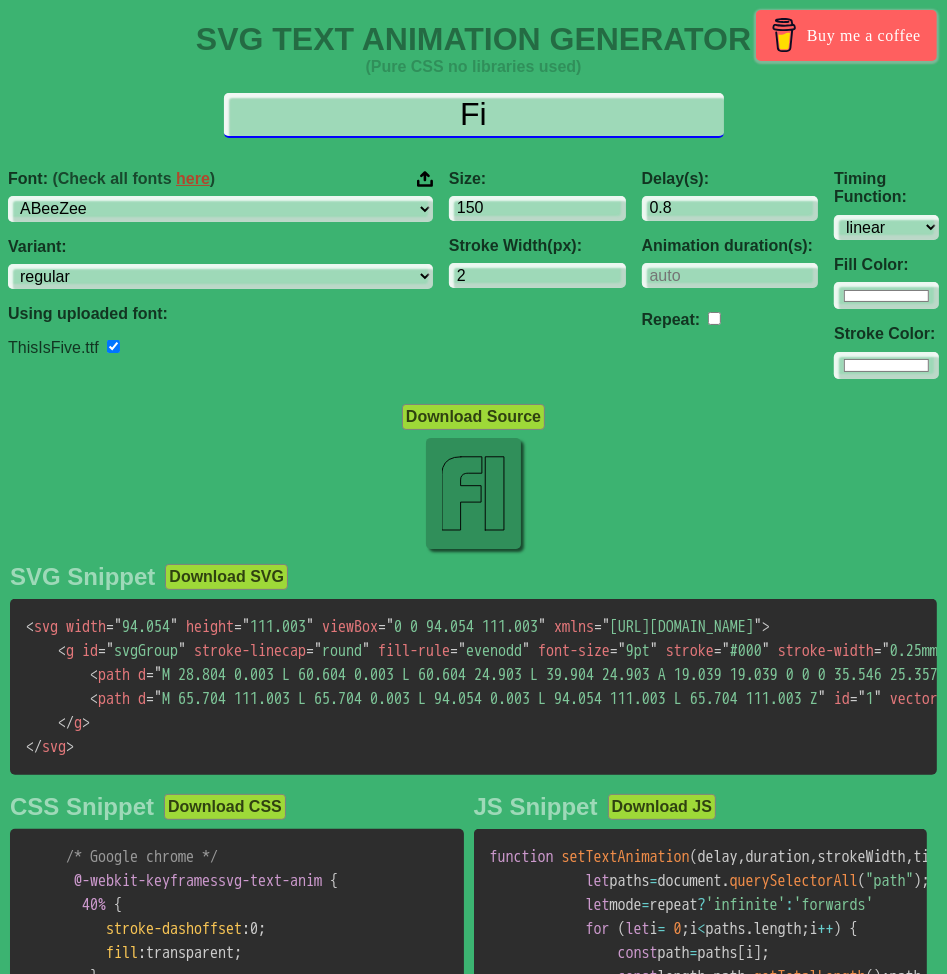 type on "F" 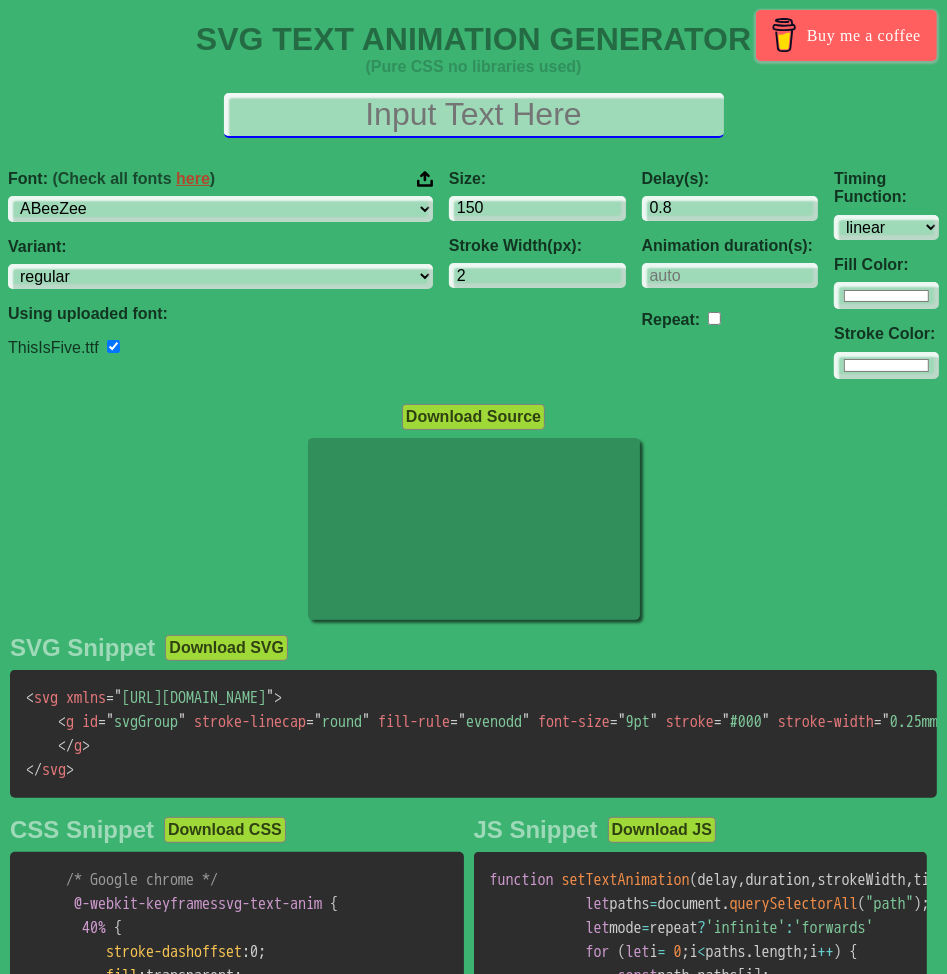type on "i" 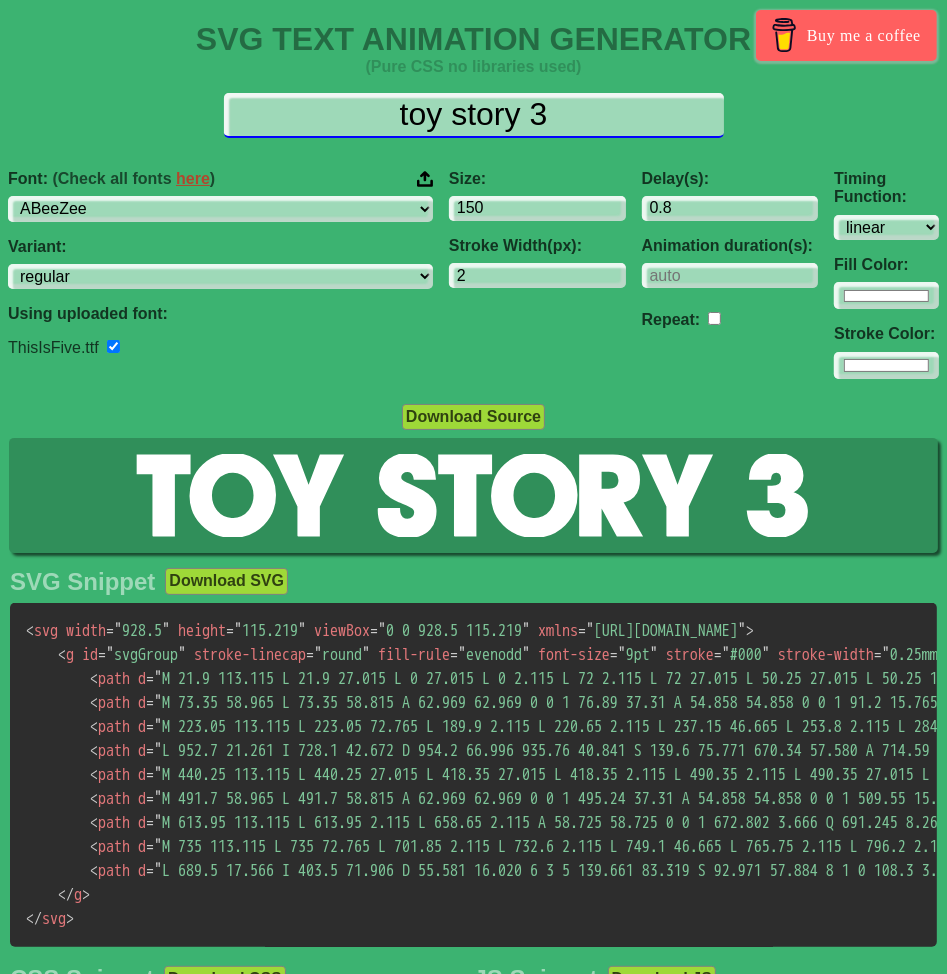 drag, startPoint x: 637, startPoint y: 102, endPoint x: -7, endPoint y: 209, distance: 652.8285 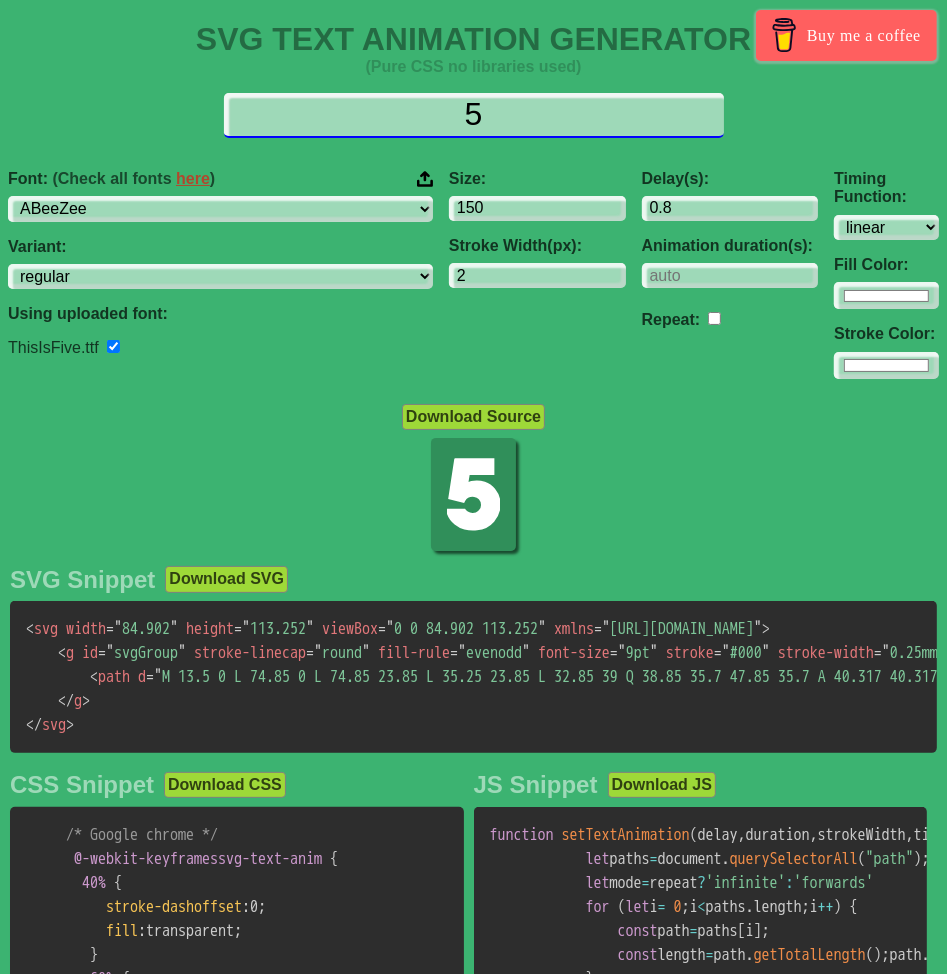 type on "5" 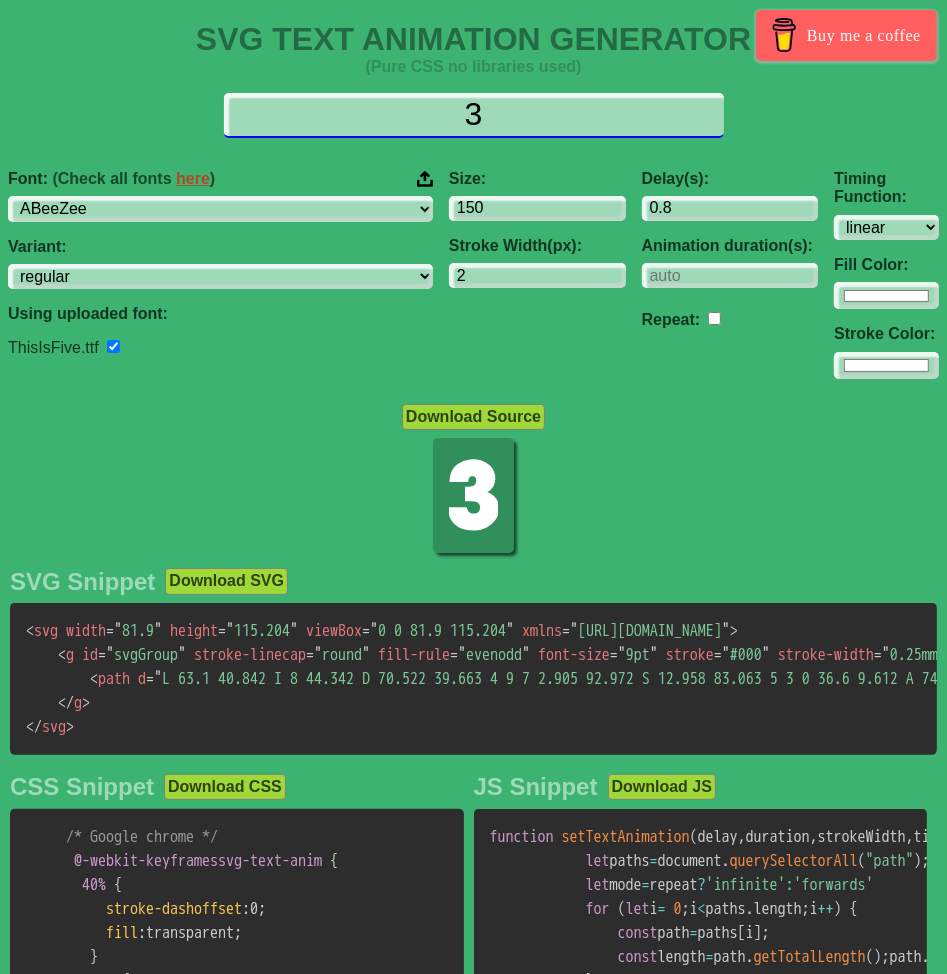 type on "3" 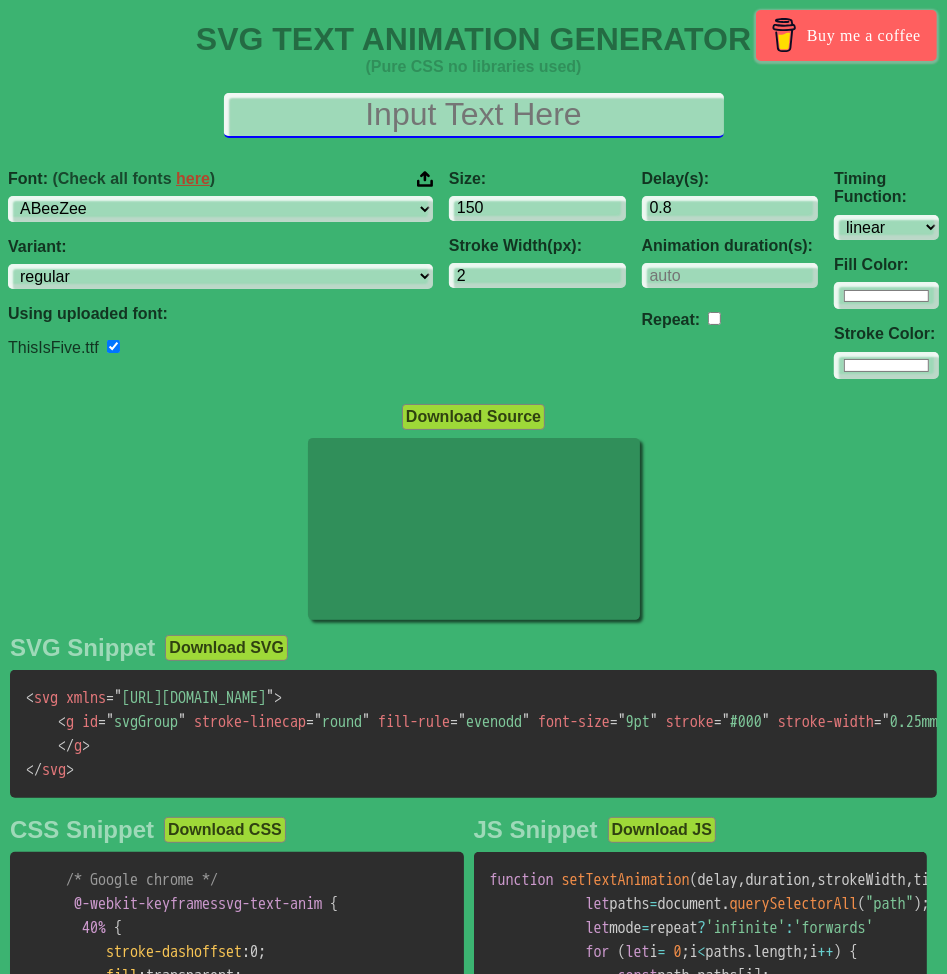 type on "1" 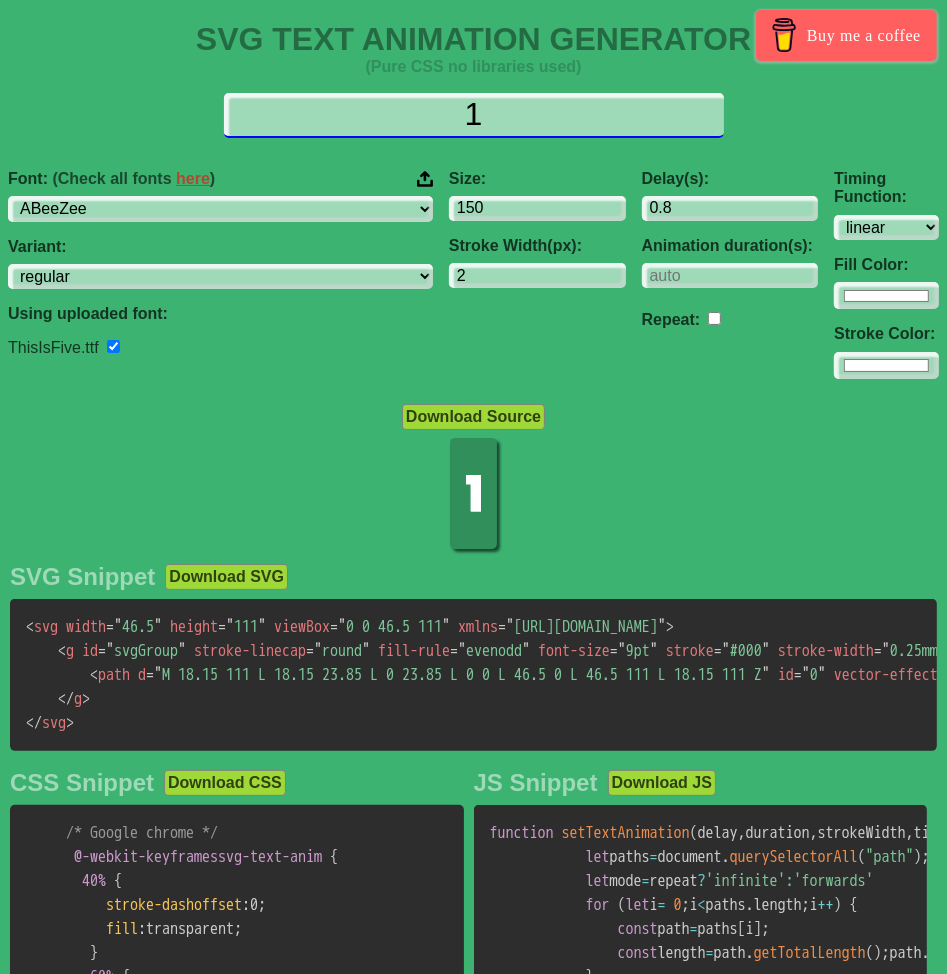 type on "1" 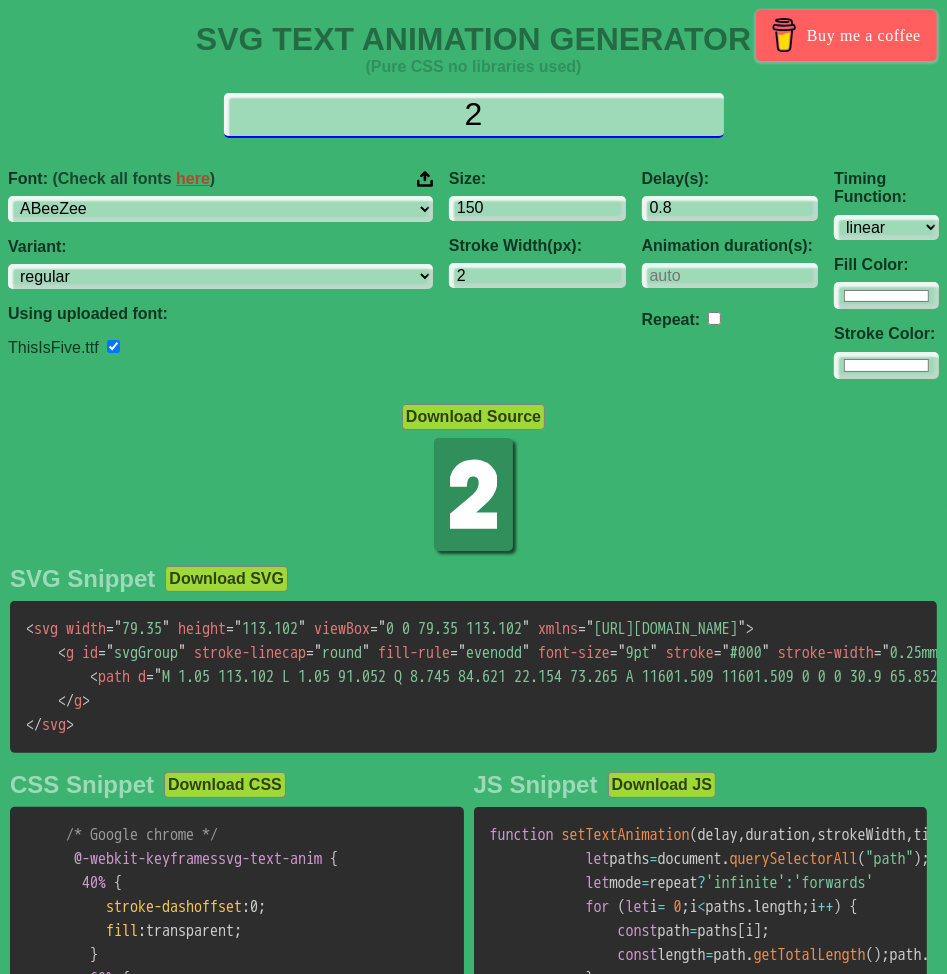 type on "2" 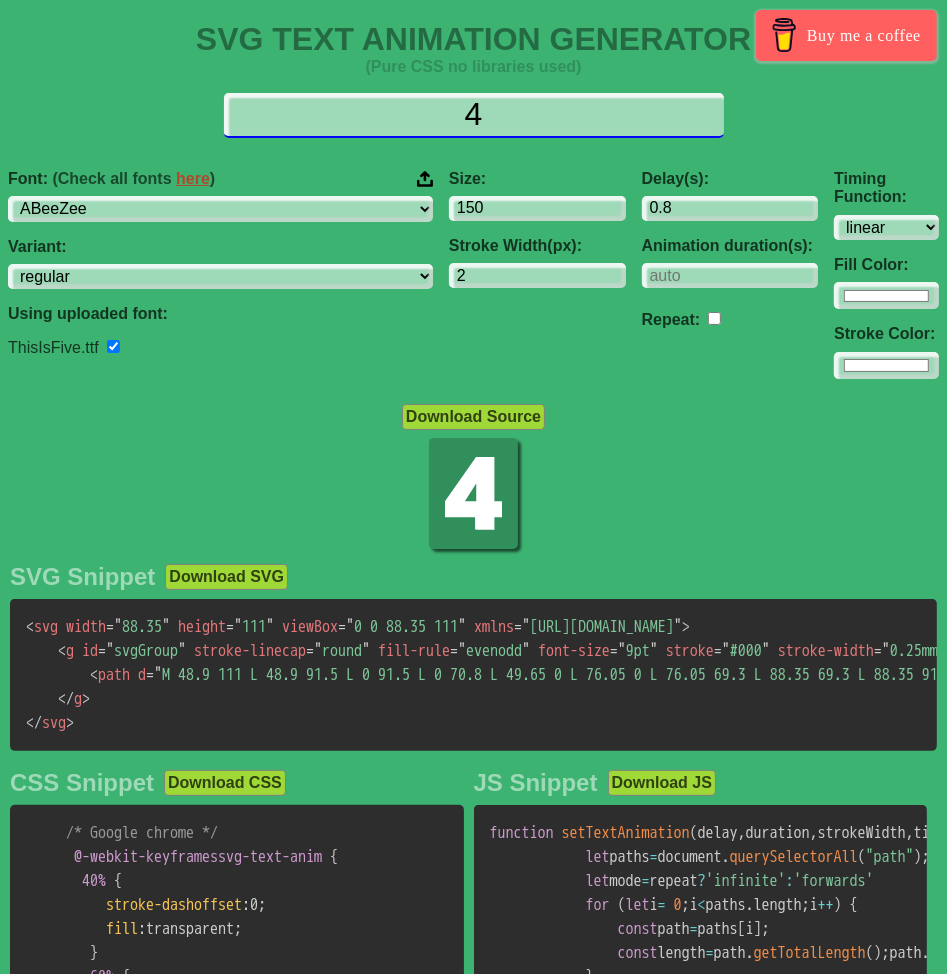 type on "4" 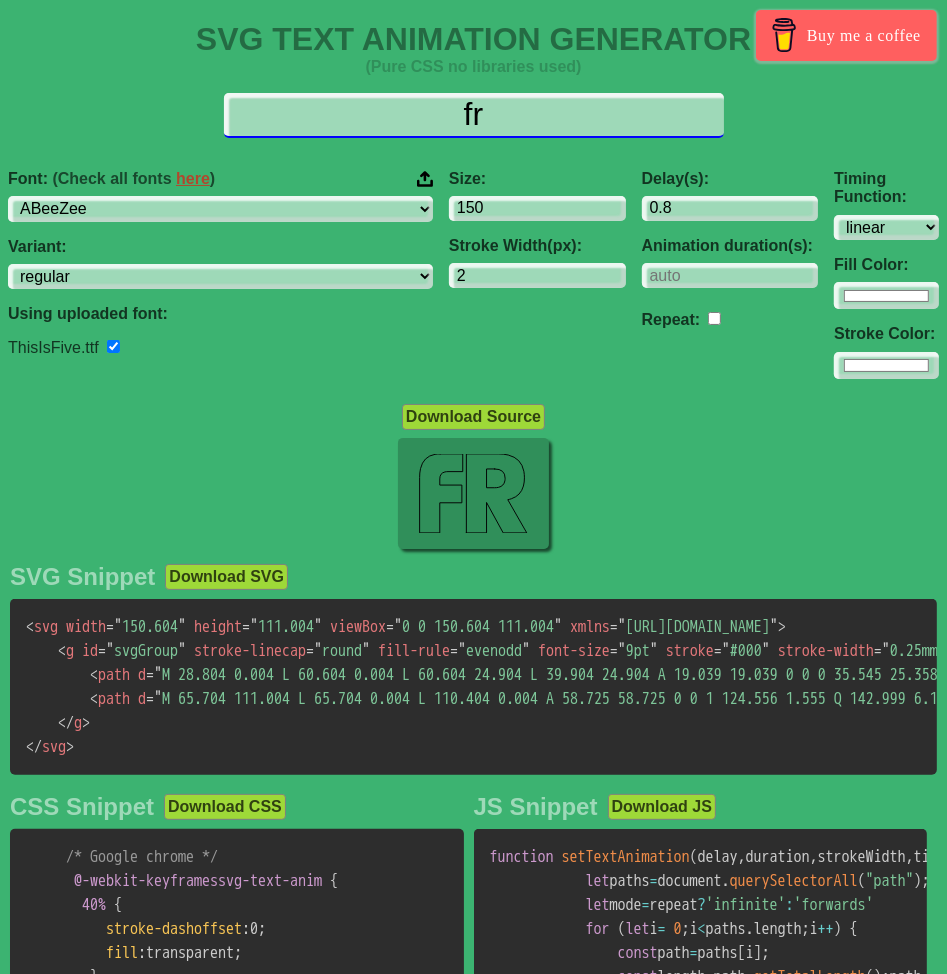 type on "f" 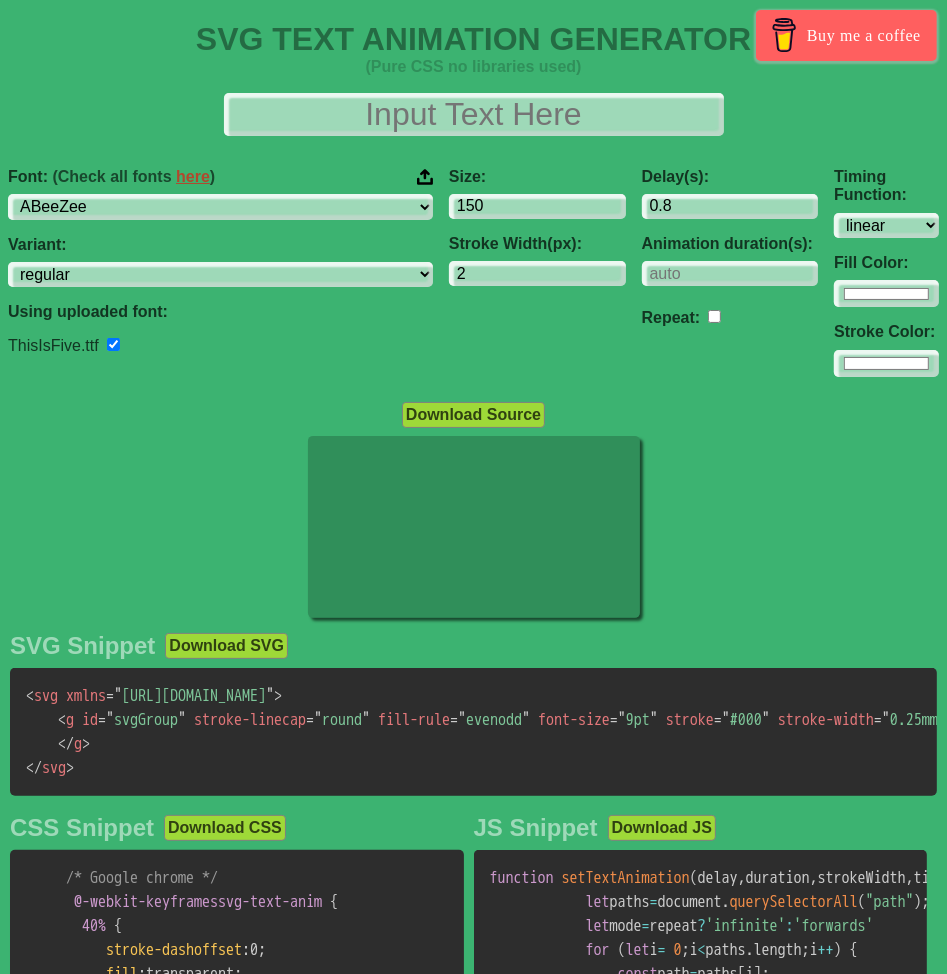 click on "Font:   (Check all fonts   here ) ABeeZee [PERSON_NAME] Display AR One Sans [PERSON_NAME] Libre Aboreto Abril Fatface Abyssinica SIL Aclonica Acme Actor Adamina Advent Pro Afacad Afacad Flux Agbalumo Agdasima Agu Display Aguafina Script Akatab Akaya Kanadaka Akaya Telivigala Akronim Akshar Aladin Alata Alatsi [PERSON_NAME] Sans [PERSON_NAME] Alef Alegreya Alegreya SC Alegreya Sans Alegreya Sans SC [PERSON_NAME] Alexandria Alfa Slab One [PERSON_NAME] Angular Alkalami Alkatra [PERSON_NAME] Allerta Allerta Stencil [PERSON_NAME] Almarai [PERSON_NAME] Display Almendra SC Alumni Sans Alumni Sans Collegiate One Alumni Sans Inline One Alumni Sans Pinstripe Alumni Sans SC Amarante Amaranth Amatic SC Amethysta Amiko [PERSON_NAME] Quran [PERSON_NAME] Anaheim Ancizar Sans Ancizar Serif Andada Pro Andika Anek Bangla Anek Devanagari Anek Gujarati Anek Gurmukhi Anek Kannada Anek Latin Anek Malayalam Anek Odia Anek Tamil Anek Telugu Angkor Annapurna SIL [PERSON_NAME] Use Your Telescope Anonymous Pro Anta Antic Antic Didone Antic Slab [PERSON_NAME] SC [PERSON_NAME]" at bounding box center [473, 235] 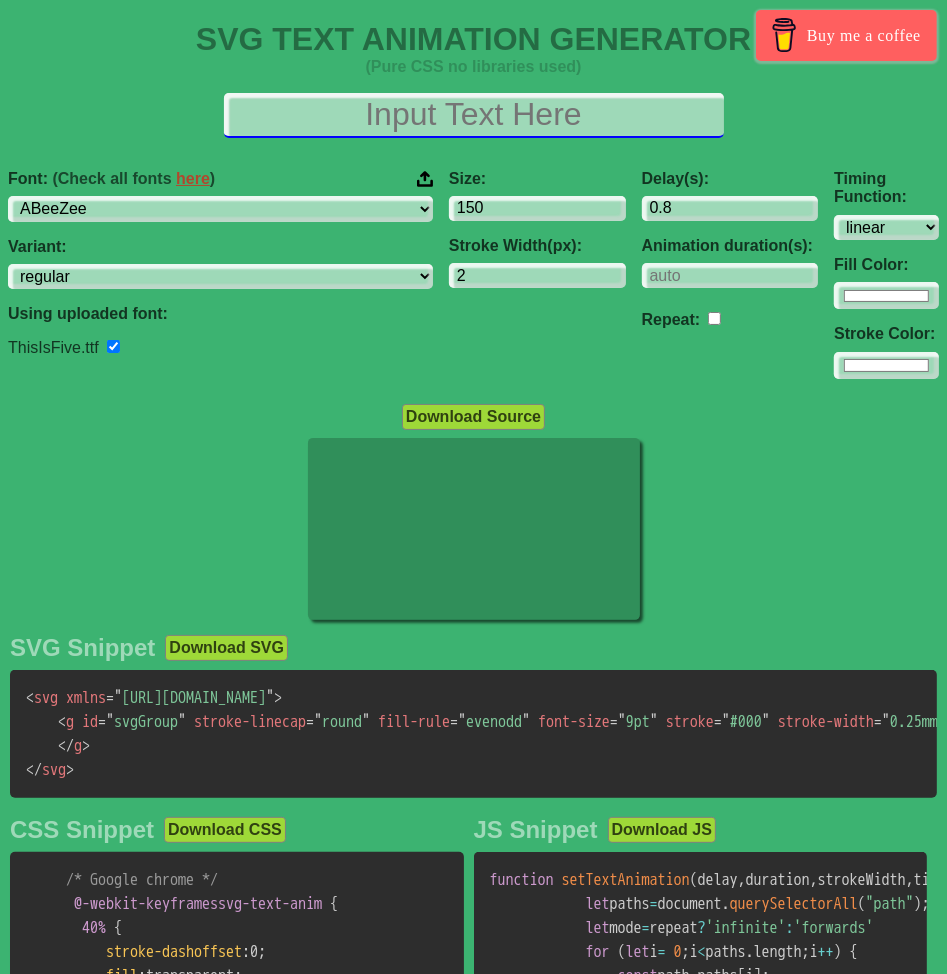 click at bounding box center [474, 115] 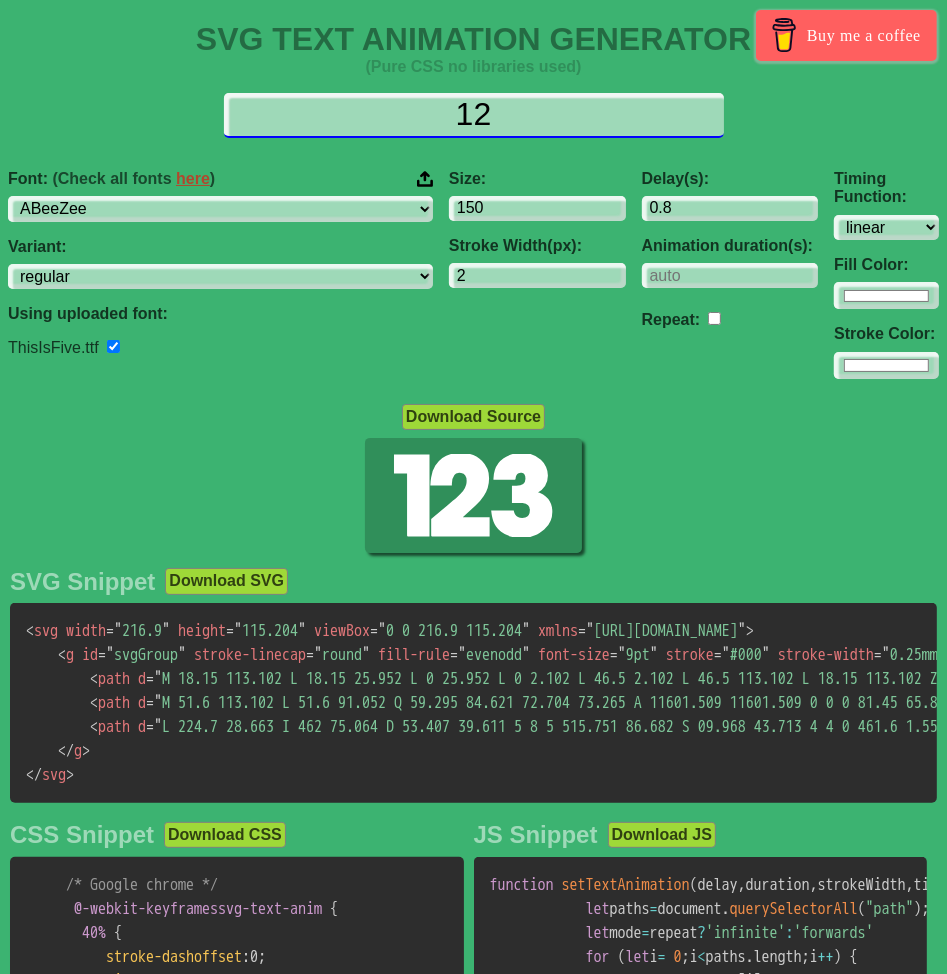 type on "1" 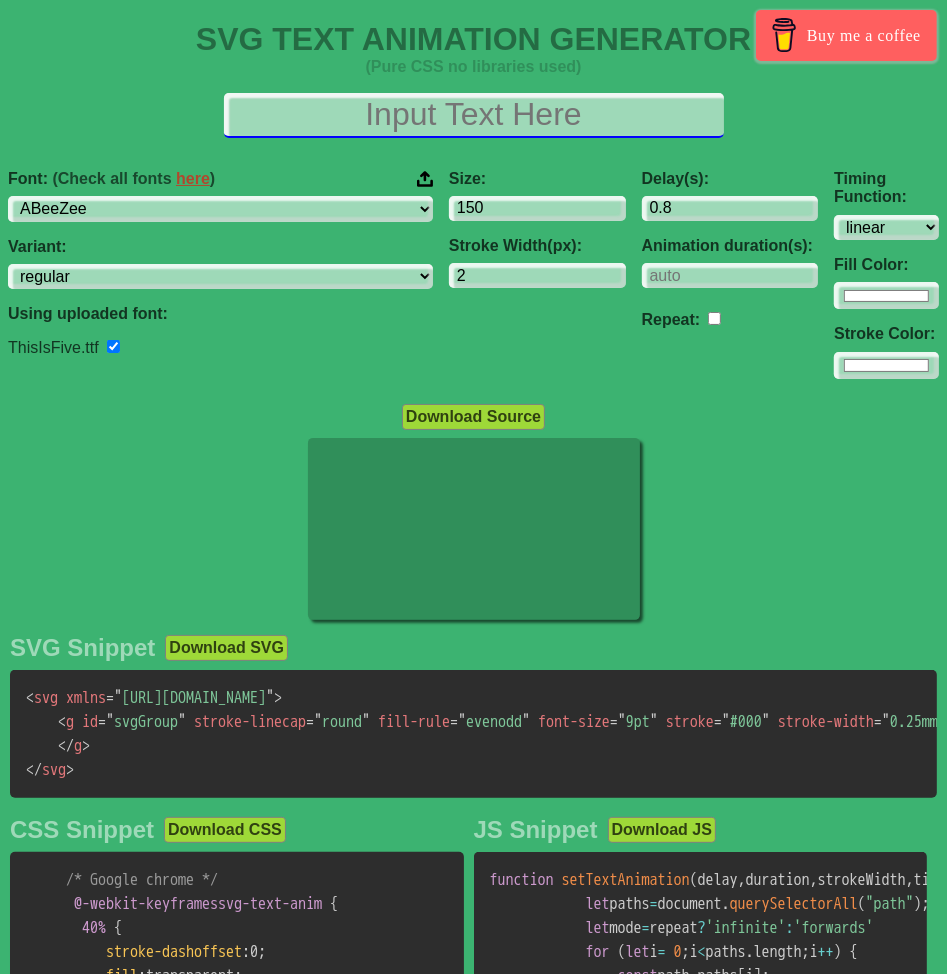 type on "3" 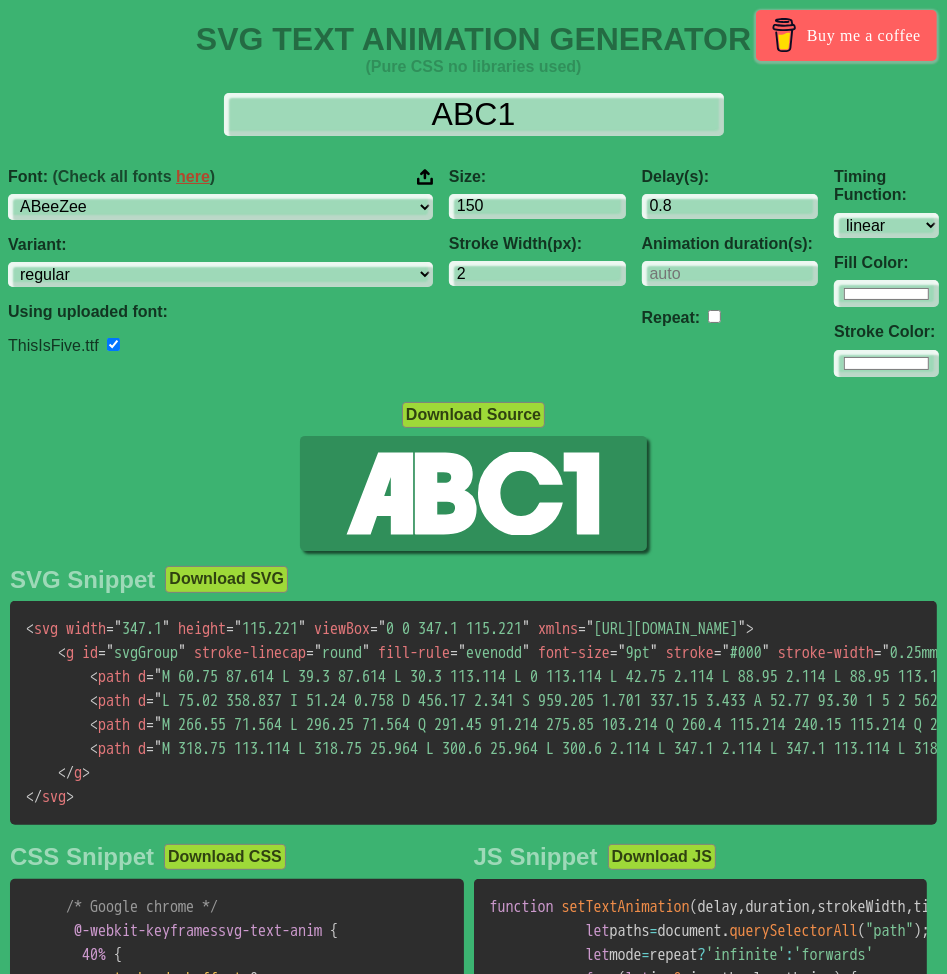 click on "Font:   (Check all fonts   here )" at bounding box center [220, 177] 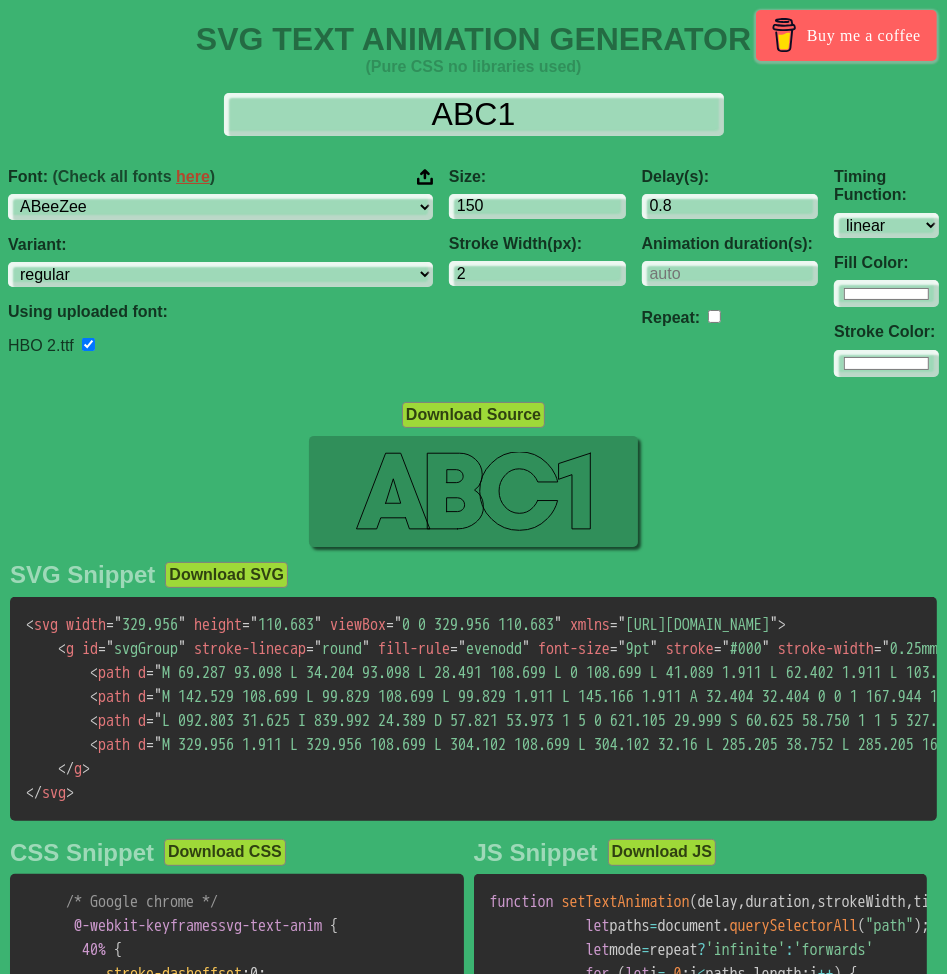 click on "Delay(s): 0.8 Animation duration(s): Repeat:" at bounding box center (730, 272) 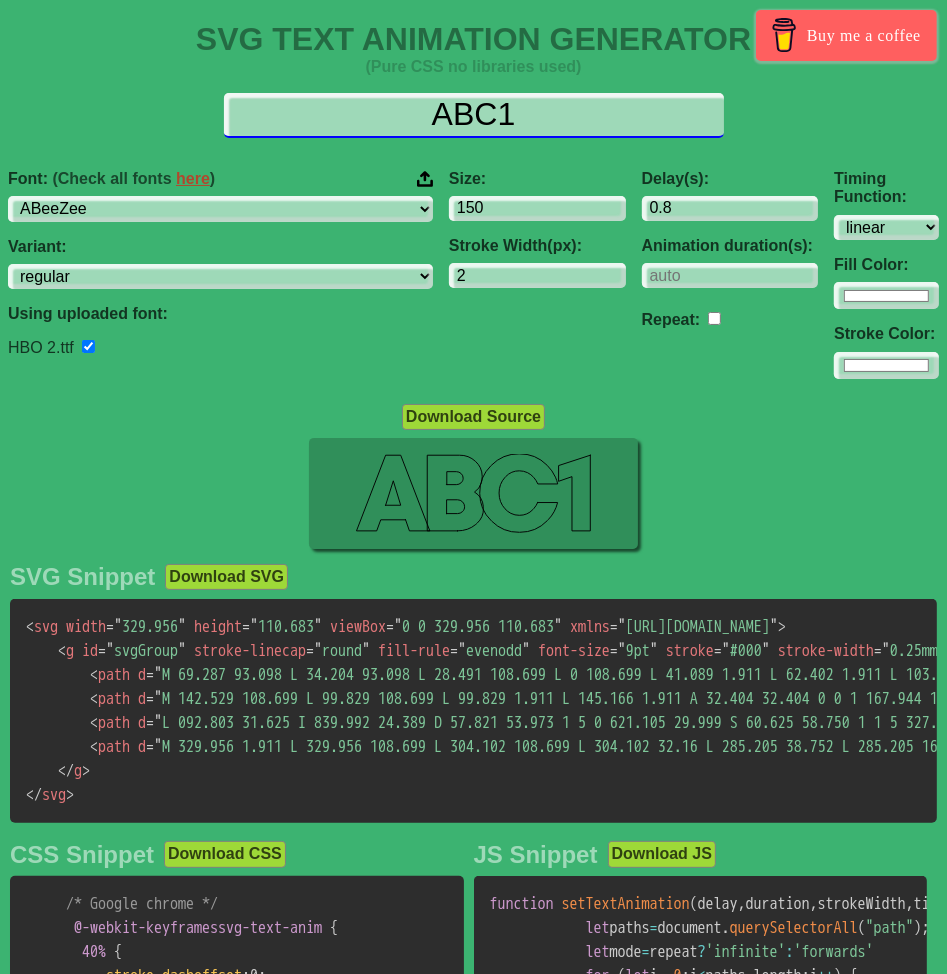 drag, startPoint x: 557, startPoint y: 124, endPoint x: -7, endPoint y: 89, distance: 565.08496 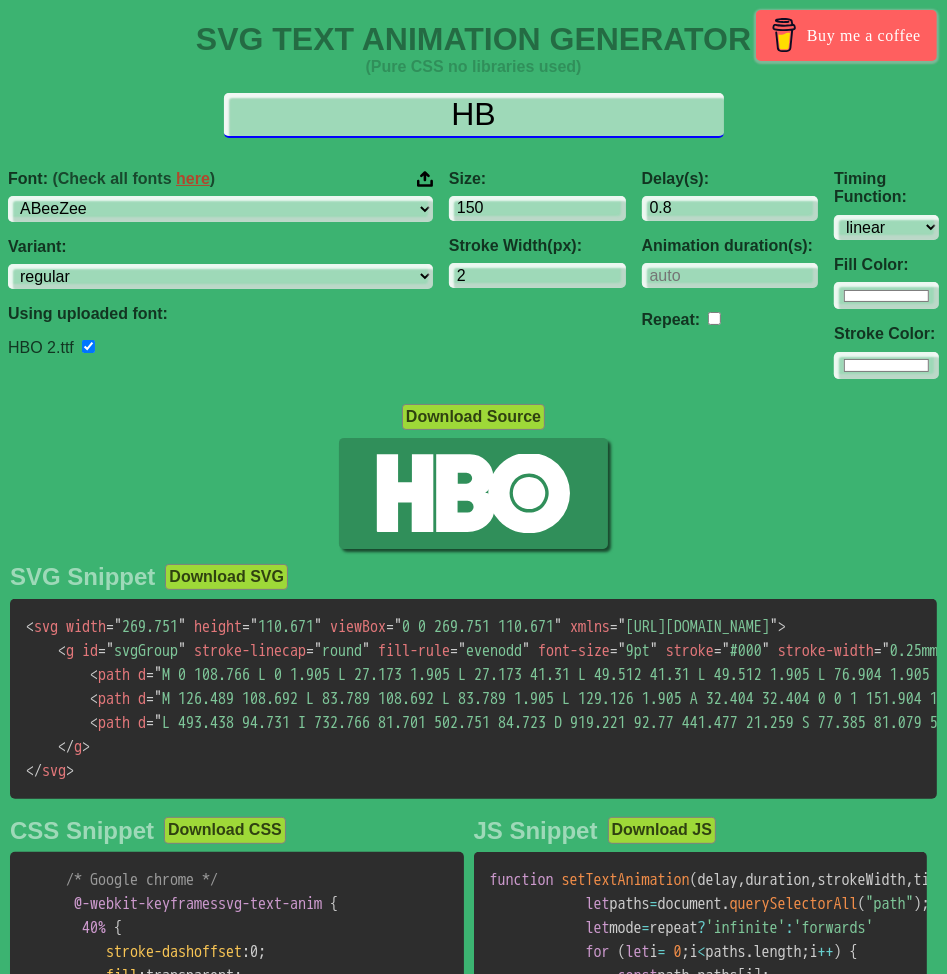type on "H" 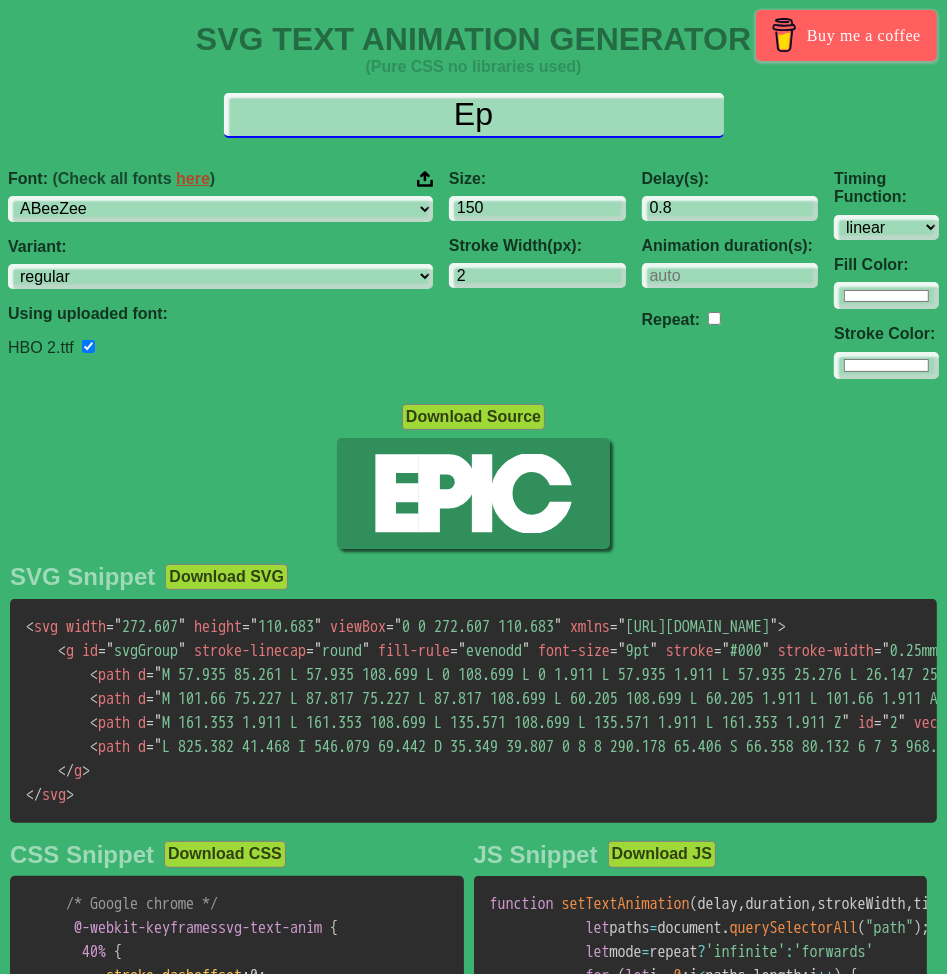type on "E" 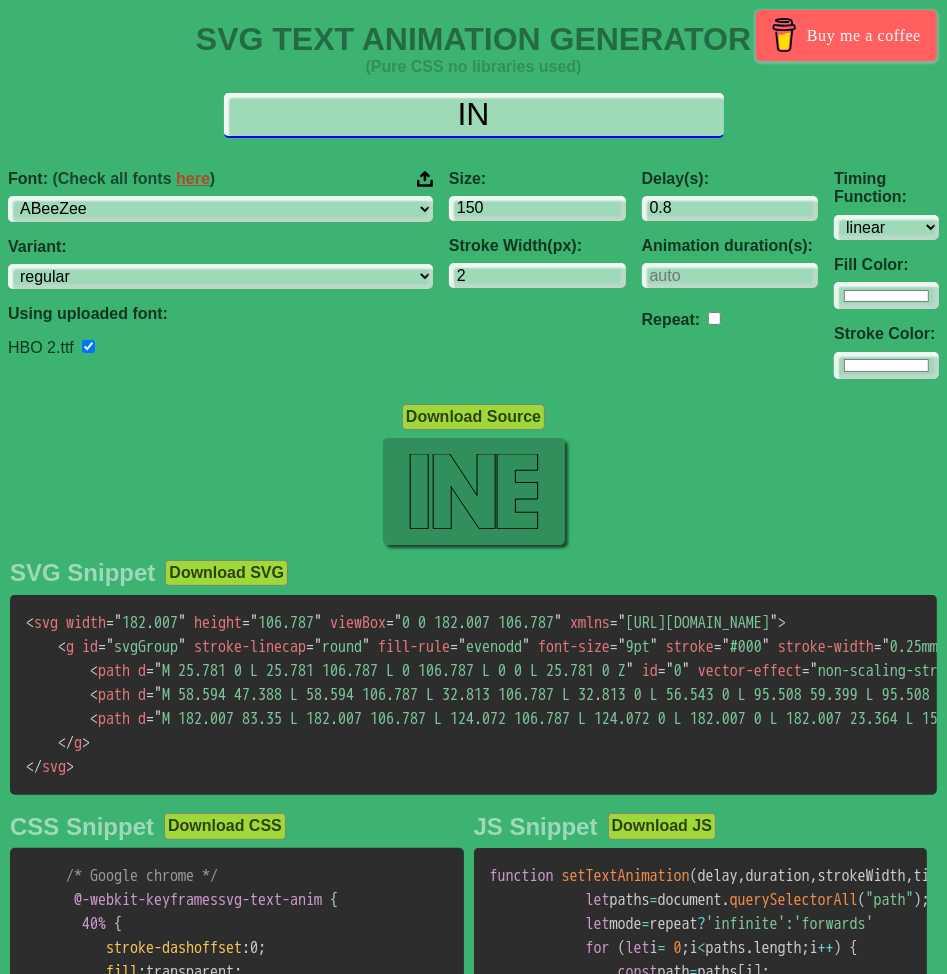 type on "I" 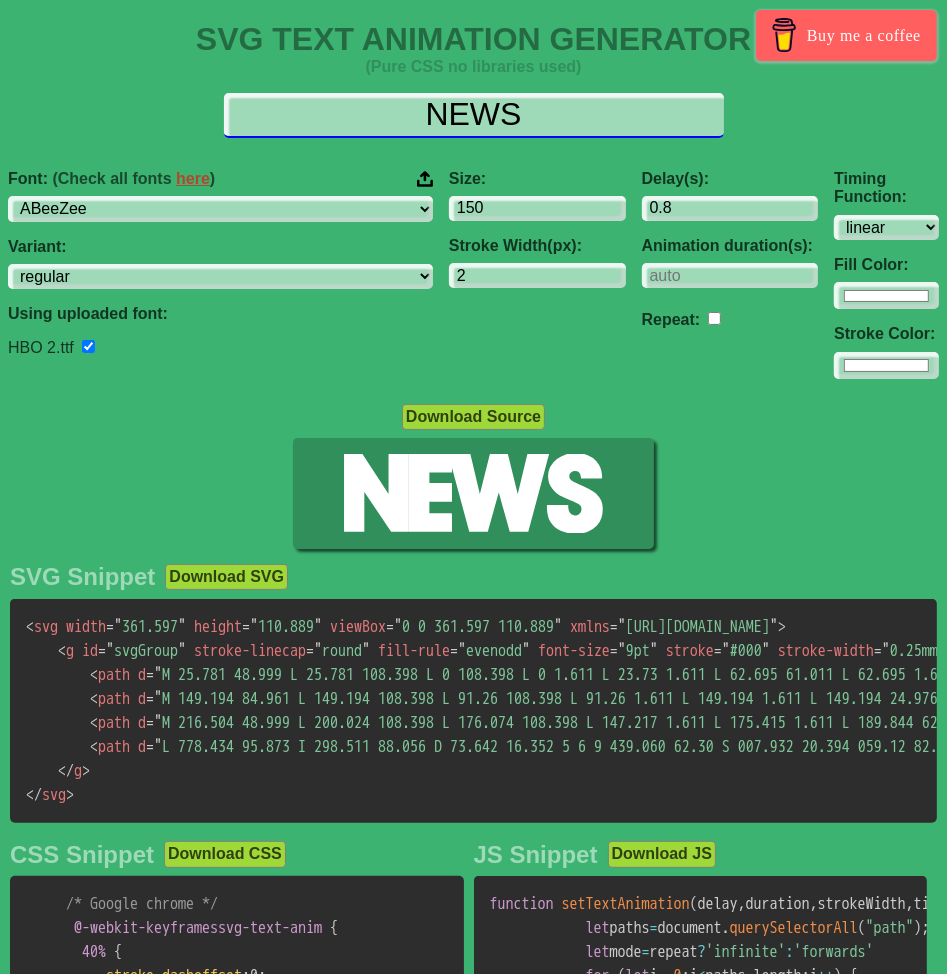 drag, startPoint x: 521, startPoint y: 127, endPoint x: 331, endPoint y: 106, distance: 191.157 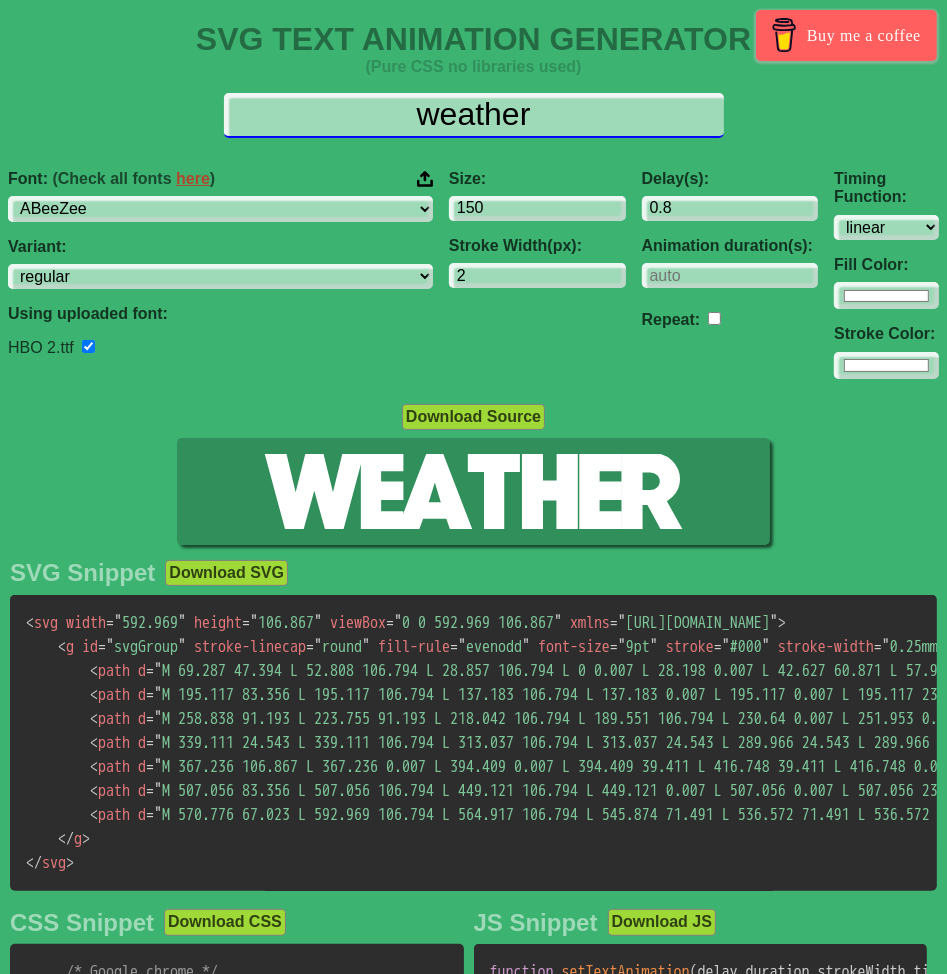 drag, startPoint x: 578, startPoint y: 93, endPoint x: 245, endPoint y: 80, distance: 333.25366 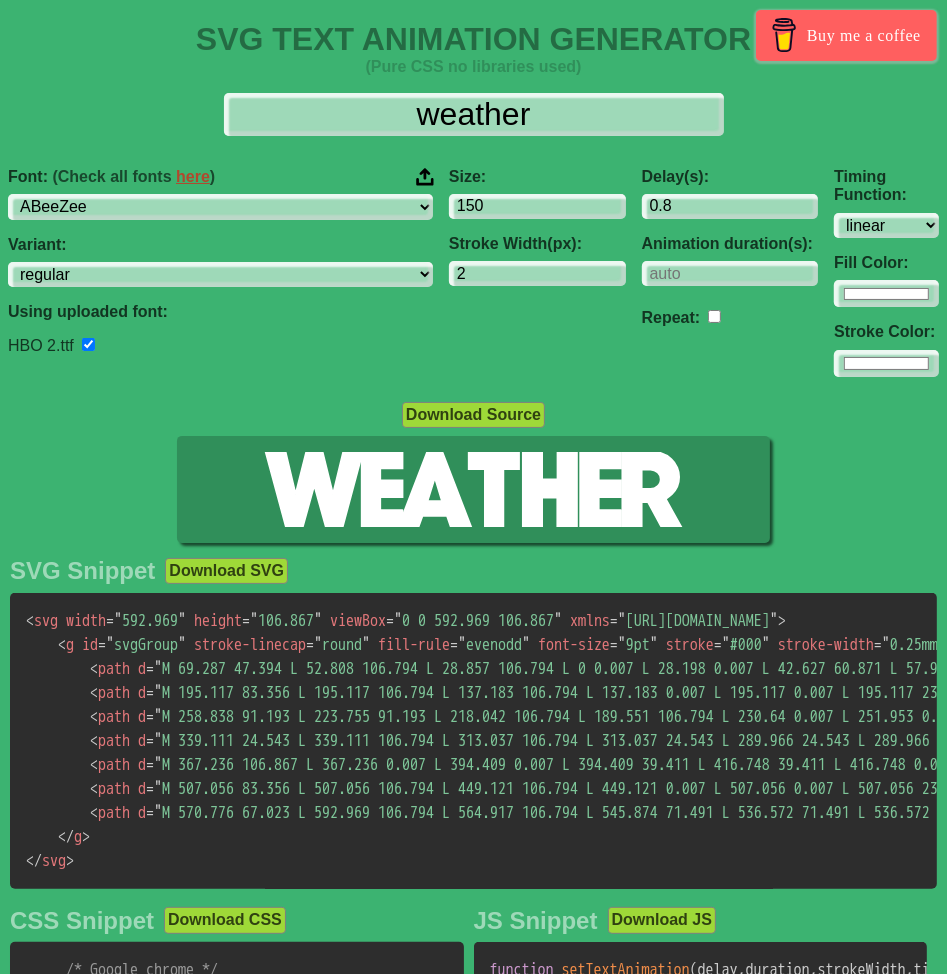 click at bounding box center (425, 177) 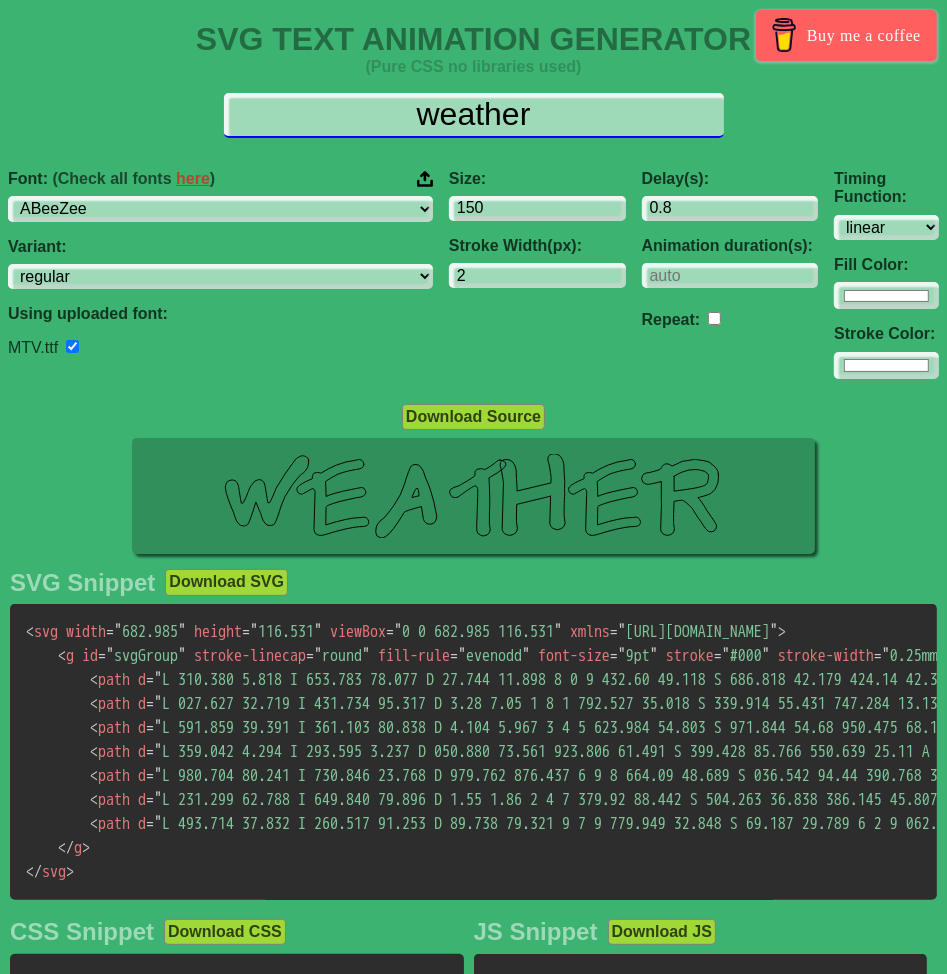 type on "m" 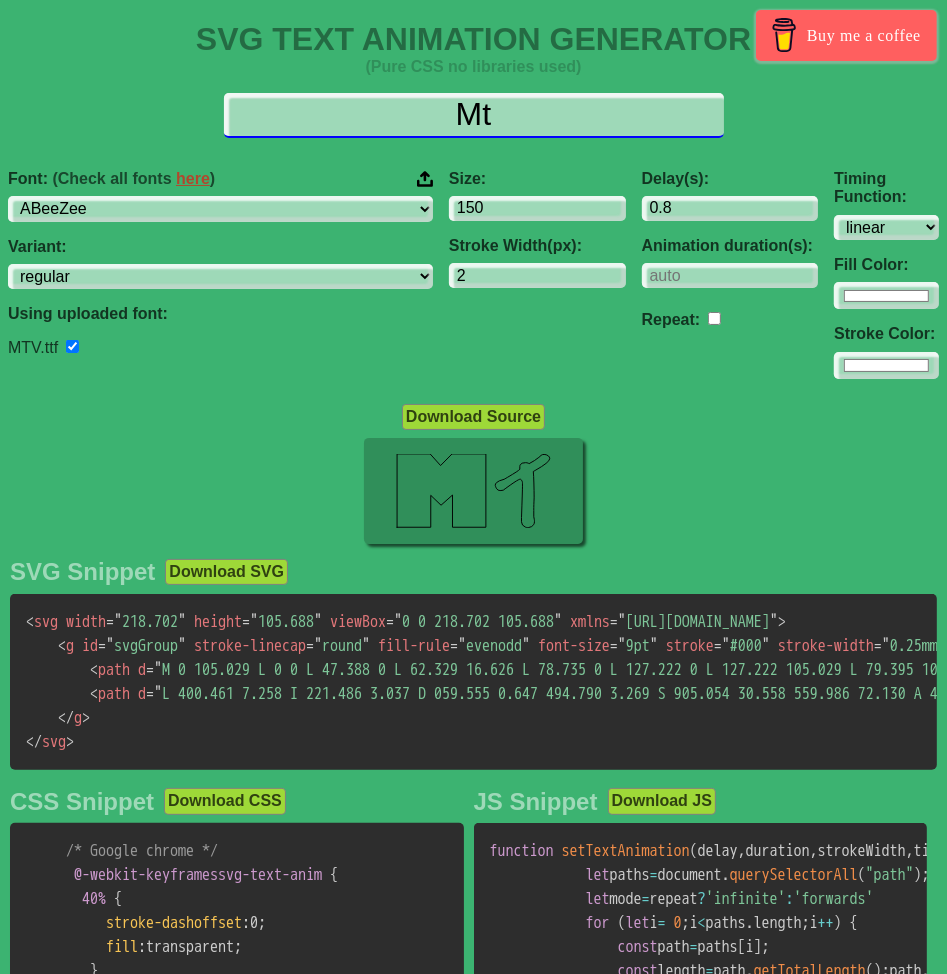 type on "M" 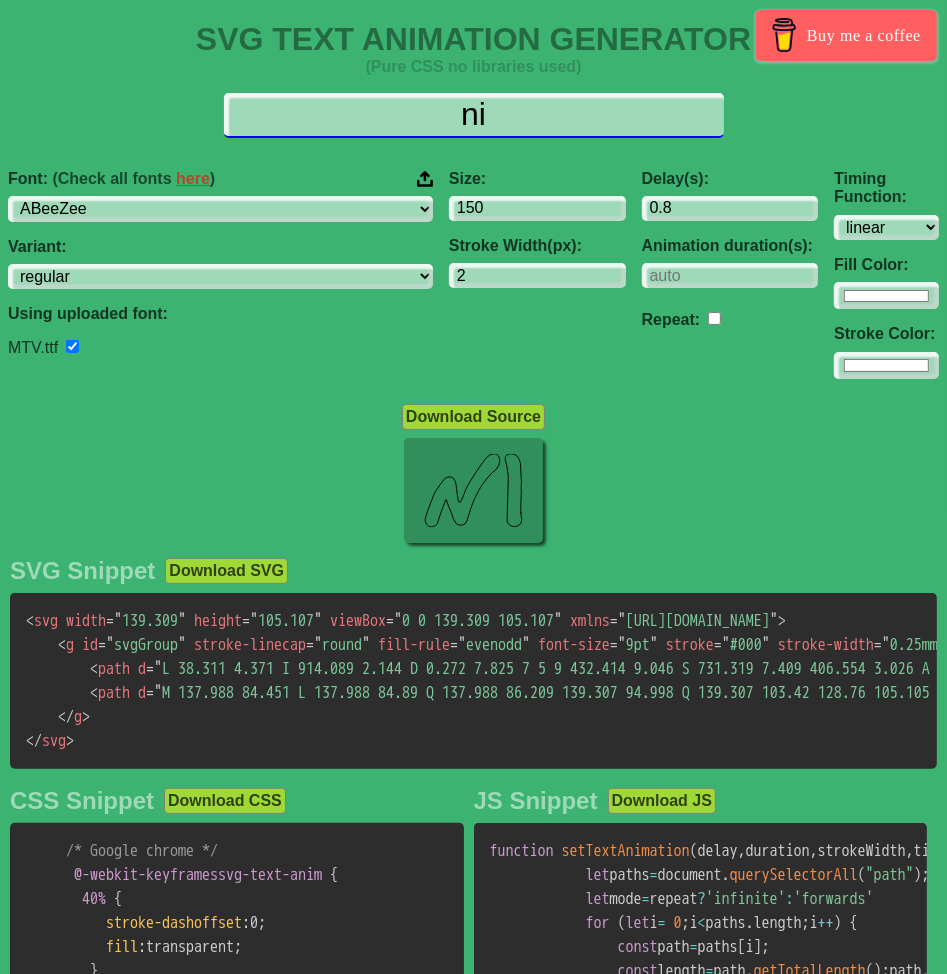 type on "n" 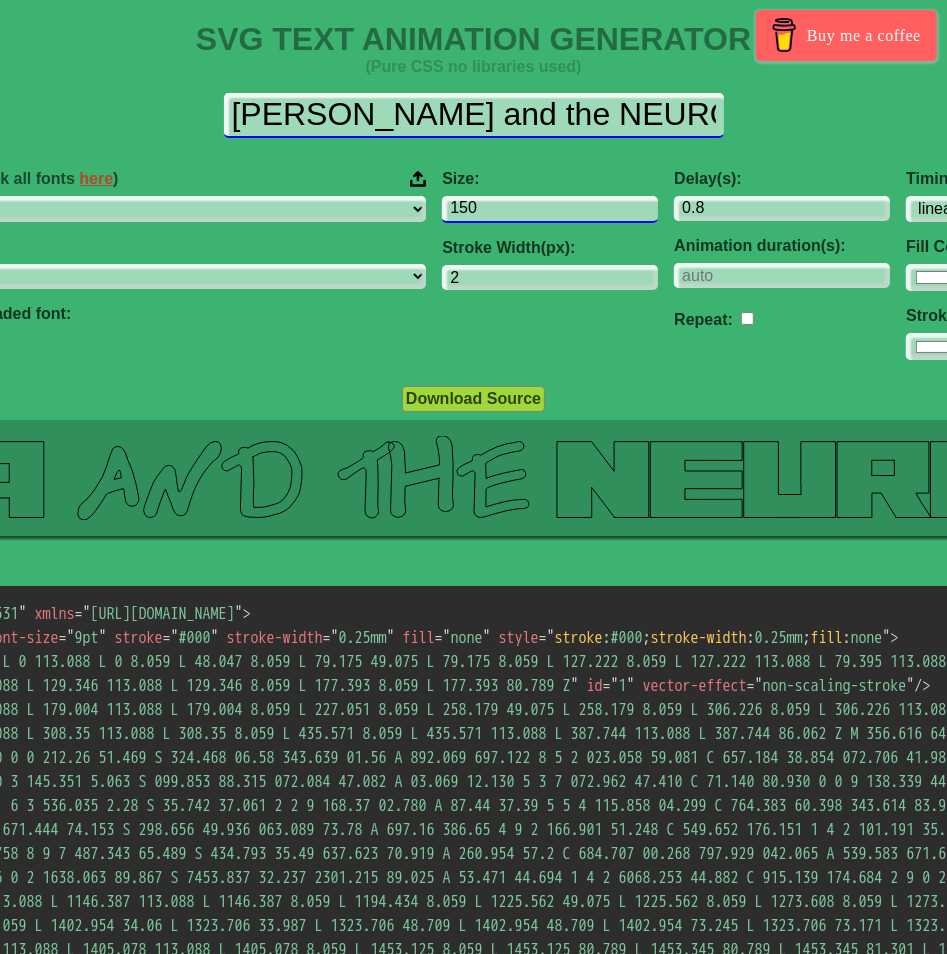 type on "[PERSON_NAME] and the NEURONS" 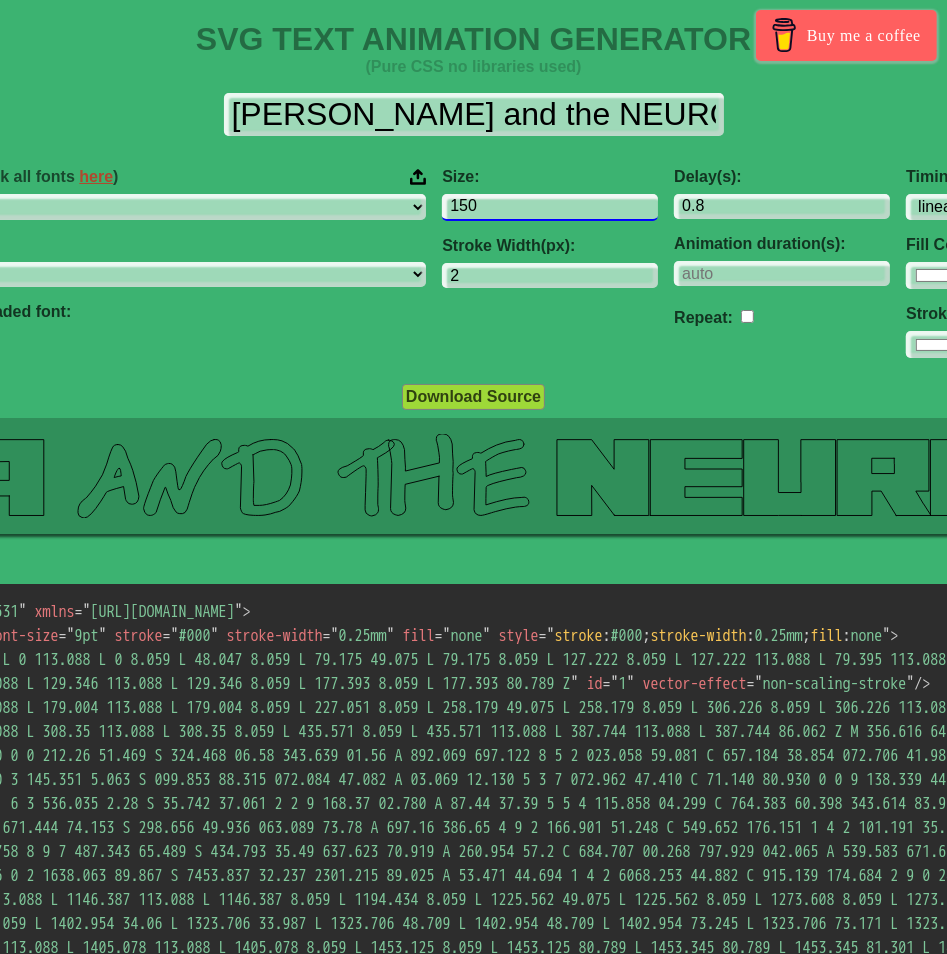 drag, startPoint x: 346, startPoint y: 197, endPoint x: 260, endPoint y: 188, distance: 86.46965 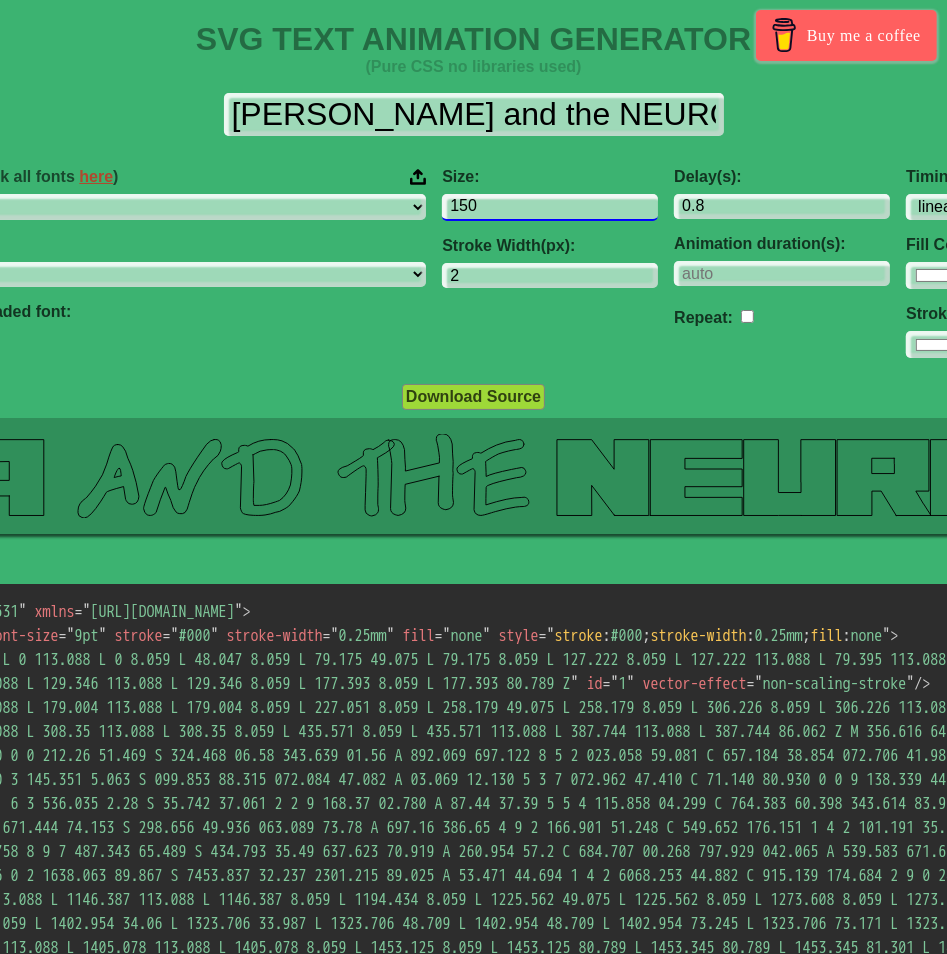 click on "Font:   (Check all fonts   here ) ABeeZee [PERSON_NAME] Display AR One Sans [PERSON_NAME] Libre Aboreto Abril Fatface Abyssinica SIL Aclonica Acme Actor Adamina Advent Pro Afacad Afacad Flux Agbalumo Agdasima Agu Display Aguafina Script Akatab Akaya Kanadaka Akaya Telivigala Akronim Akshar Aladin Alata Alatsi [PERSON_NAME] Sans [PERSON_NAME] Alef Alegreya Alegreya SC Alegreya Sans Alegreya Sans SC [PERSON_NAME] Alexandria Alfa Slab One [PERSON_NAME] Angular Alkalami Alkatra [PERSON_NAME] Allerta Allerta Stencil [PERSON_NAME] Almarai [PERSON_NAME] Display Almendra SC Alumni Sans Alumni Sans Collegiate One Alumni Sans Inline One Alumni Sans Pinstripe Alumni Sans SC Amarante Amaranth Amatic SC Amethysta Amiko [PERSON_NAME] Quran [PERSON_NAME] Anaheim Ancizar Sans Ancizar Serif Andada Pro Andika Anek Bangla Anek Devanagari Anek Gujarati Anek Gurmukhi Anek Kannada Anek Latin Anek Malayalam Anek Odia Anek Tamil Anek Telugu Angkor Annapurna SIL [PERSON_NAME] Use Your Telescope Anonymous Pro Anta Antic Antic Didone Antic Slab [PERSON_NAME] SC [PERSON_NAME]" at bounding box center [474, 263] 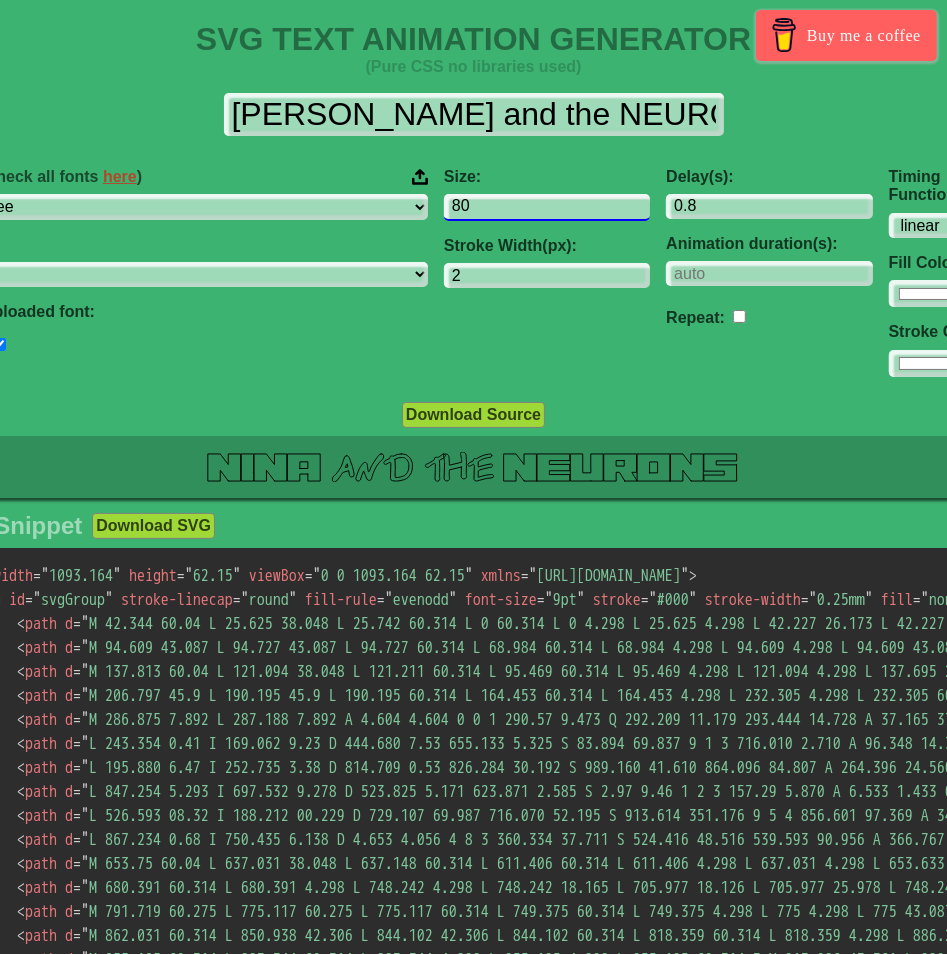 type on "8" 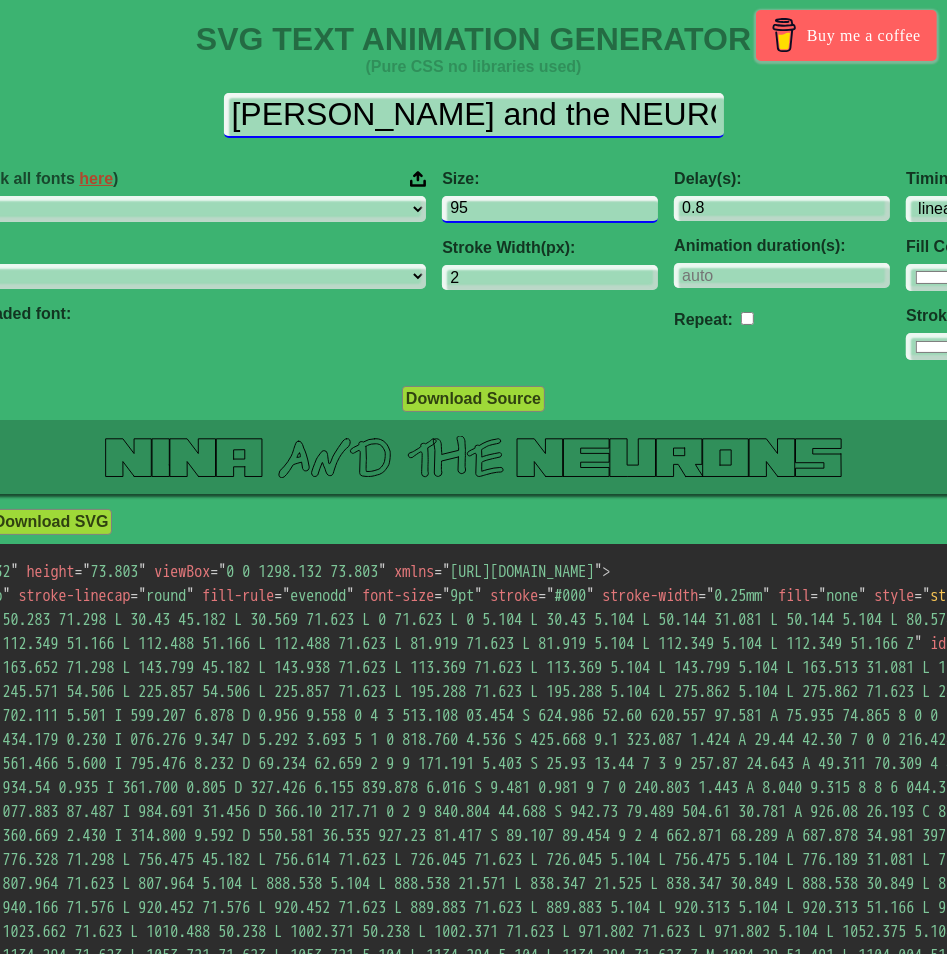 type on "95" 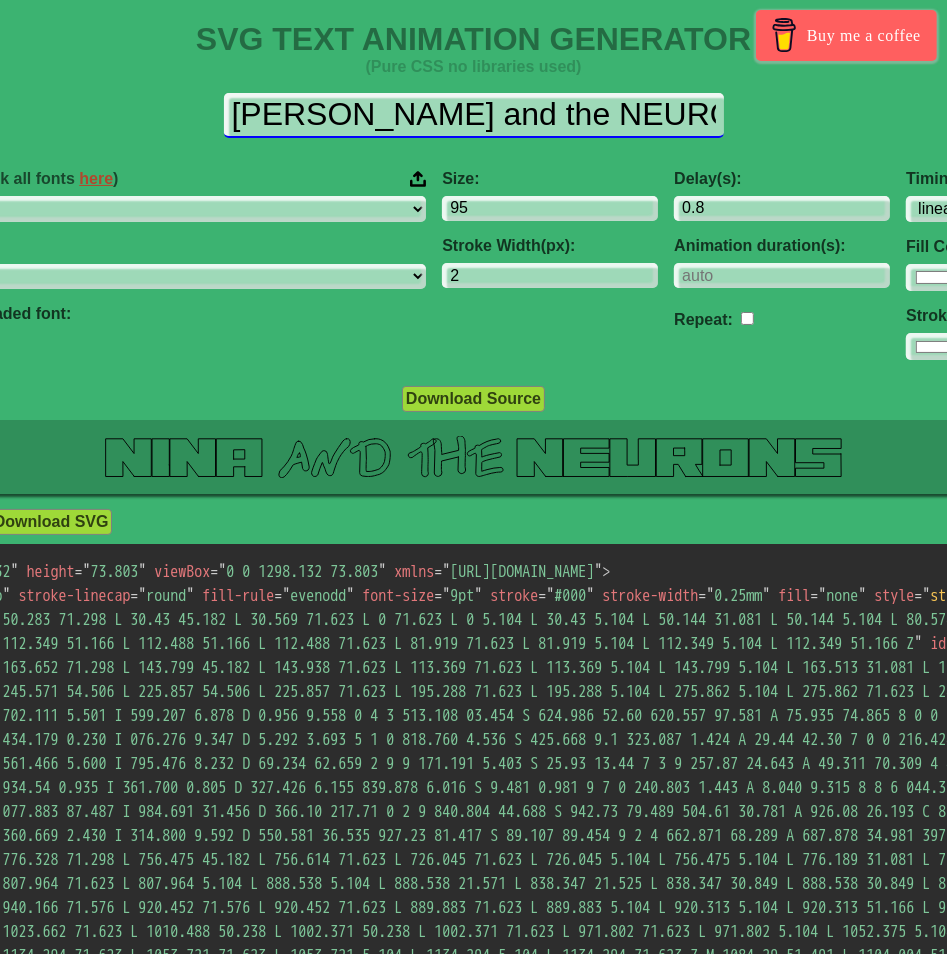 click on "[PERSON_NAME] and the NEURONS" at bounding box center [474, 115] 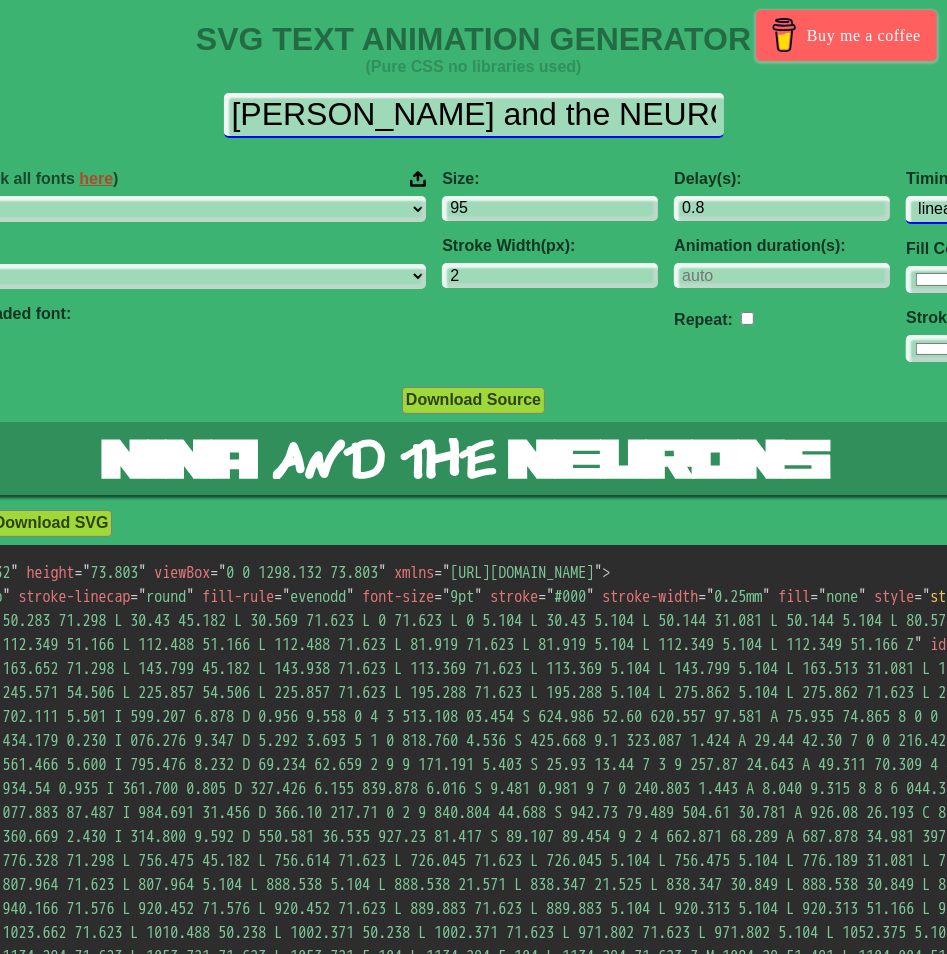 type on "[PERSON_NAME] and the NEURONS" 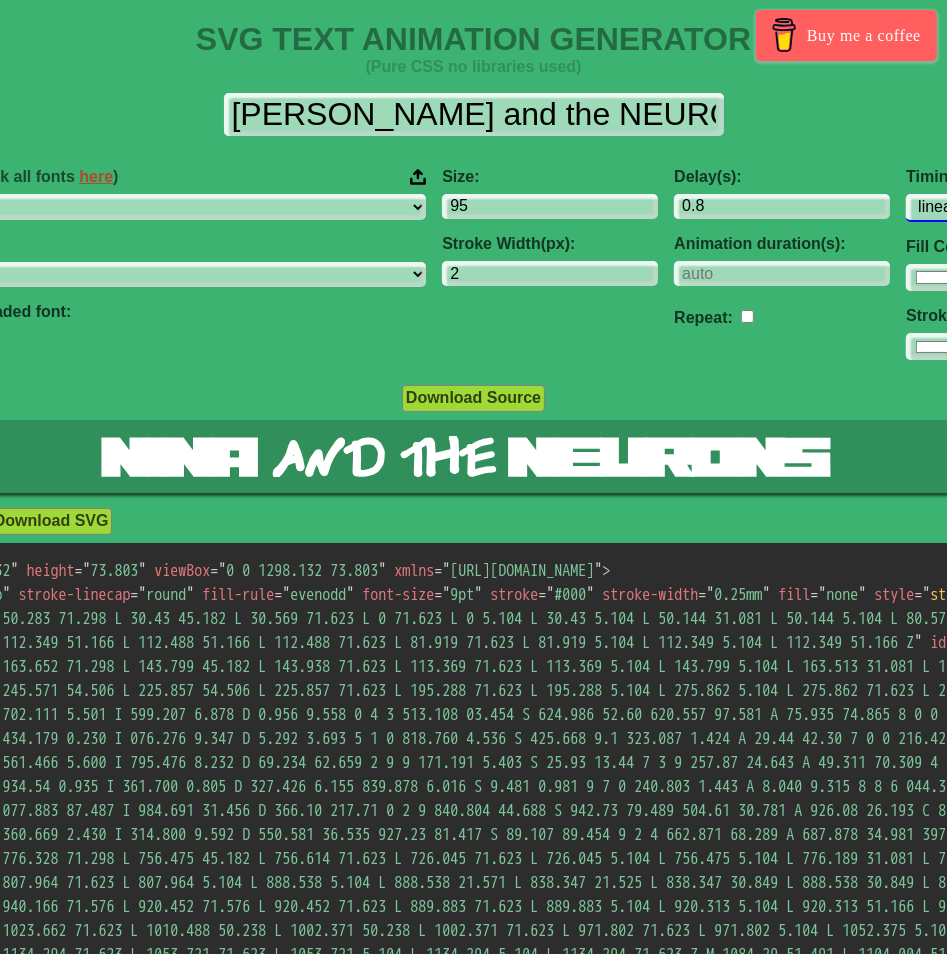 click on "ease ease-in ease-out ease-in-out linear step-start step-end" at bounding box center (970, 207) 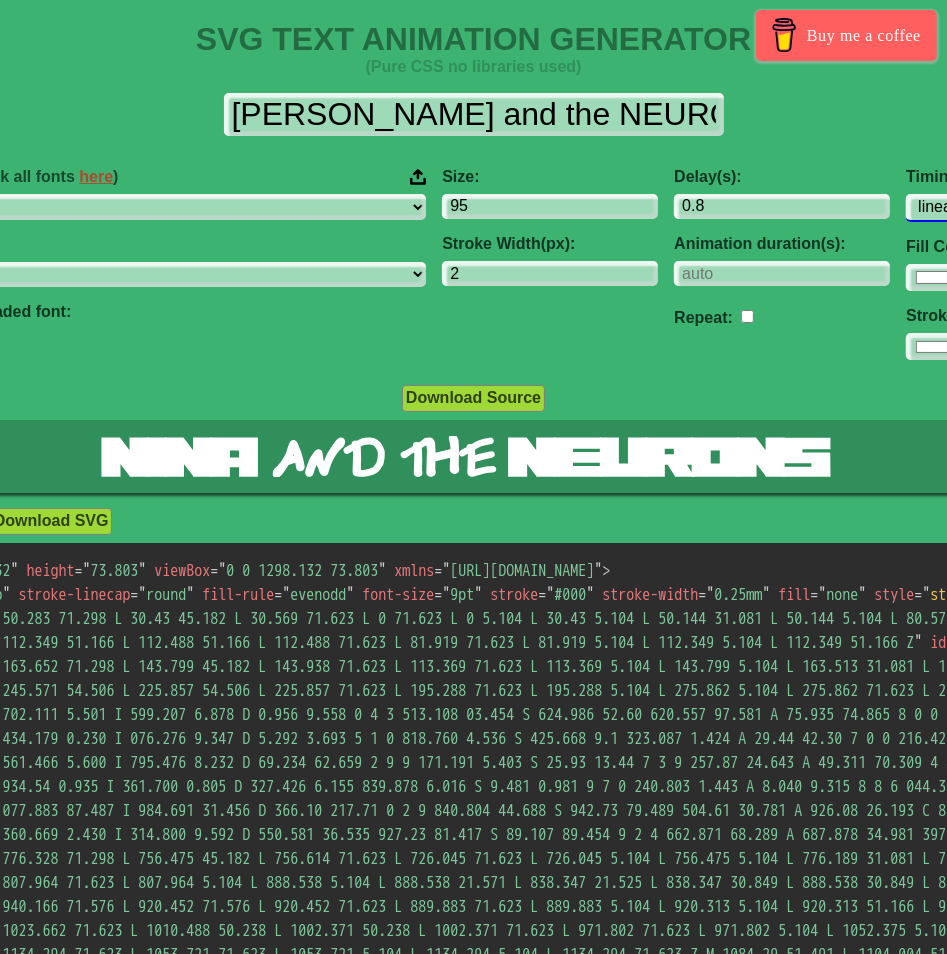 select on "ease" 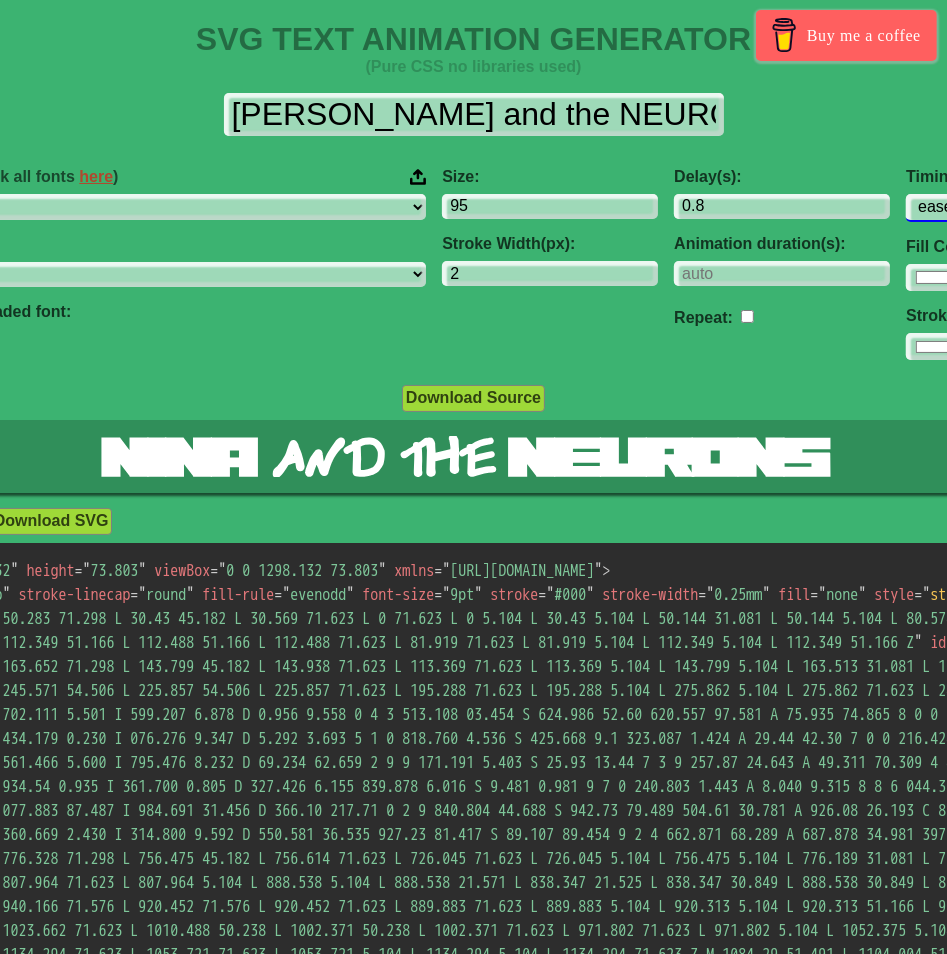 click on "ease ease-in ease-out ease-in-out linear step-start step-end" at bounding box center (970, 207) 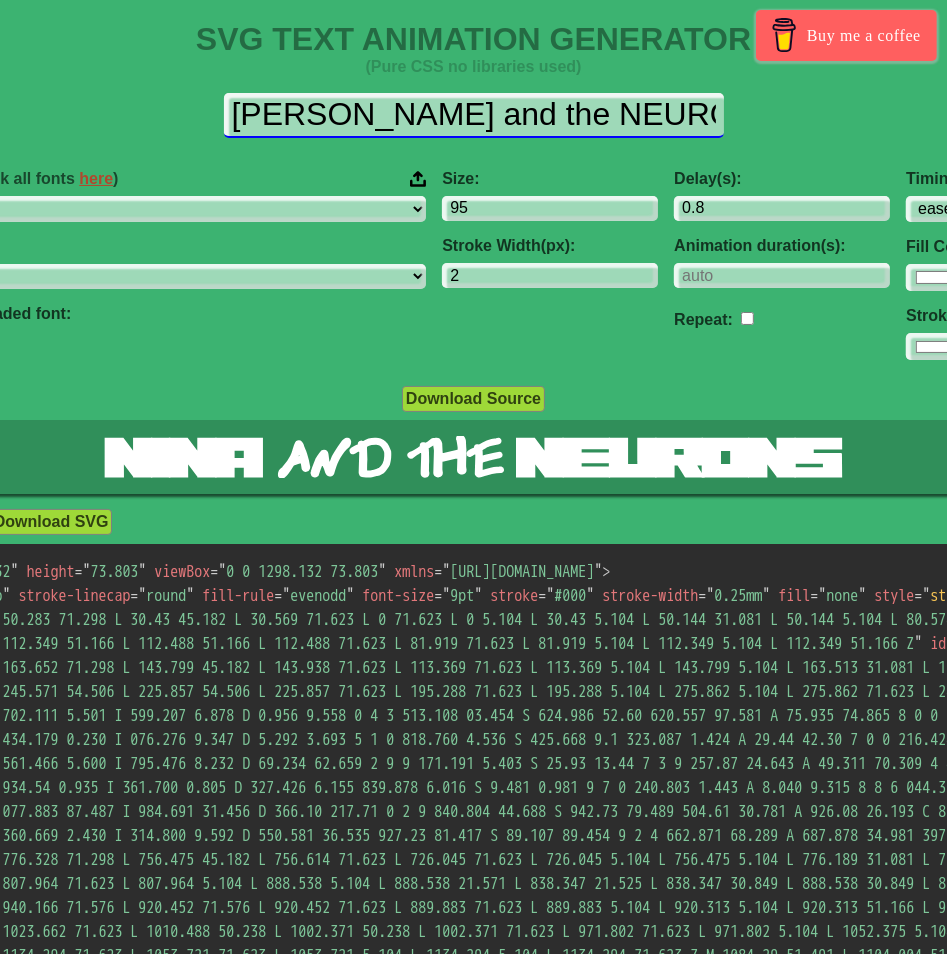 drag, startPoint x: 647, startPoint y: 126, endPoint x: -7, endPoint y: 49, distance: 658.5173 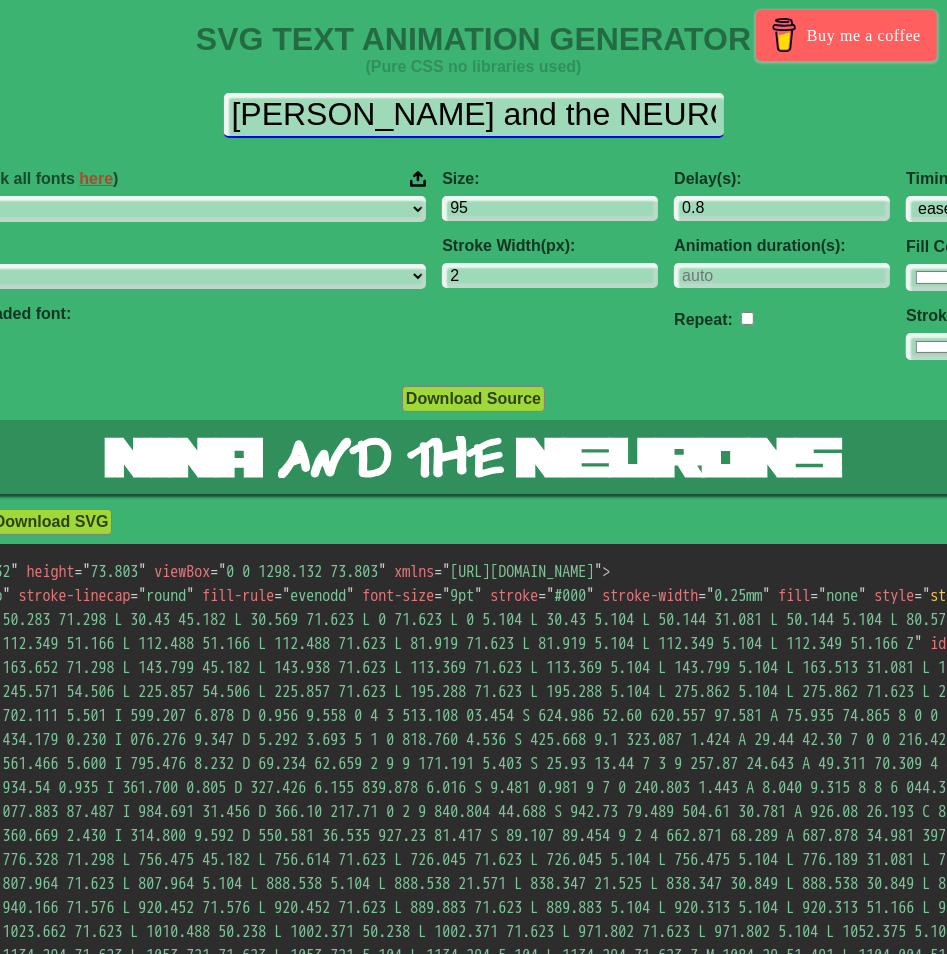 click on "SVG TEXT ANIMATION GENERATOR  (Pure CSS no libraries used) Buy me a coffee NINA and the NEURONS Font:   (Check all fonts   here ) ABeeZee [PERSON_NAME] Display AR One Sans [PERSON_NAME] Libre Aboreto Abril Fatface Abyssinica SIL Aclonica Acme Actor Adamina Advent Pro Afacad Afacad Flux Agbalumo Agdasima Agu Display Aguafina Script Akatab Akaya Kanadaka Akaya Telivigala Akronim Akshar Aladin Alata Alatsi [PERSON_NAME] [PERSON_NAME] Alef Alegreya Alegreya SC Alegreya Sans Alegreya Sans SC [PERSON_NAME] Alexandria Alfa Slab One [PERSON_NAME] Angular Alkalami Alkatra [PERSON_NAME] Allerta Stencil [PERSON_NAME] Almarai [PERSON_NAME] Display Almendra SC Alumni Sans Alumni Sans Collegiate One Alumni Sans Inline One Alumni Sans Pinstripe Alumni Sans SC Amarante Amaranth Amatic SC Amethysta Amiko [PERSON_NAME] Quran [PERSON_NAME] Anaheim Ancizar Sans Ancizar Serif Andada Pro Andika Anek Bangla Anek Devanagari Anek Gujarati Anek Gurmukhi Anek Kannada Anek Latin Anek Malayalam Anek Odia Anek Tamil Anek Telugu Angkor Annapurna SIL Anta 2" at bounding box center [473, 1026] 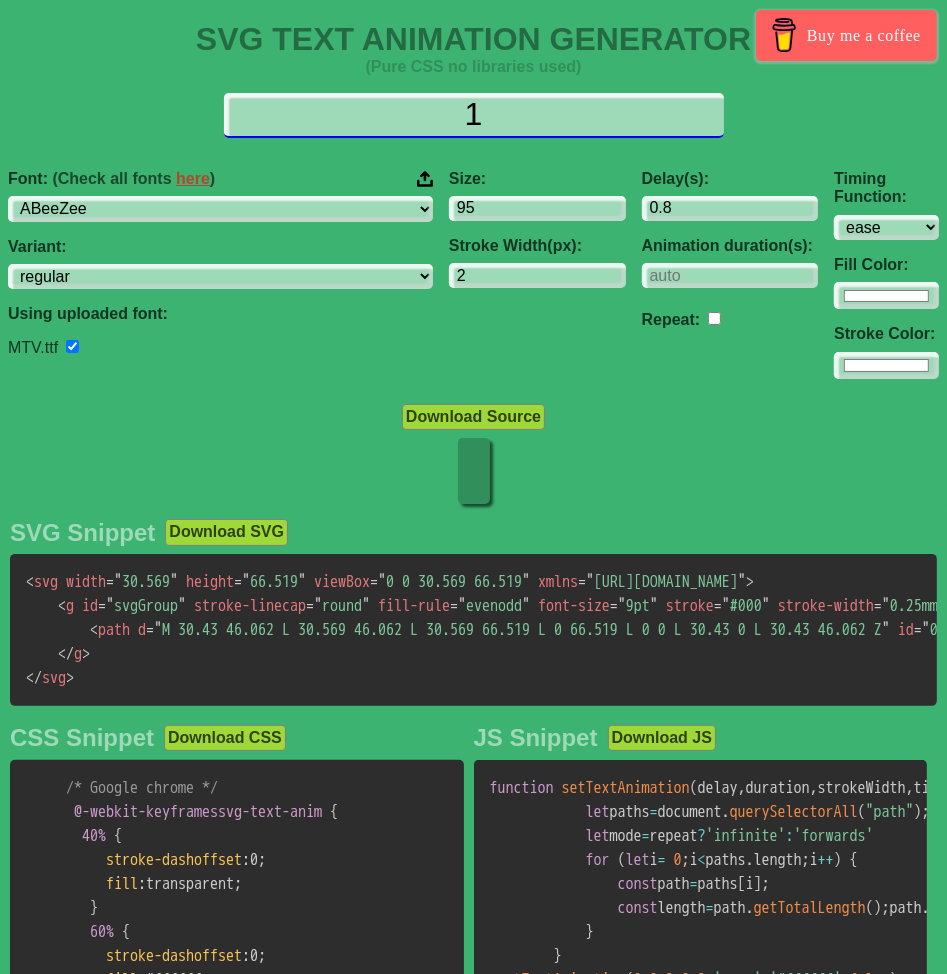 type on "1" 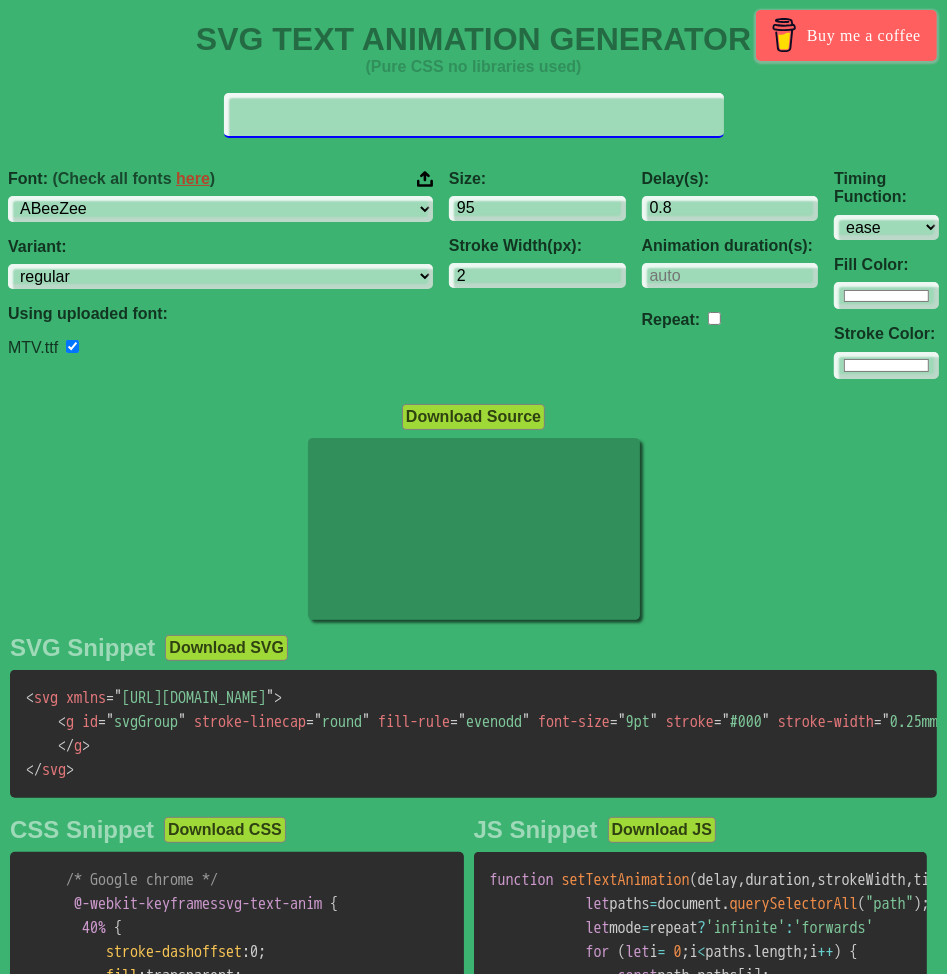 type on "0" 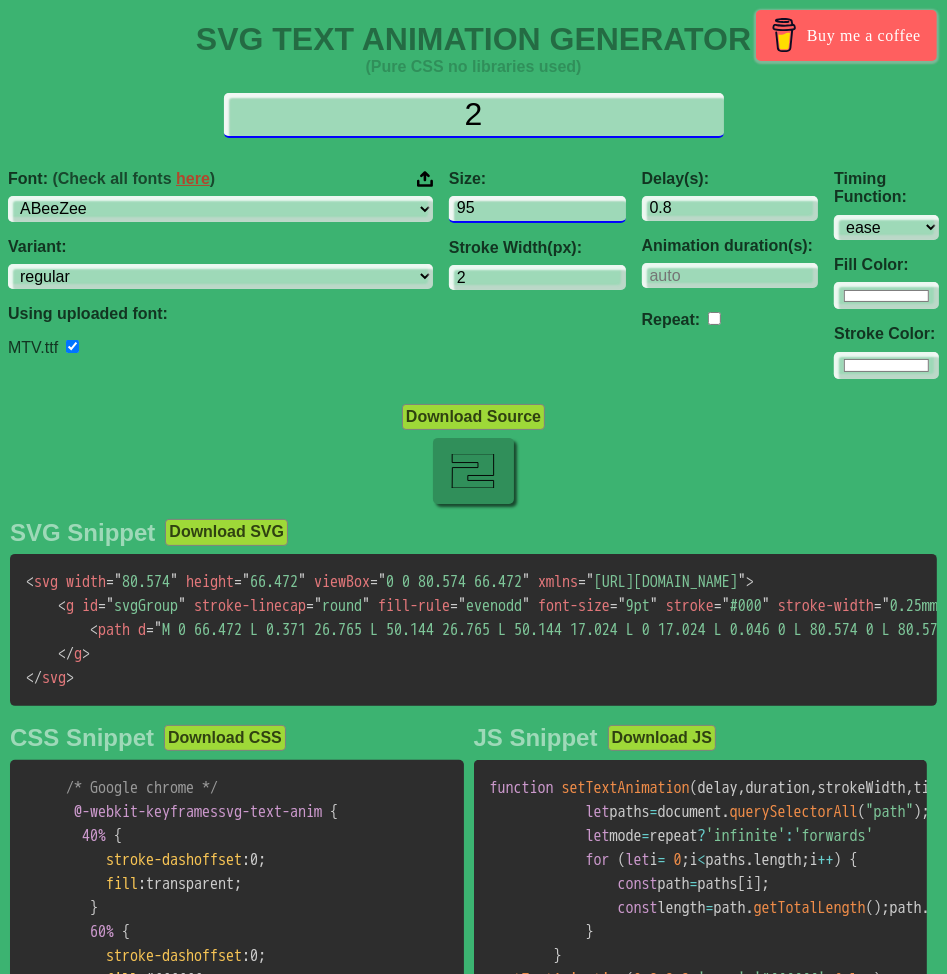 type on "2" 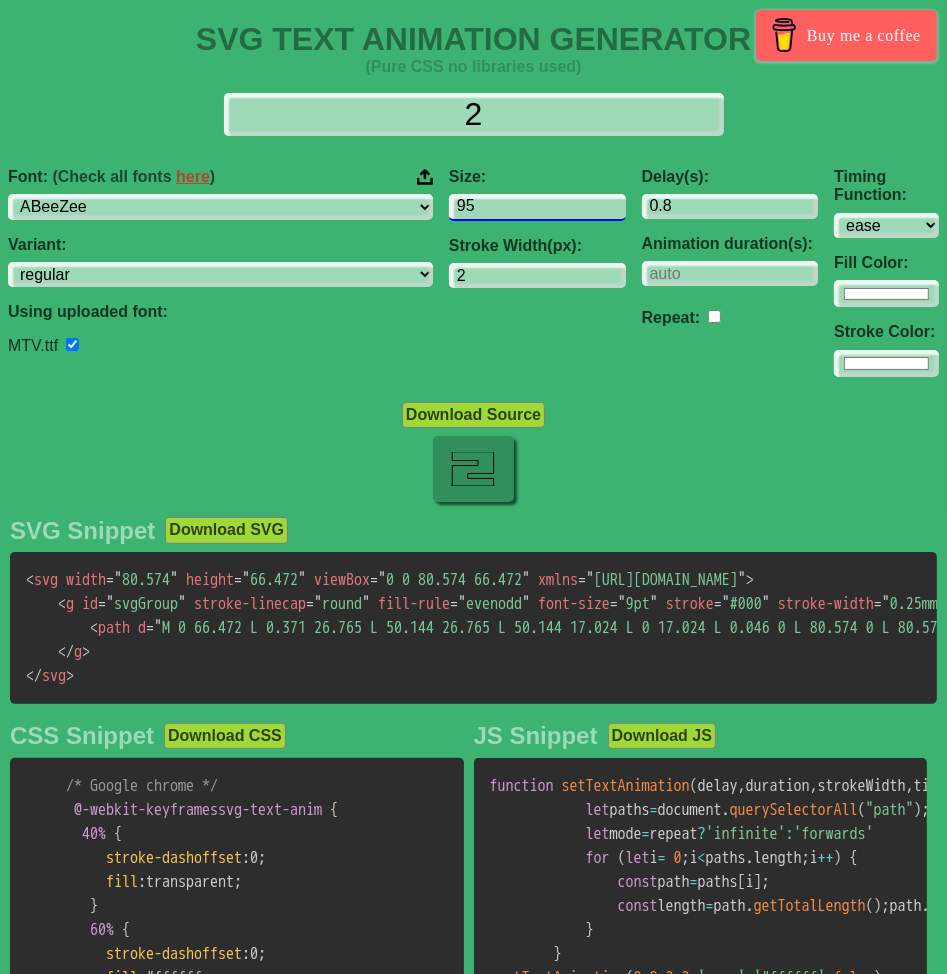 drag, startPoint x: 416, startPoint y: 212, endPoint x: 363, endPoint y: 207, distance: 53.235325 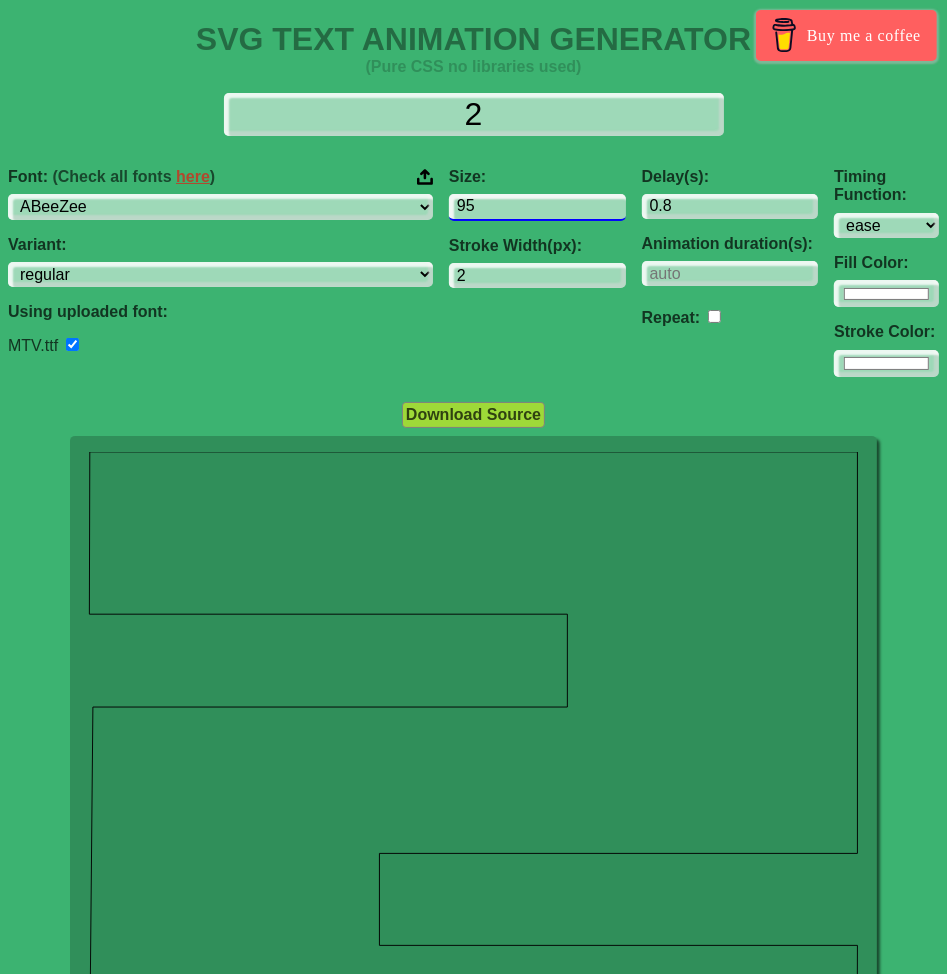 type on "9" 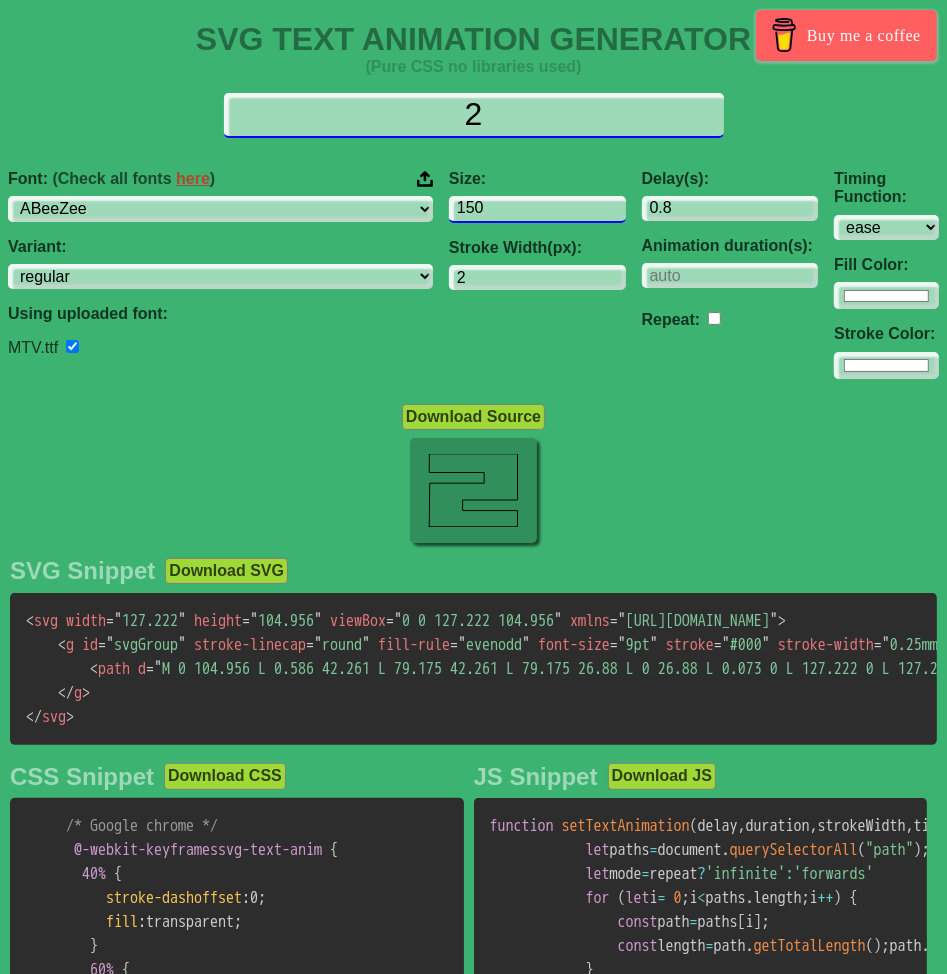 type on "150" 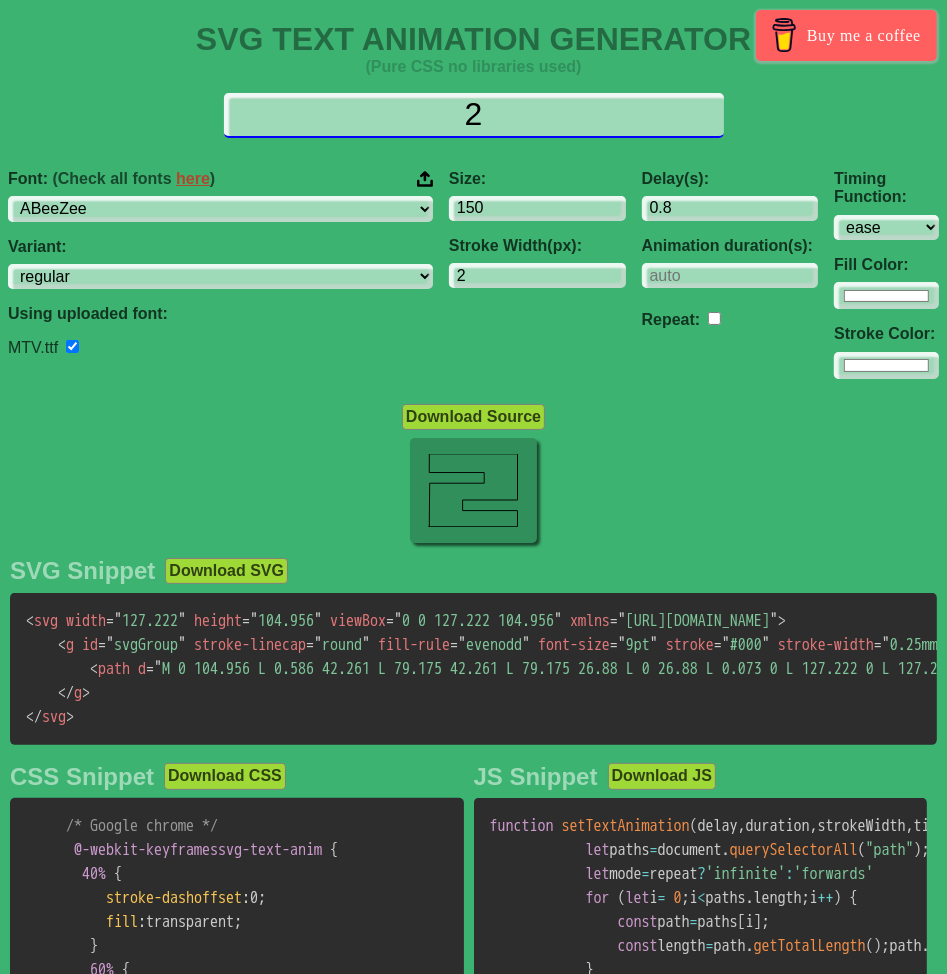 drag, startPoint x: 604, startPoint y: 121, endPoint x: 150, endPoint y: 44, distance: 460.48343 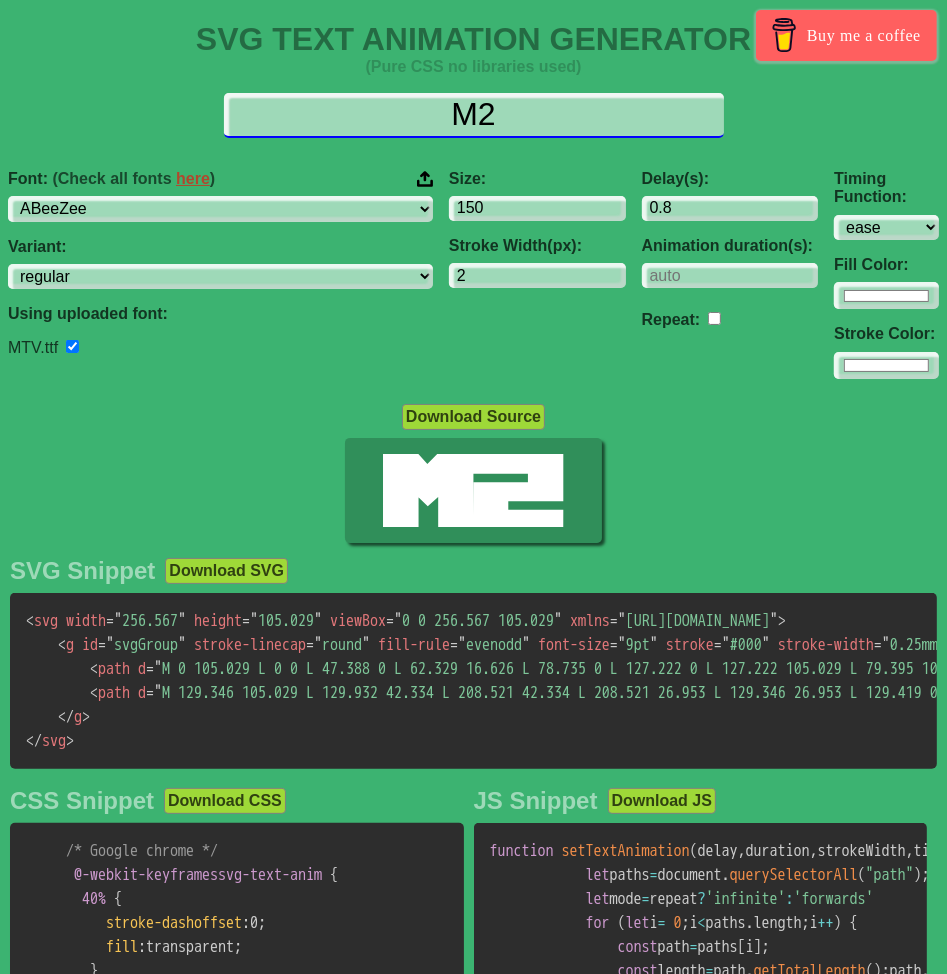 type on "M" 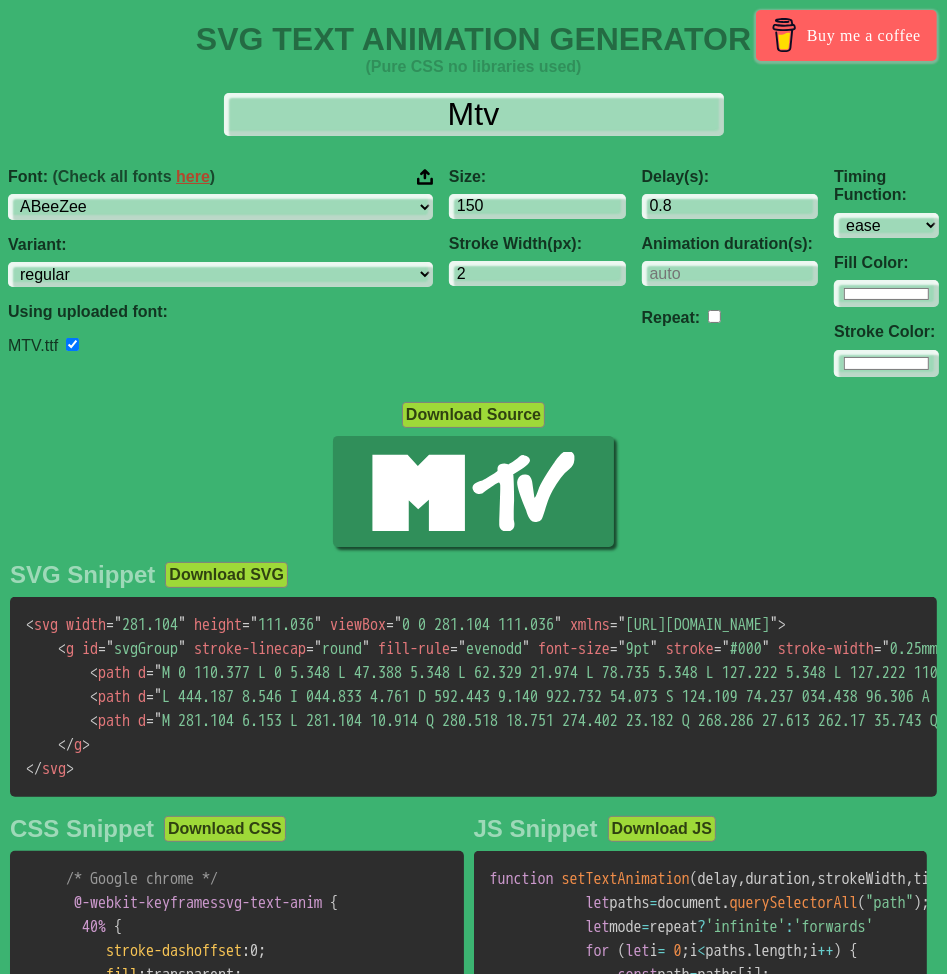 click on "Font:   (Check all fonts   here )" at bounding box center [220, 177] 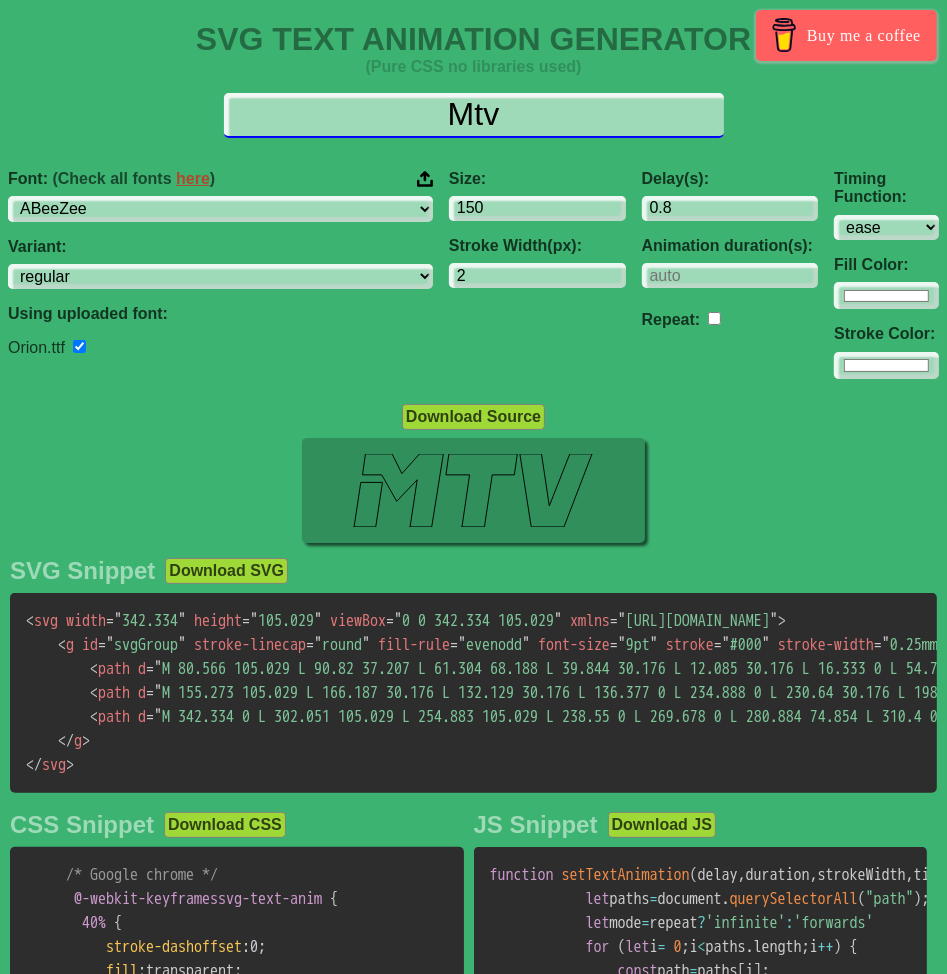 drag, startPoint x: 547, startPoint y: 114, endPoint x: 375, endPoint y: 129, distance: 172.65283 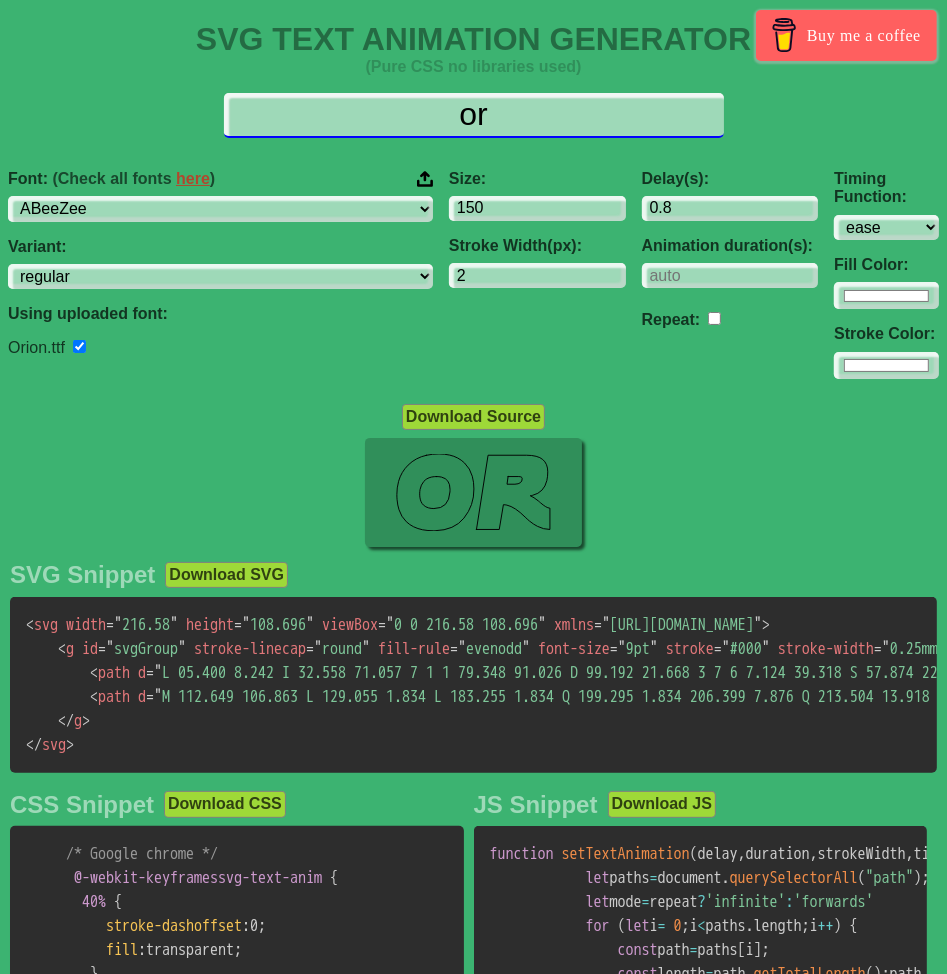 type on "o" 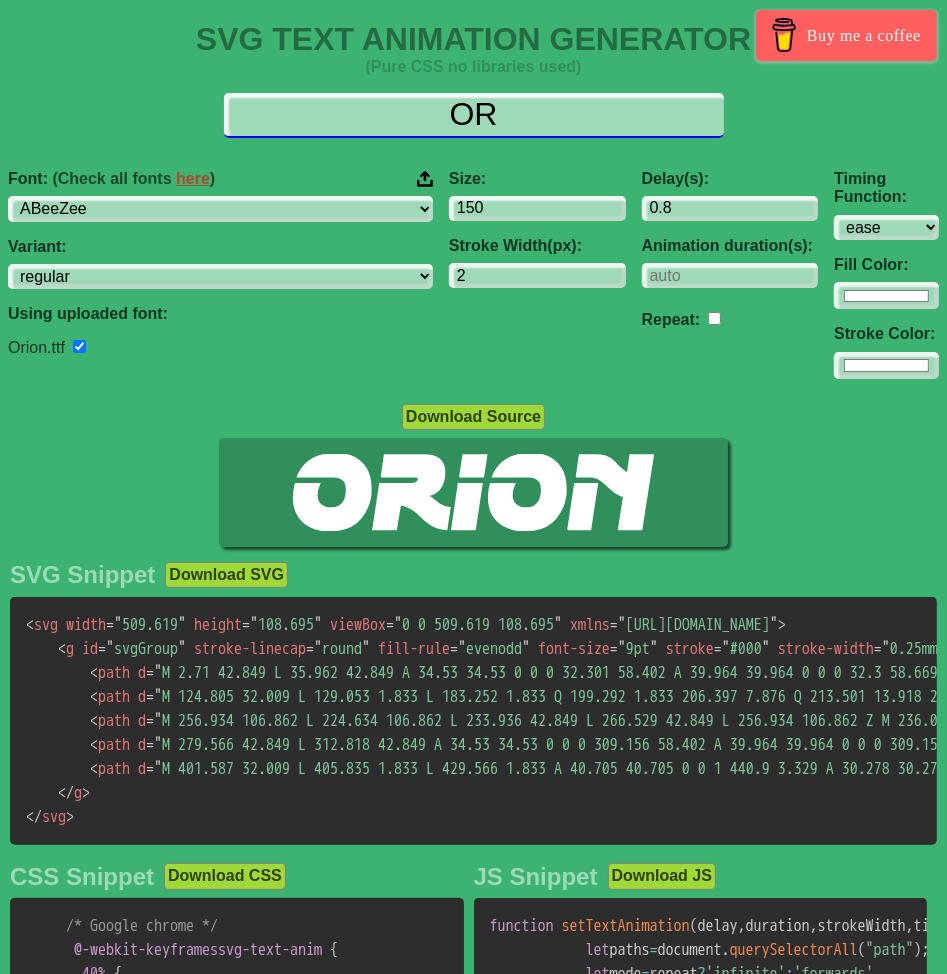 type on "O" 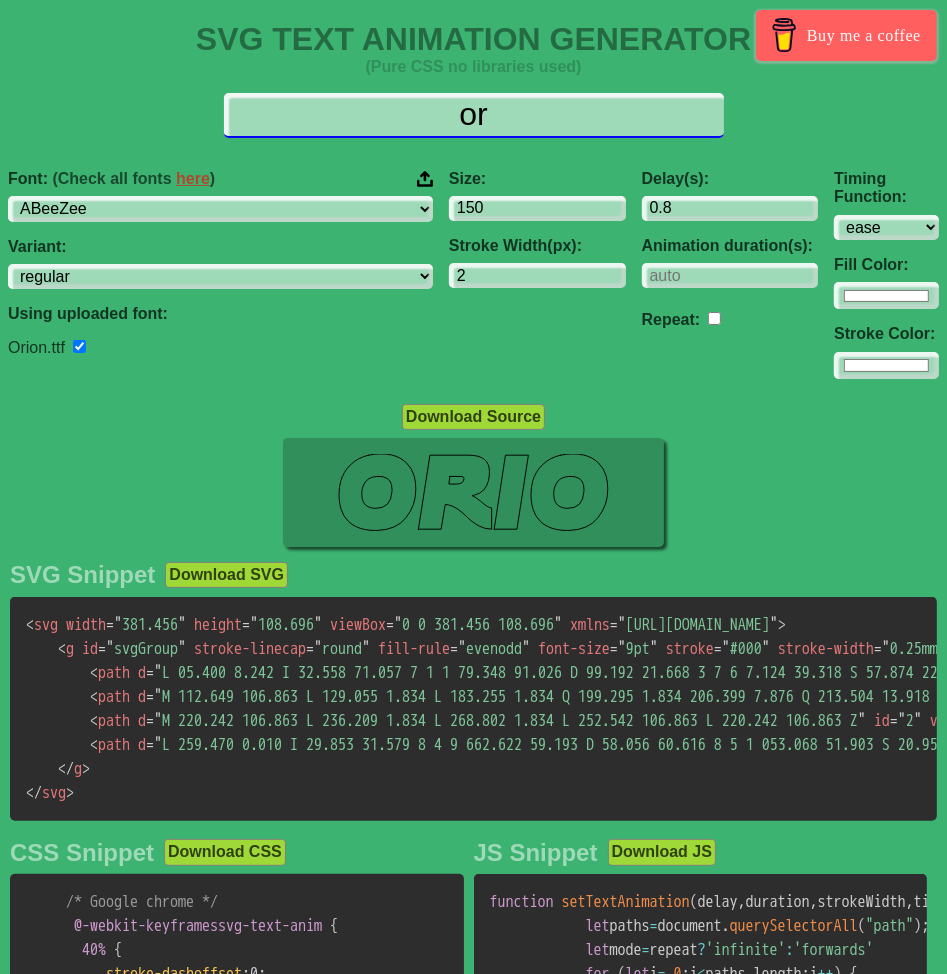 type on "o" 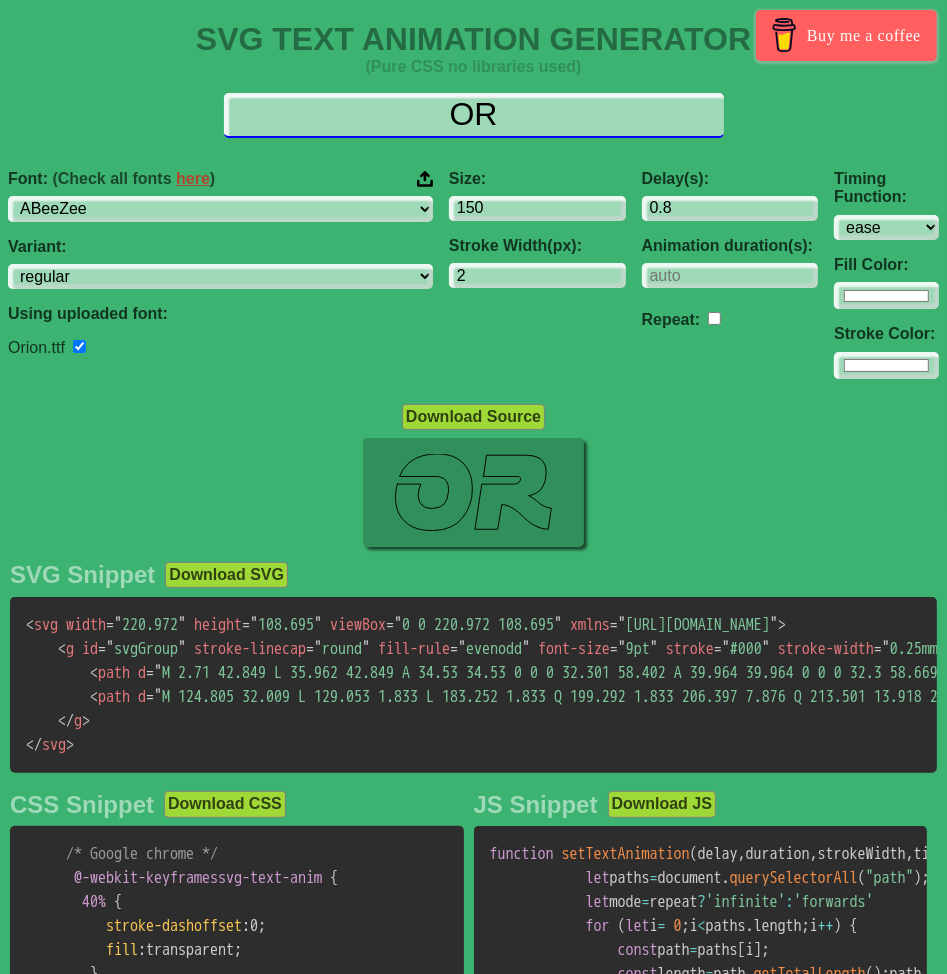 type on "O" 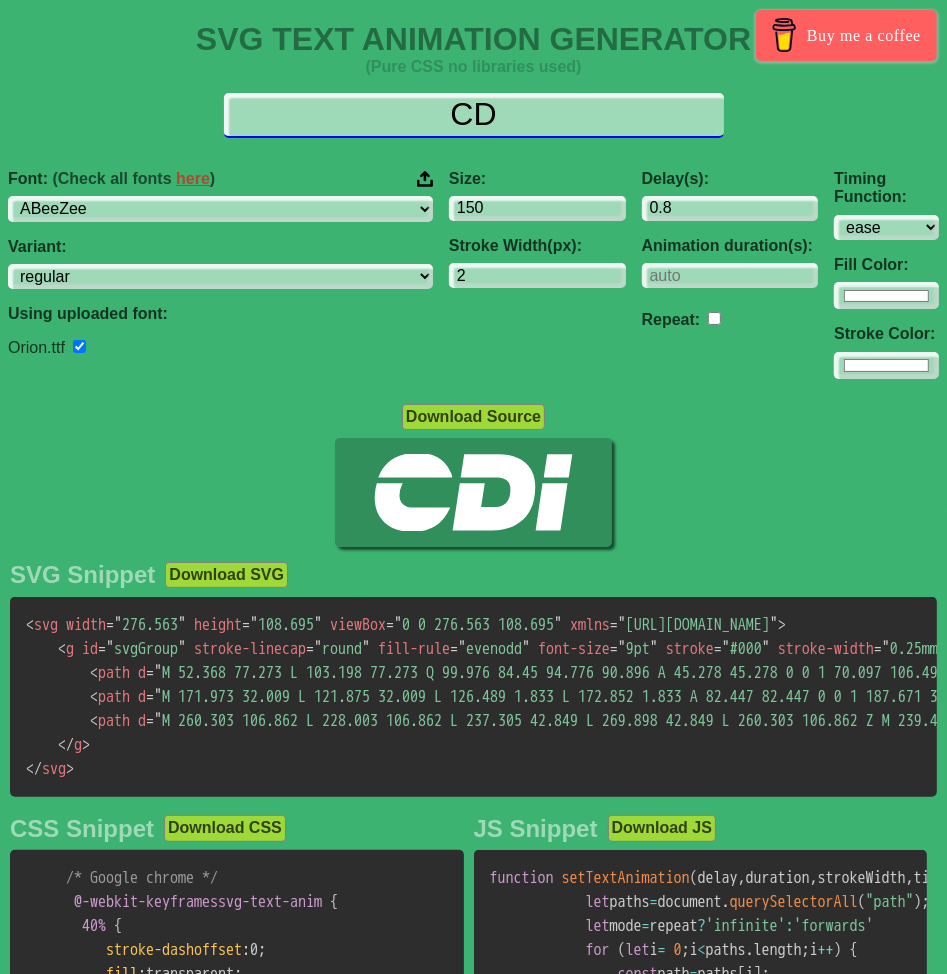 type on "C" 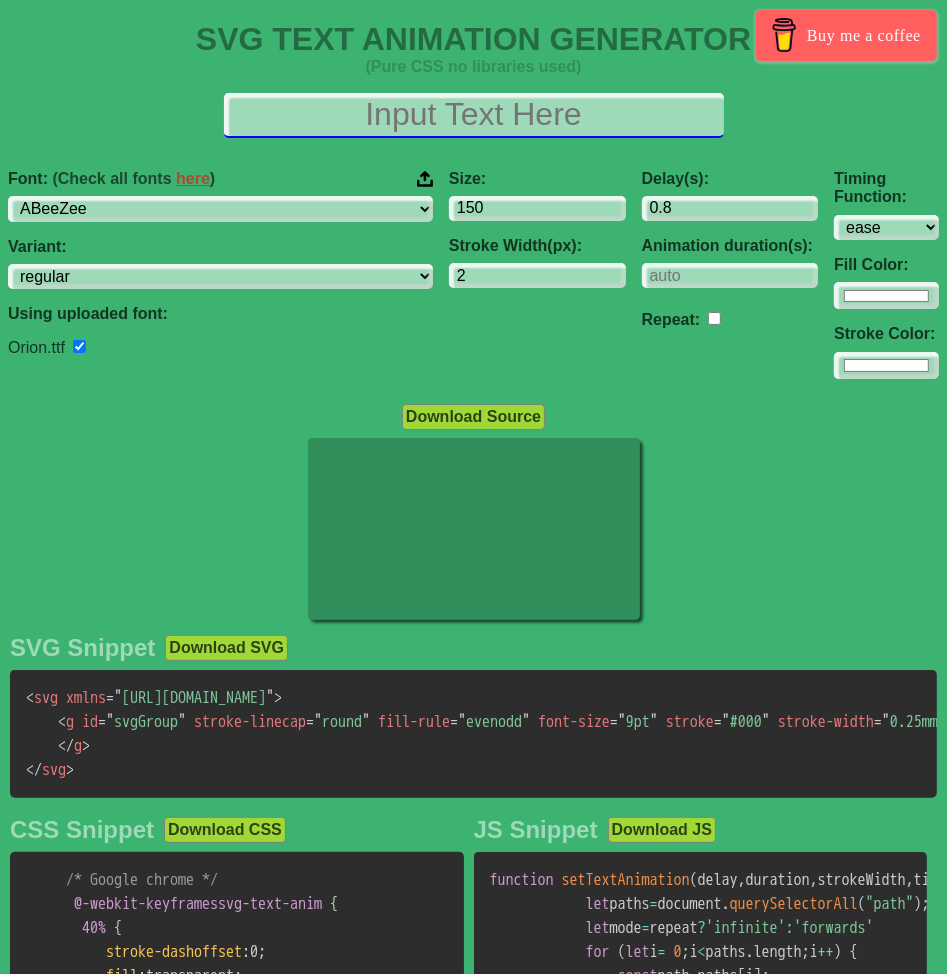 type on "N" 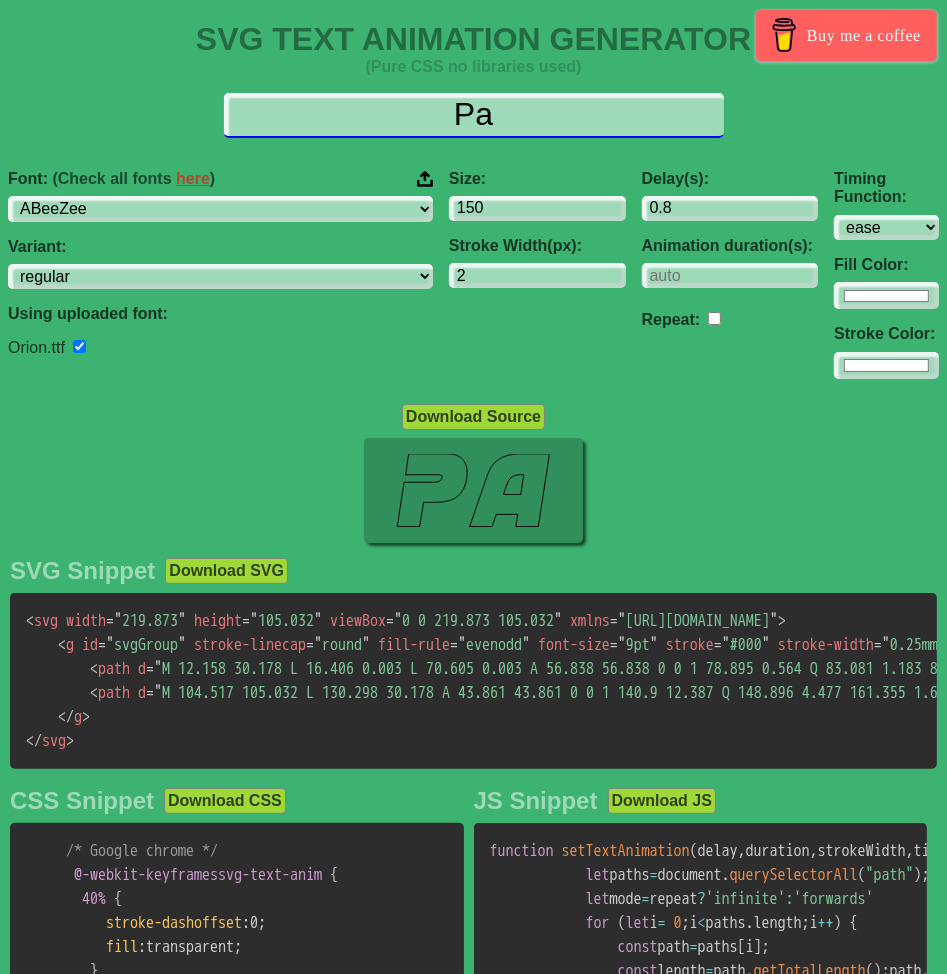 type on "P" 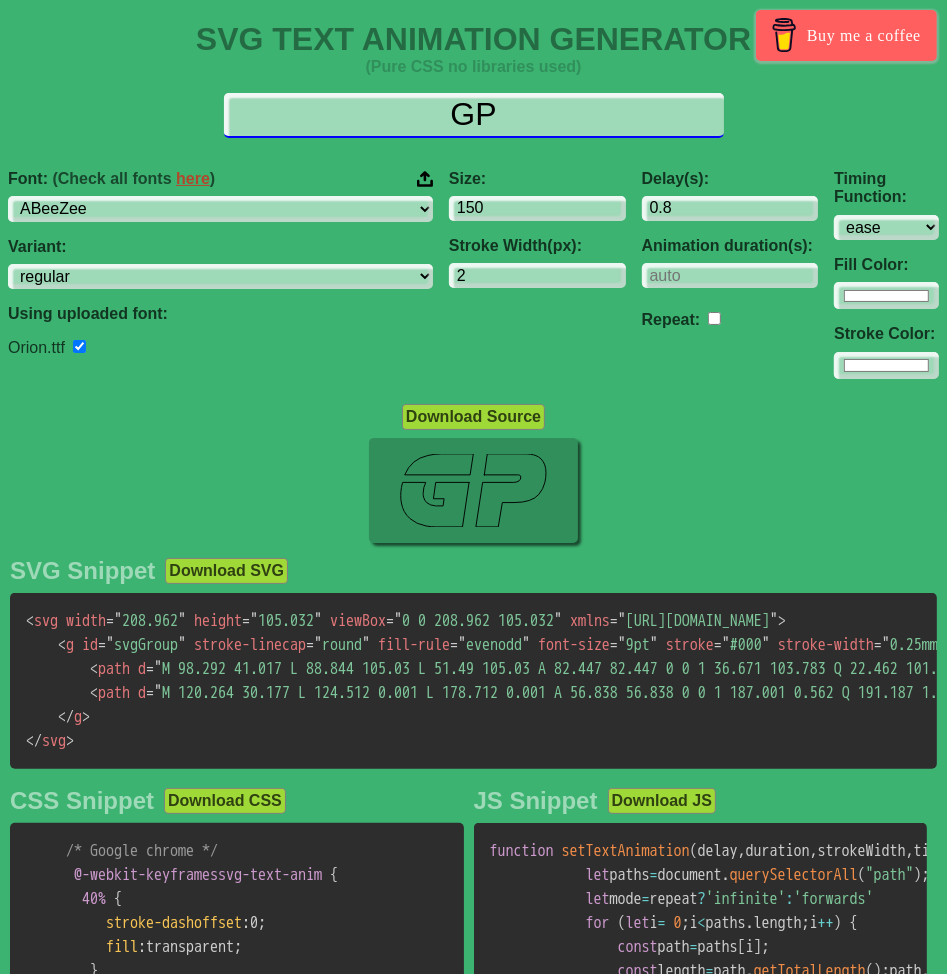 type on "G" 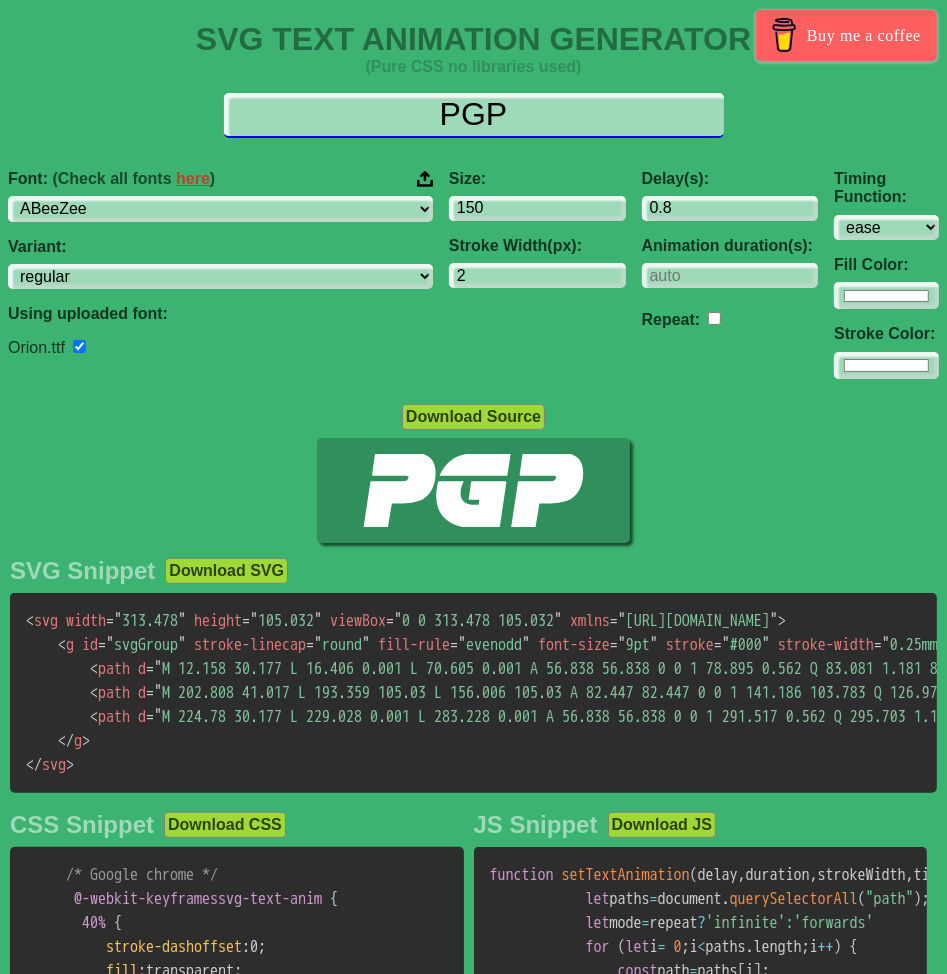 type on "PGP" 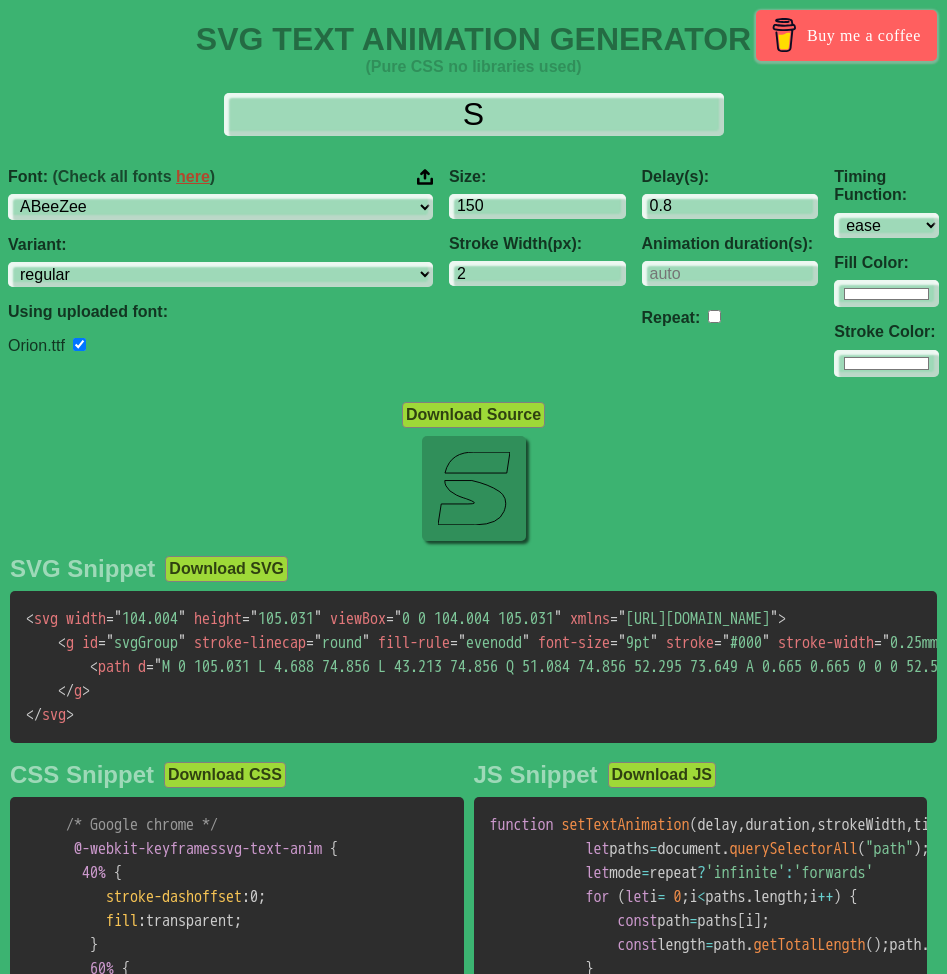 scroll, scrollTop: 0, scrollLeft: 0, axis: both 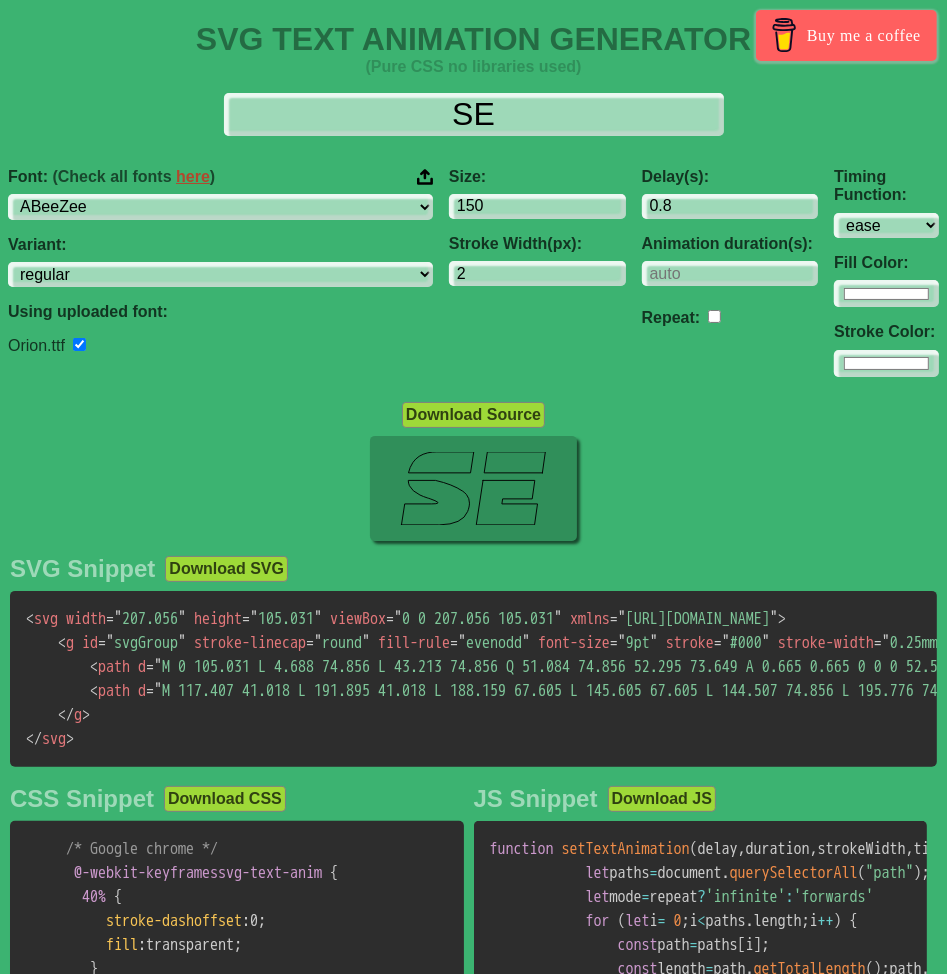 type on "S" 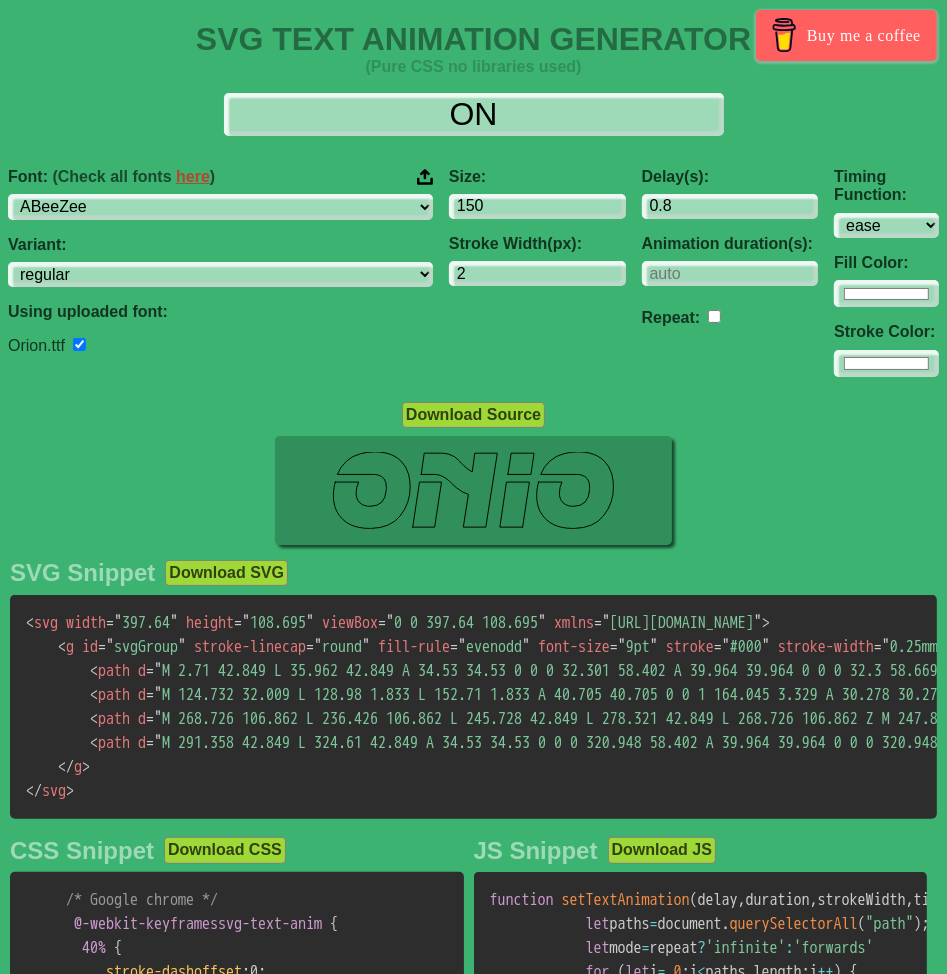 type on "O" 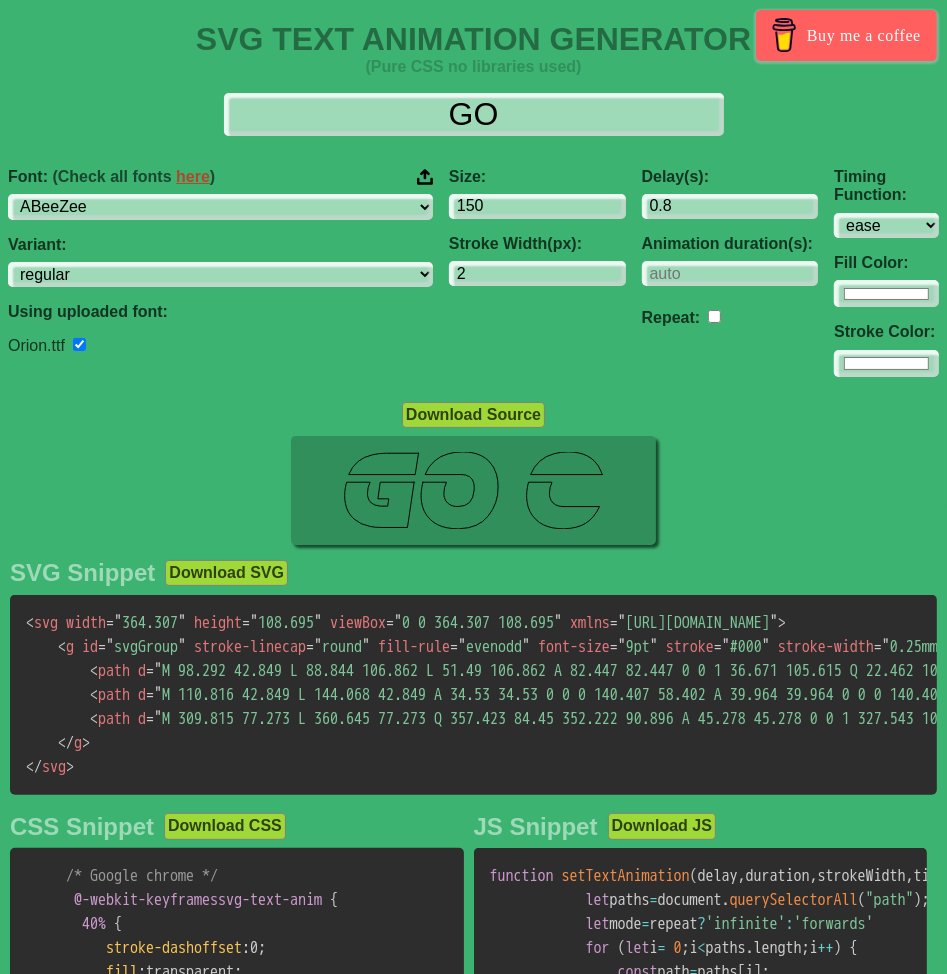 type on "G" 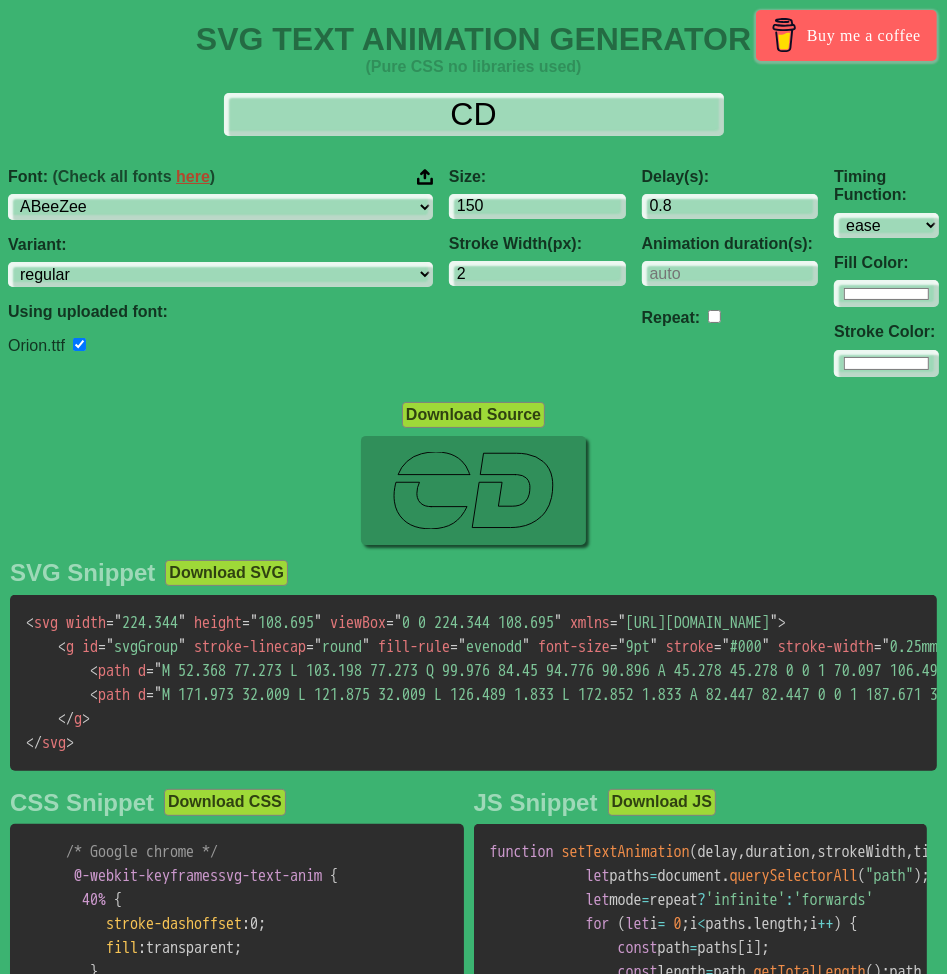 type on "C" 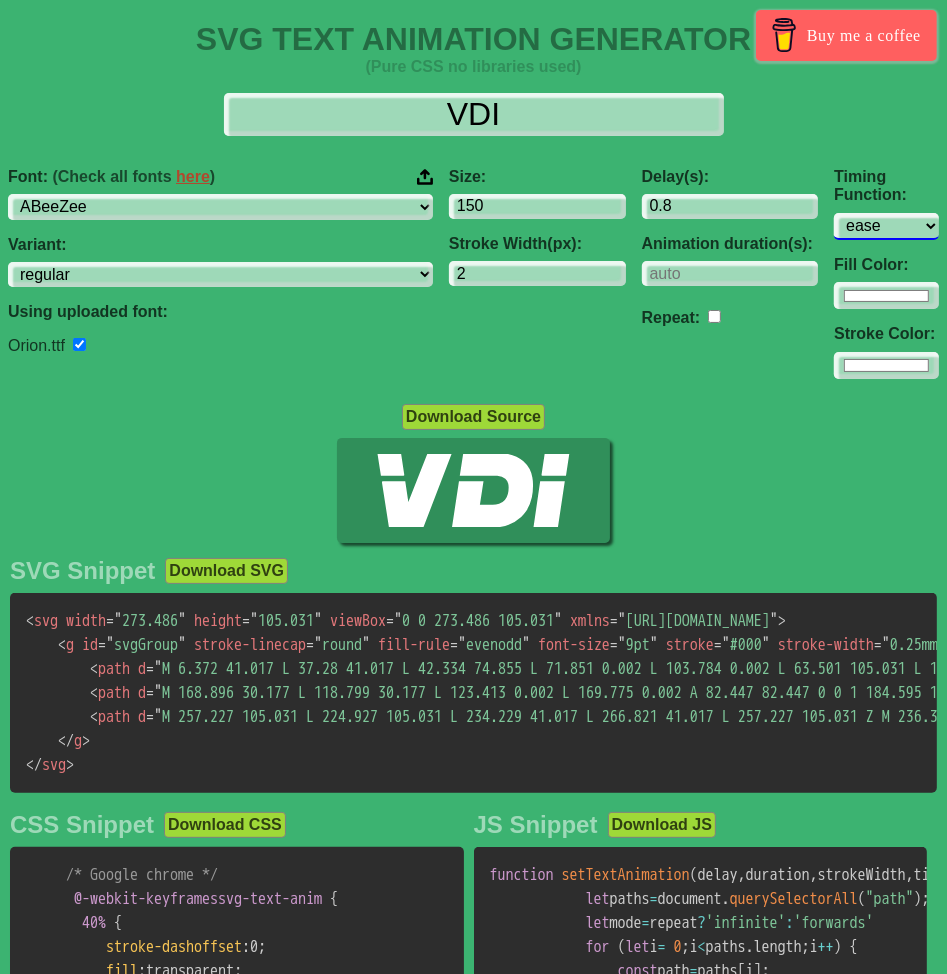 type on "VDI" 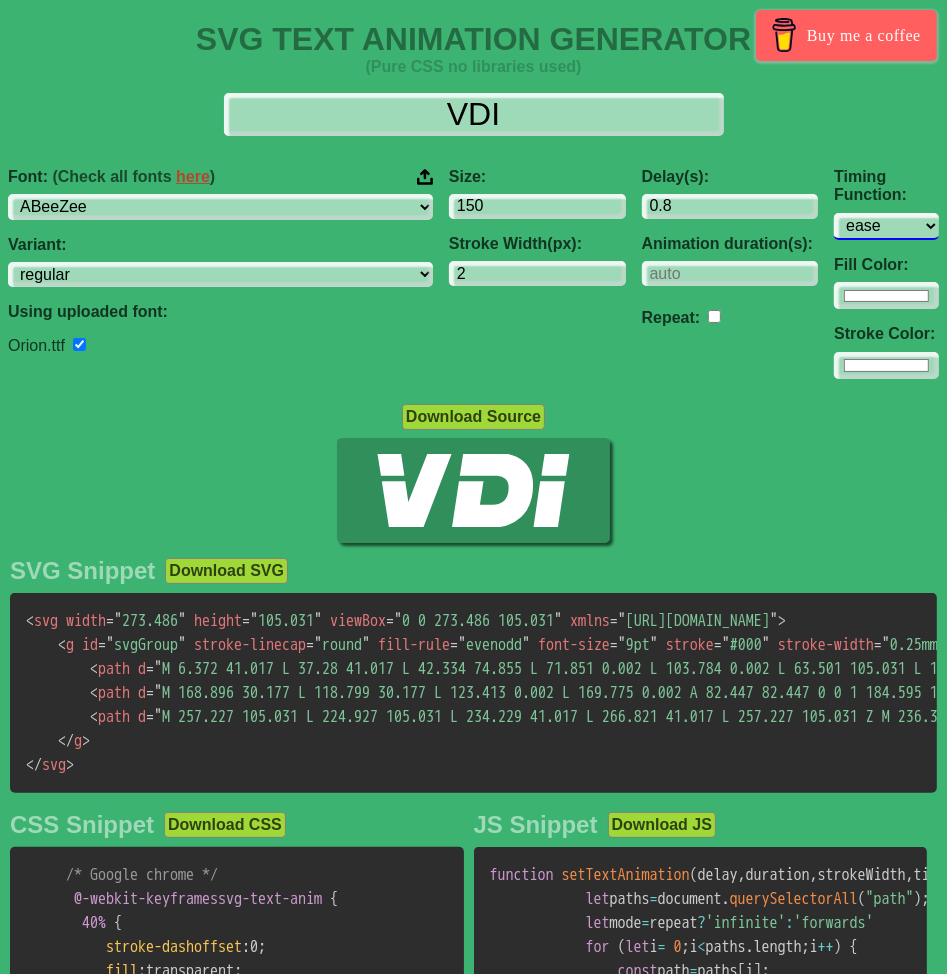 select on "ease-in-out" 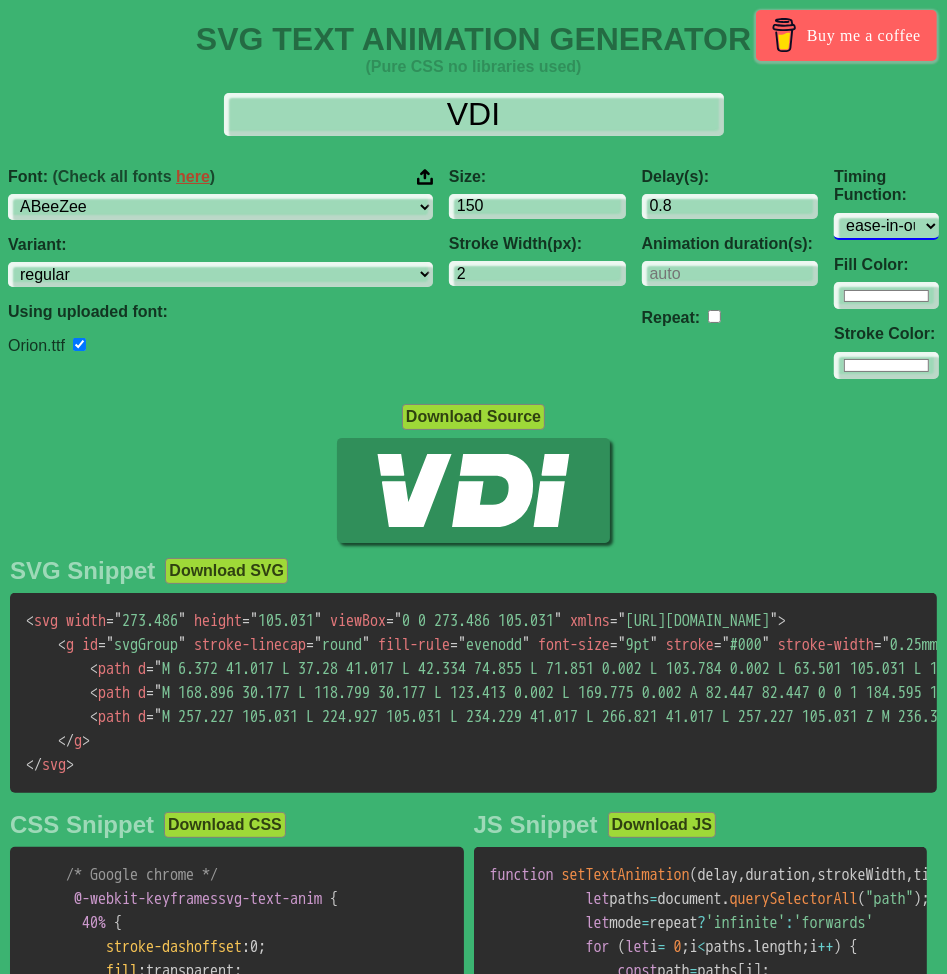 click on "ease ease-in ease-out ease-in-out linear step-start step-end" at bounding box center [886, 226] 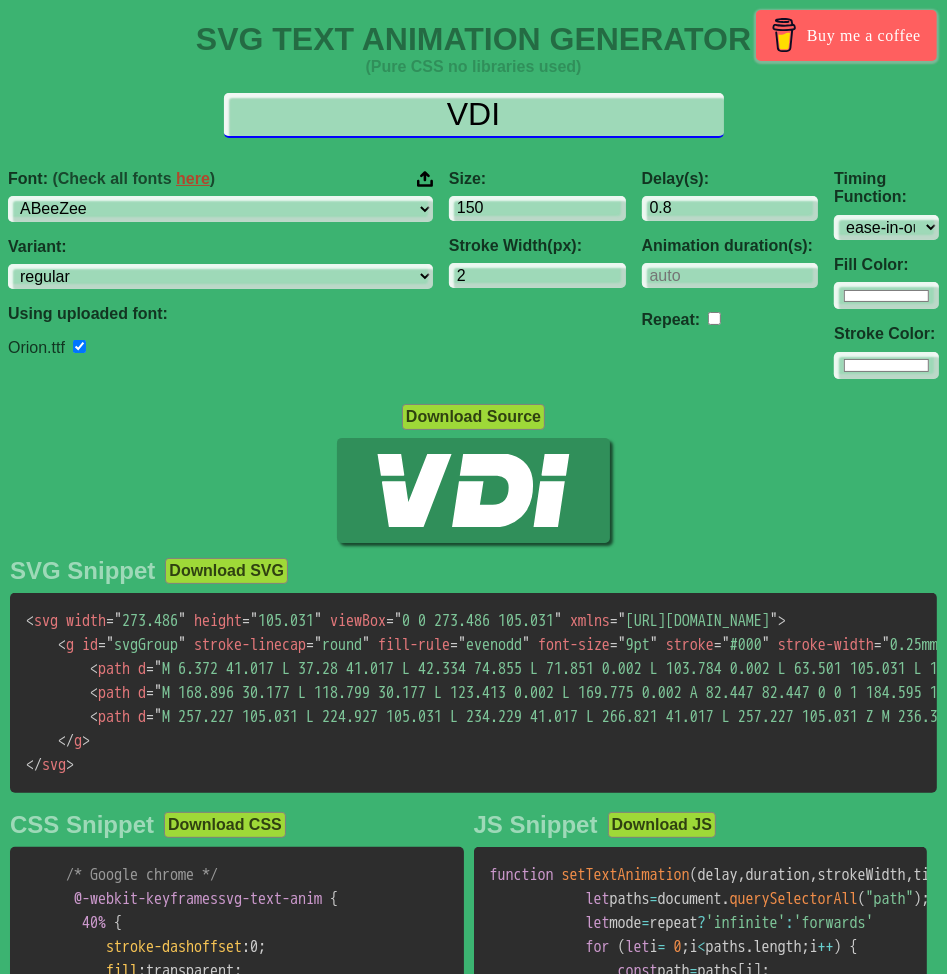 click on "VDI" at bounding box center [474, 115] 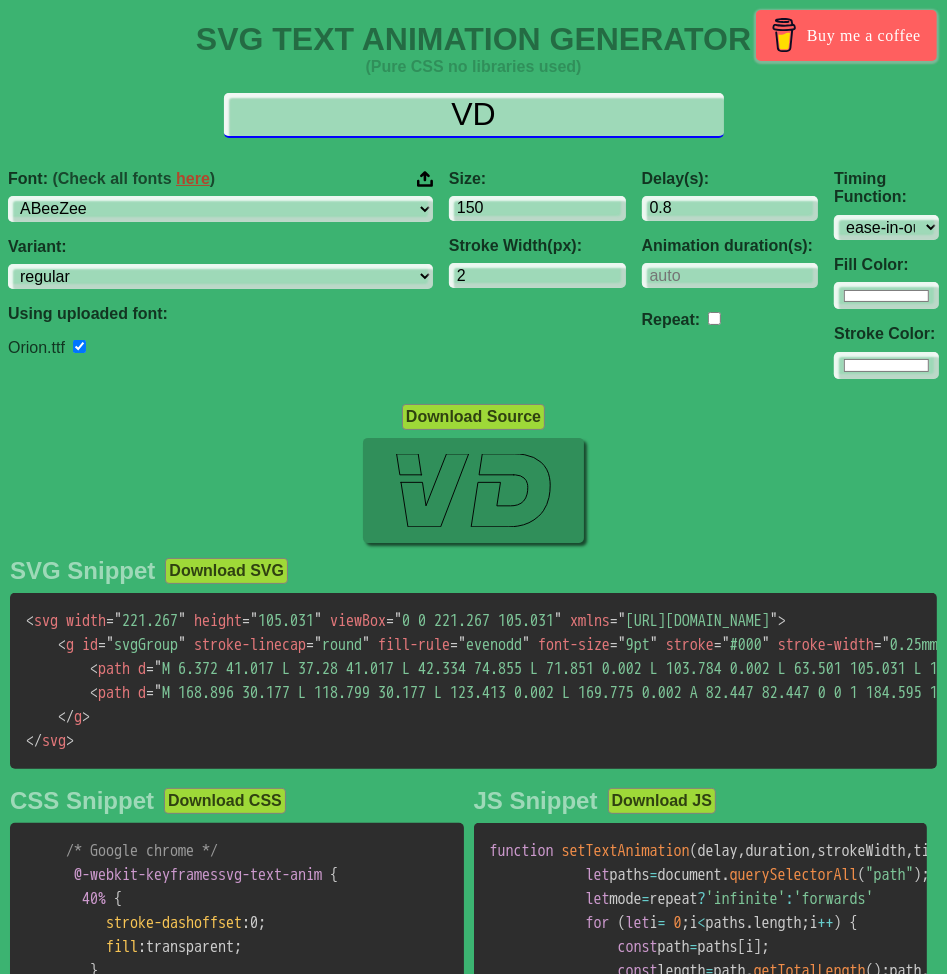 type on "V" 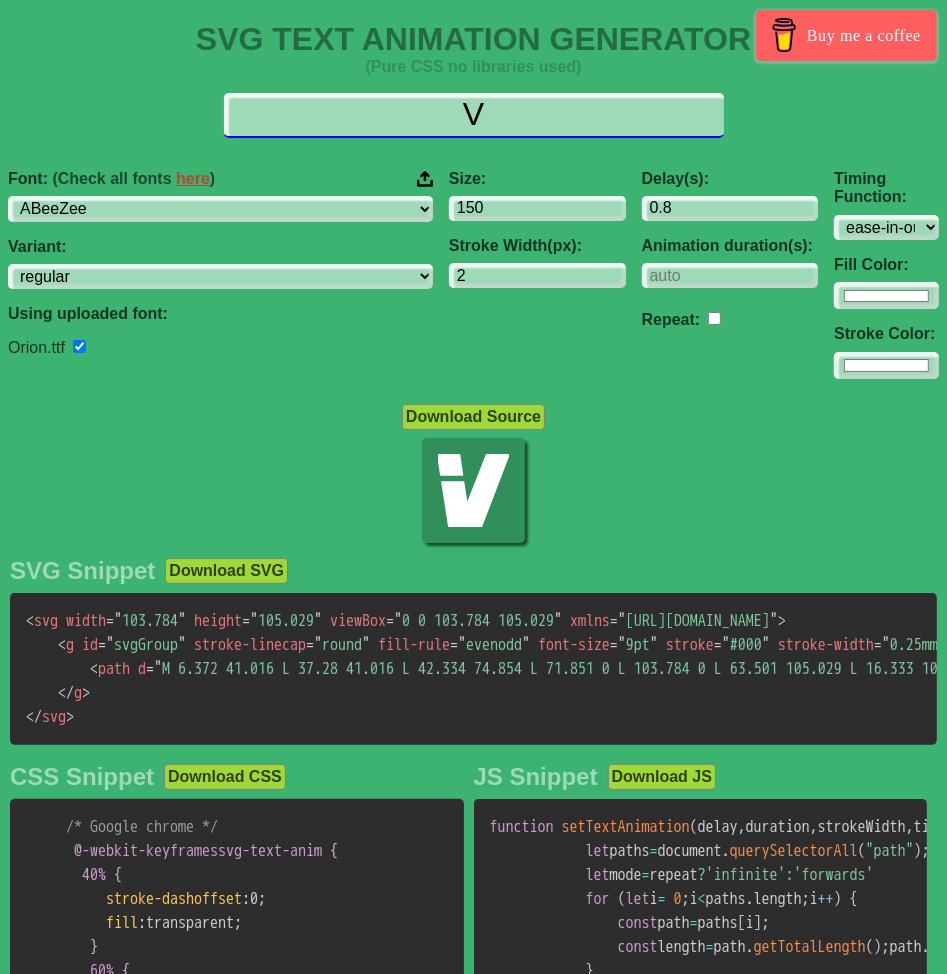 type on "V" 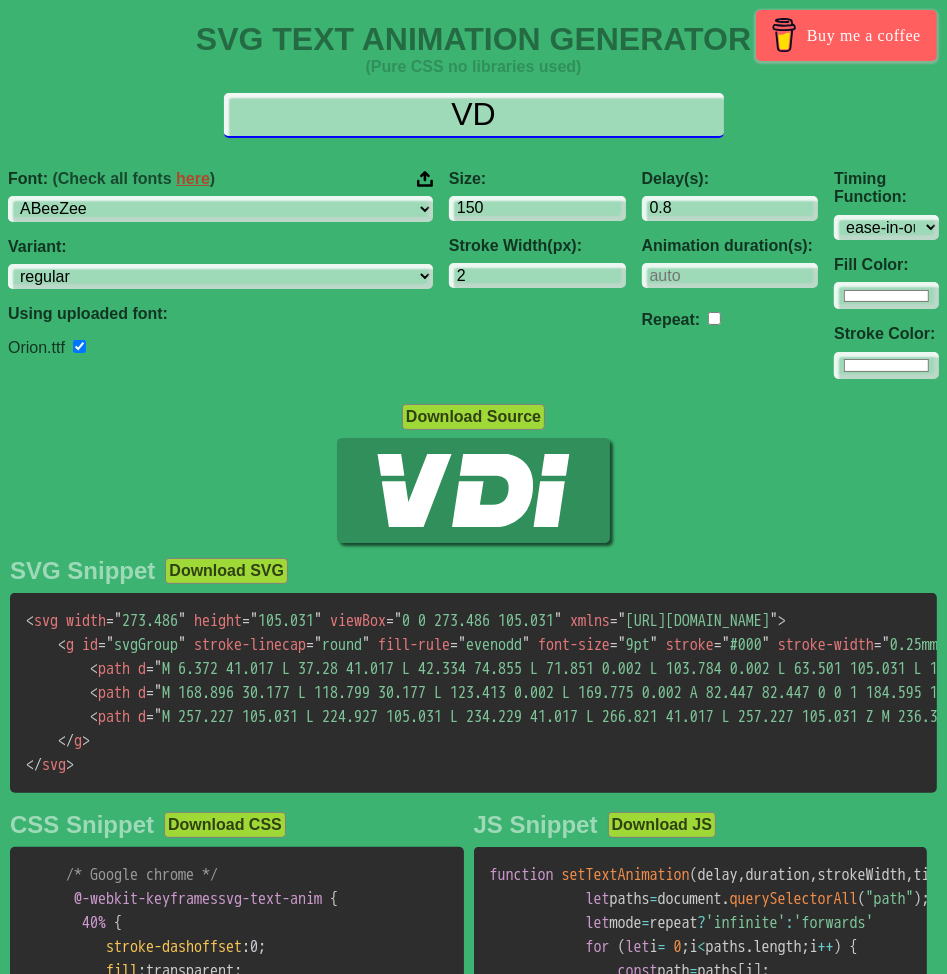 type on "V" 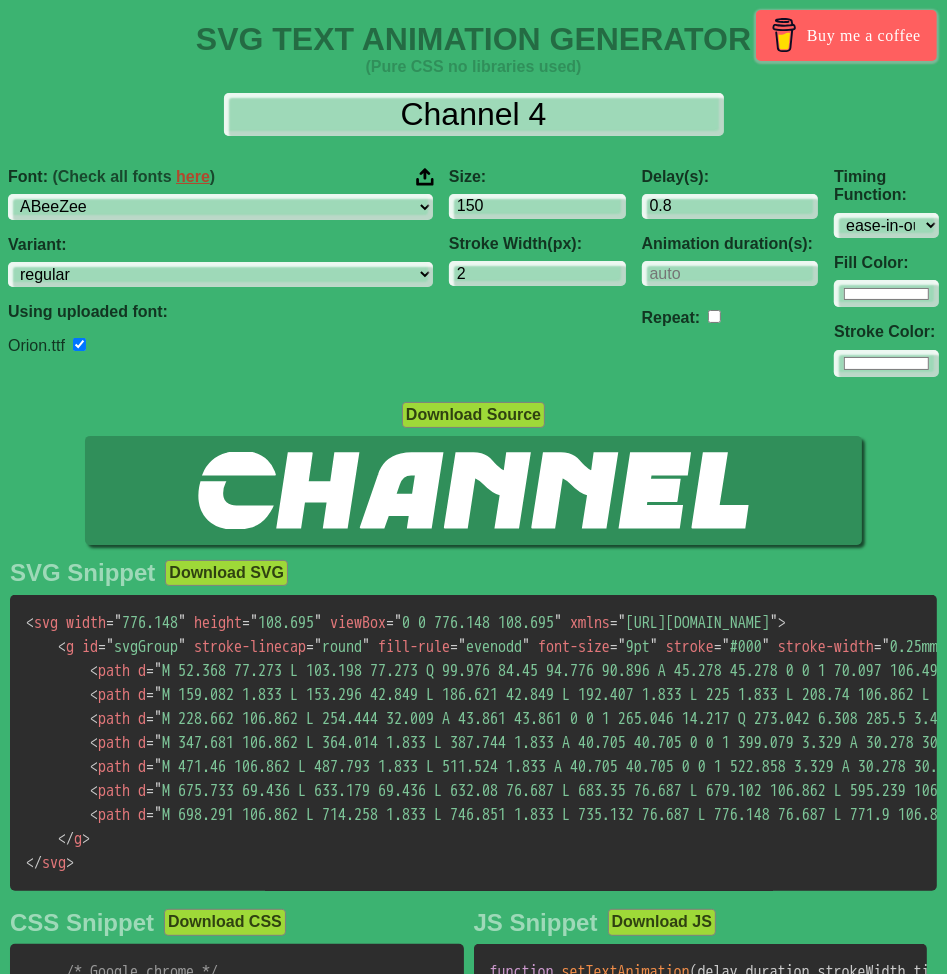 click at bounding box center (425, 177) 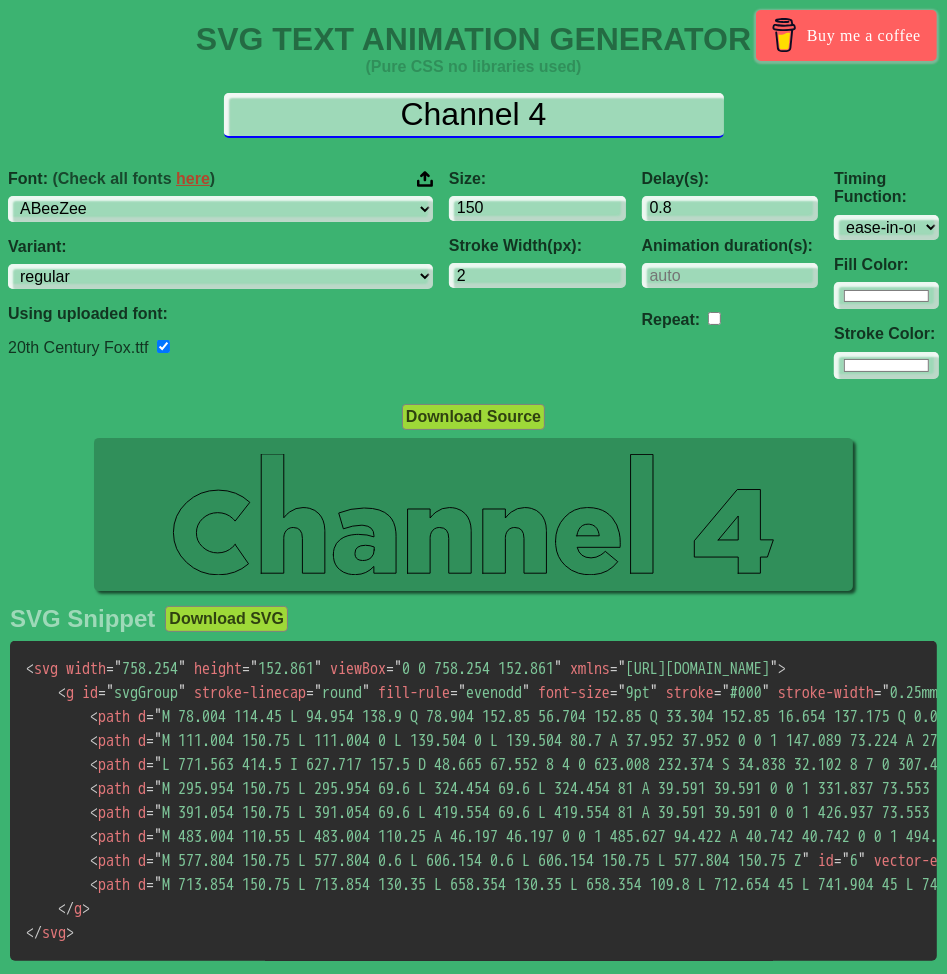 click on "Channel 4" at bounding box center (474, 115) 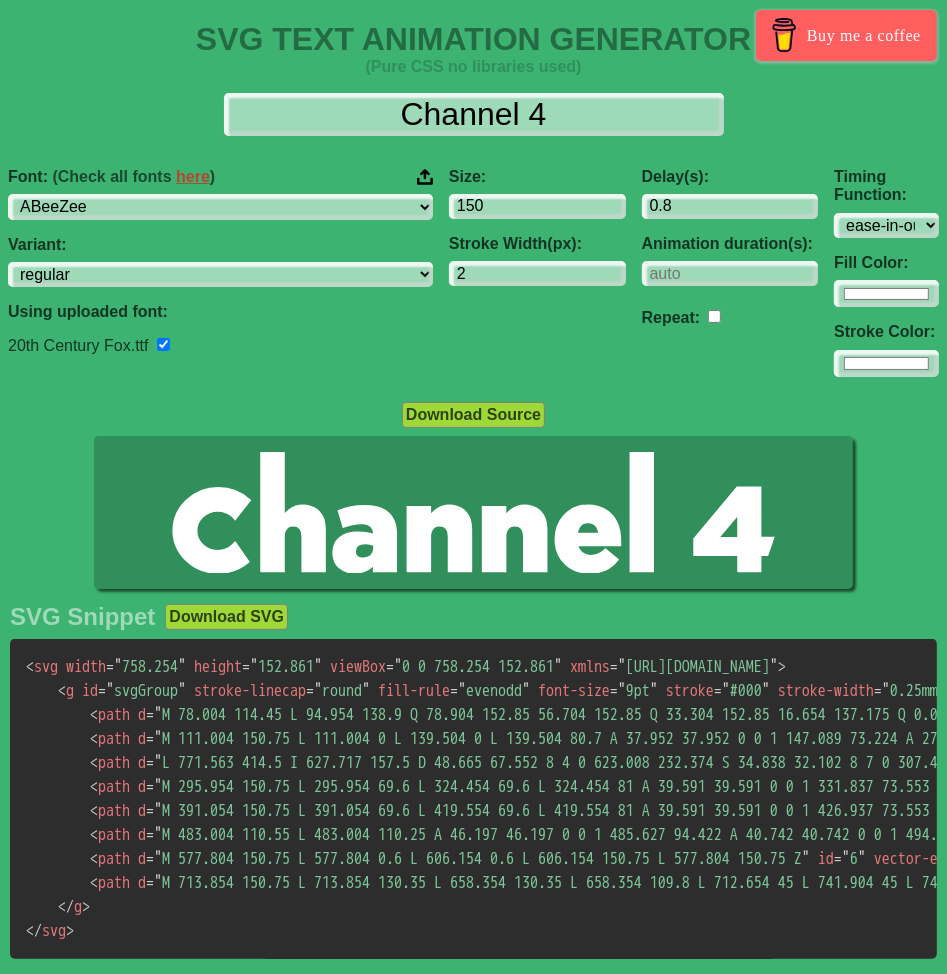 click on "Font:   (Check all fonts   here )" at bounding box center (220, 177) 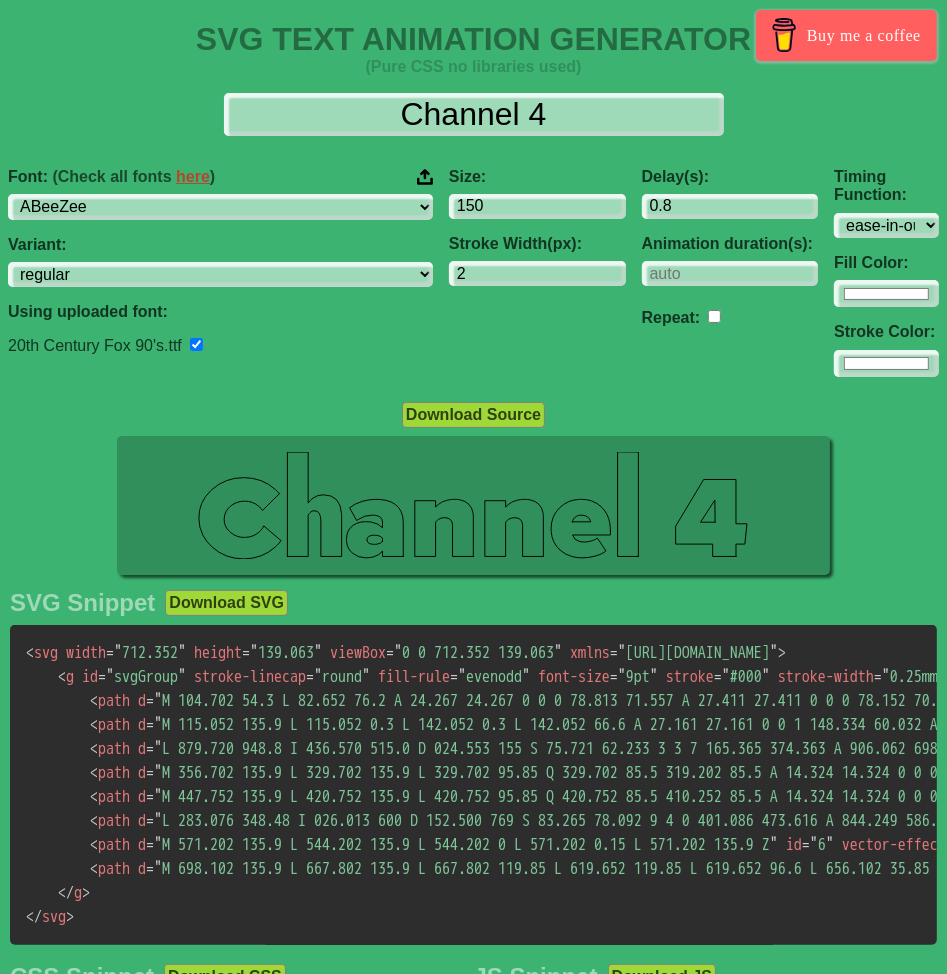 click on "Channel 4 Font:   (Check all fonts   here ) ABeeZee ADLaM Display AR One Sans Abel Abhaya Libre Aboreto Abril Fatface Abyssinica SIL Aclonica Acme Actor Adamina Advent Pro Afacad Afacad Flux Agbalumo Agdasima Agu Display Aguafina Script Akatab Akaya Kanadaka Akaya Telivigala Akronim Akshar Aladin Alata Alatsi Albert Sans Aldrich Alef Alegreya Alegreya SC Alegreya Sans Alegreya Sans SC Aleo Alex Brush Alexandria Alfa Slab One Alice Alike Alike Angular Alkalami Alkatra Allan Allerta Allerta Stencil Allison Allura Almarai Almendra Almendra Display Almendra SC Alumni Sans Alumni Sans Collegiate One Alumni Sans Inline One Alumni Sans Pinstripe Alumni Sans SC Amarante Amaranth Amatic SC Amethysta Amiko Amiri Amiri Quran Amita Anaheim Ancizar Sans Ancizar Serif Andada Pro Andika Anek Bangla Anek Devanagari Anek Gujarati Anek Gurmukhi Anek Kannada Anek Latin Anek Malayalam Anek Odia Anek Tamil Anek Telugu Angkor Annapurna SIL Annie Use Your Telescope Anonymous Pro Anta Antic Antic Didone Antic Slab Anton Anton SC Exo" at bounding box center [473, 235] 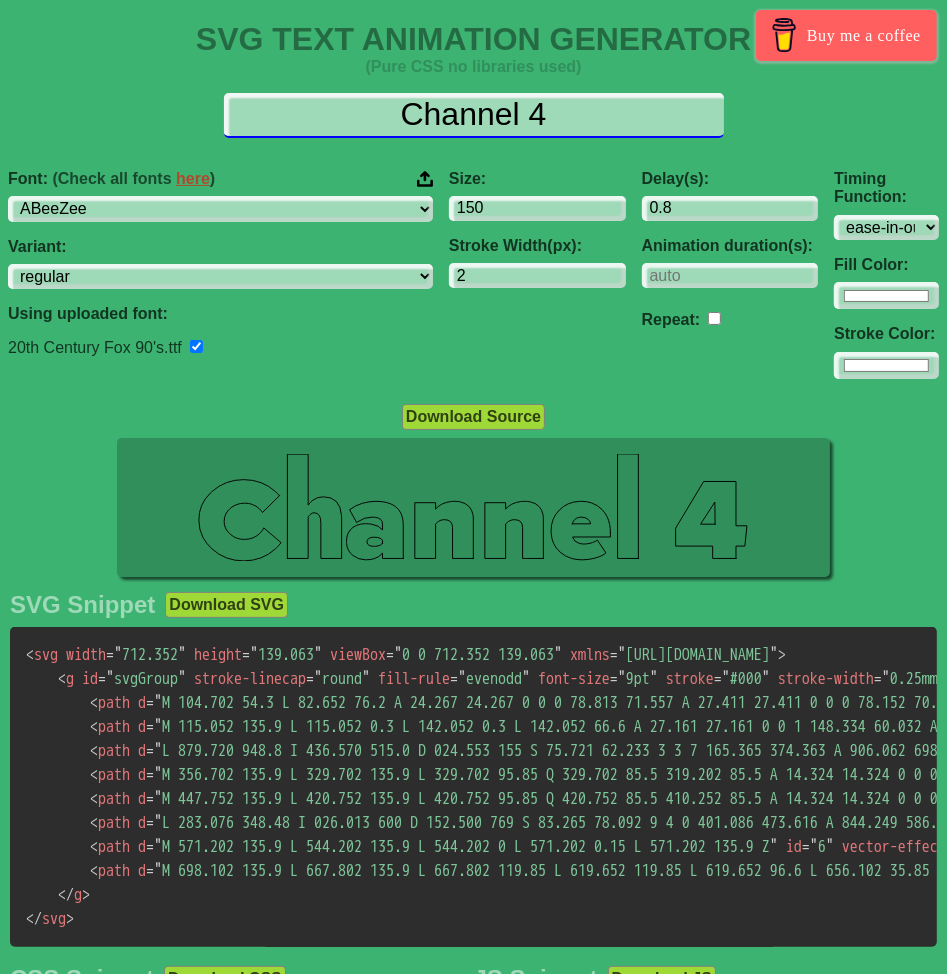 drag, startPoint x: 608, startPoint y: 129, endPoint x: 132, endPoint y: 106, distance: 476.55536 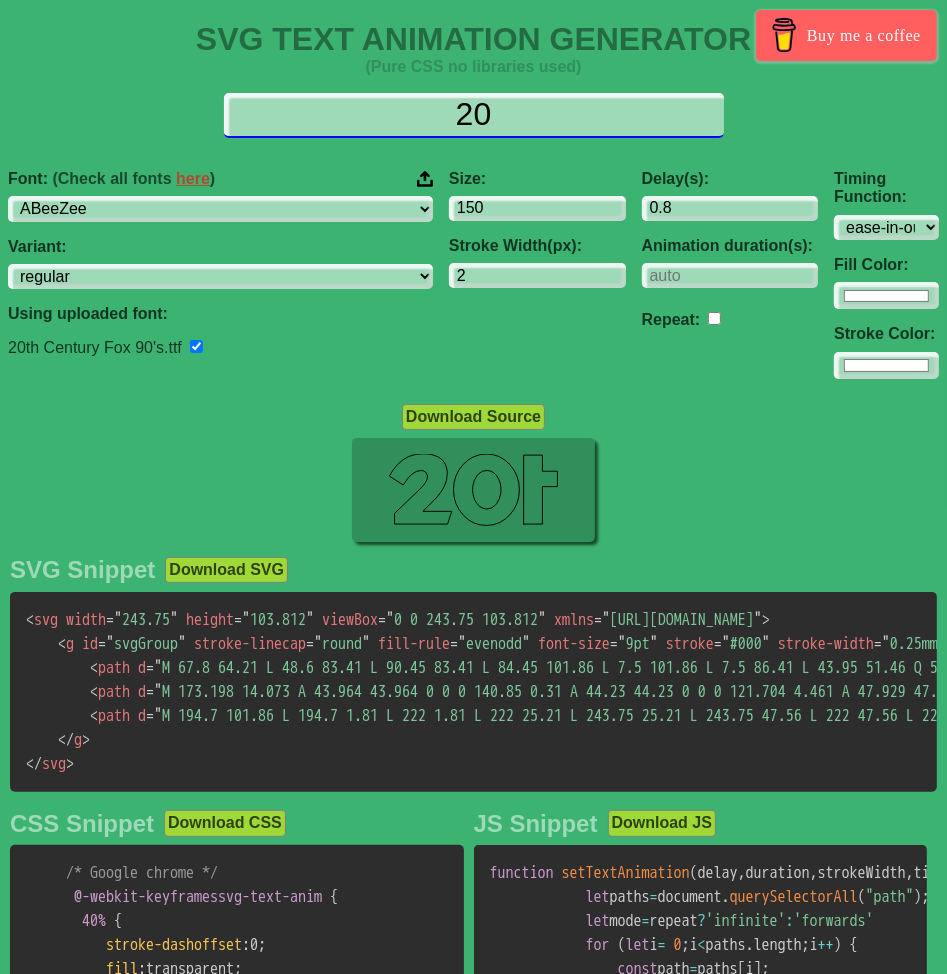 type on "2" 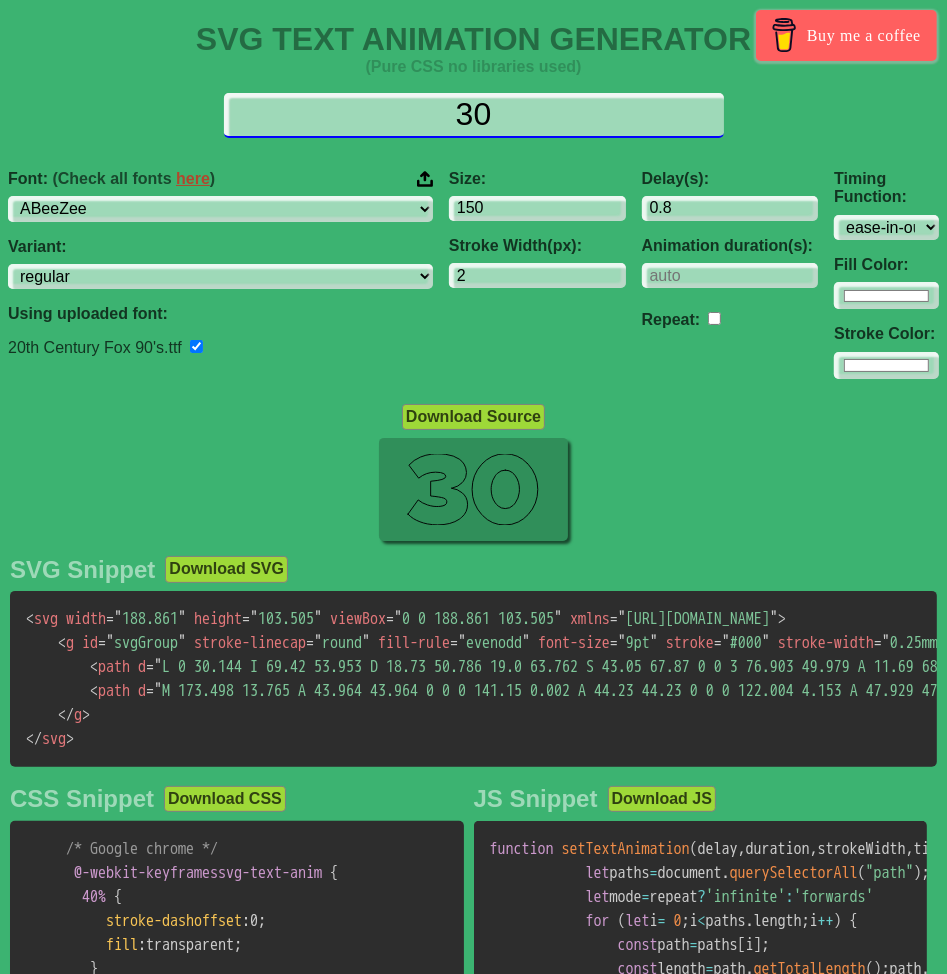 type on "3" 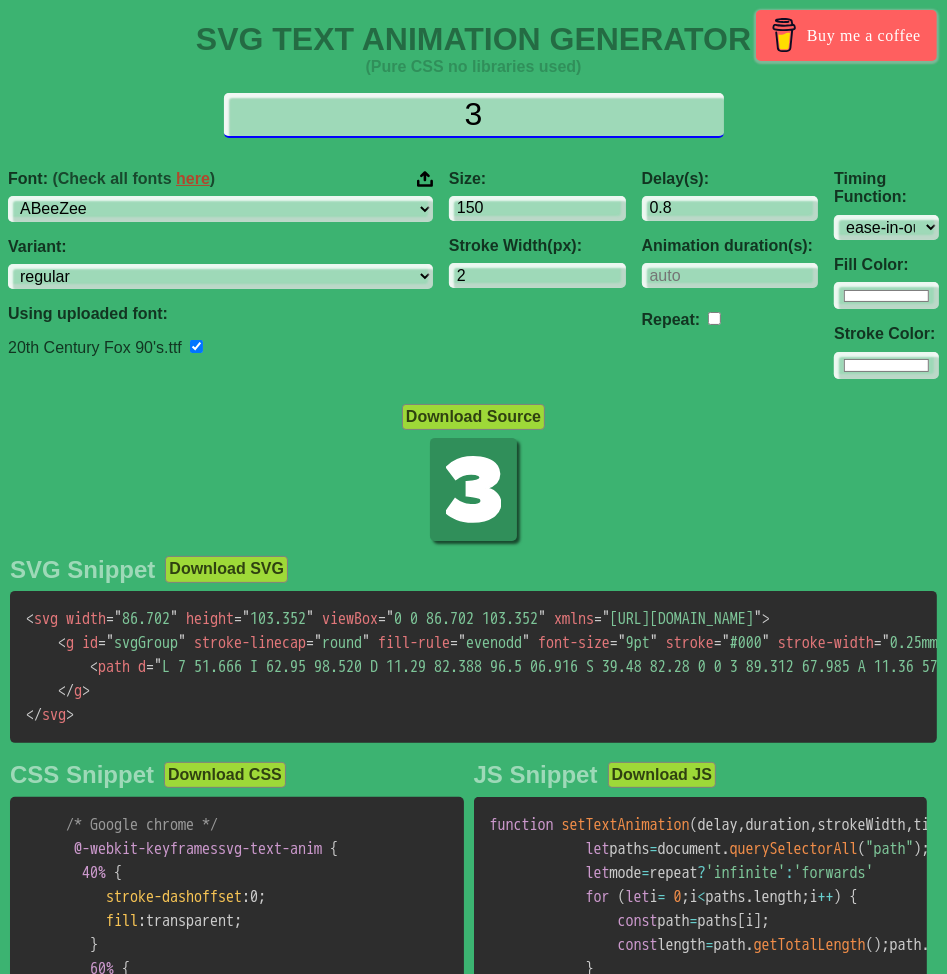 type on "3" 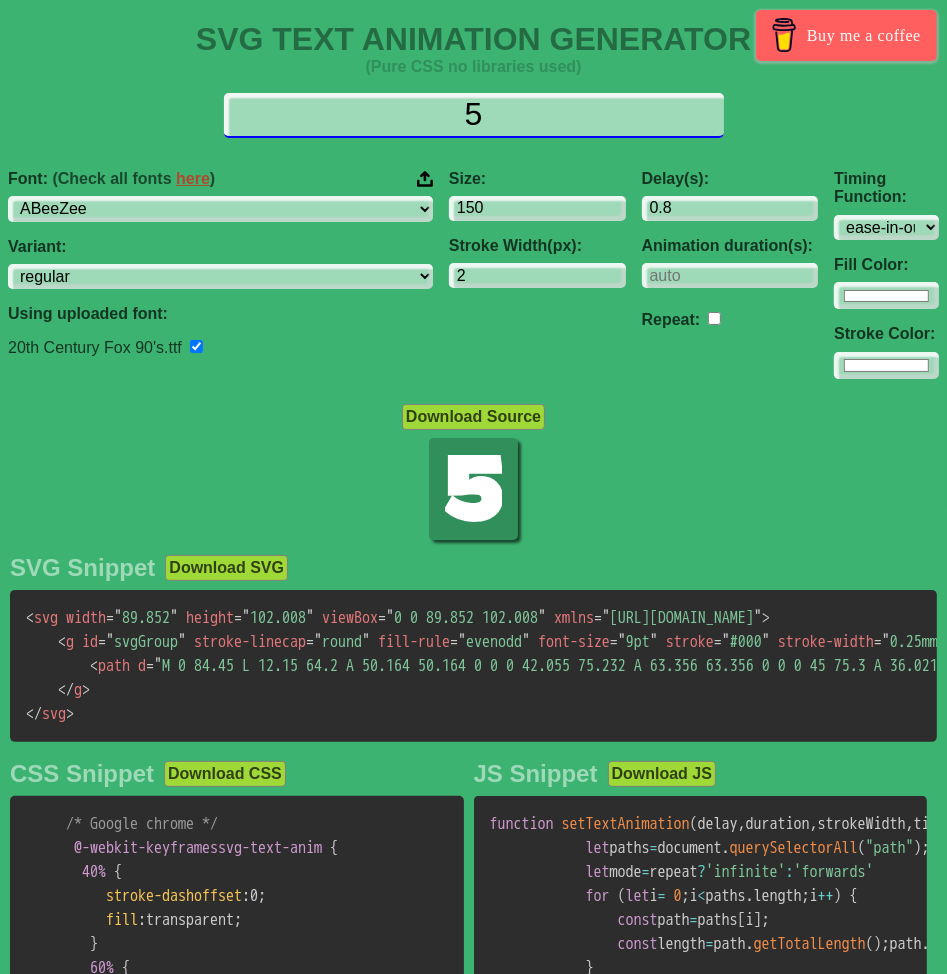 type on "5" 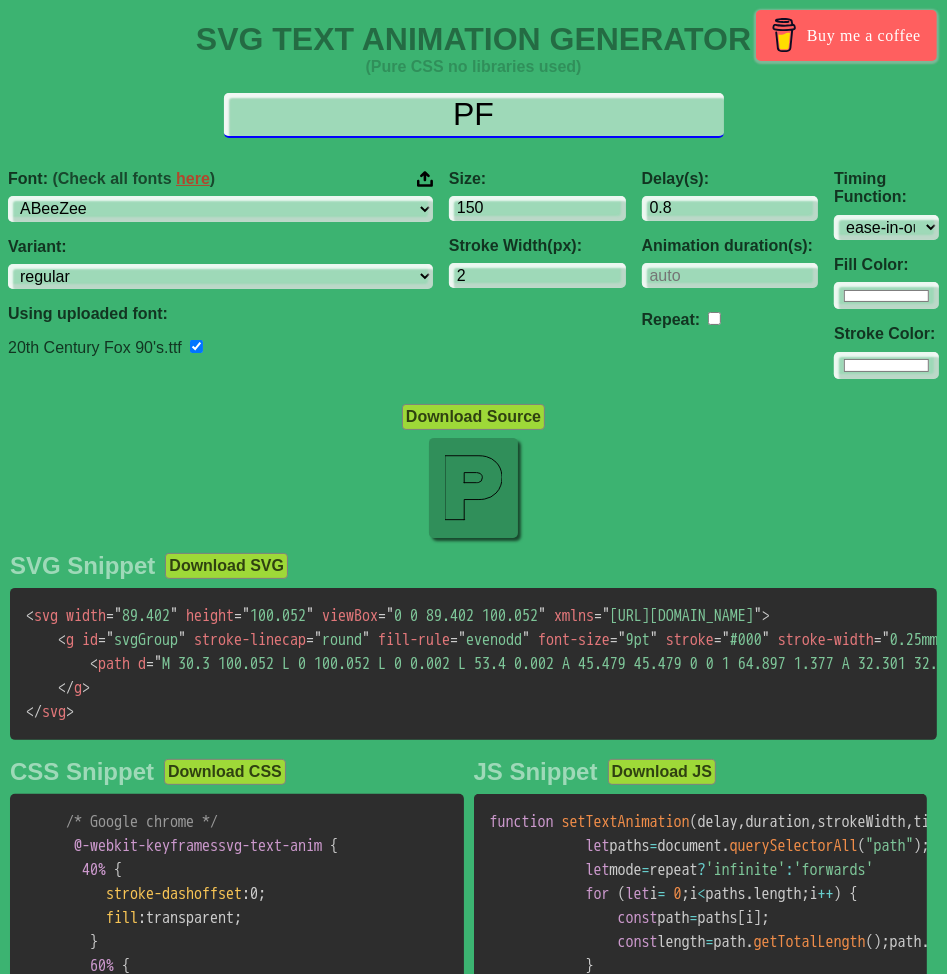 type on "P" 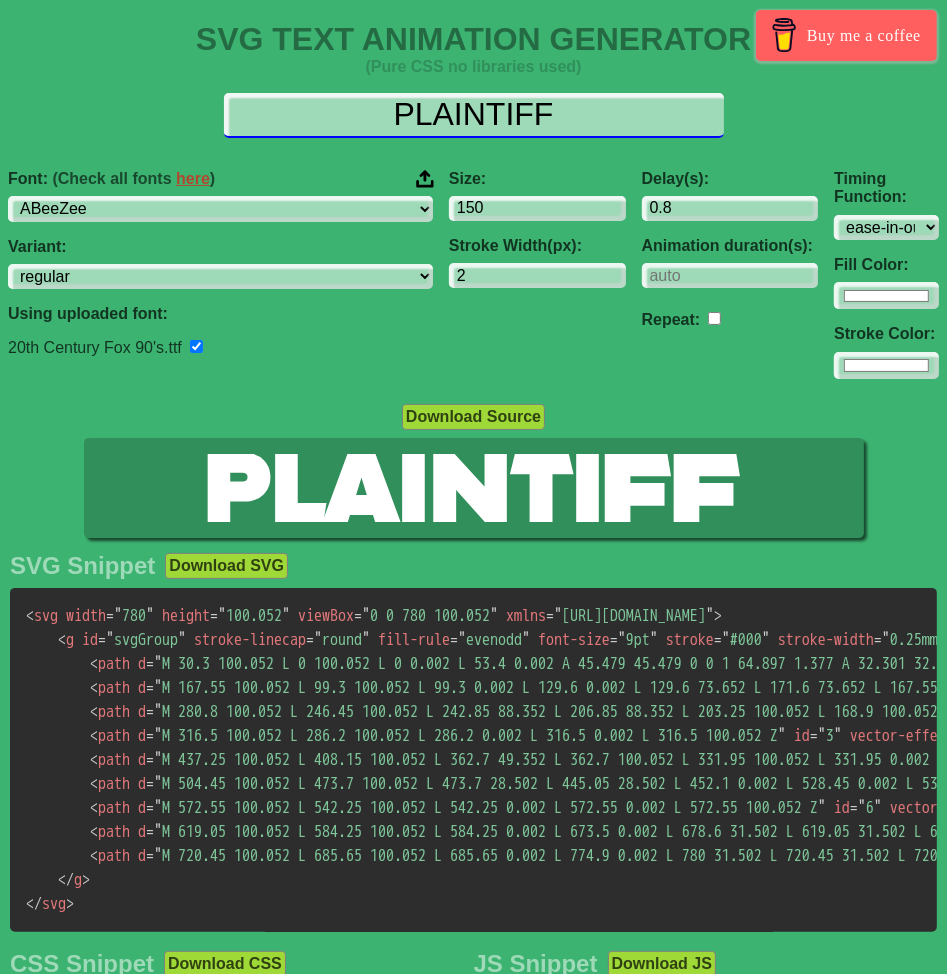 type on "PLAINTIFF" 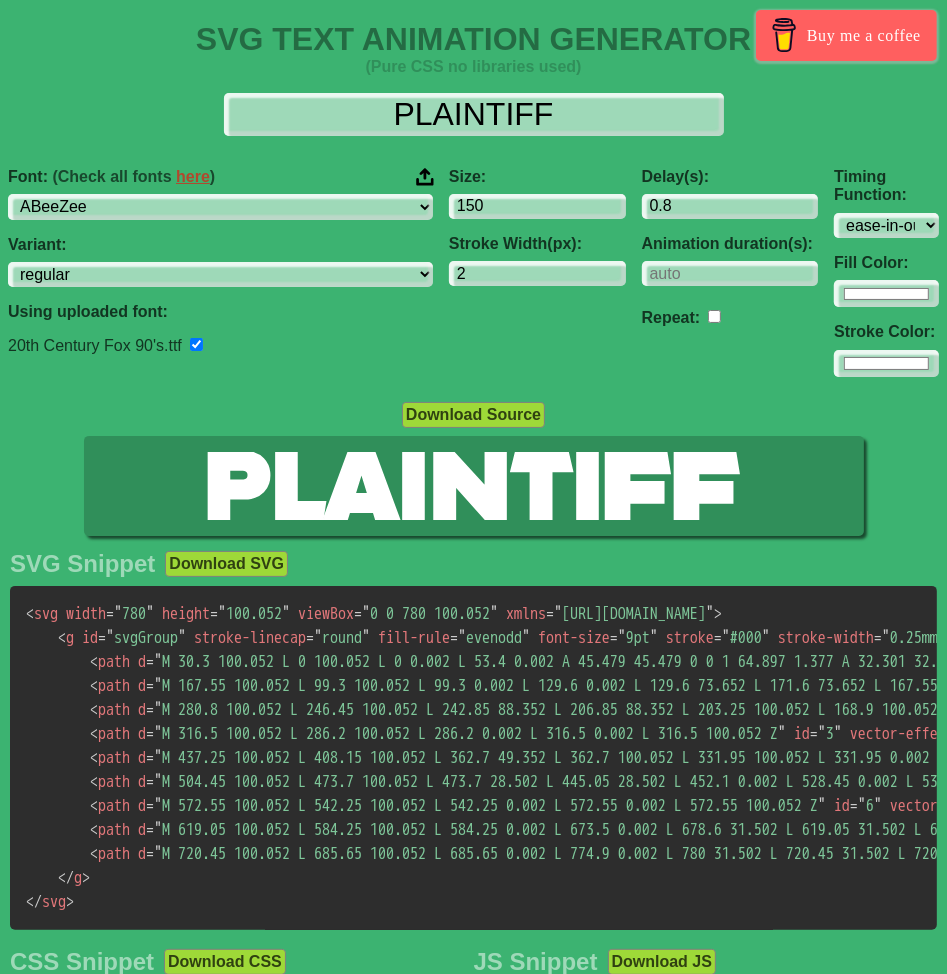 click at bounding box center [425, 177] 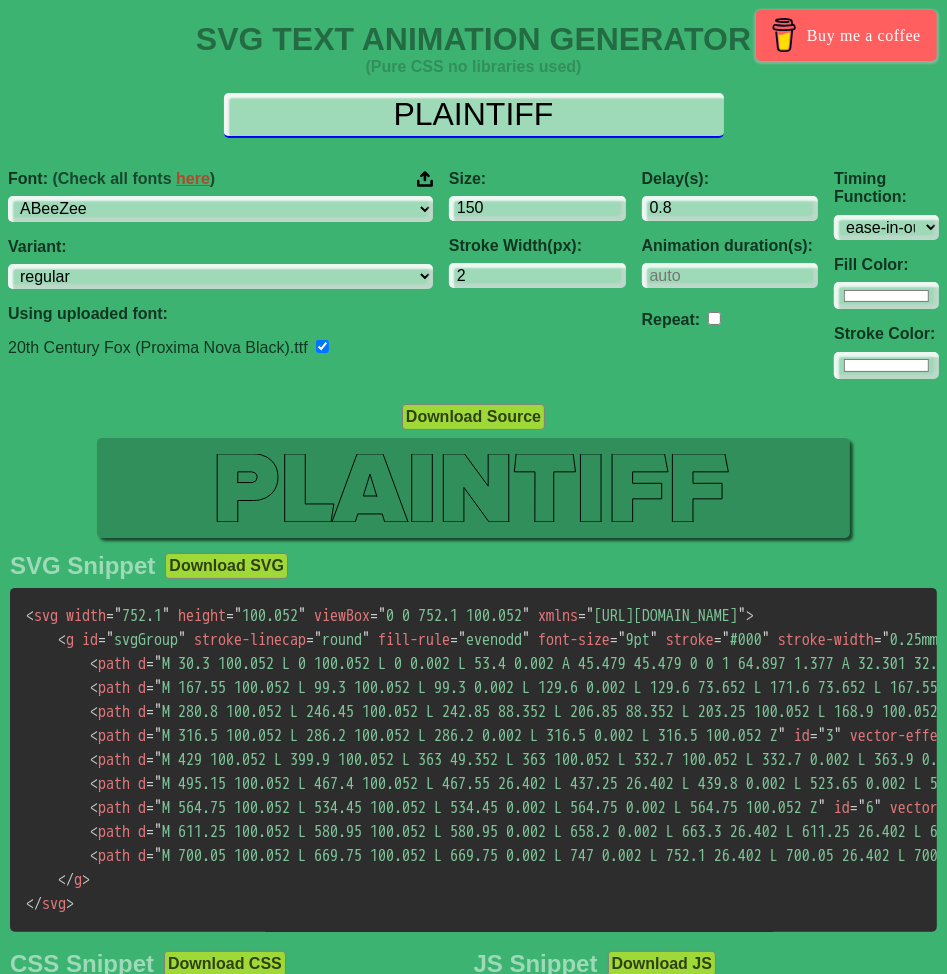 click on "PLAINTIFF" at bounding box center (474, 115) 